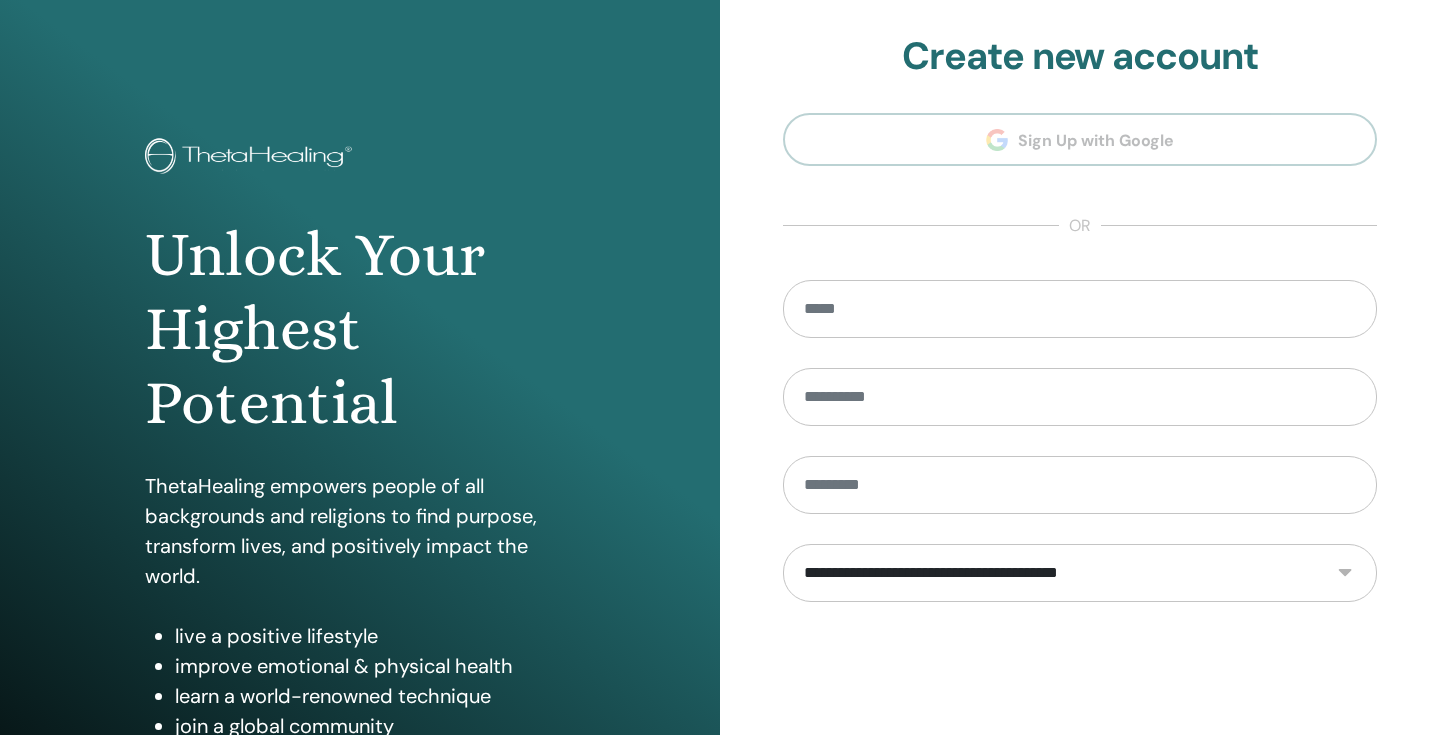 scroll, scrollTop: 0, scrollLeft: 0, axis: both 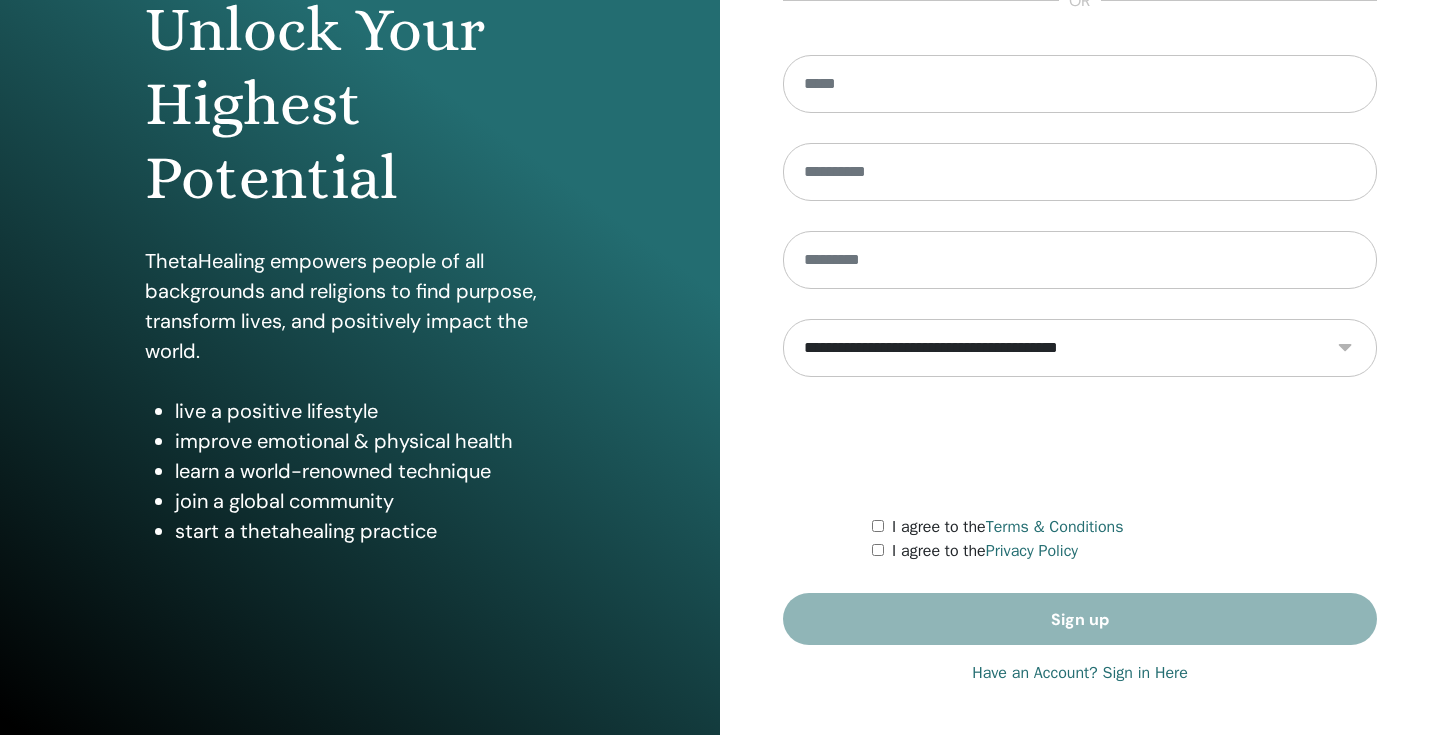 click on "Have an Account? Sign in Here" at bounding box center [1080, 673] 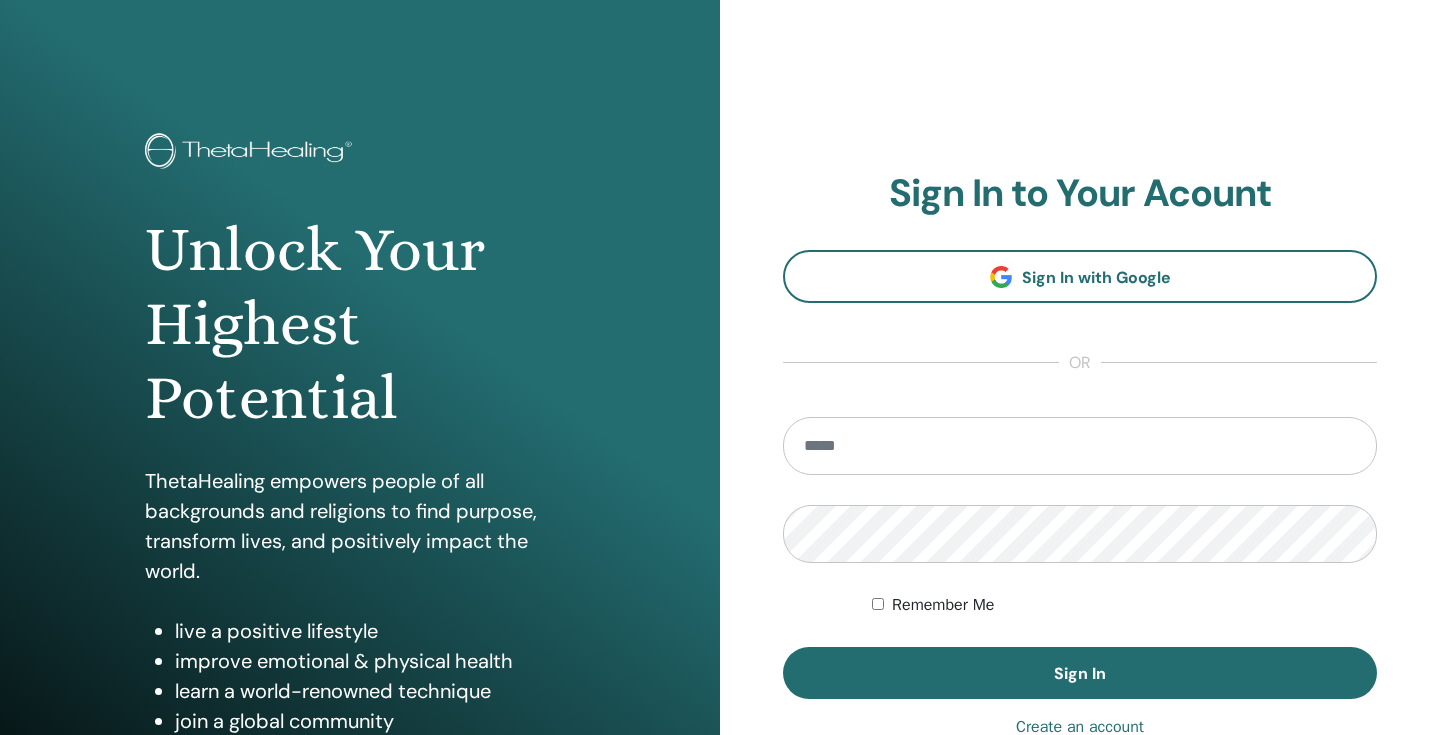 scroll, scrollTop: 0, scrollLeft: 0, axis: both 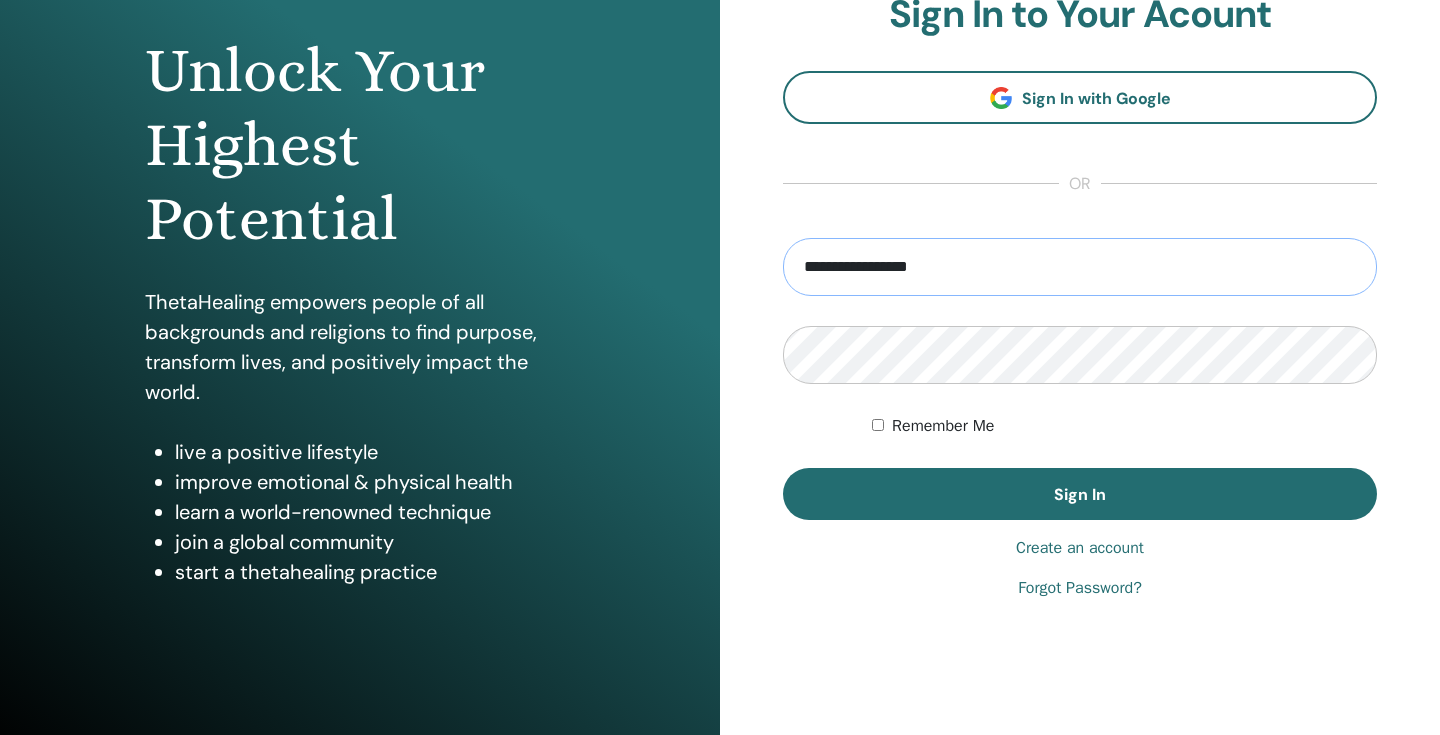 type on "**********" 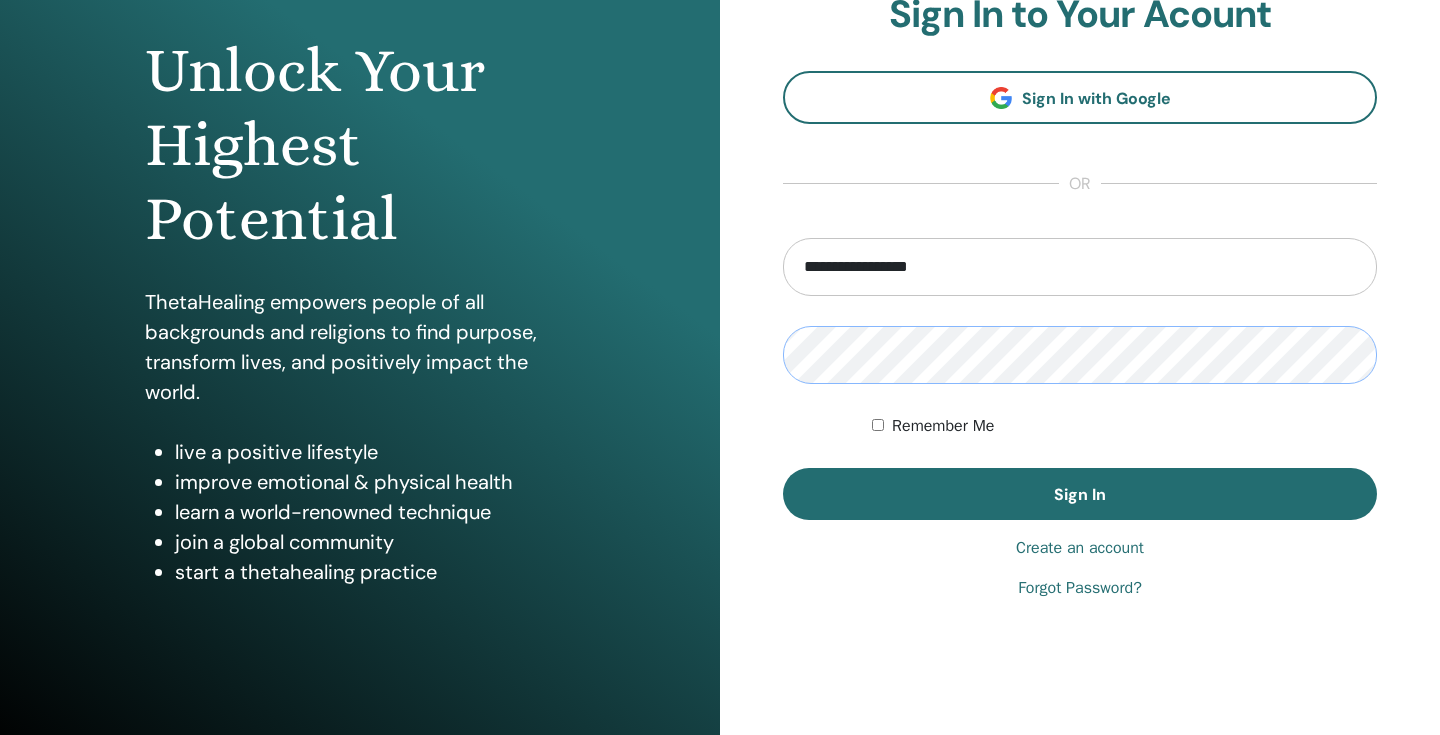 click on "Sign In" at bounding box center [1080, 494] 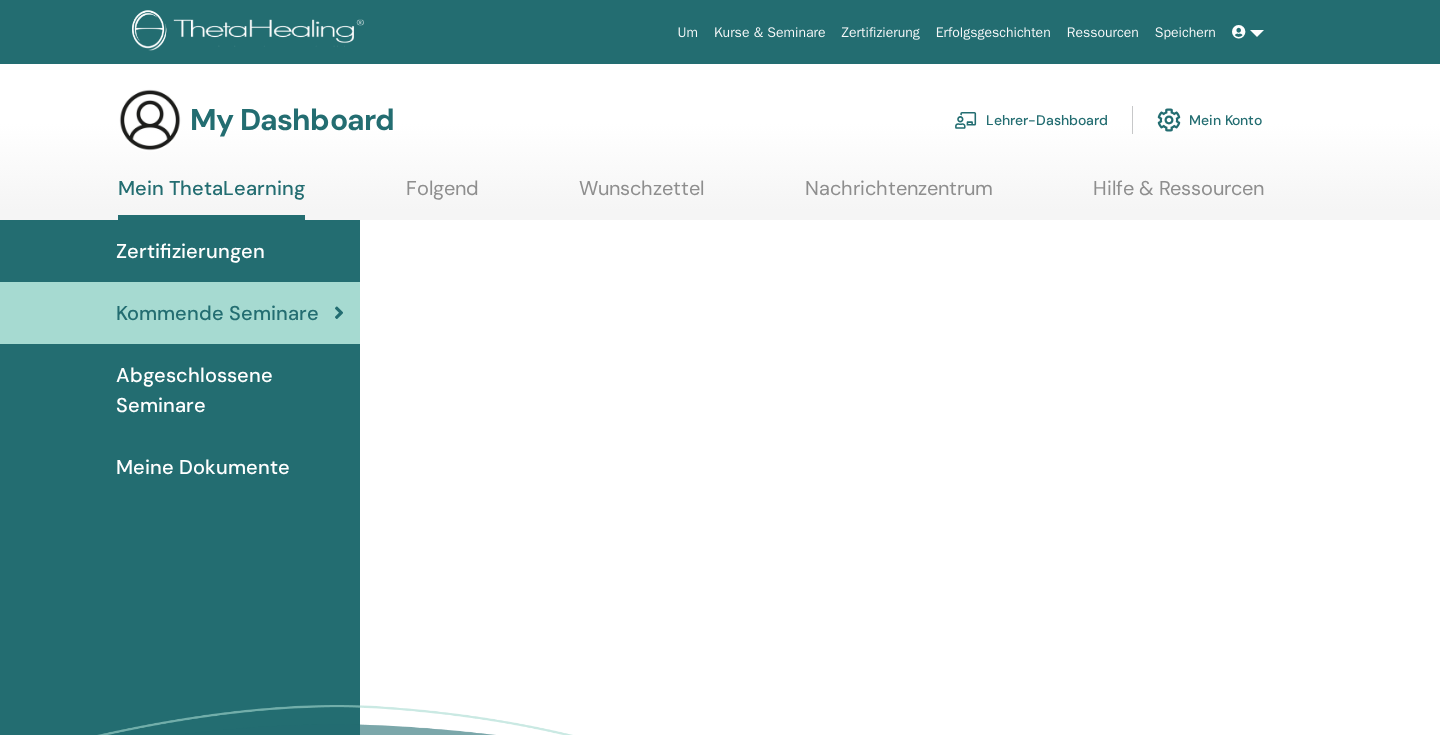 scroll, scrollTop: 0, scrollLeft: 0, axis: both 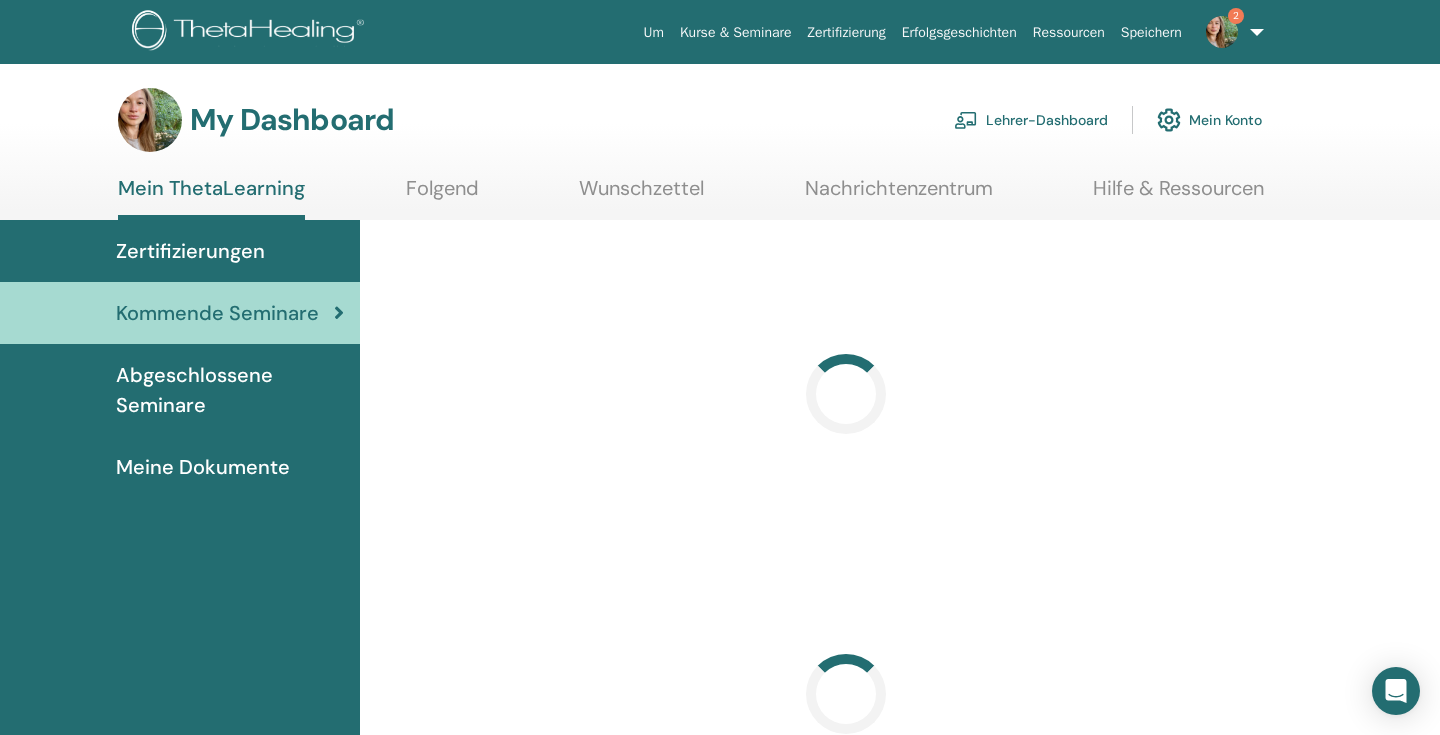 click on "Lehrer-Dashboard" at bounding box center (1031, 120) 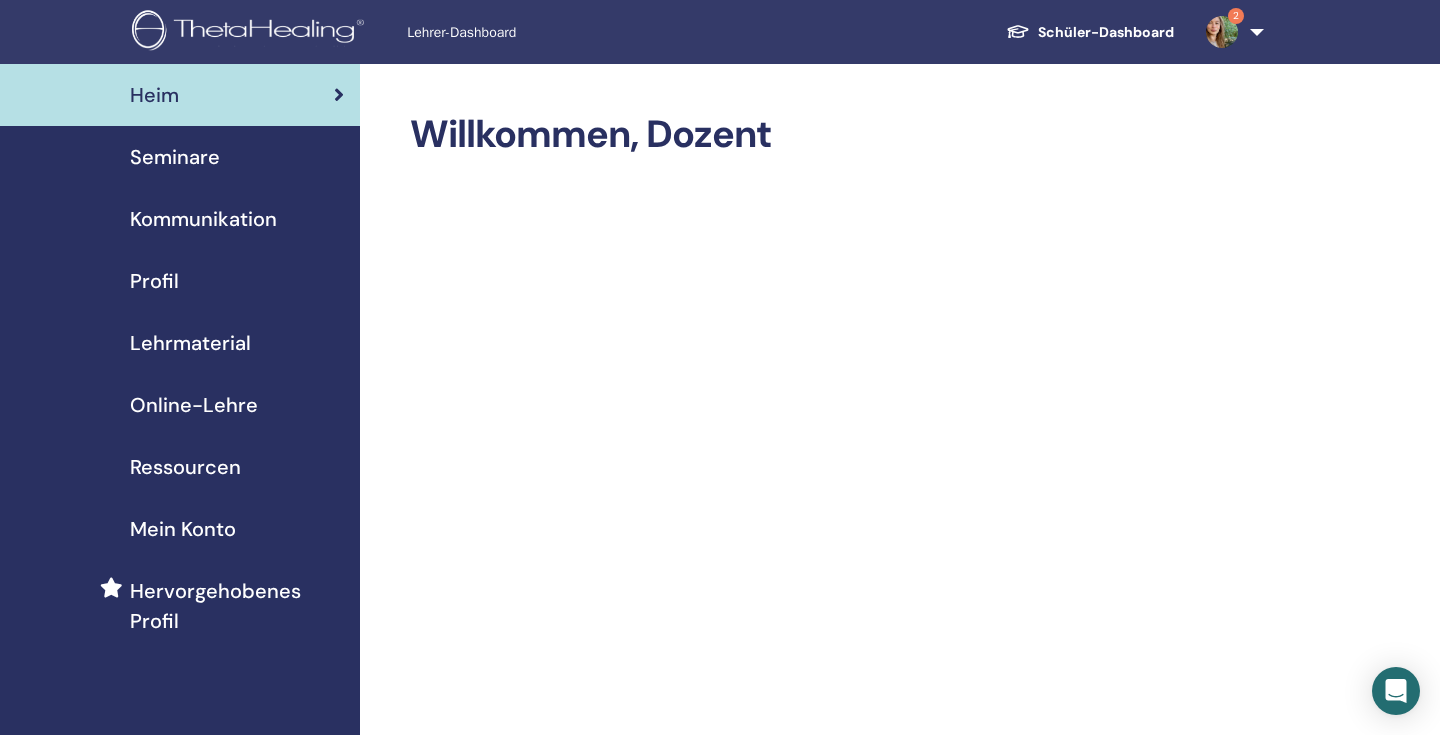scroll, scrollTop: 0, scrollLeft: 0, axis: both 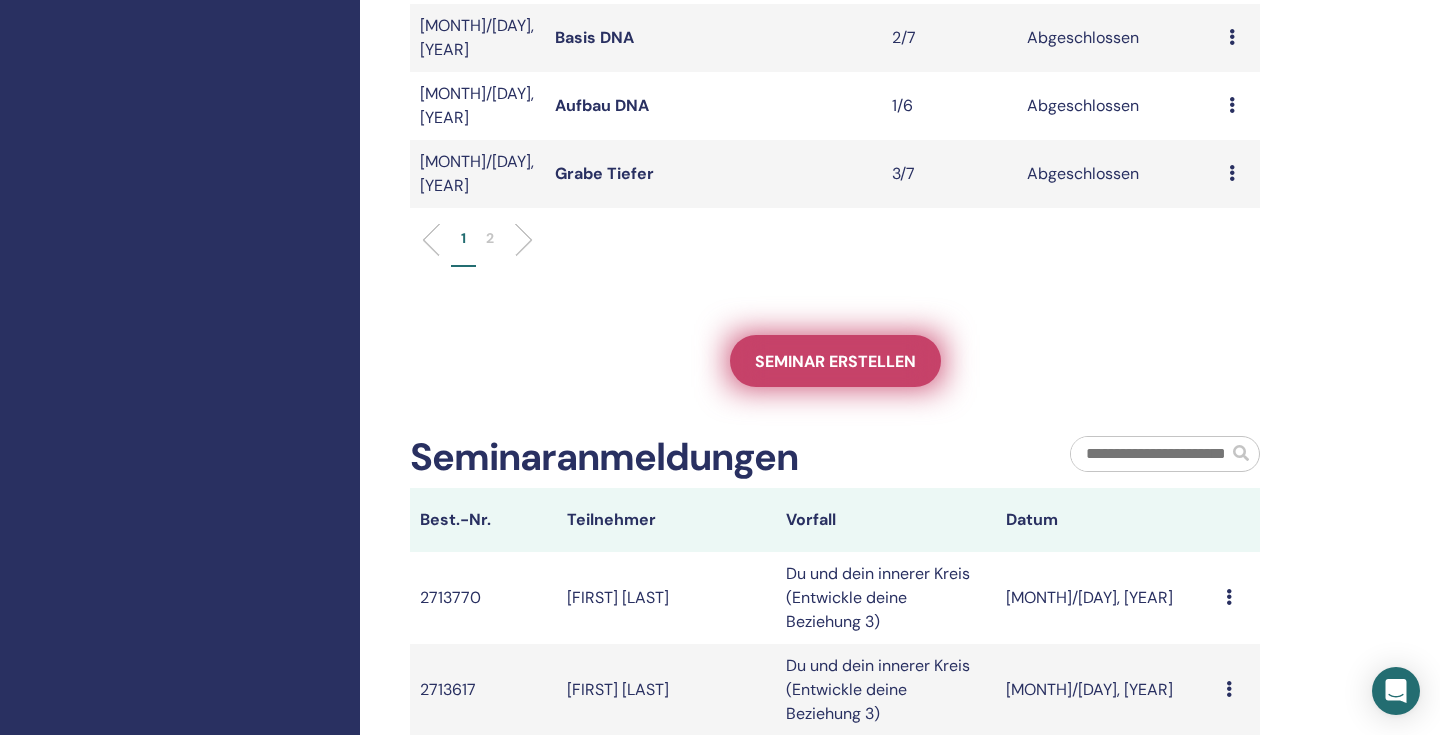 click on "Seminar erstellen" at bounding box center (835, 361) 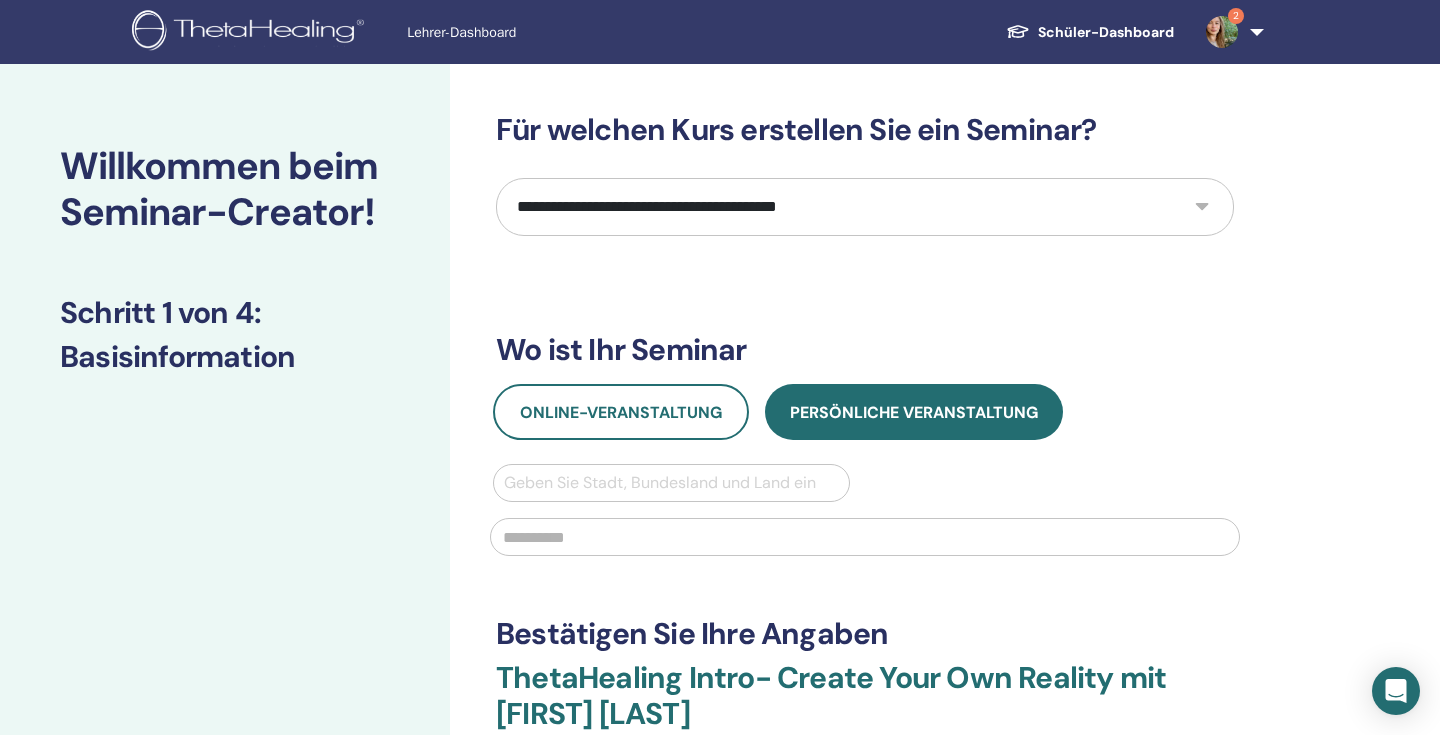 scroll, scrollTop: 0, scrollLeft: 0, axis: both 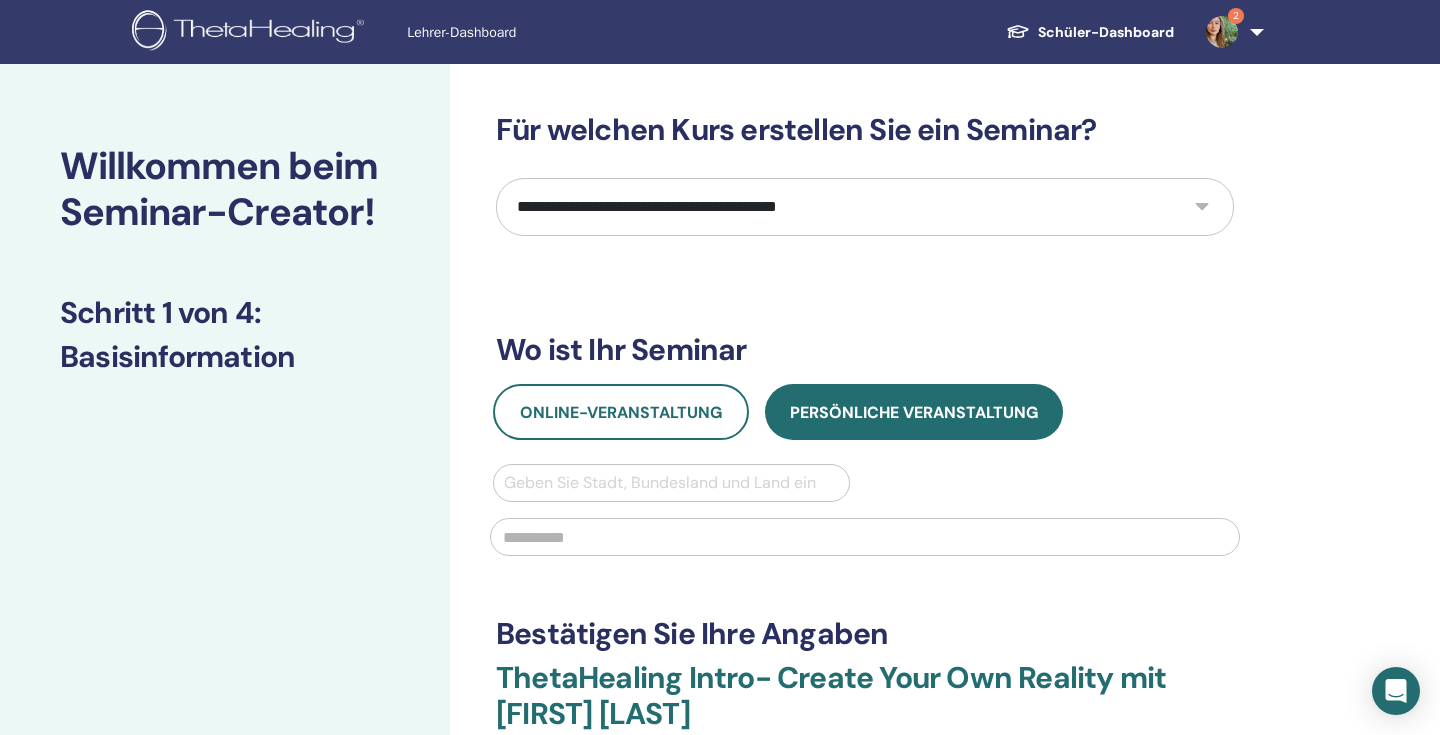 click on "**********" at bounding box center (865, 207) 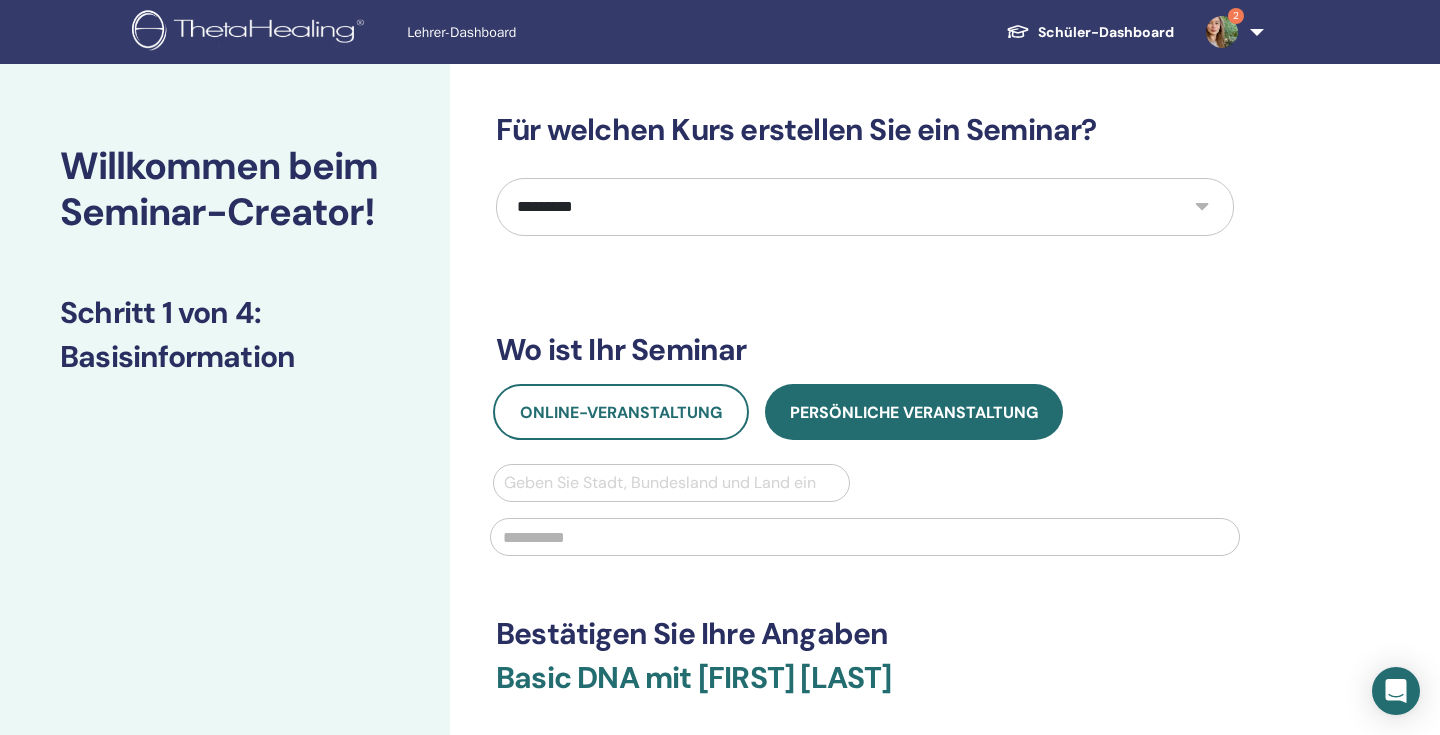 scroll, scrollTop: 56, scrollLeft: 0, axis: vertical 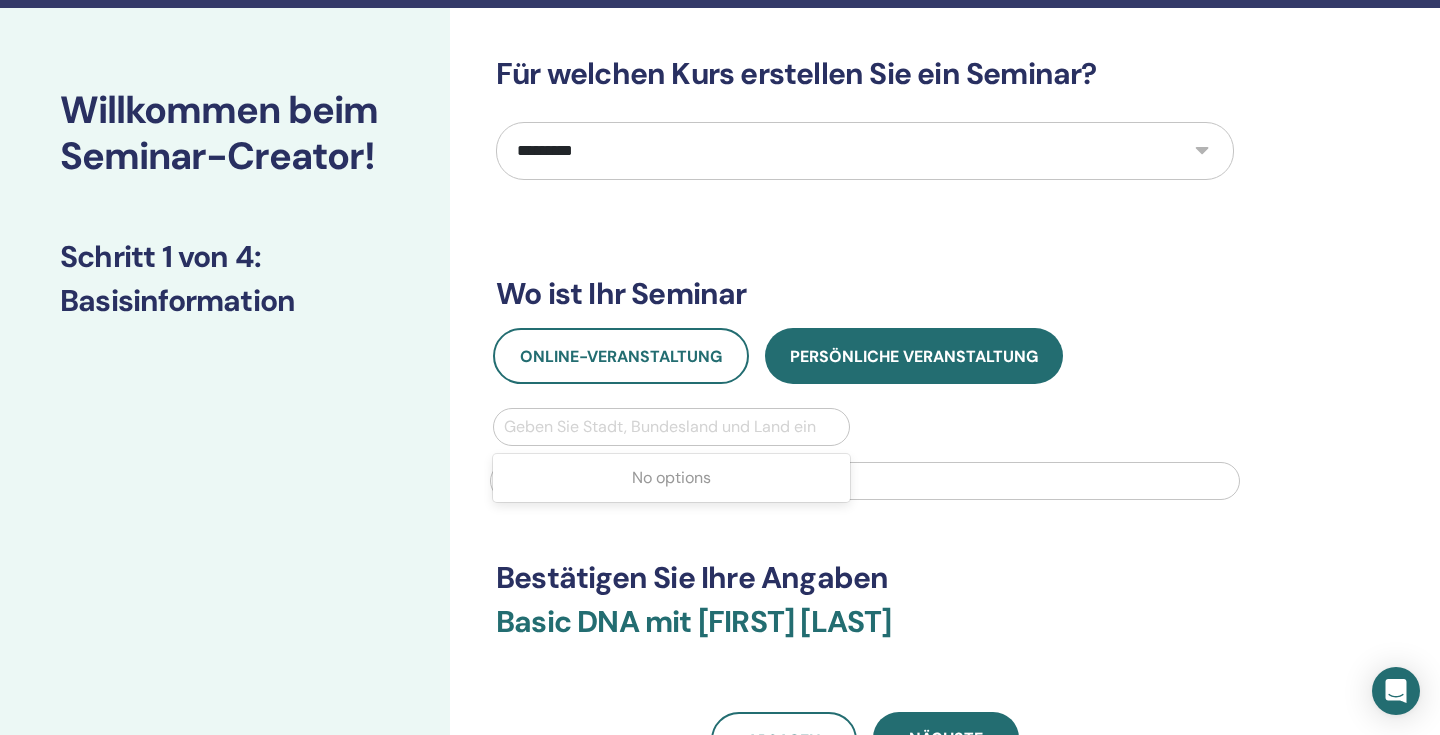 click on "Geben Sie Stadt, Bundesland und Land ein" at bounding box center [671, 427] 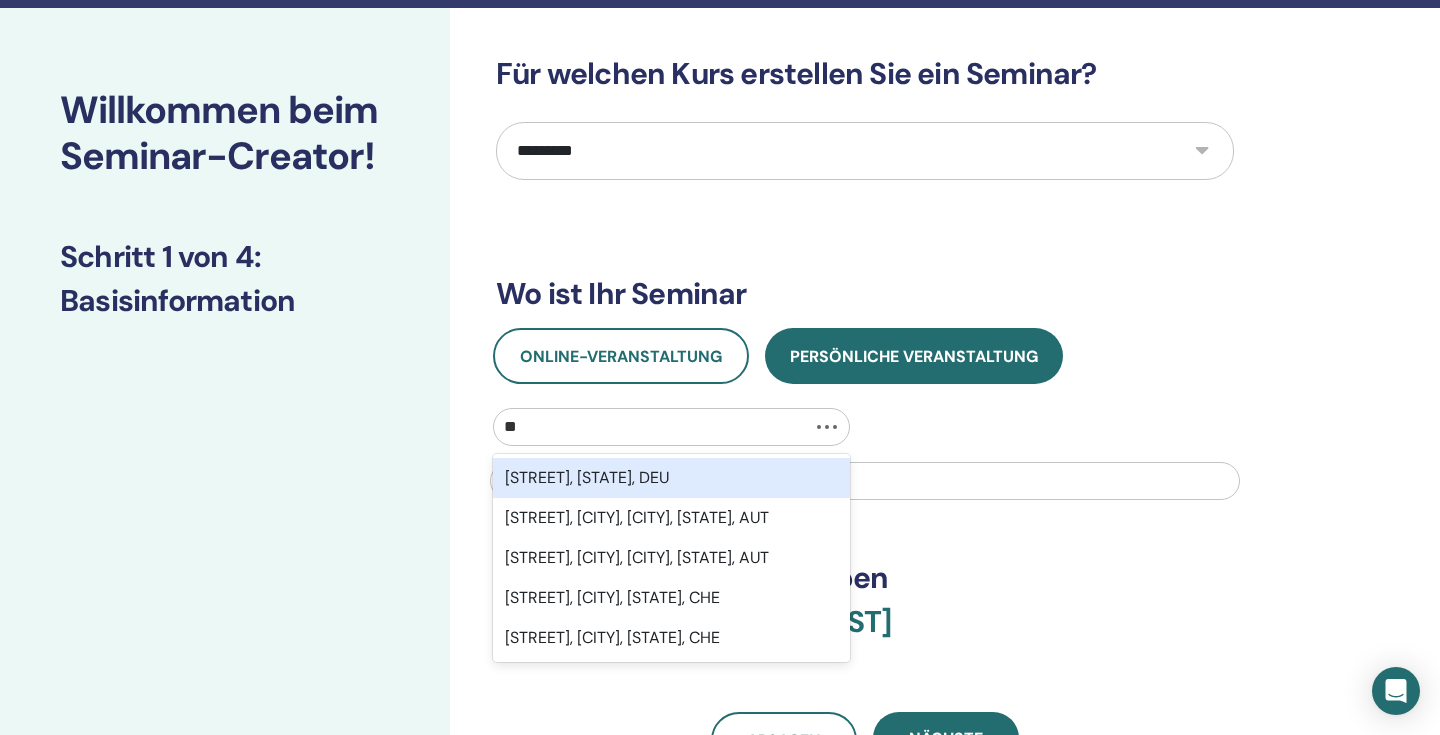 type on "*" 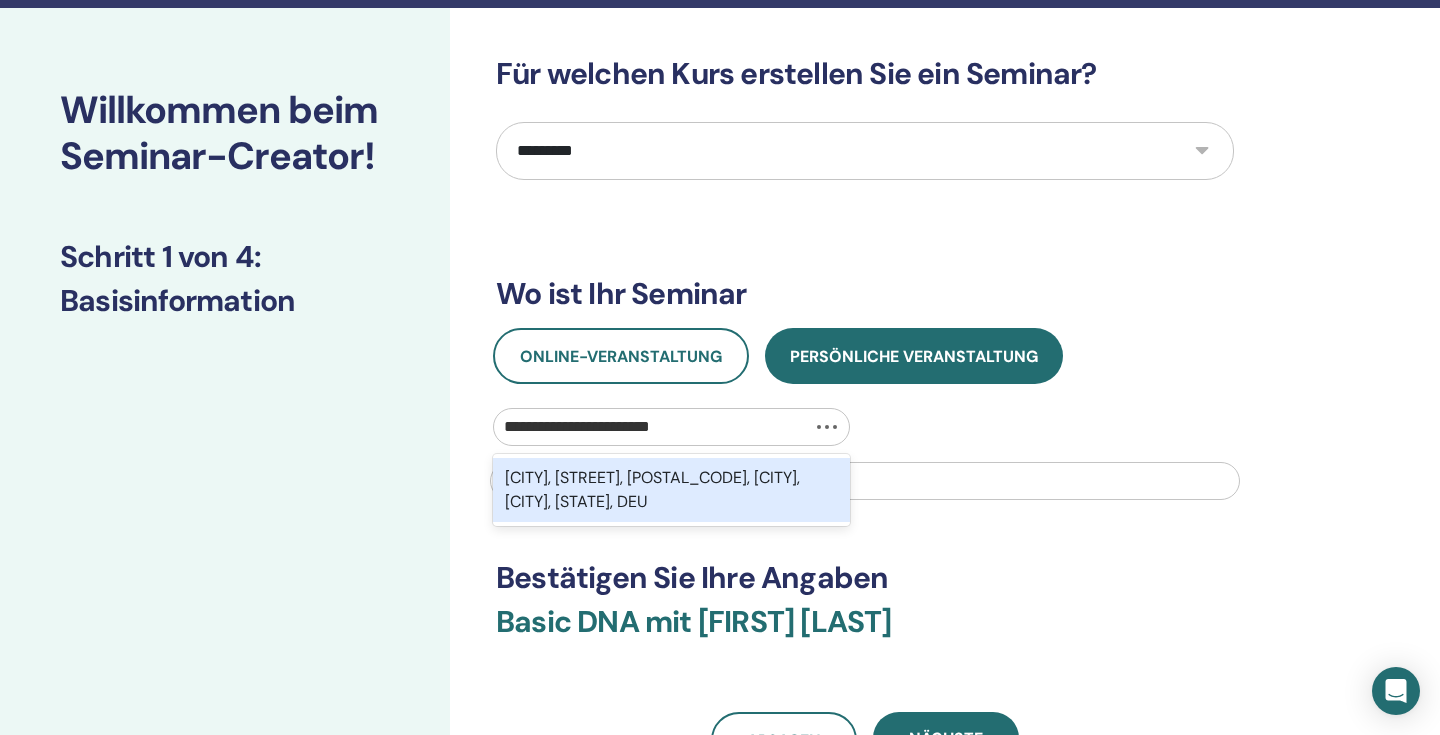 type on "**********" 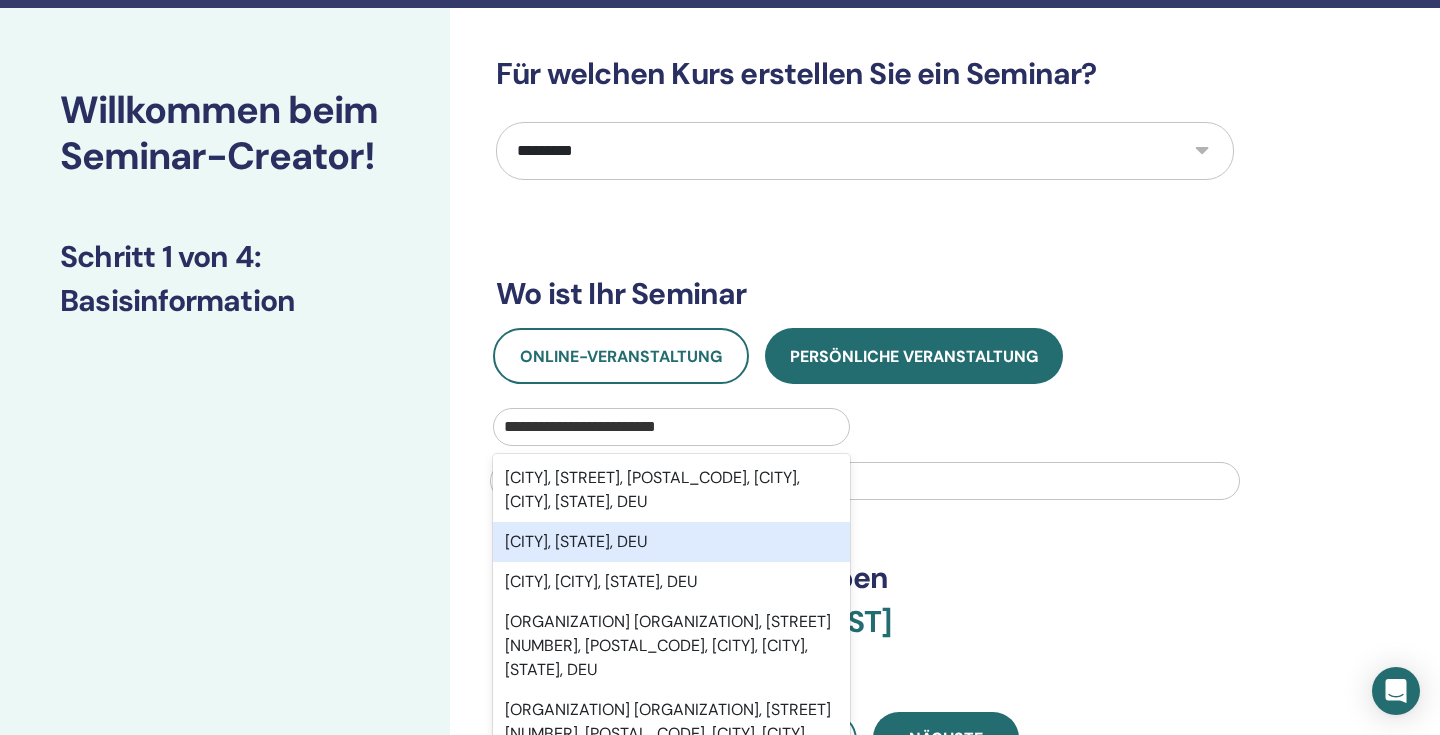 click on "[CITY], [STATE], DEU" at bounding box center [671, 542] 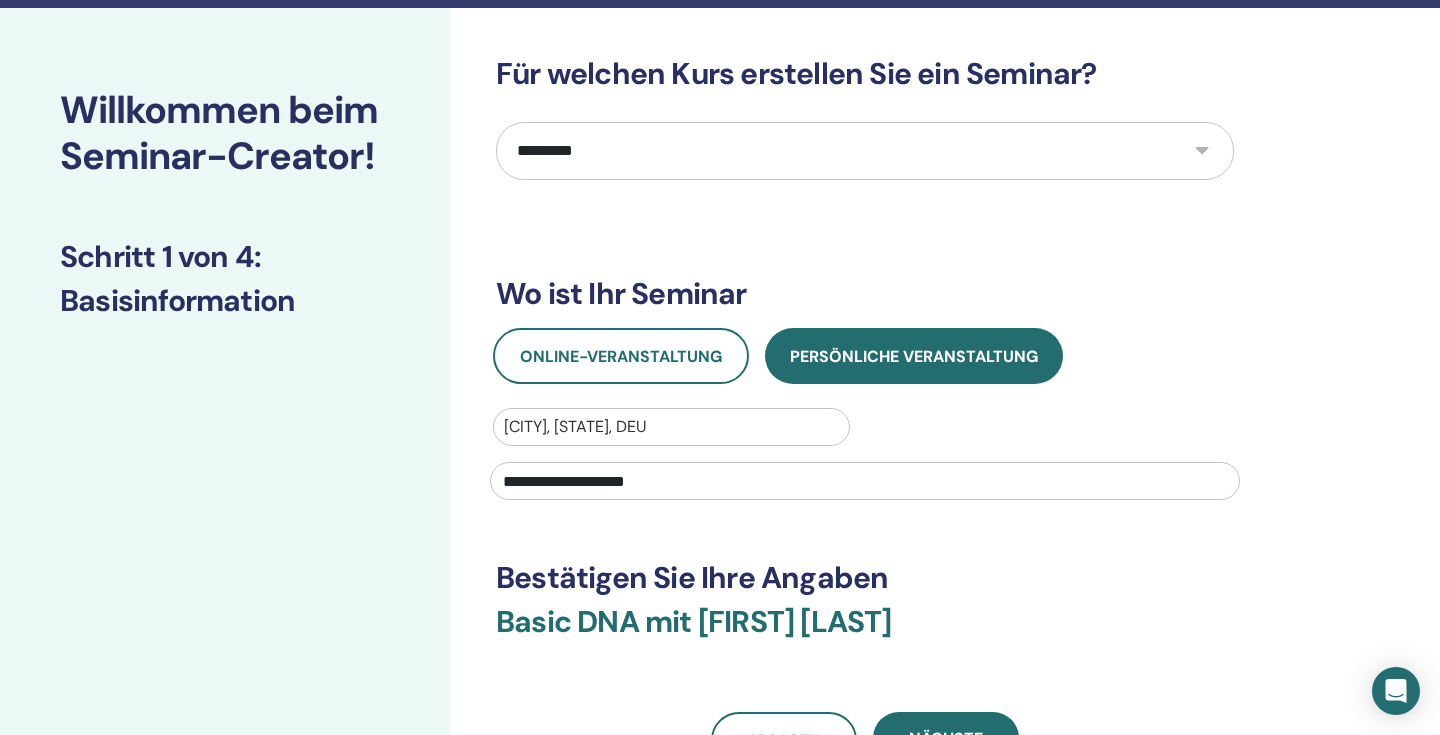 type on "**********" 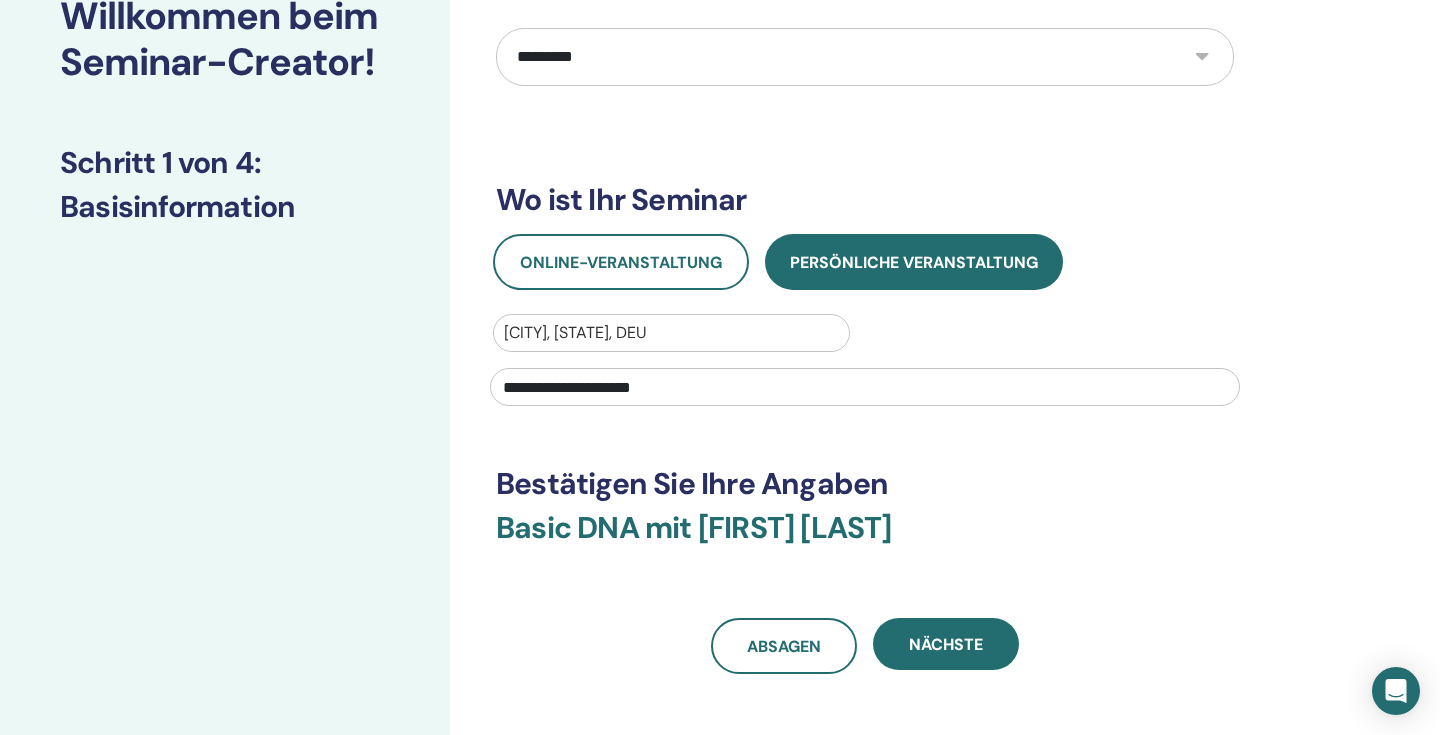 scroll, scrollTop: 156, scrollLeft: 0, axis: vertical 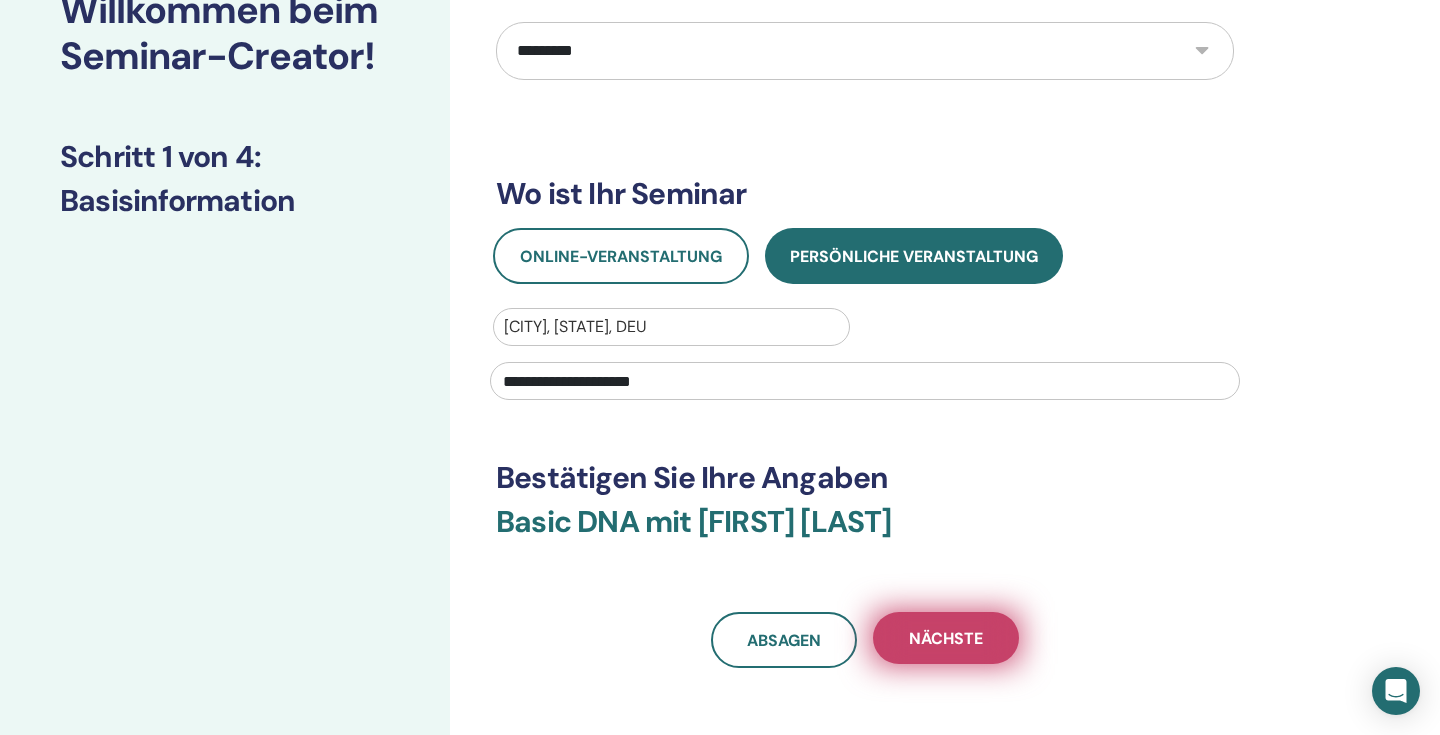 click on "Nächste" at bounding box center (946, 638) 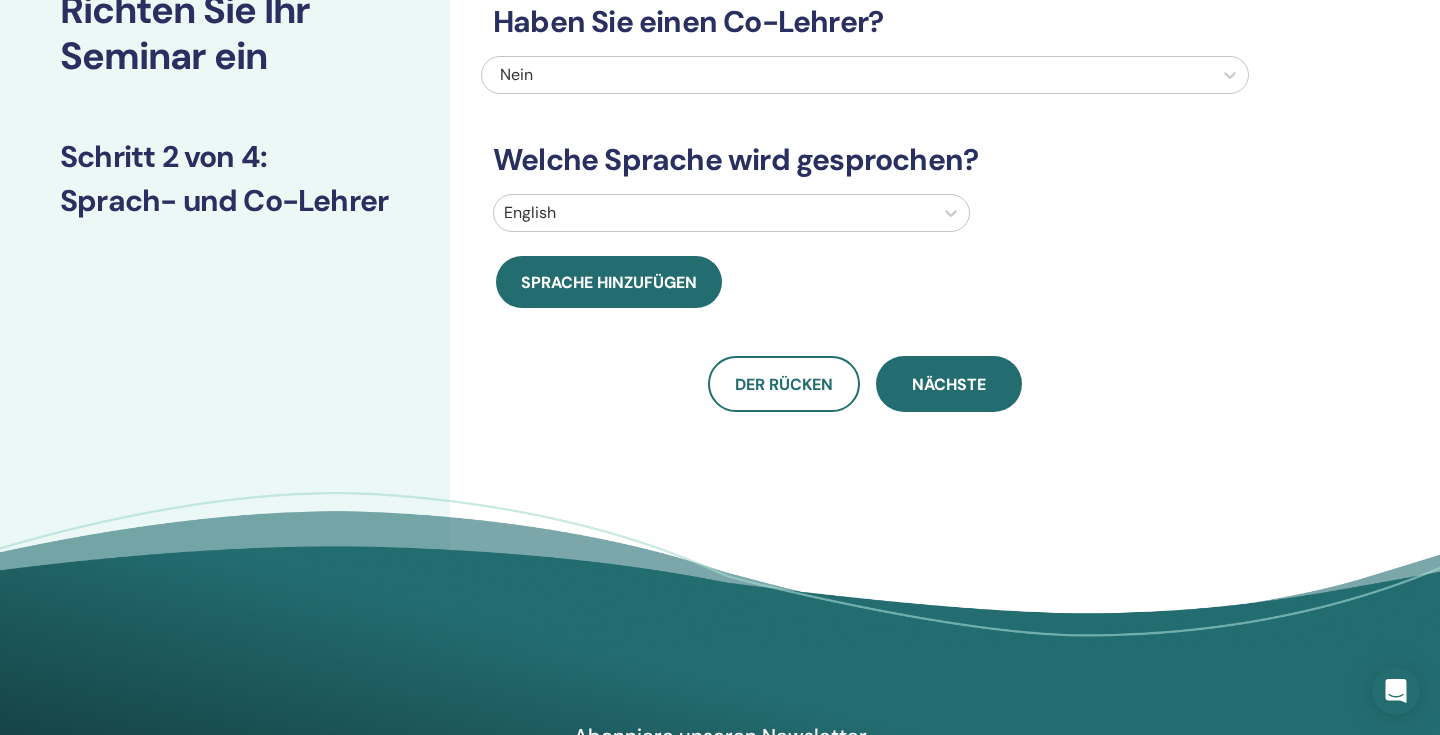 scroll, scrollTop: 99, scrollLeft: 0, axis: vertical 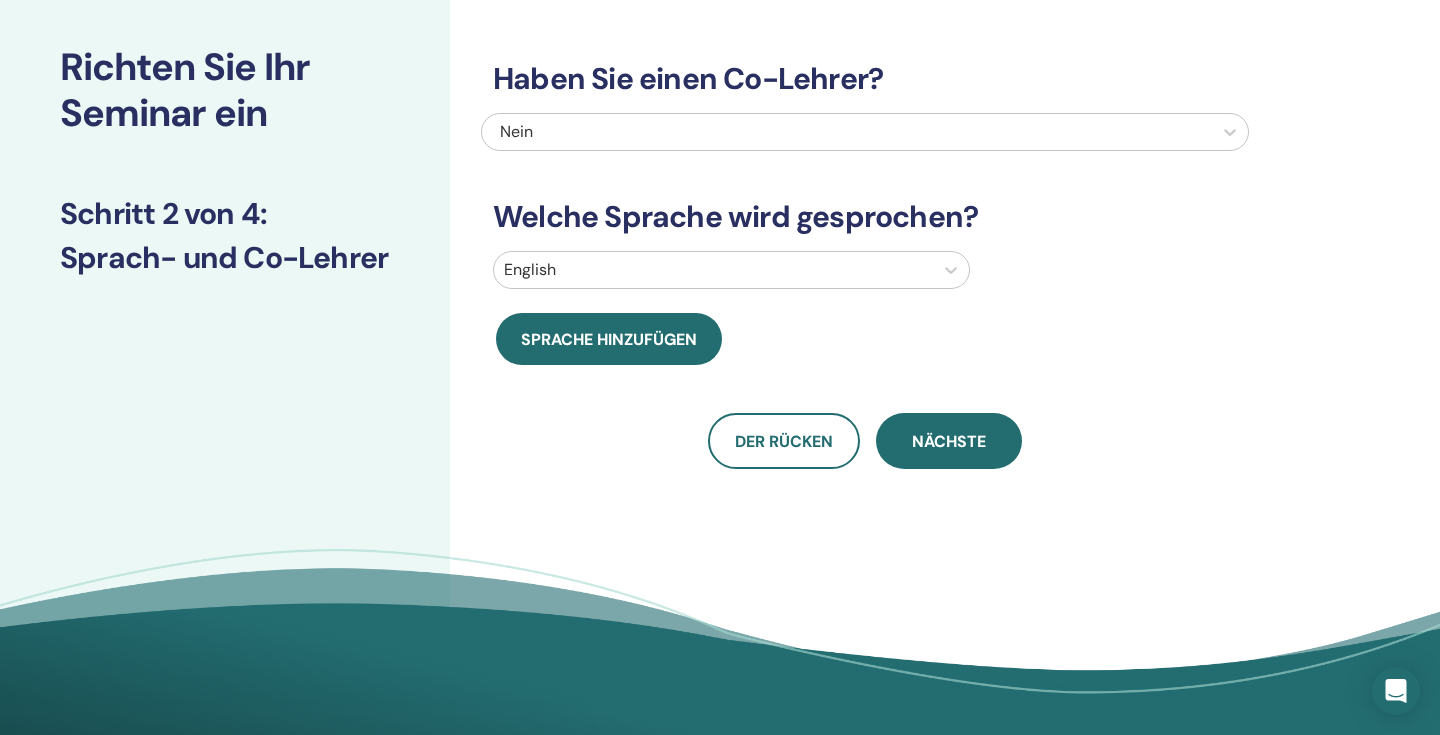 click on "English" at bounding box center (713, 270) 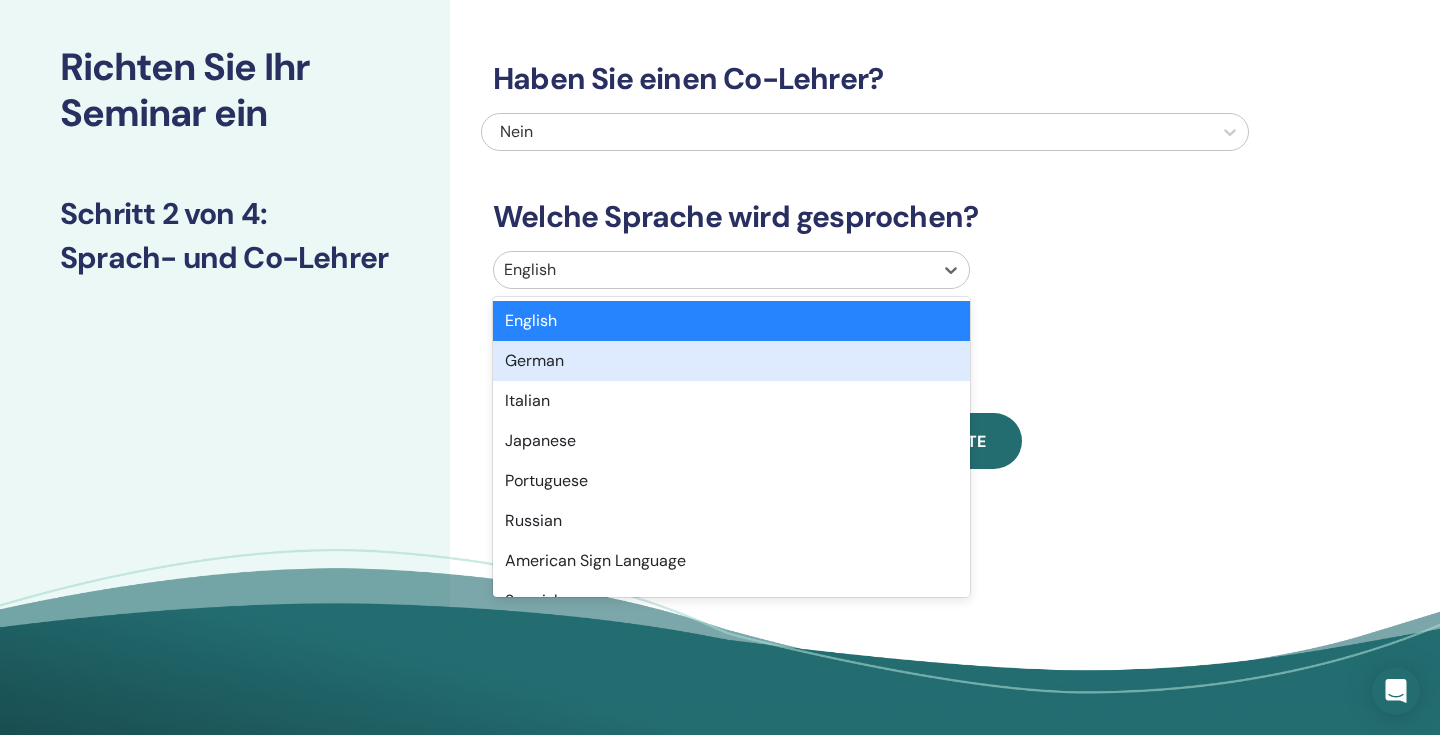 click on "German" at bounding box center (731, 361) 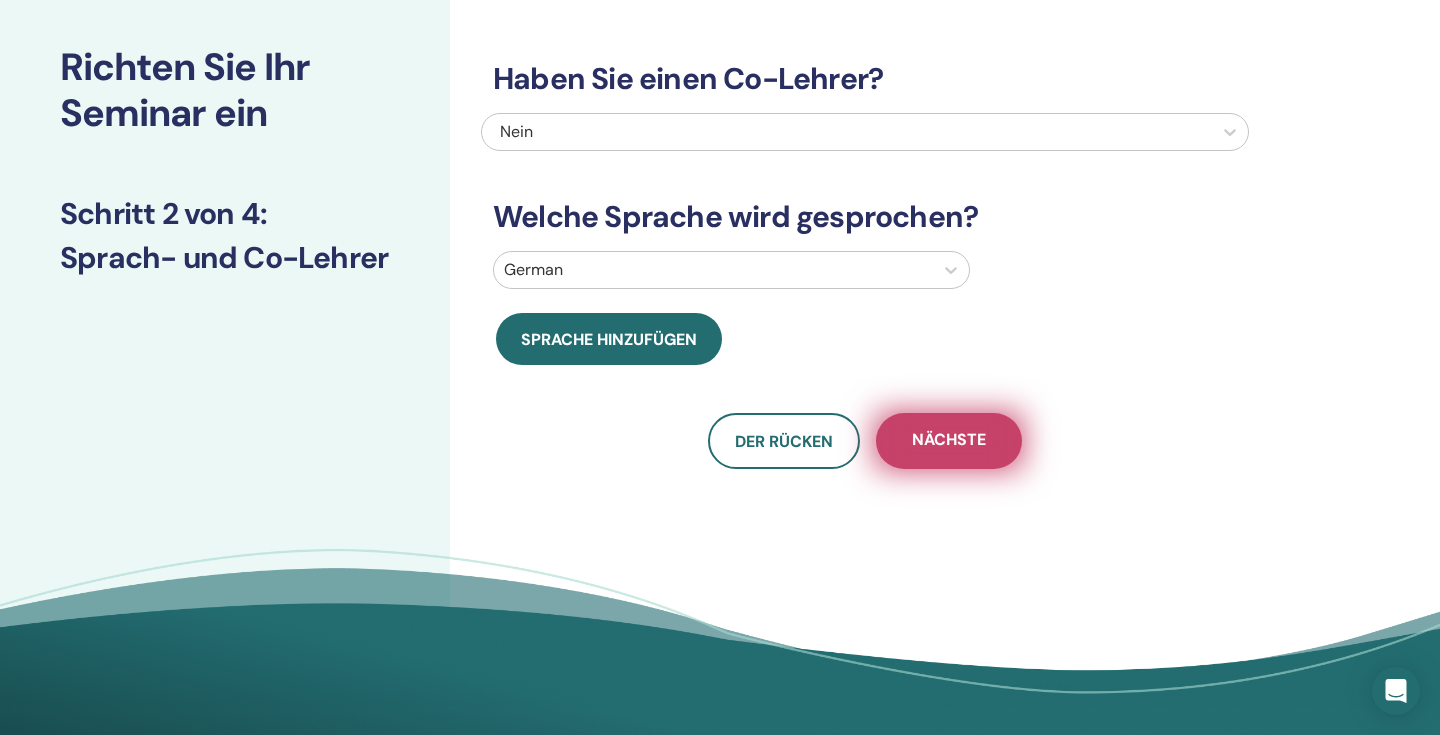 click on "Nächste" at bounding box center [949, 441] 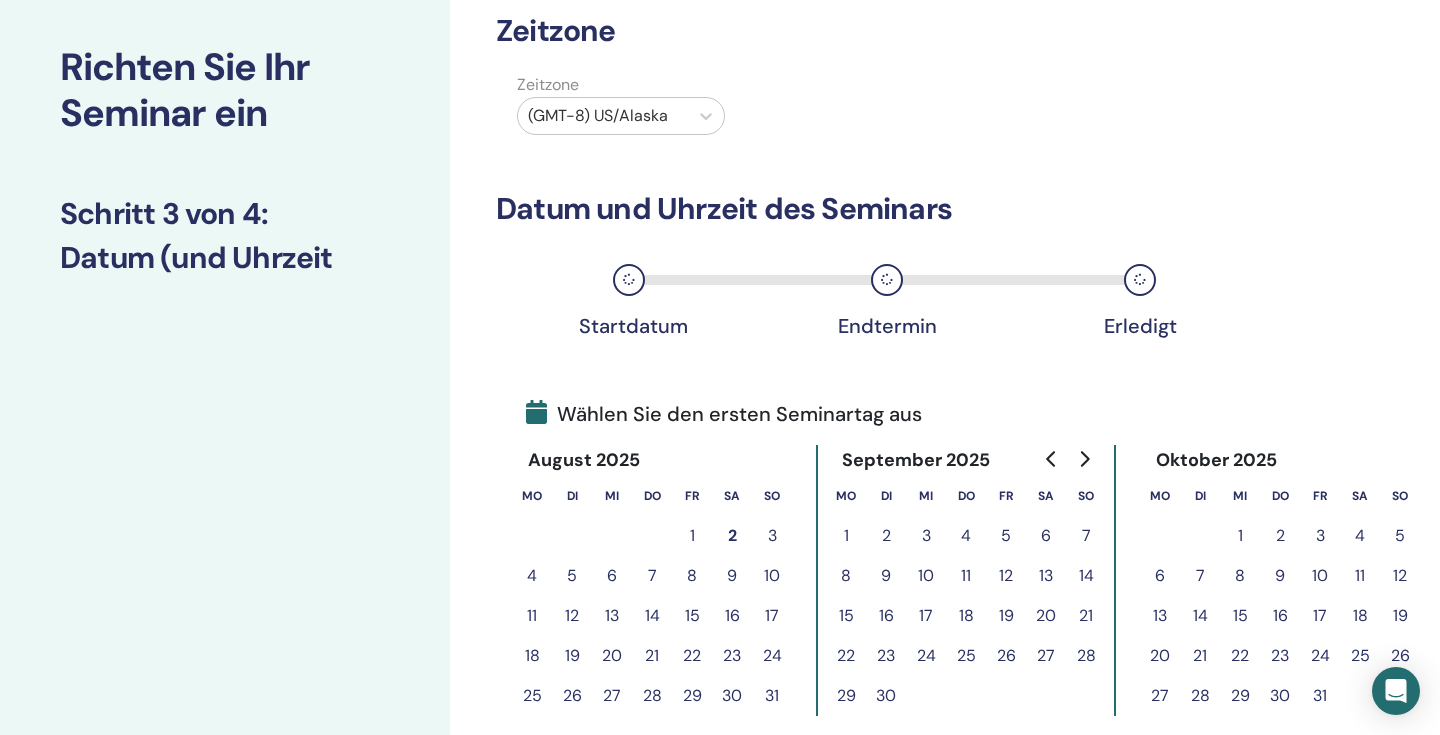 click on "(GMT-8) US/Alaska" at bounding box center [603, 116] 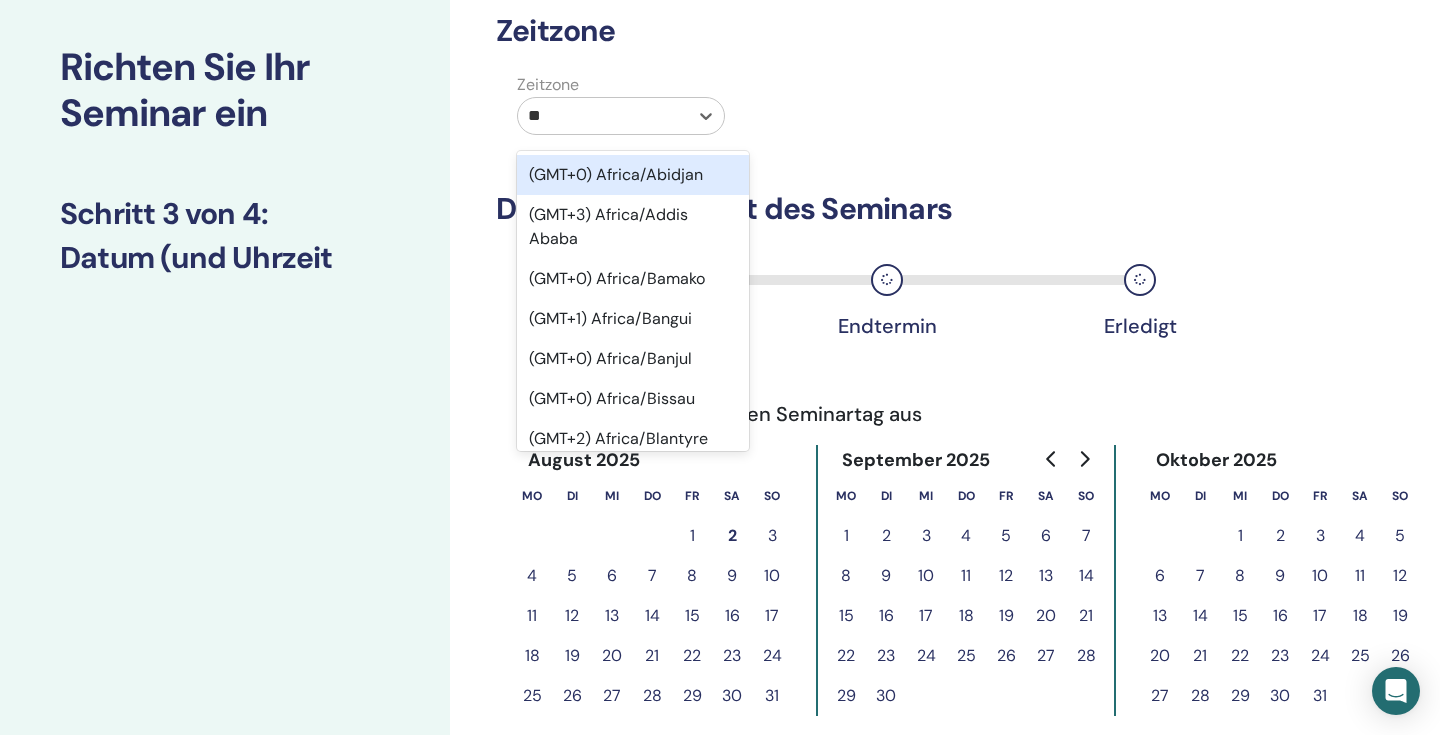 type on "***" 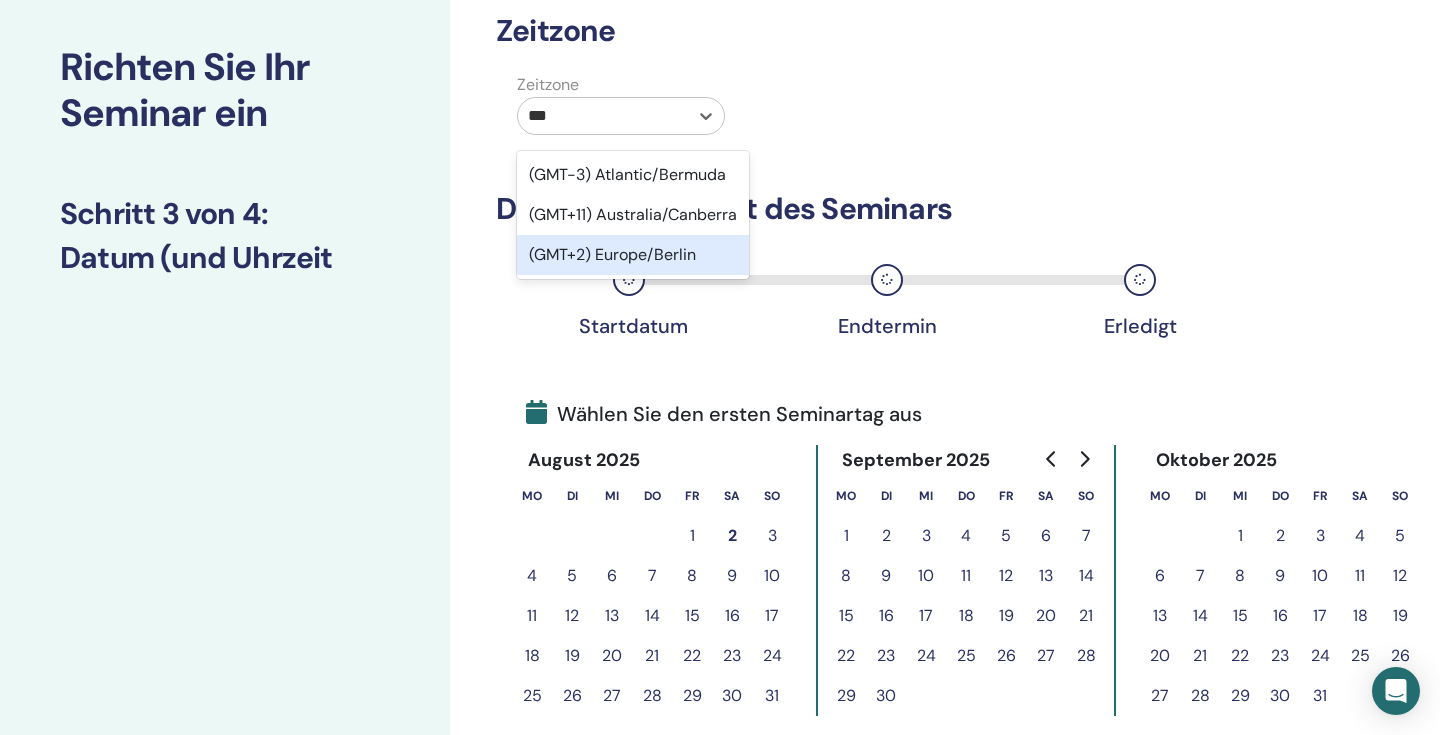click on "(GMT+2) Europe/Berlin" at bounding box center [633, 255] 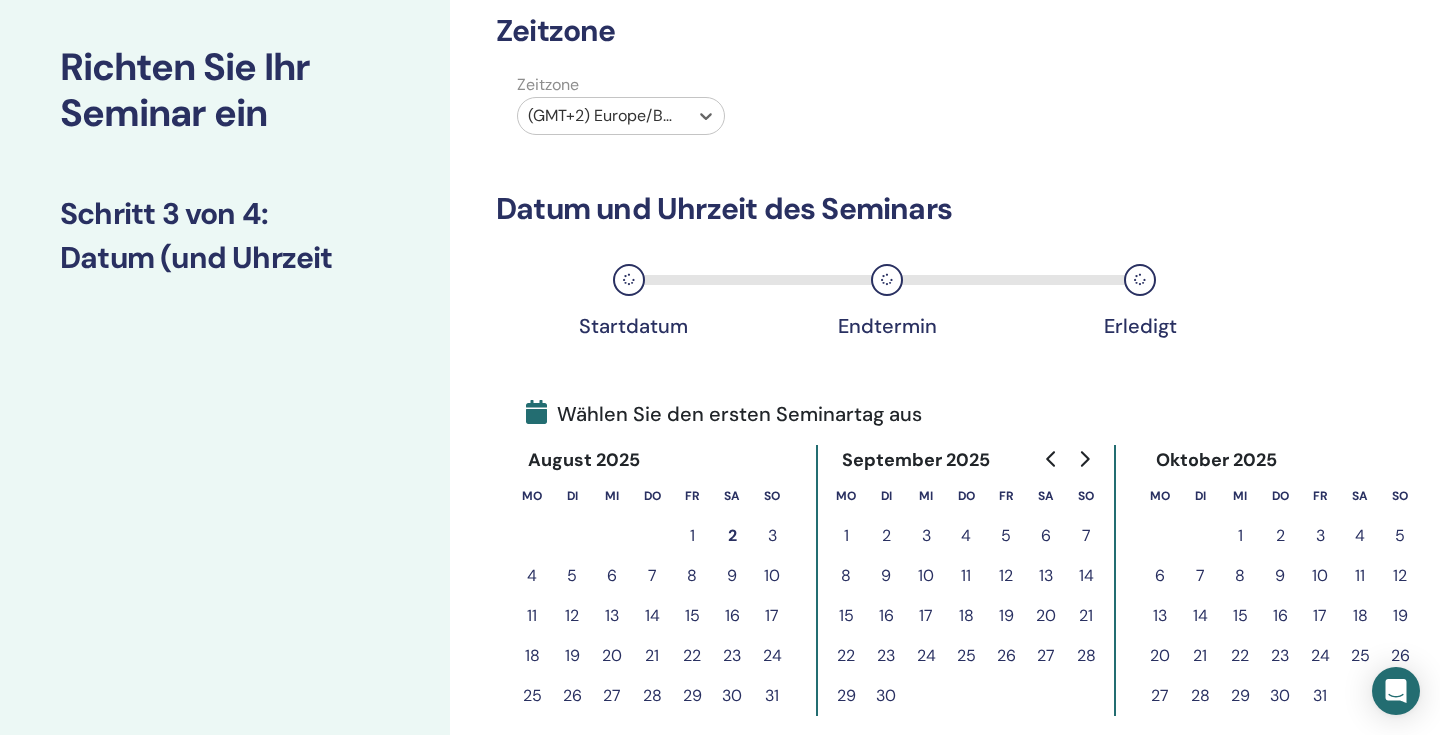 scroll, scrollTop: 175, scrollLeft: 0, axis: vertical 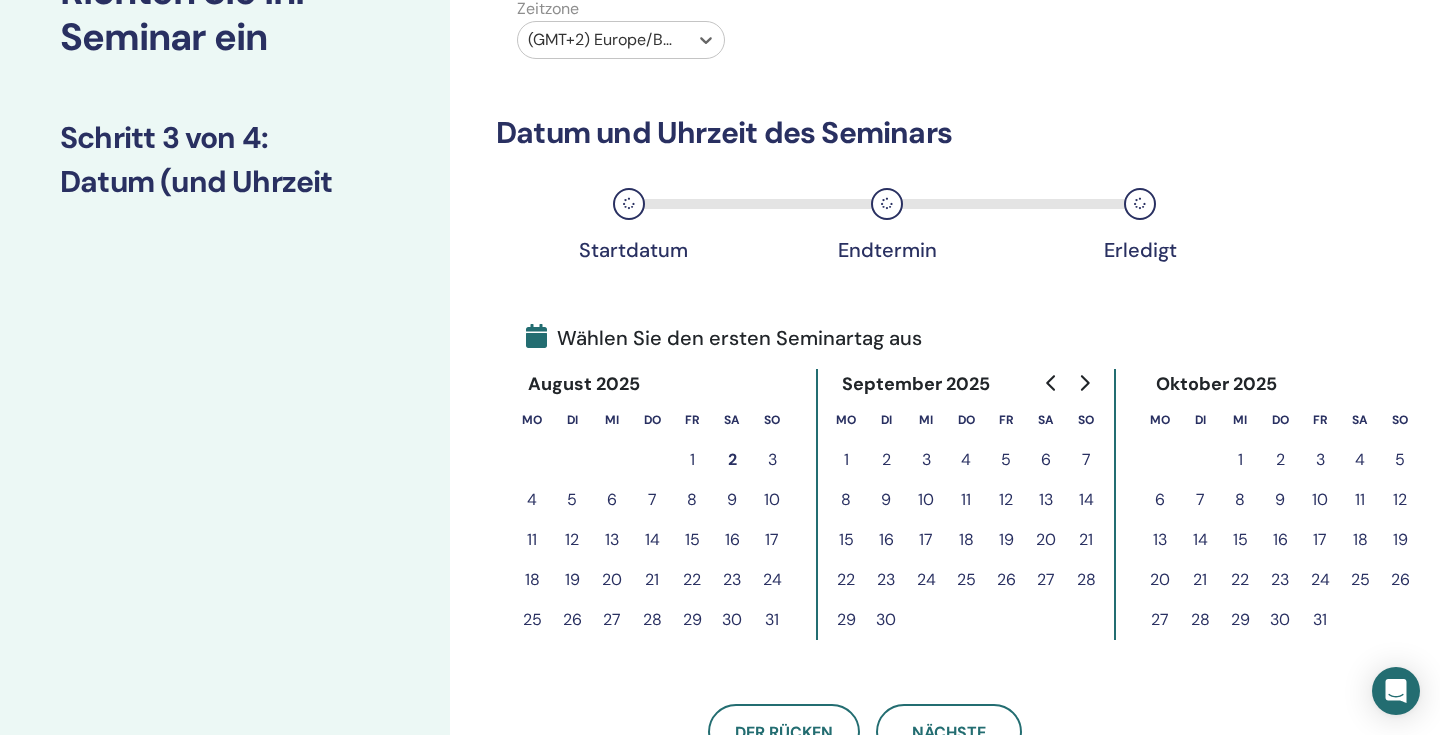 click on "12" at bounding box center [1006, 500] 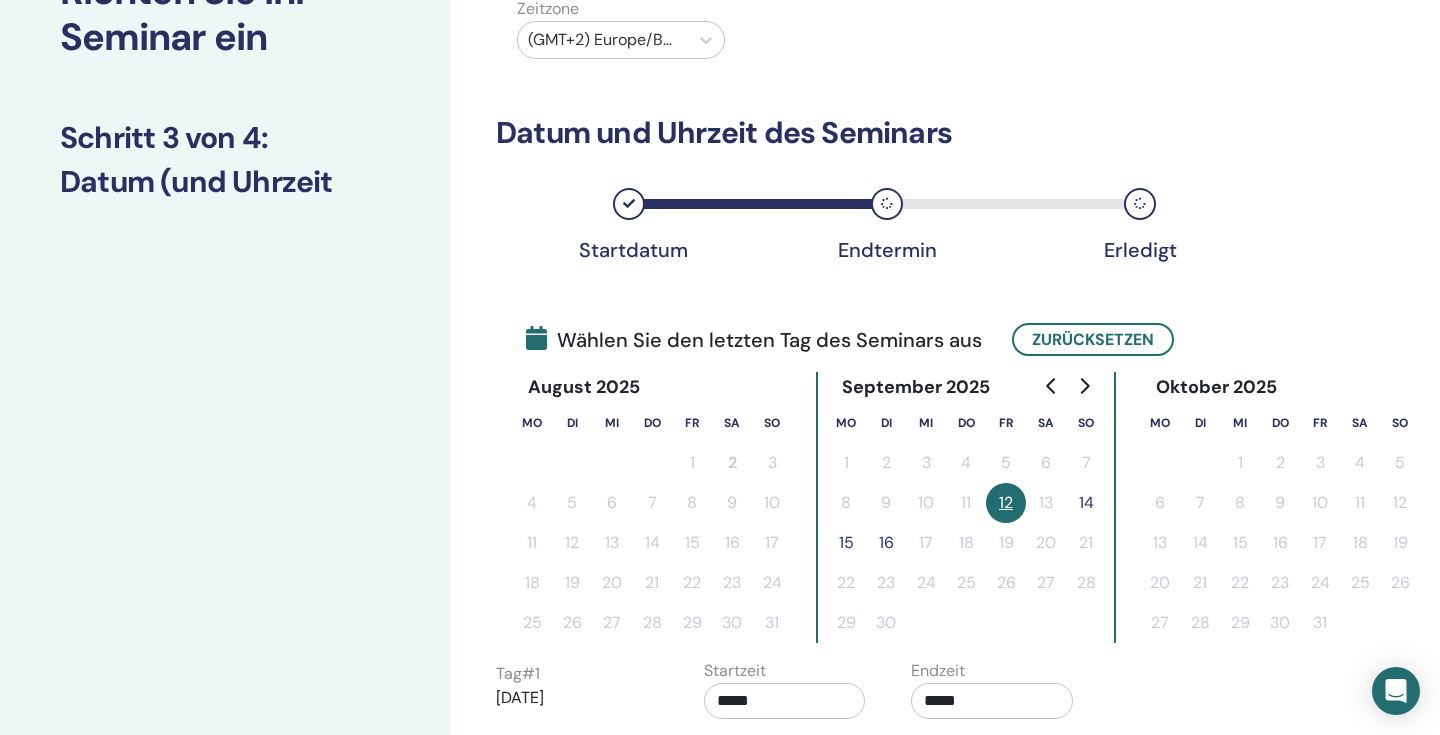 click on "14" at bounding box center [1086, 503] 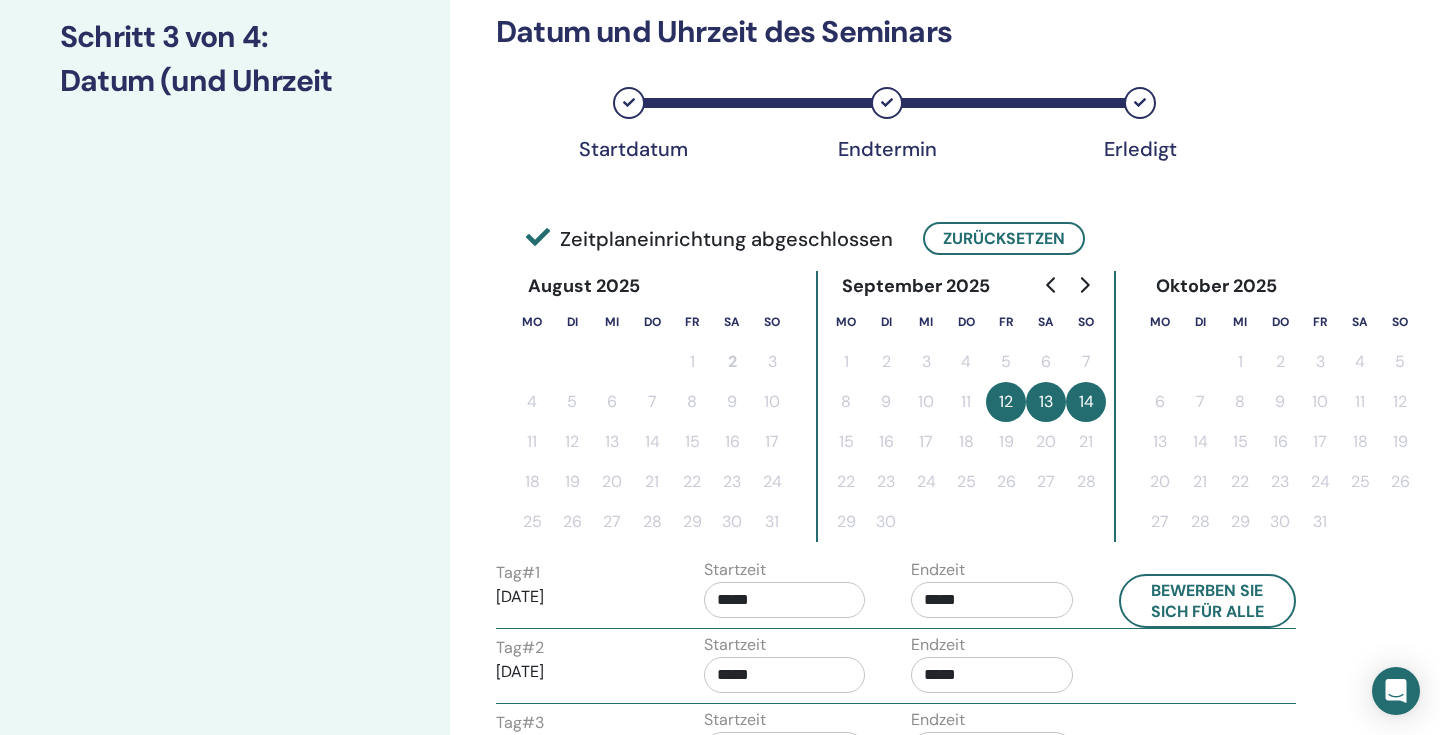 scroll, scrollTop: 292, scrollLeft: 0, axis: vertical 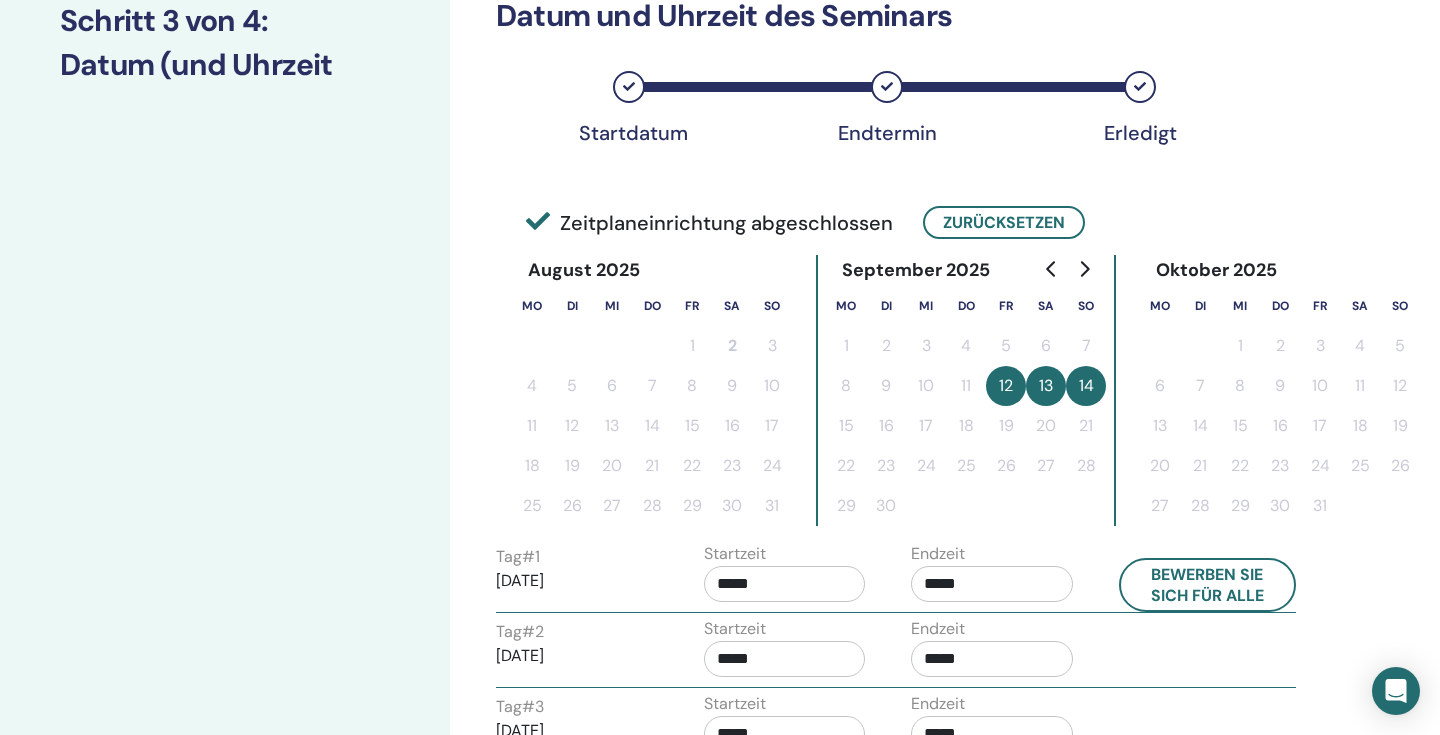 click on "*****" at bounding box center [992, 584] 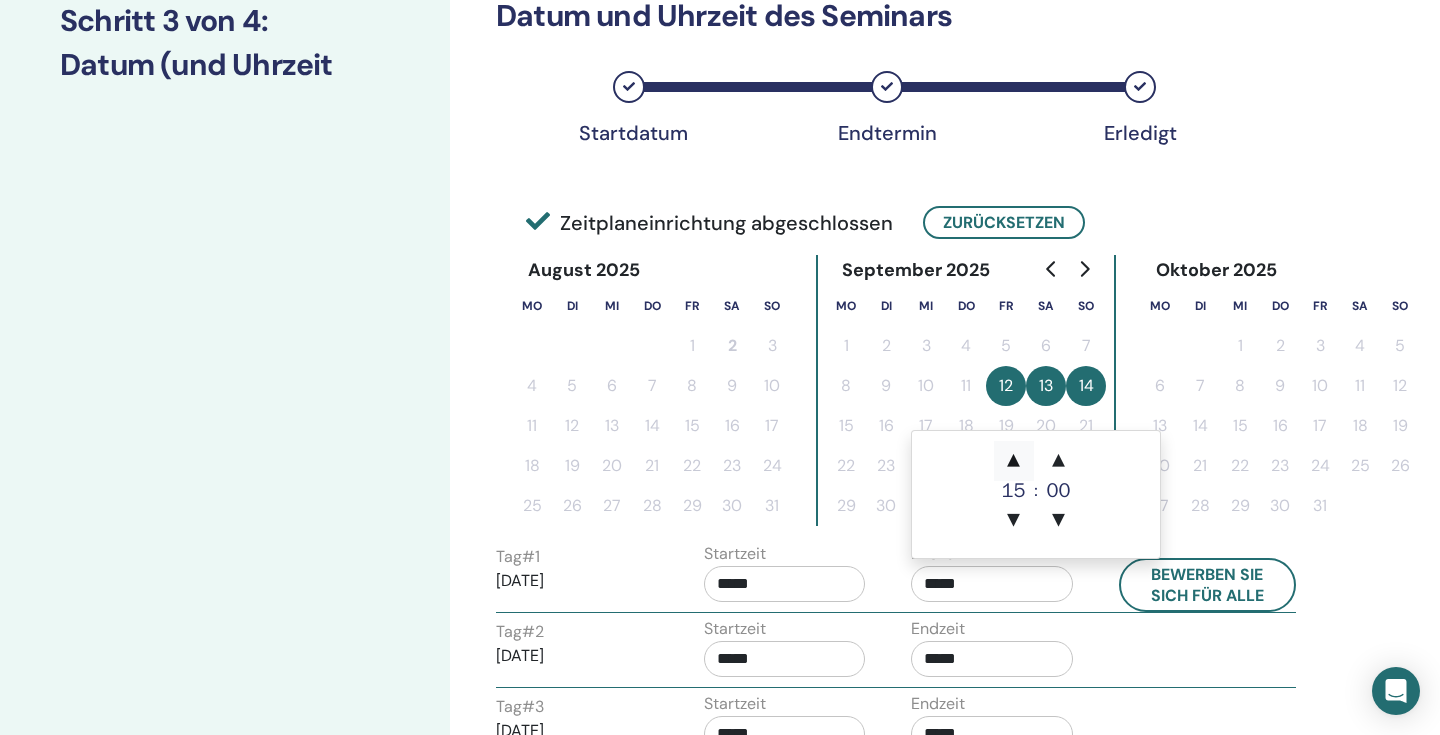 click on "▲" at bounding box center [1014, 461] 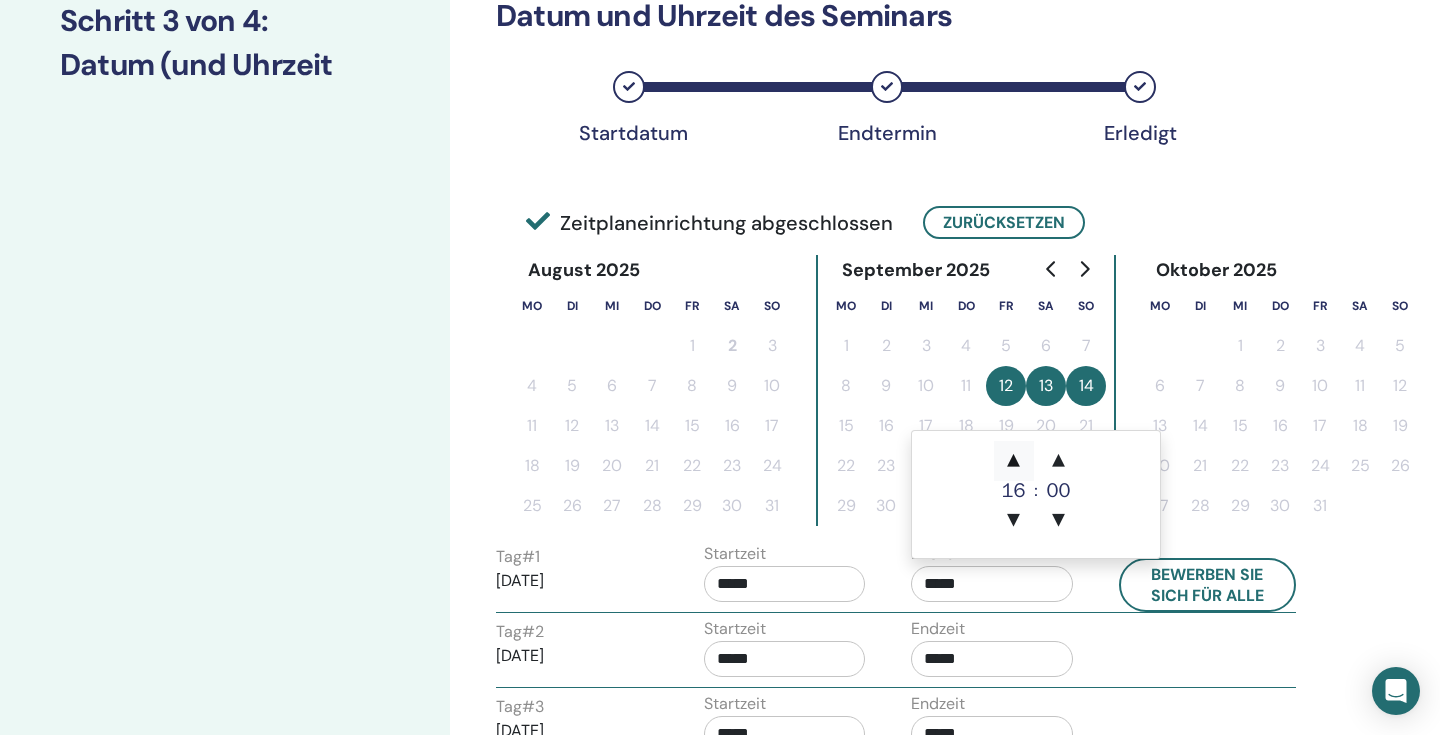 click on "▲" at bounding box center [1014, 461] 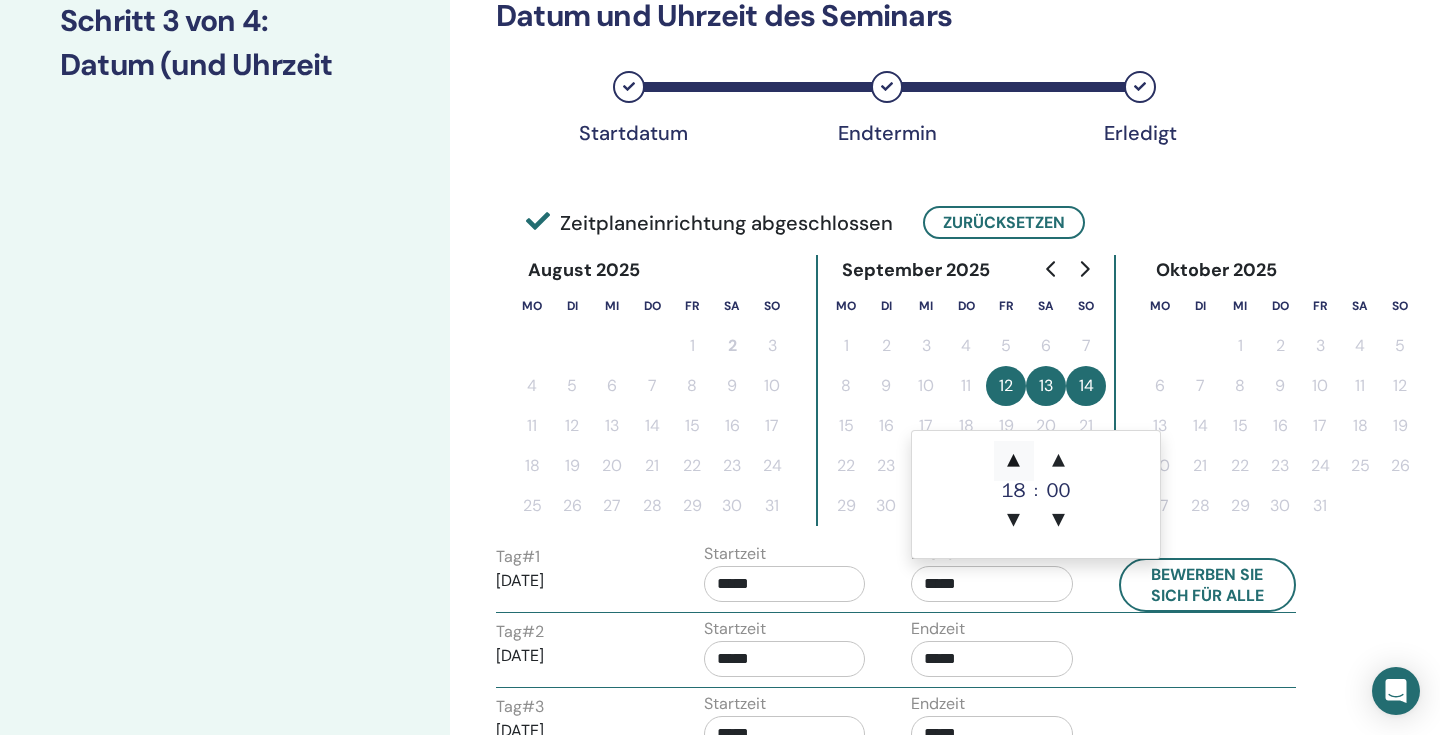 click on "▲" at bounding box center [1014, 461] 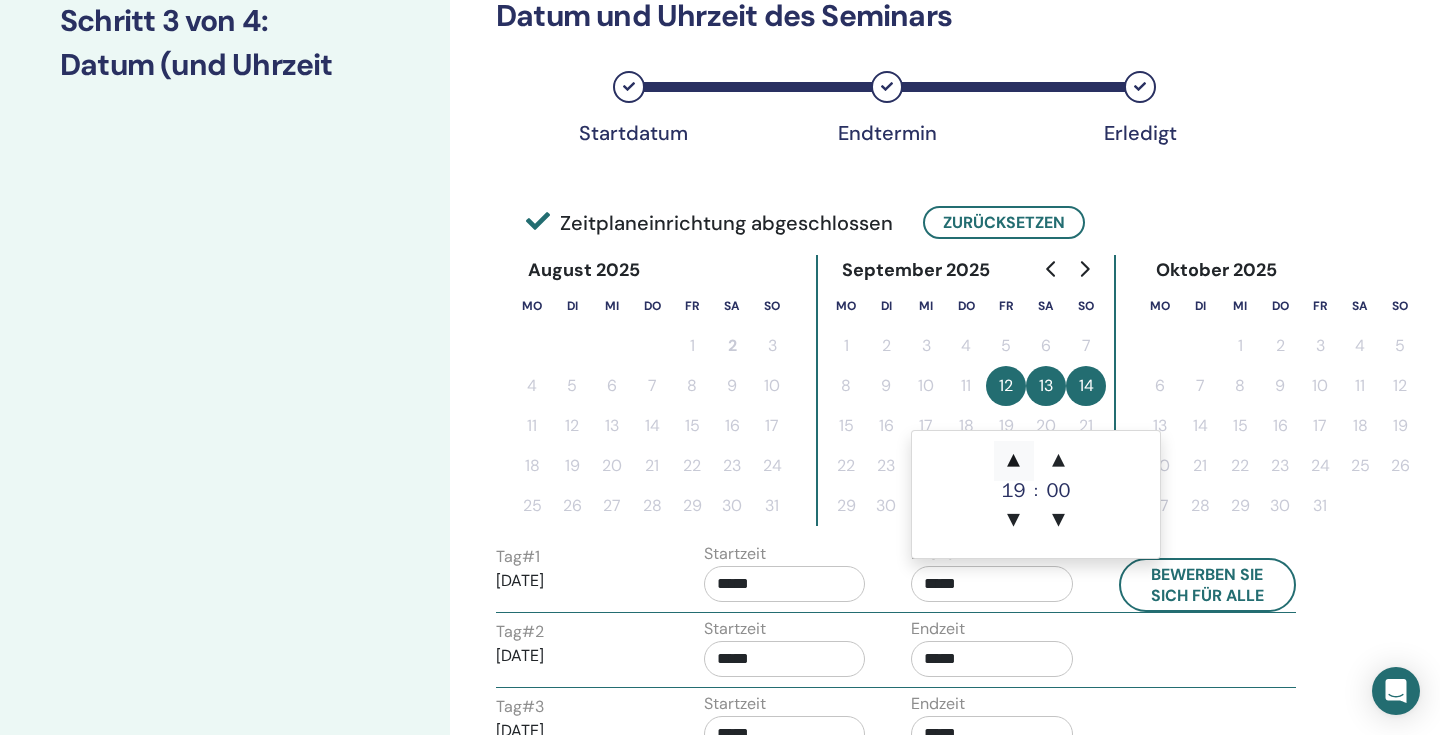 click on "▲" at bounding box center (1014, 461) 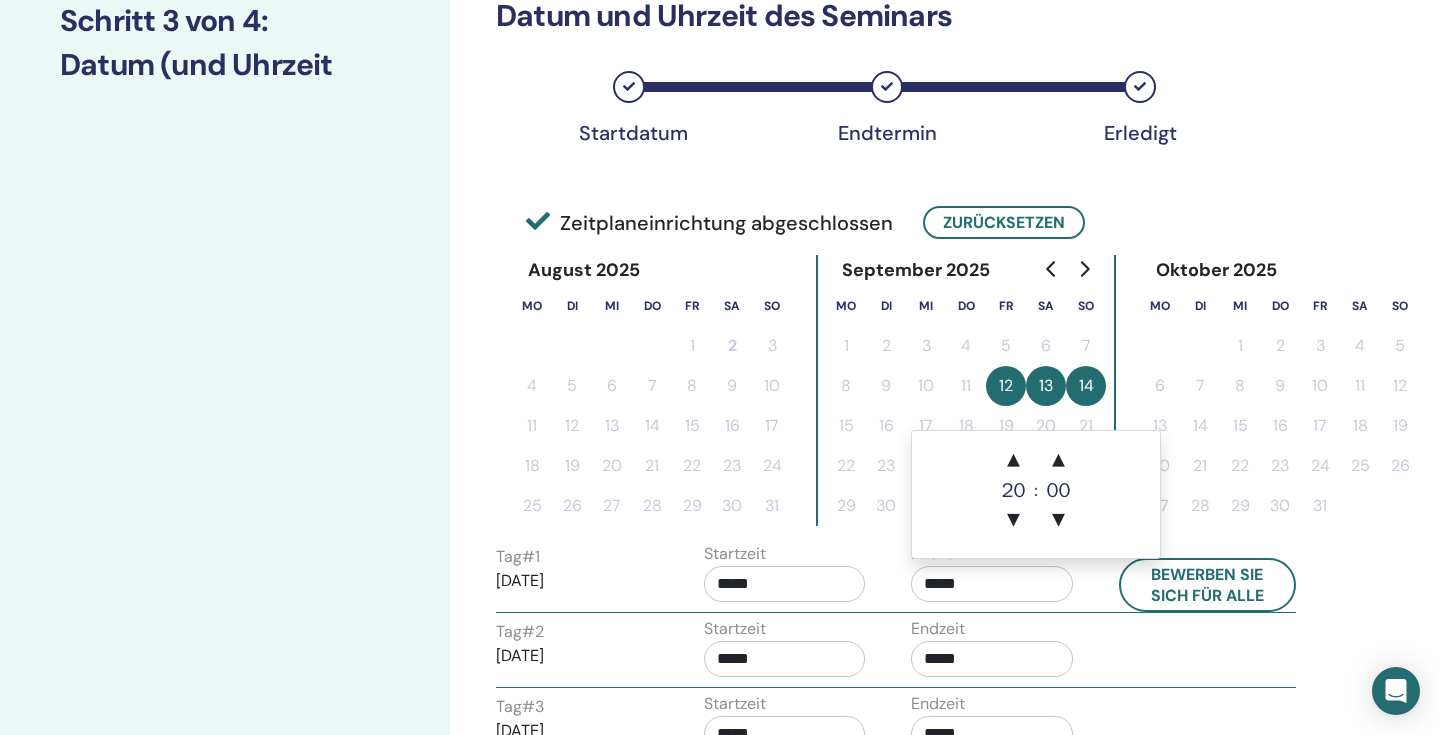 click on "*****" at bounding box center (785, 584) 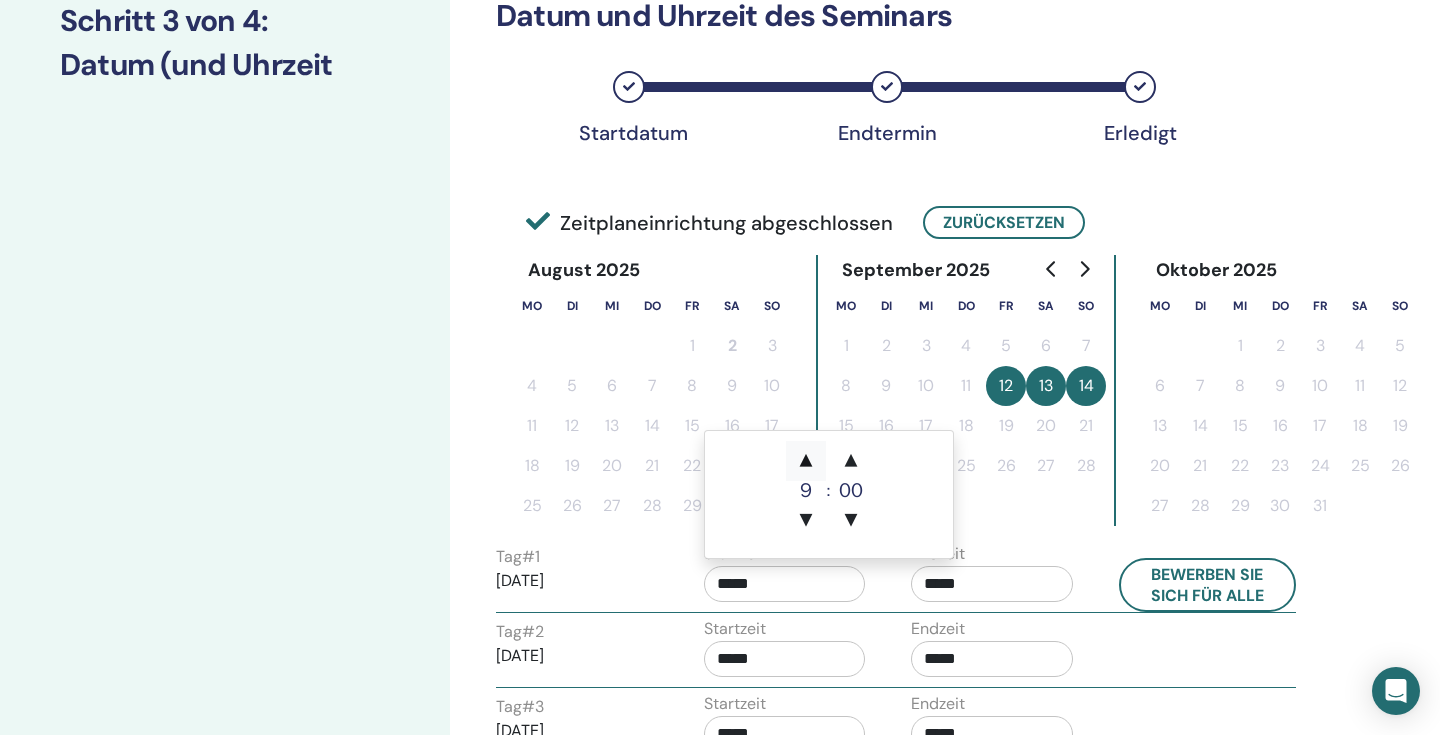 click on "▲" at bounding box center [806, 461] 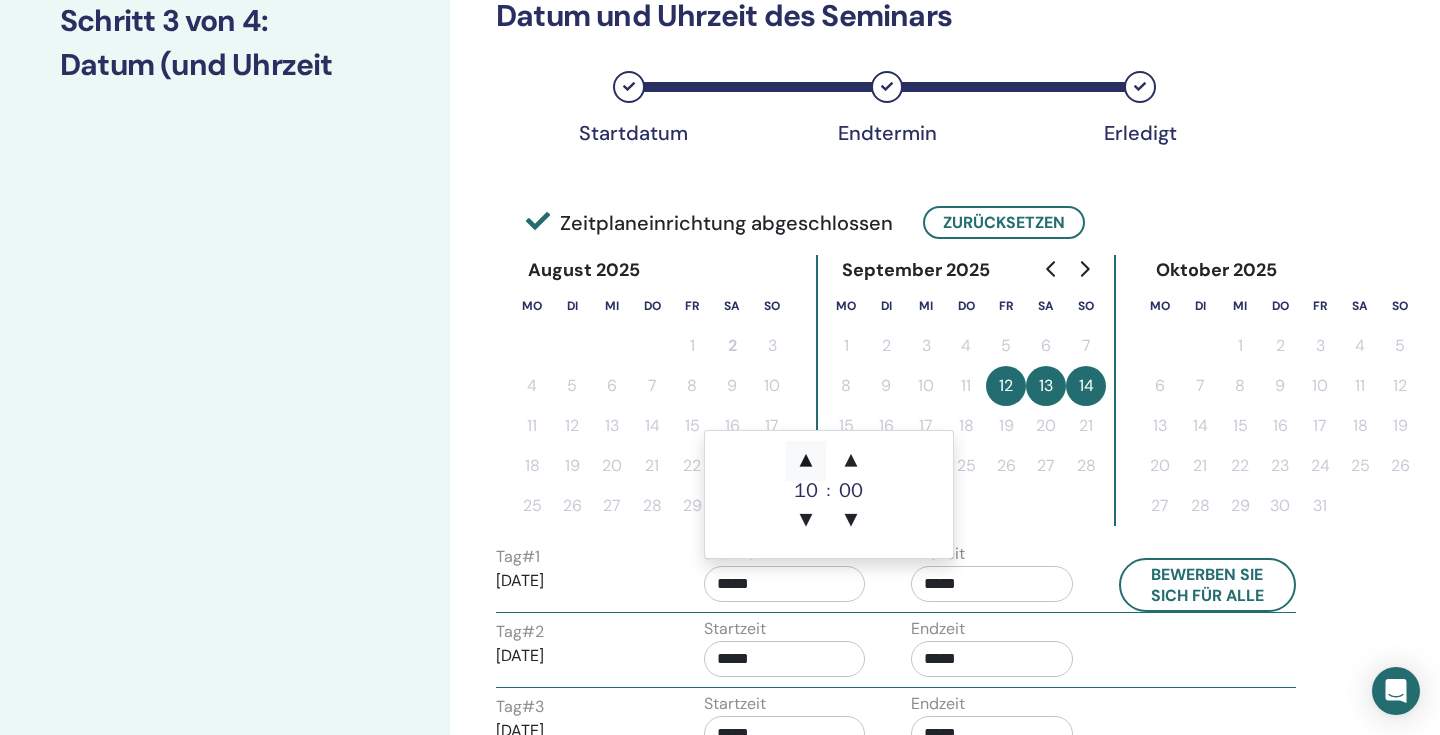 click on "▲" at bounding box center [806, 461] 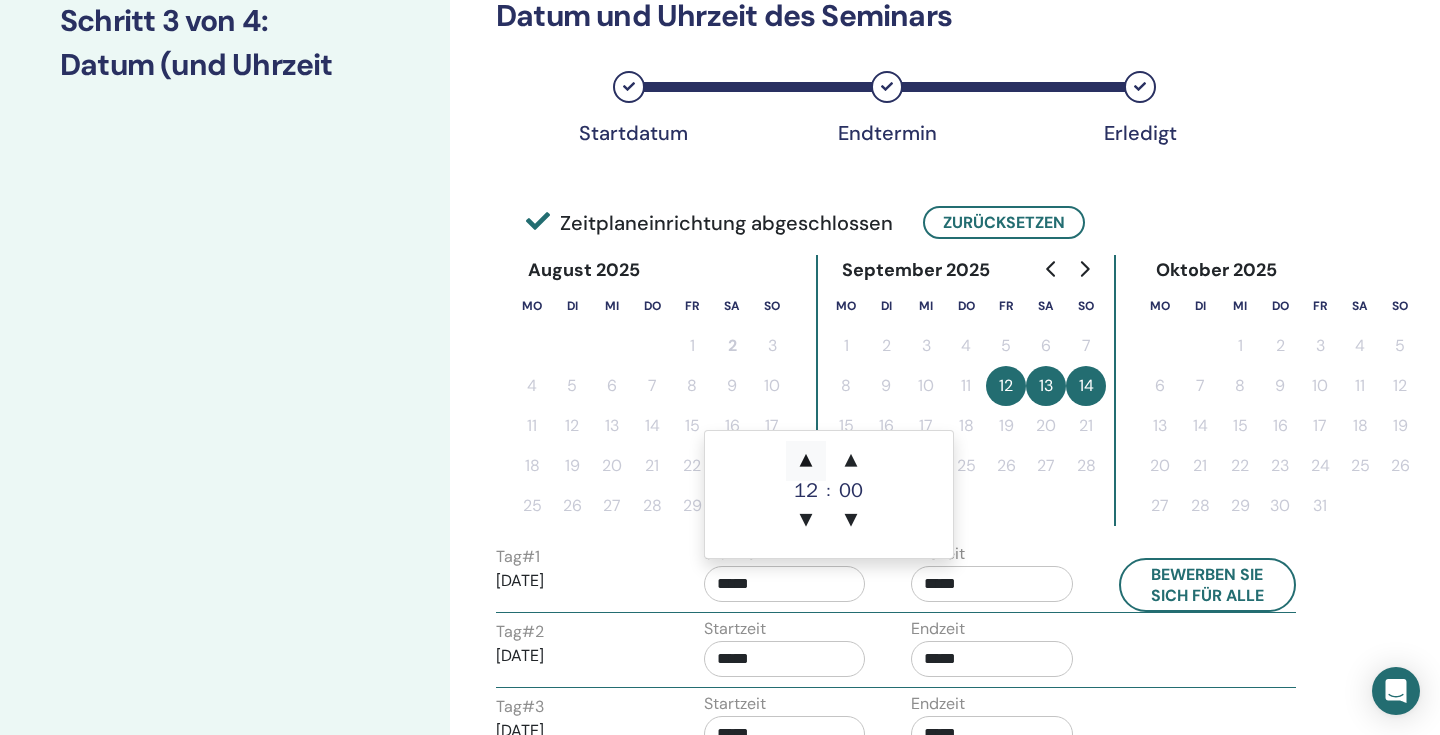 click on "▲" at bounding box center [806, 461] 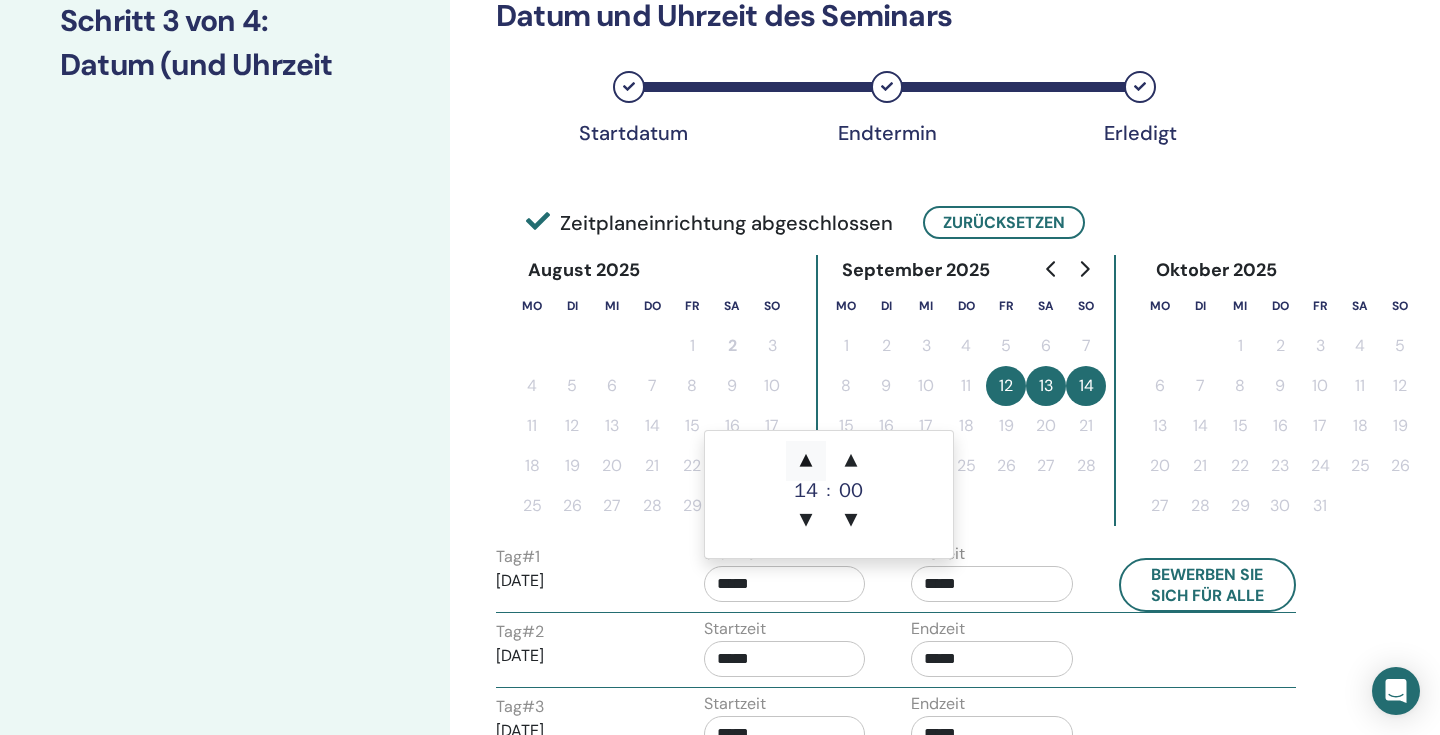 click on "▲" at bounding box center [806, 461] 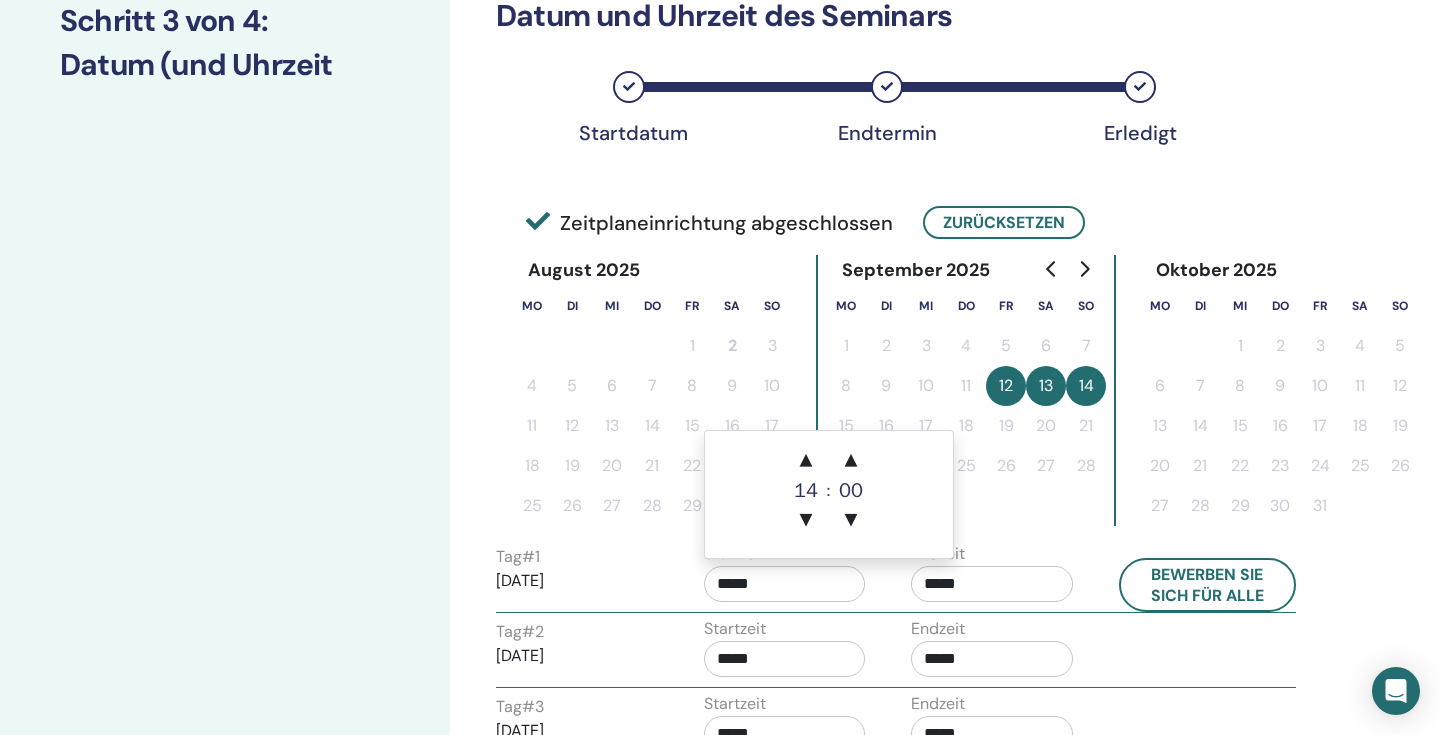 click on "*****" at bounding box center [992, 659] 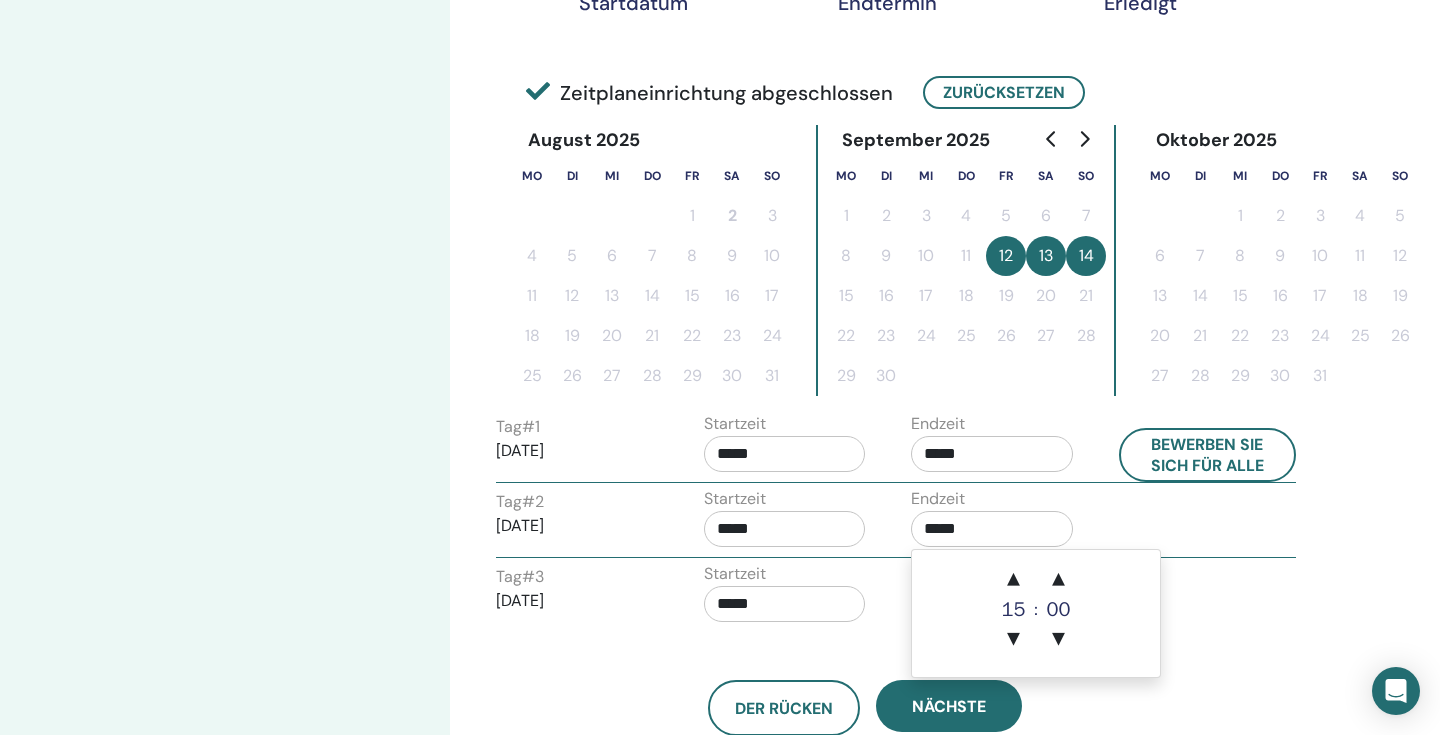 scroll, scrollTop: 445, scrollLeft: 0, axis: vertical 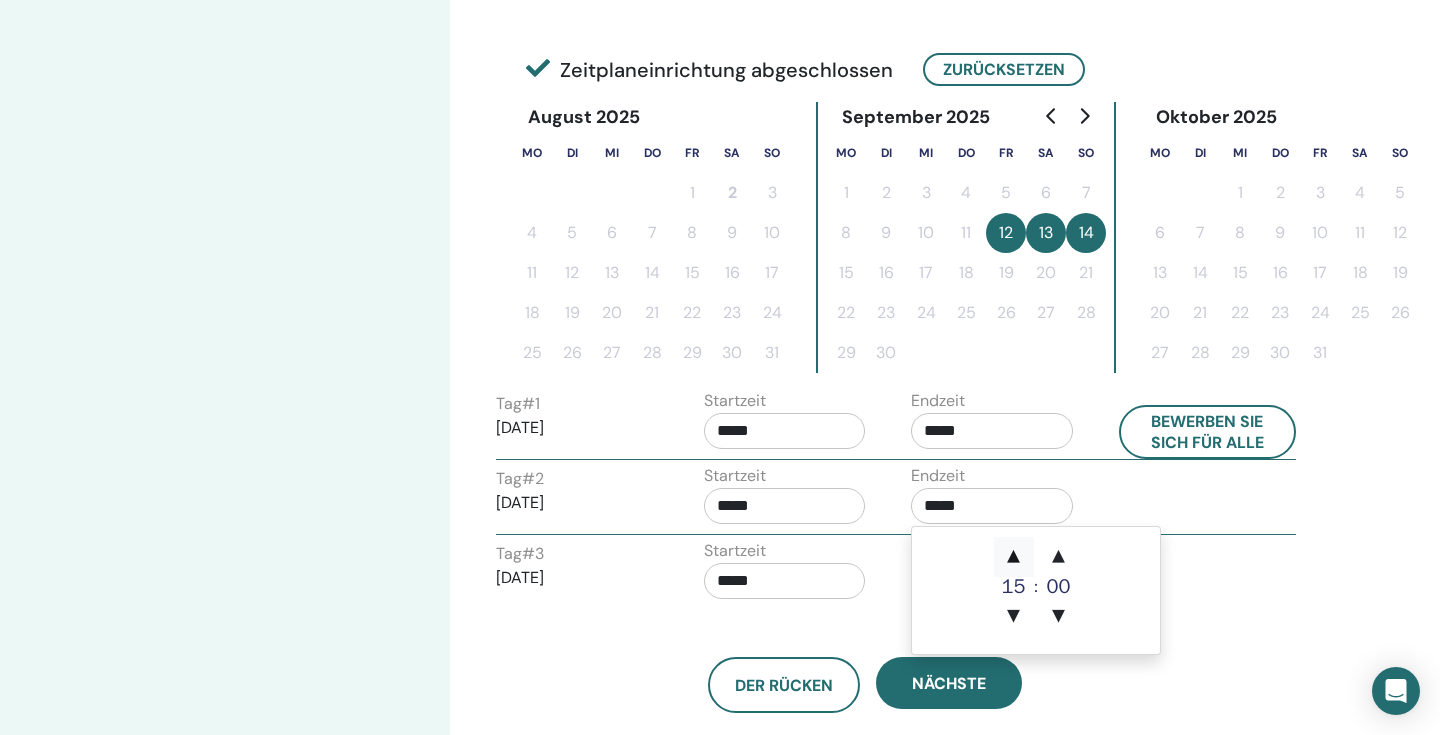 click on "▲" at bounding box center (1014, 557) 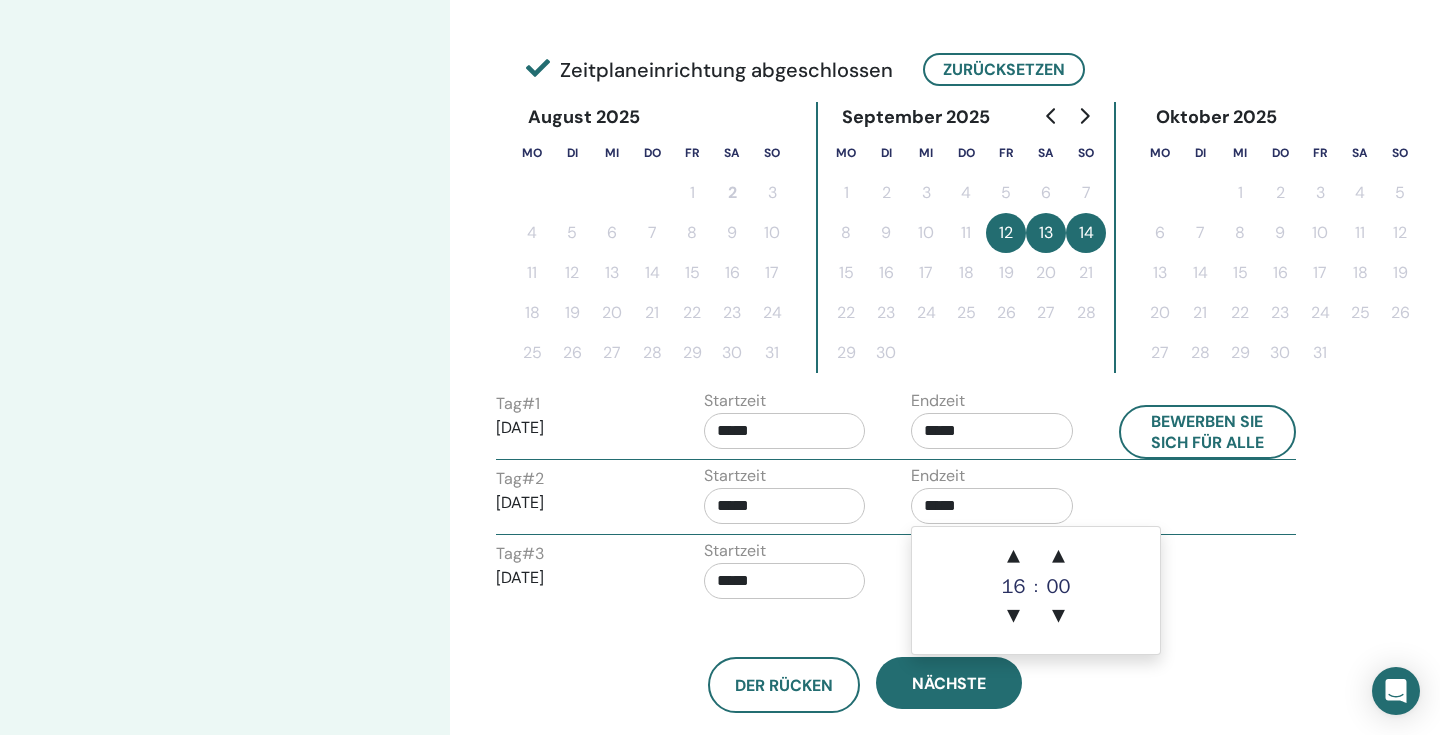 click on "Startzeit *****" at bounding box center (793, 499) 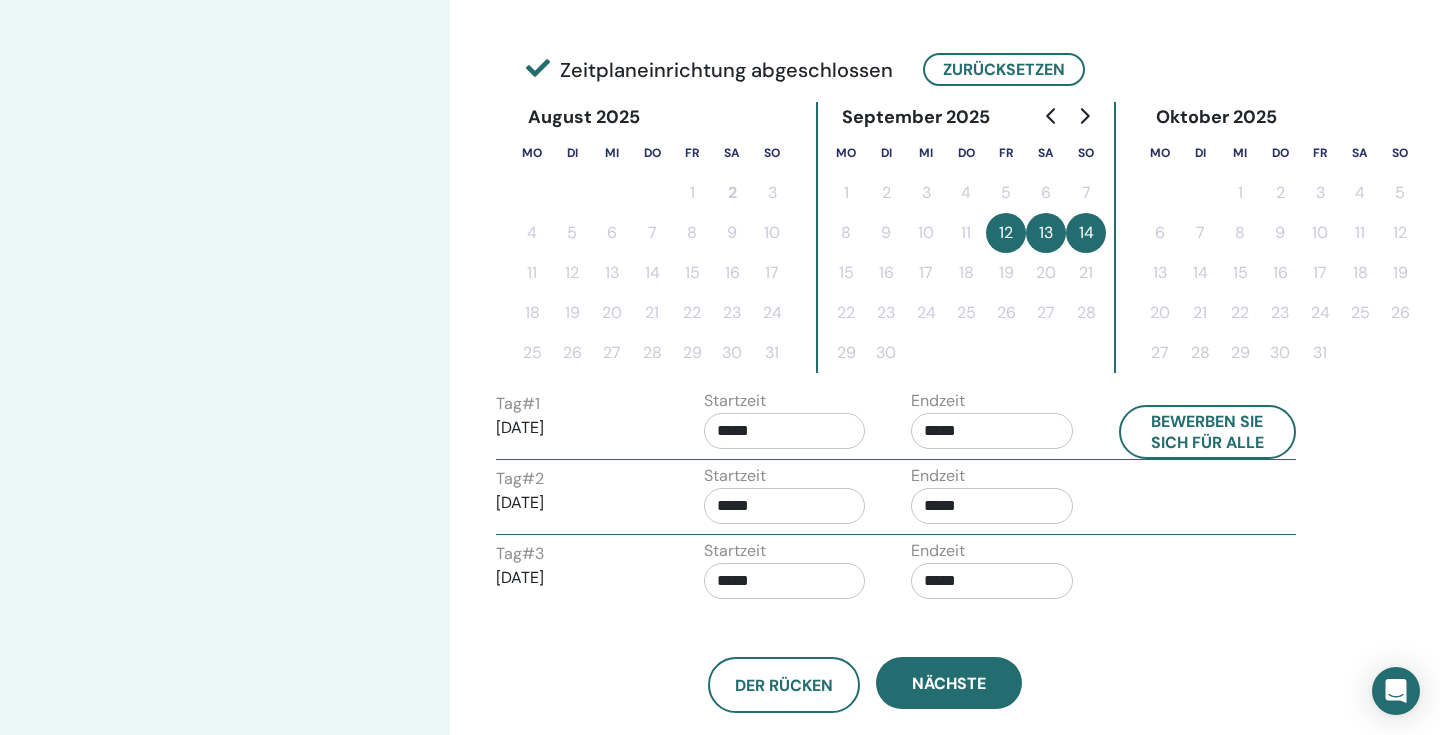 click on "*****" at bounding box center (992, 581) 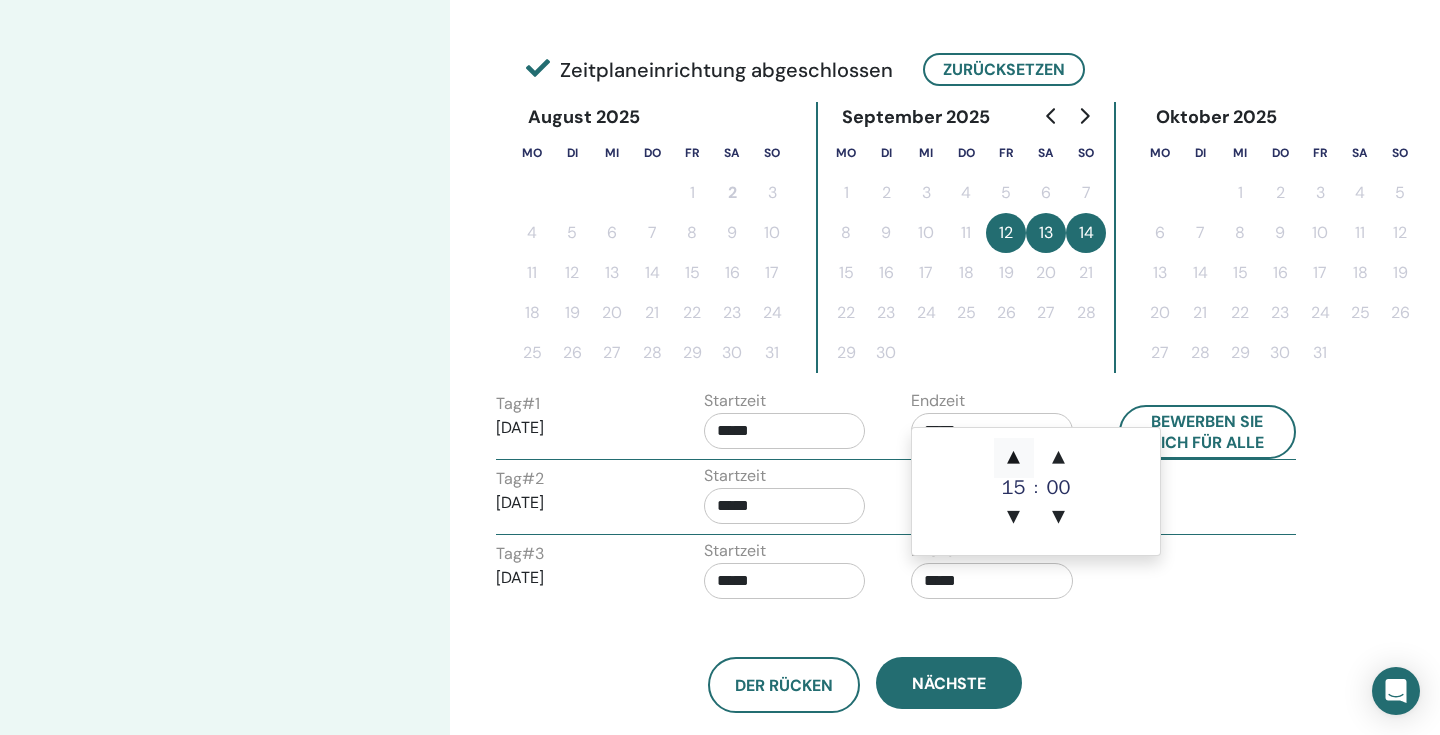 click on "▲" at bounding box center (1014, 458) 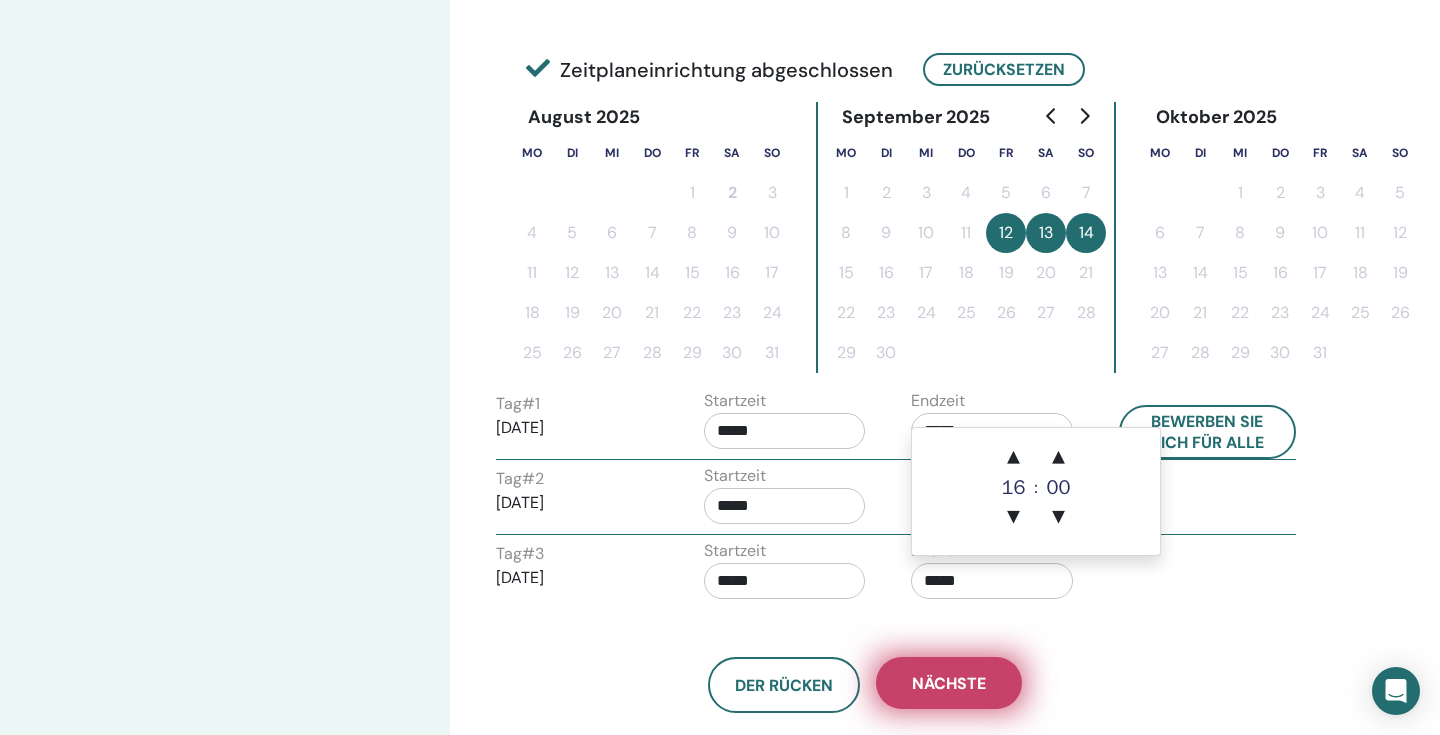 click on "Nächste" at bounding box center (949, 683) 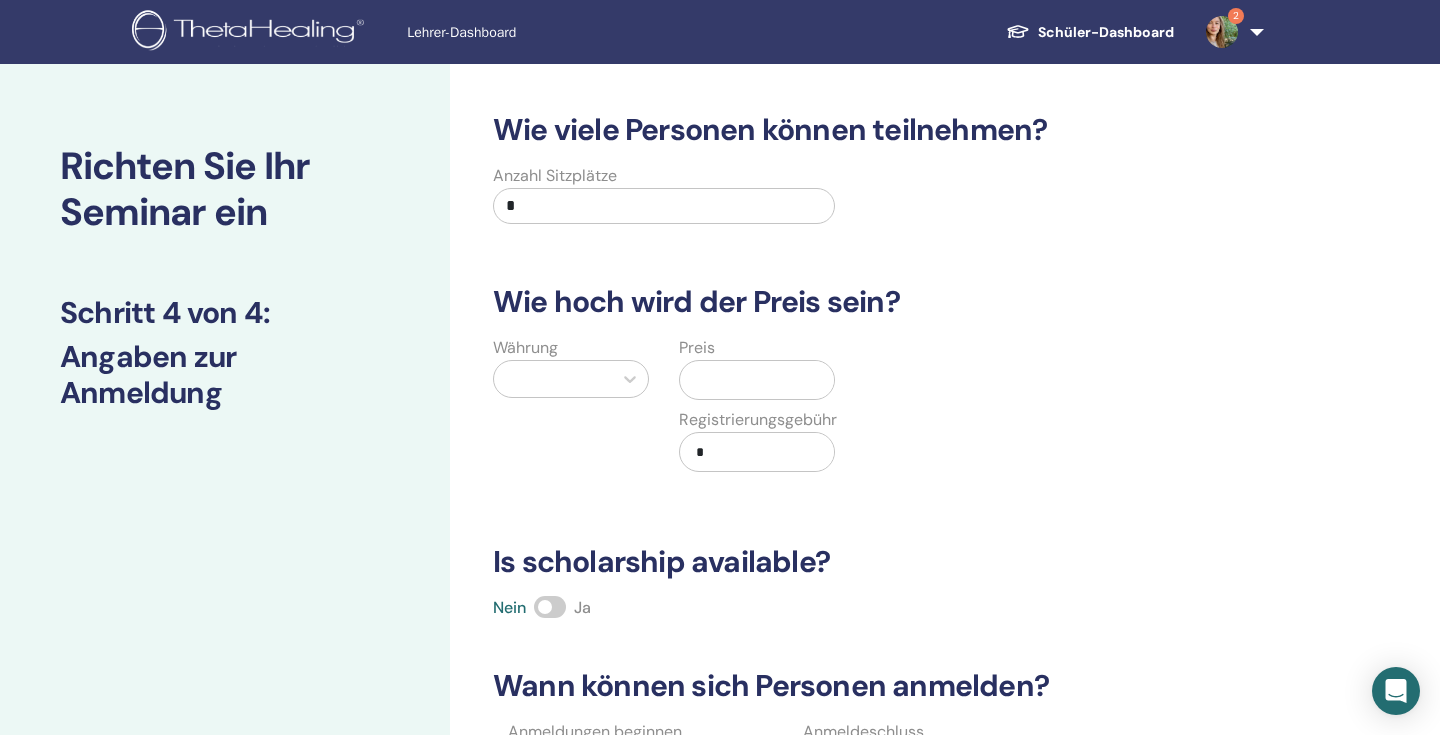 scroll, scrollTop: 0, scrollLeft: 0, axis: both 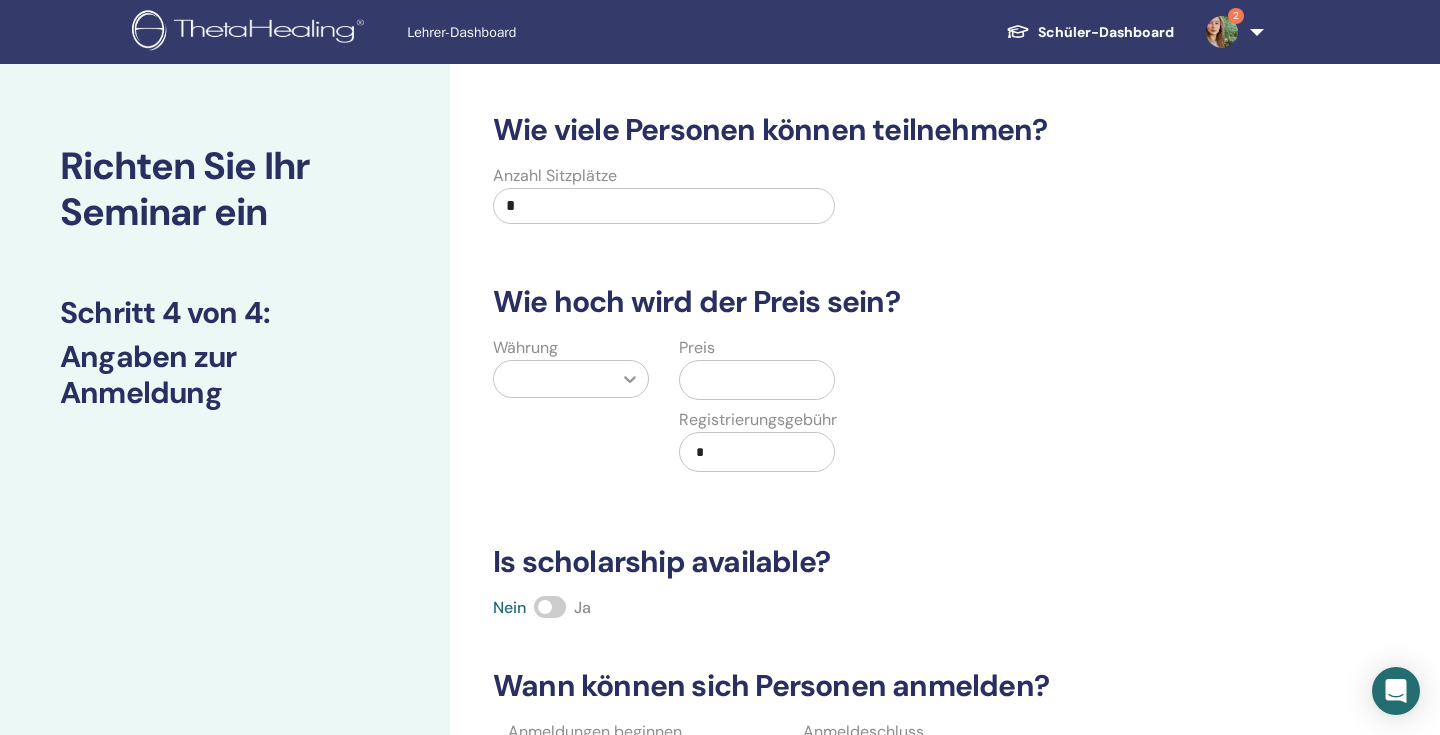 click 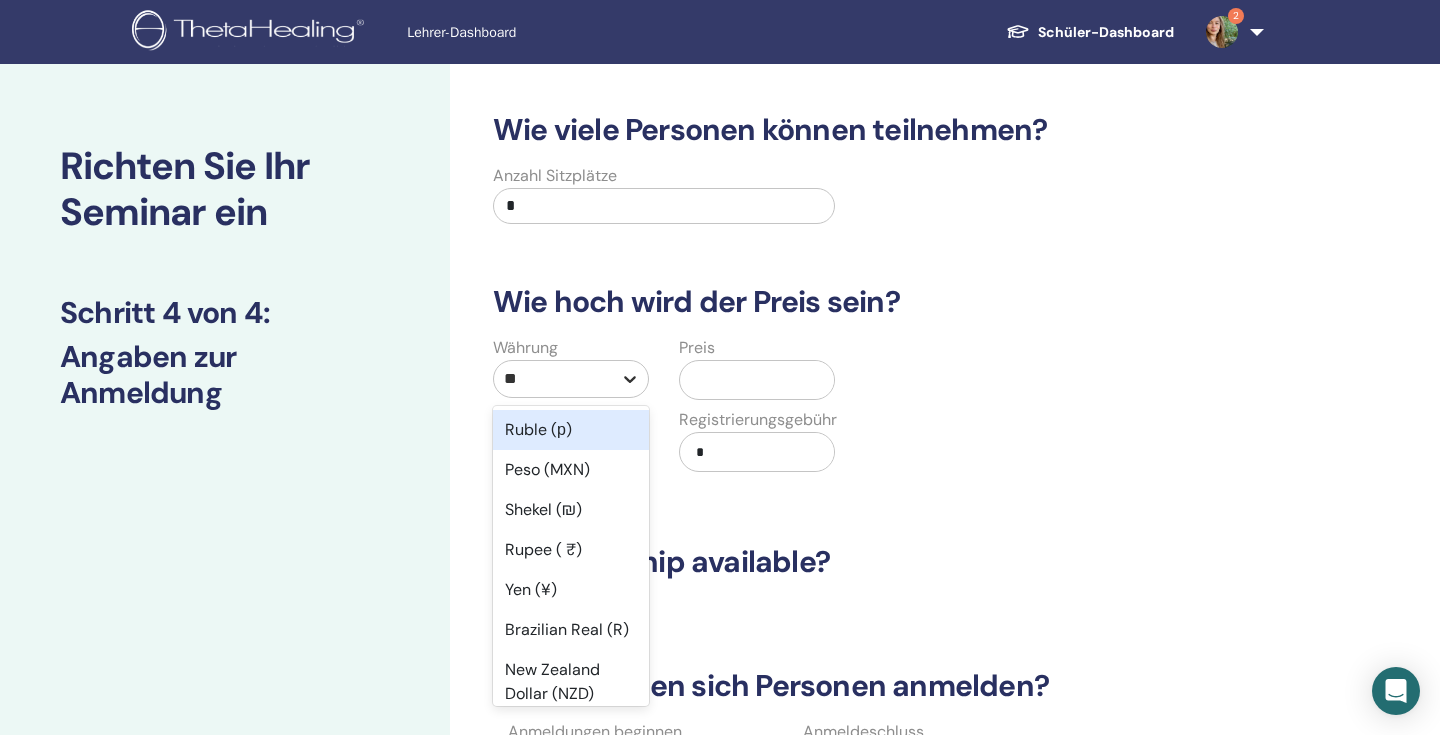 type on "***" 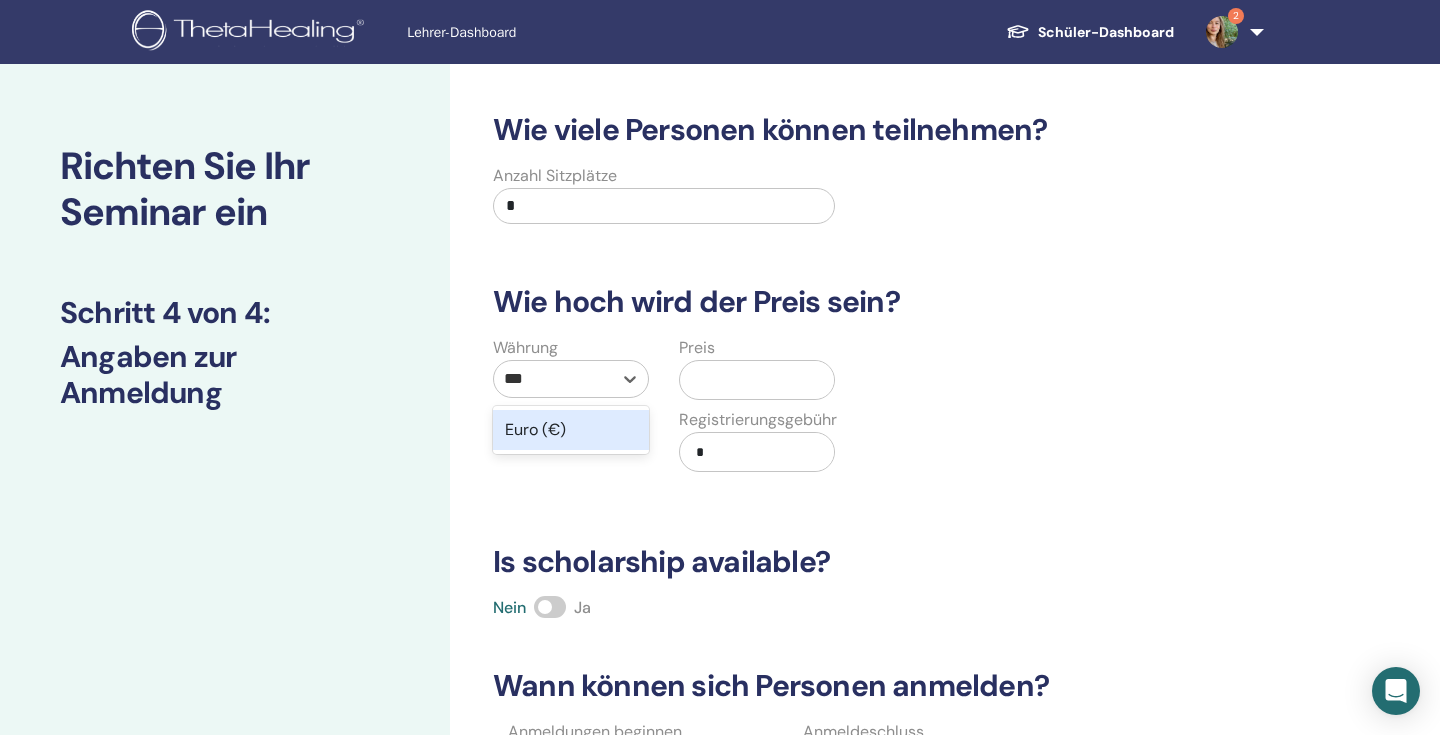 click on "Euro (€)" at bounding box center (571, 430) 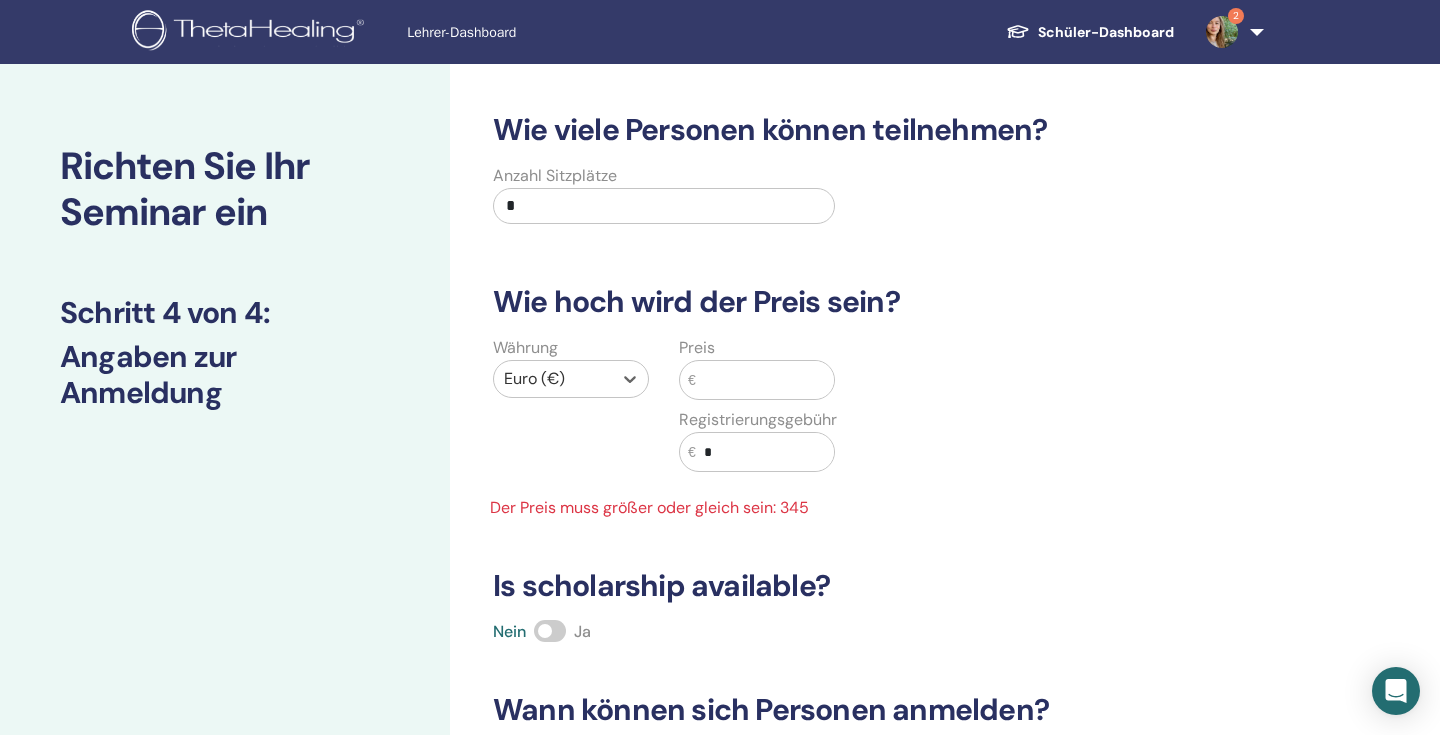 click at bounding box center [765, 380] 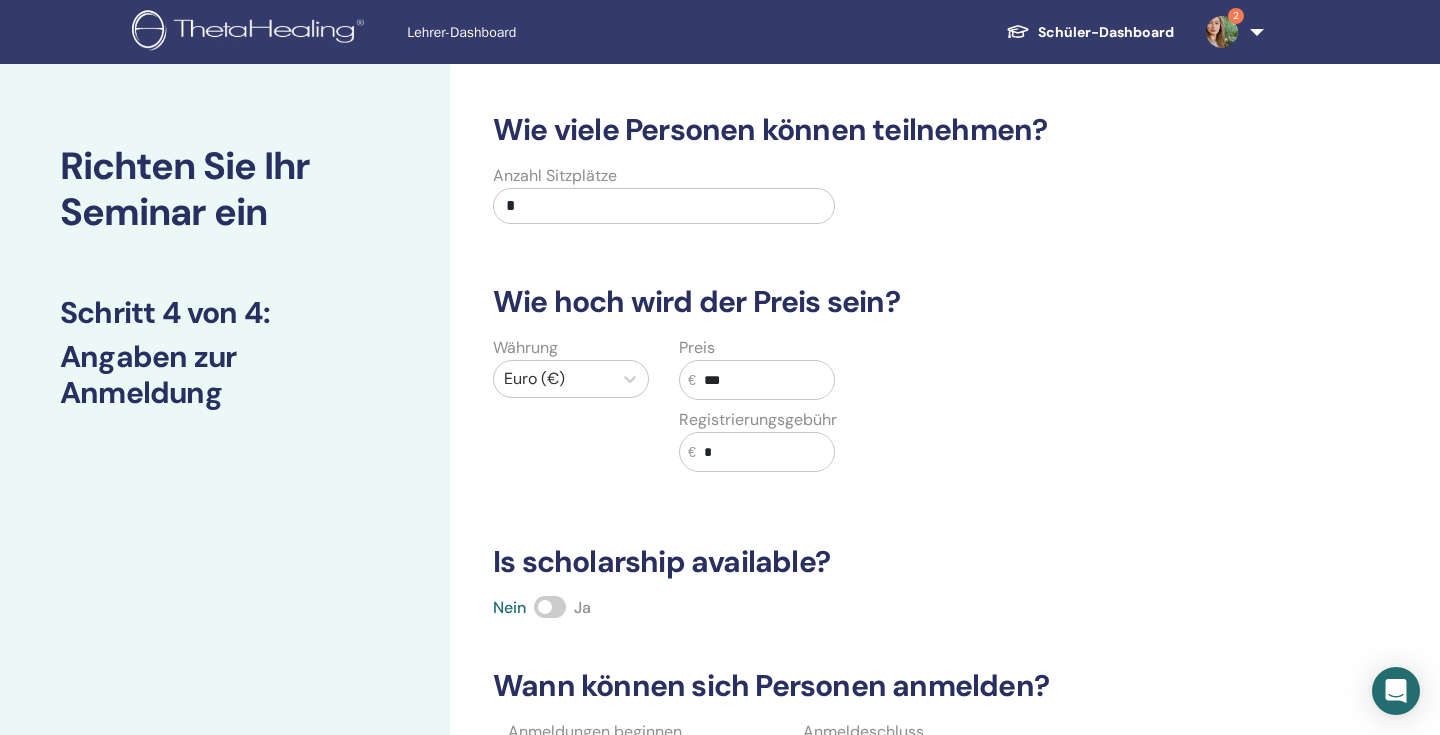 type on "***" 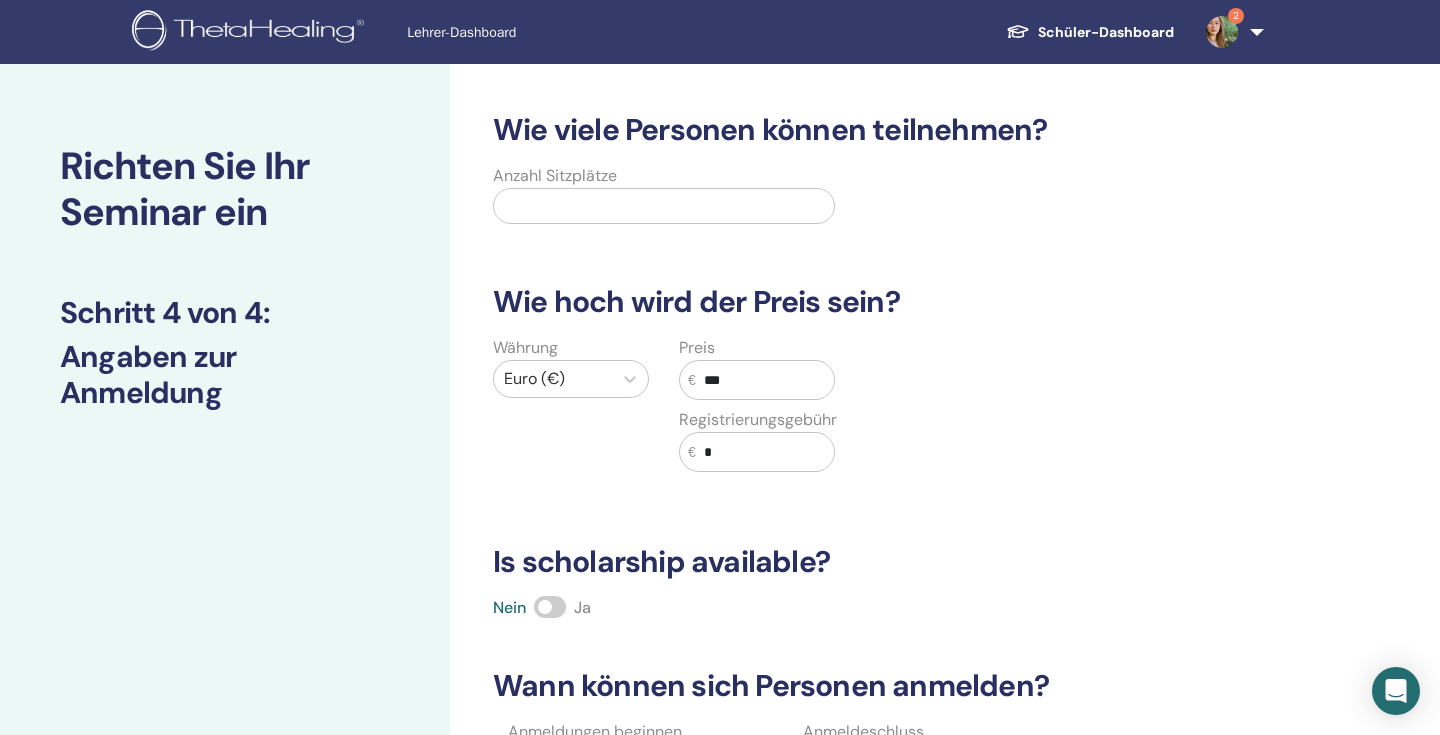 type on "*" 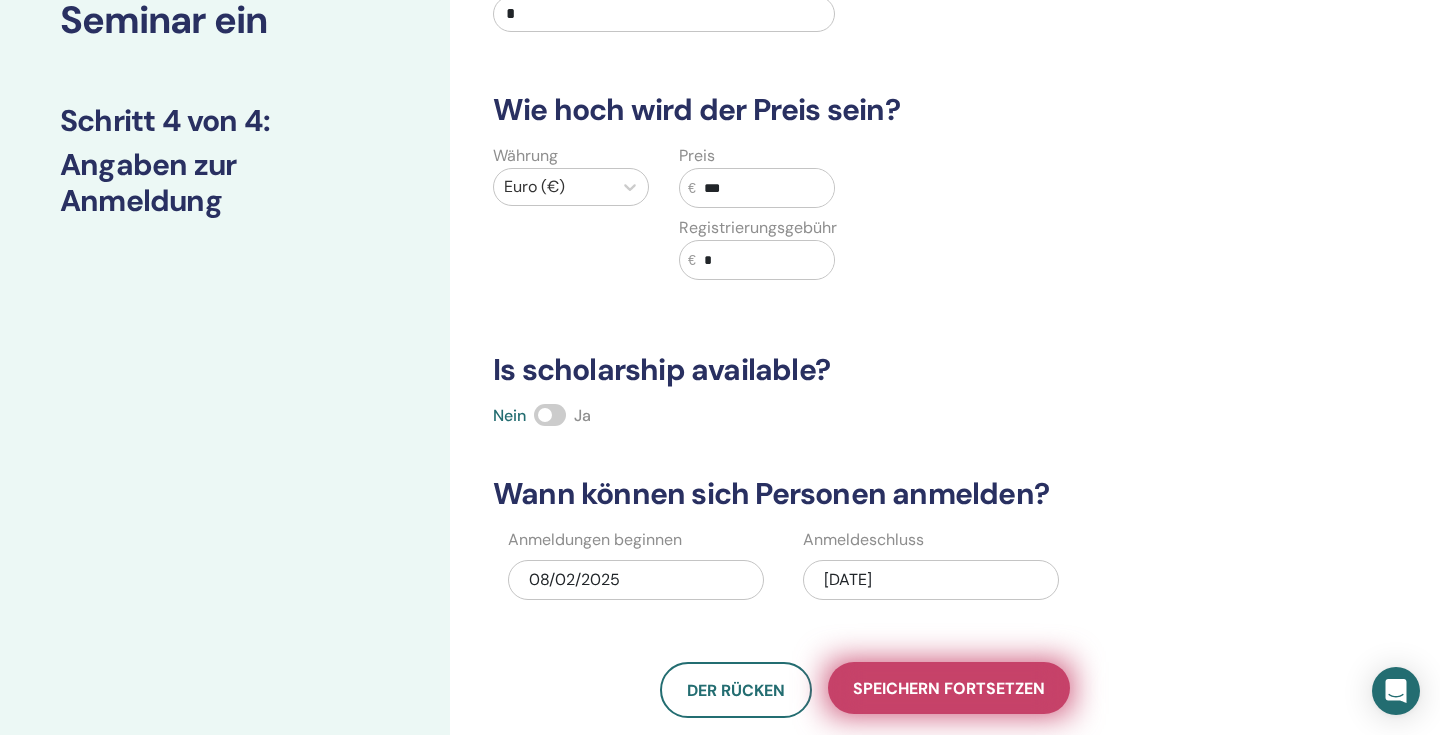 scroll, scrollTop: 191, scrollLeft: 0, axis: vertical 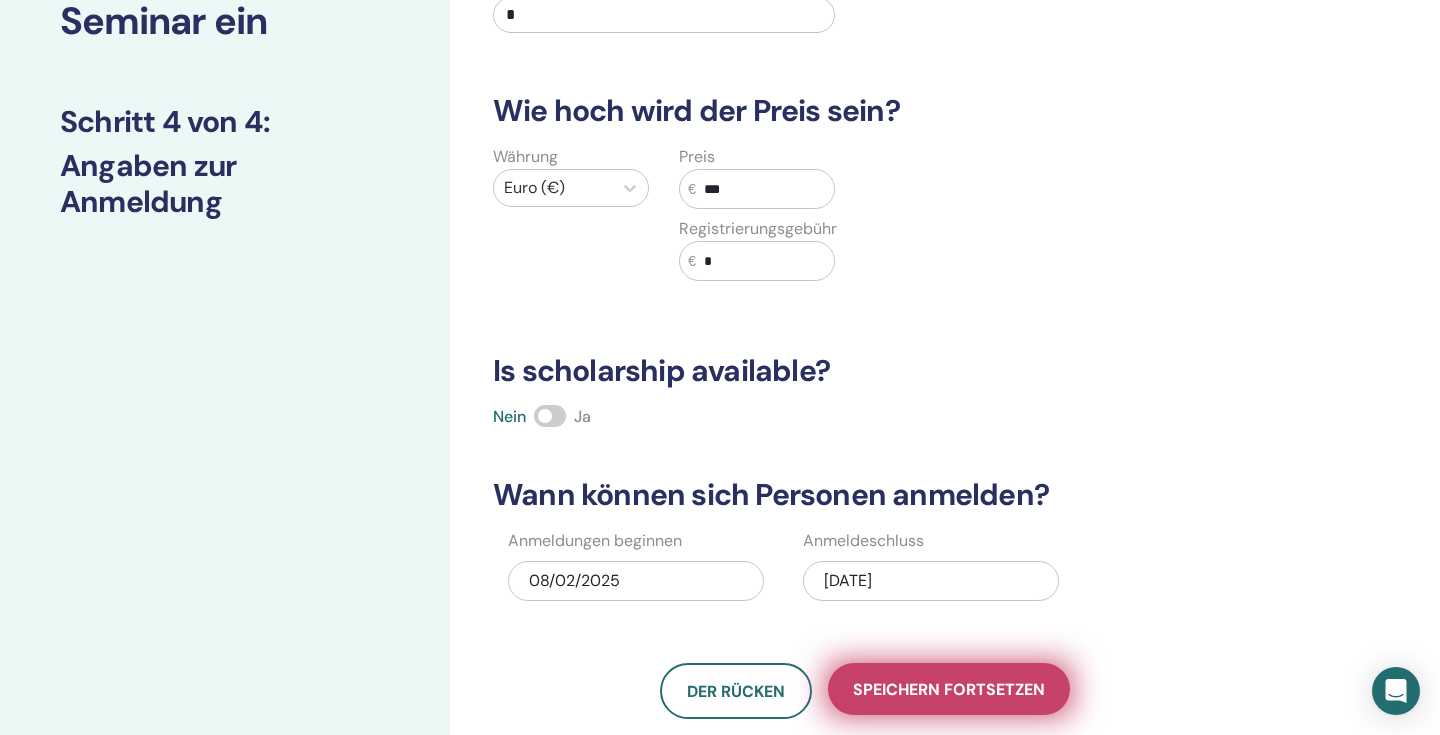 type on "*" 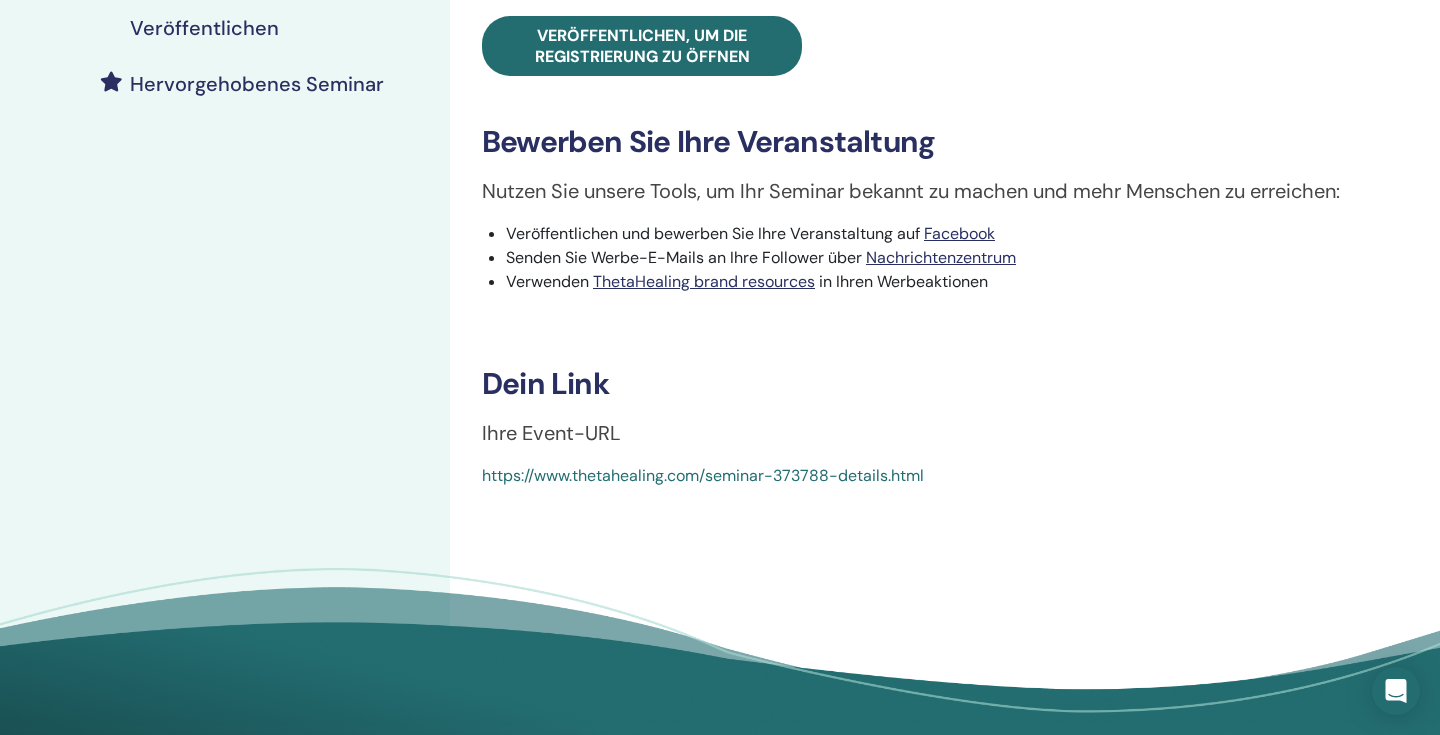 scroll, scrollTop: 536, scrollLeft: 0, axis: vertical 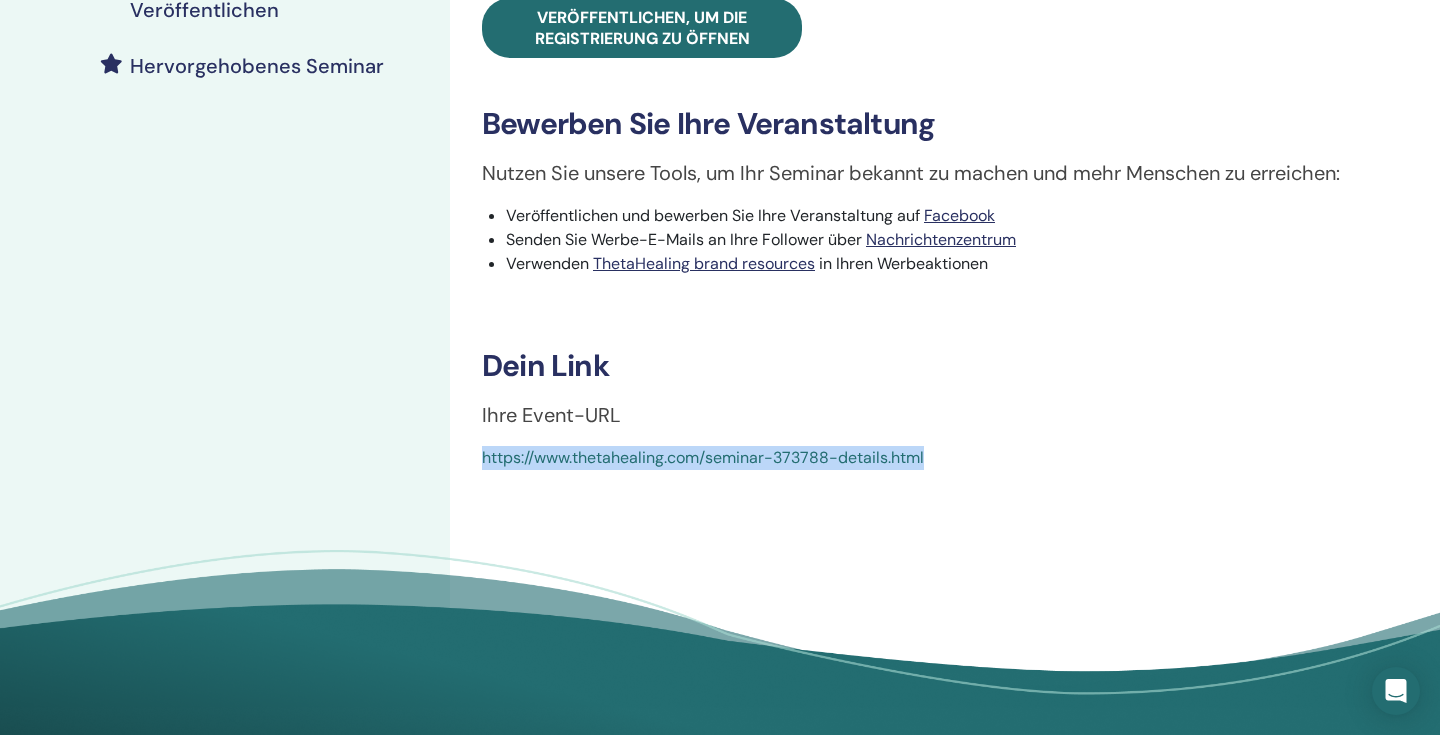 drag, startPoint x: 936, startPoint y: 462, endPoint x: 472, endPoint y: 462, distance: 464 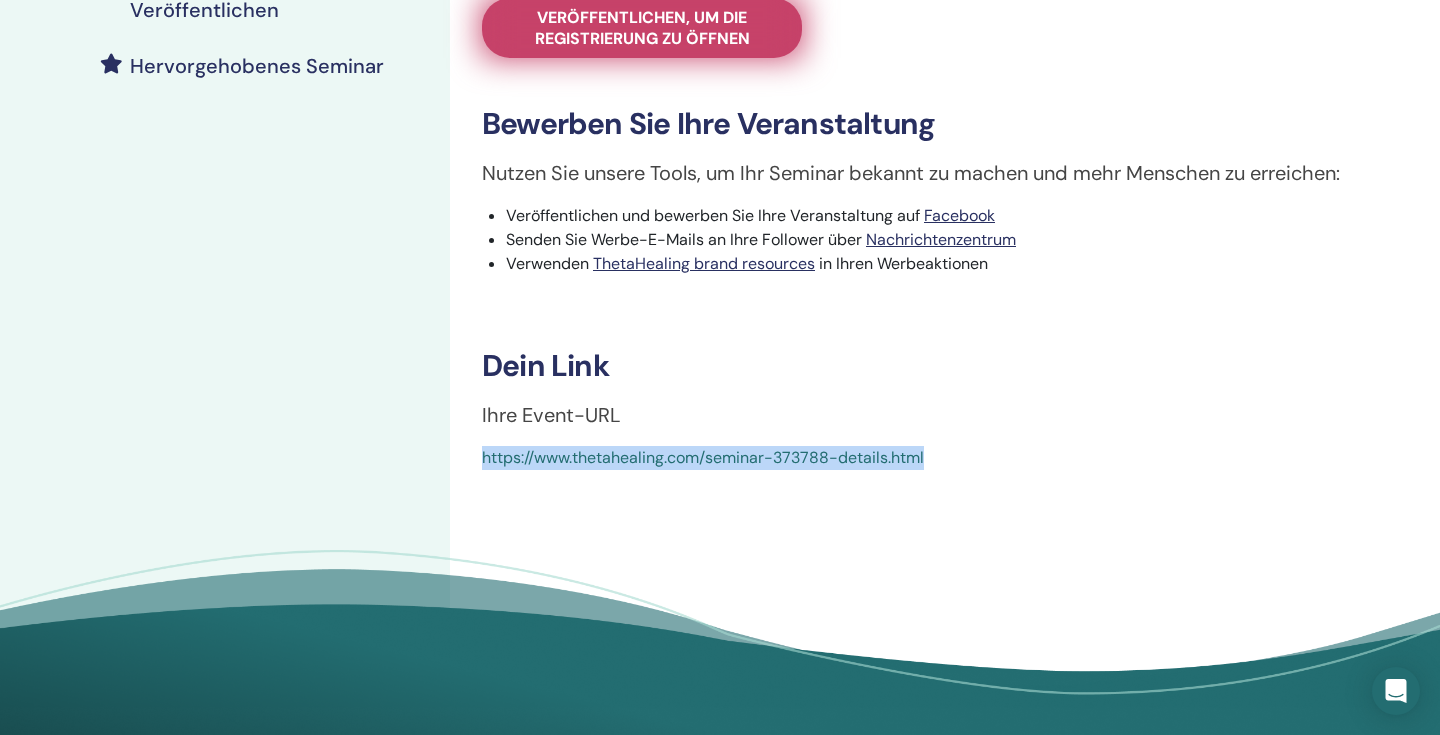 click on "Veröffentlichen, um die Registrierung zu öffnen" at bounding box center [642, 28] 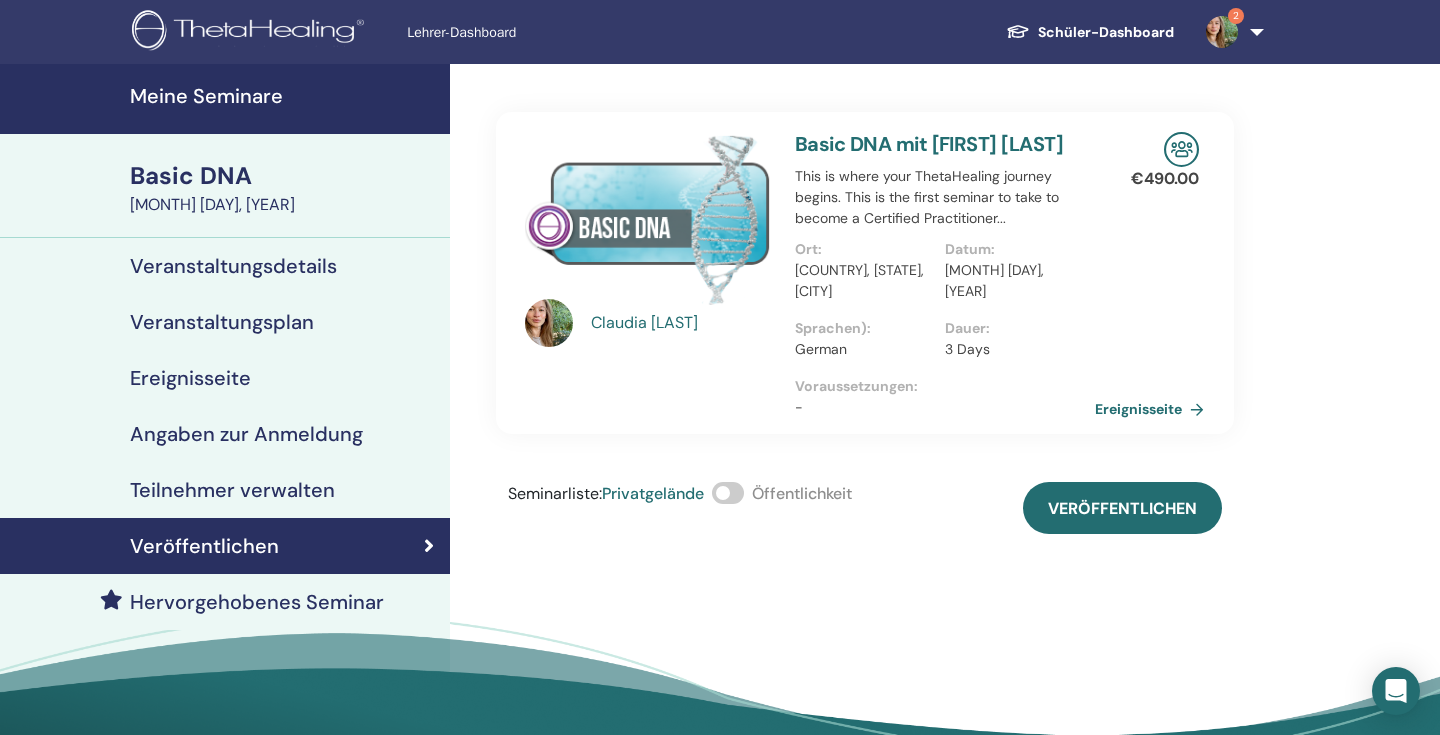 scroll, scrollTop: 0, scrollLeft: 0, axis: both 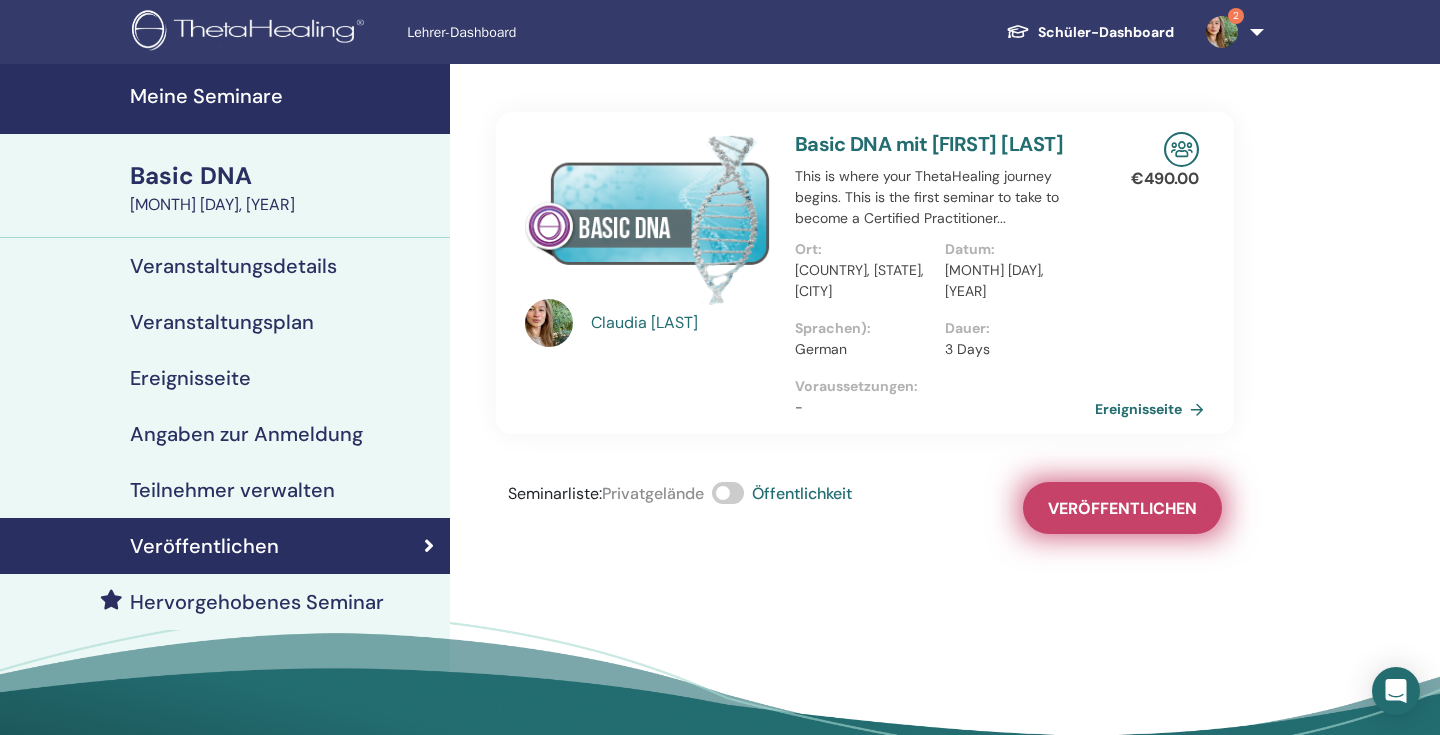 click on "Veröffentlichen" at bounding box center [1122, 508] 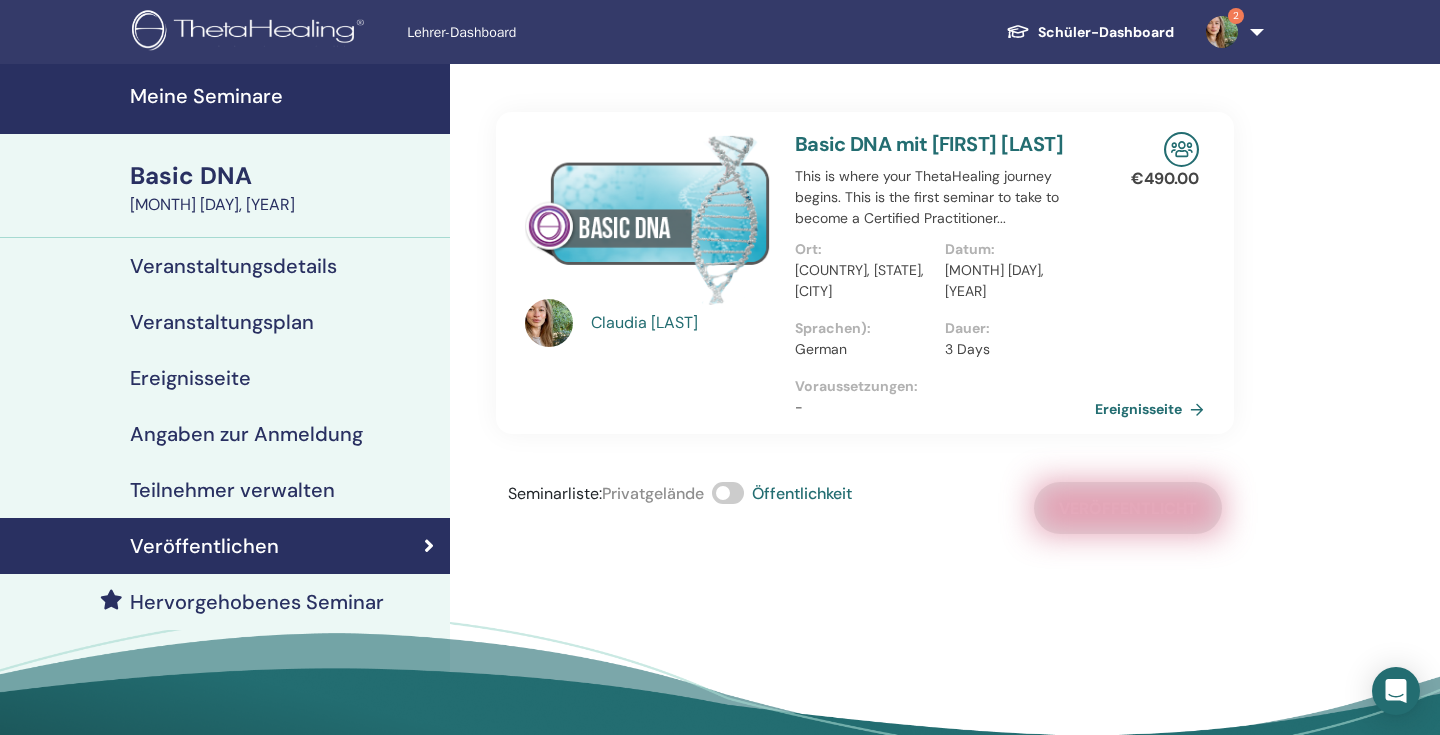 click on "Meine Seminare" at bounding box center [284, 96] 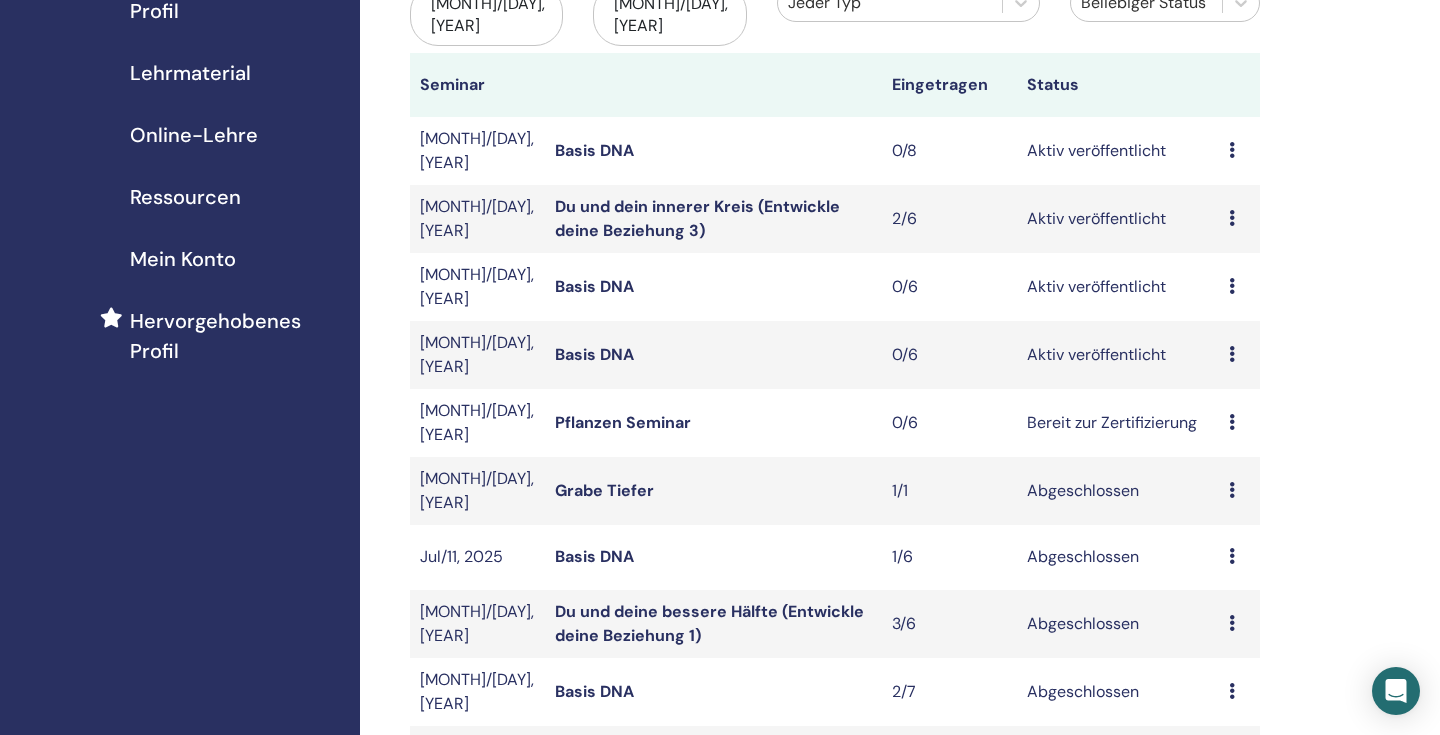 scroll, scrollTop: 364, scrollLeft: 0, axis: vertical 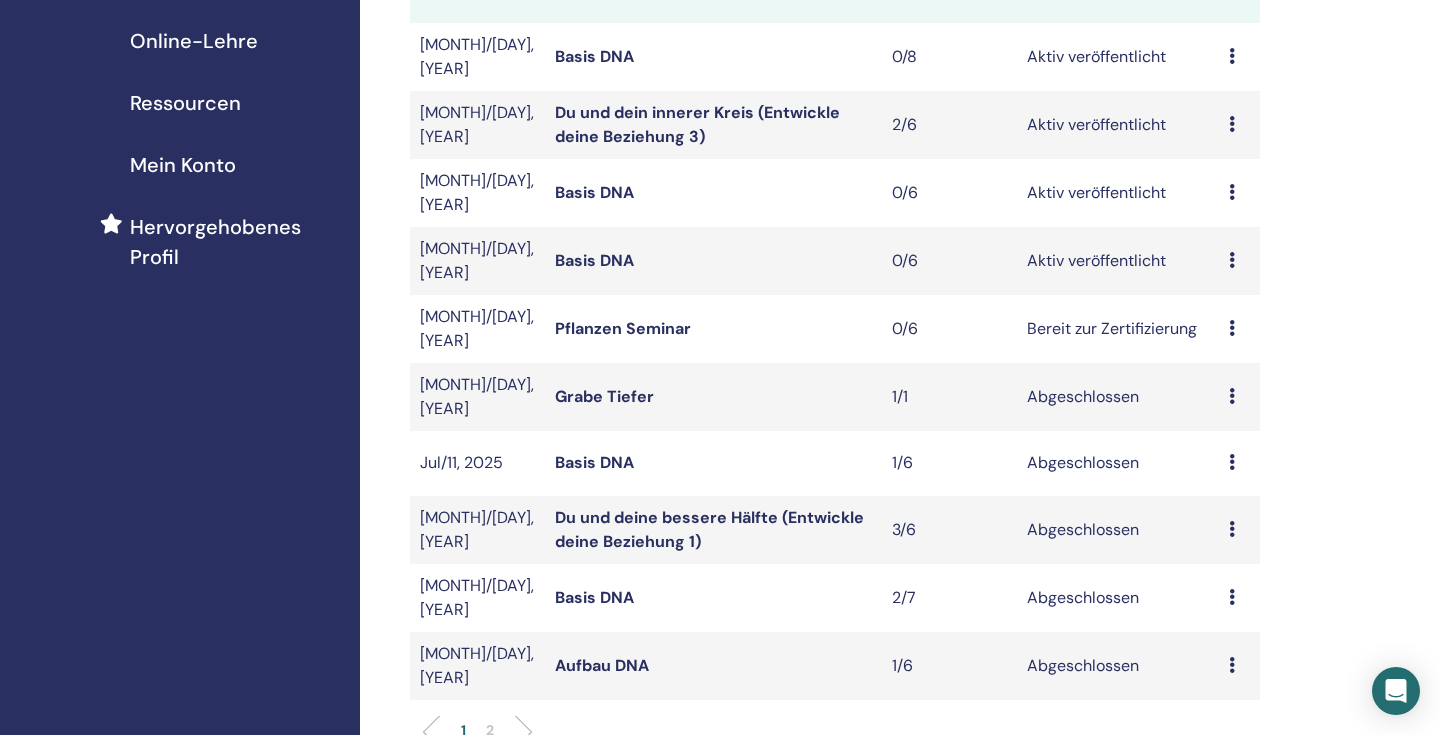 click on "Vorschau Bearbeiten Teilnehmer Absagen" at bounding box center (1239, 261) 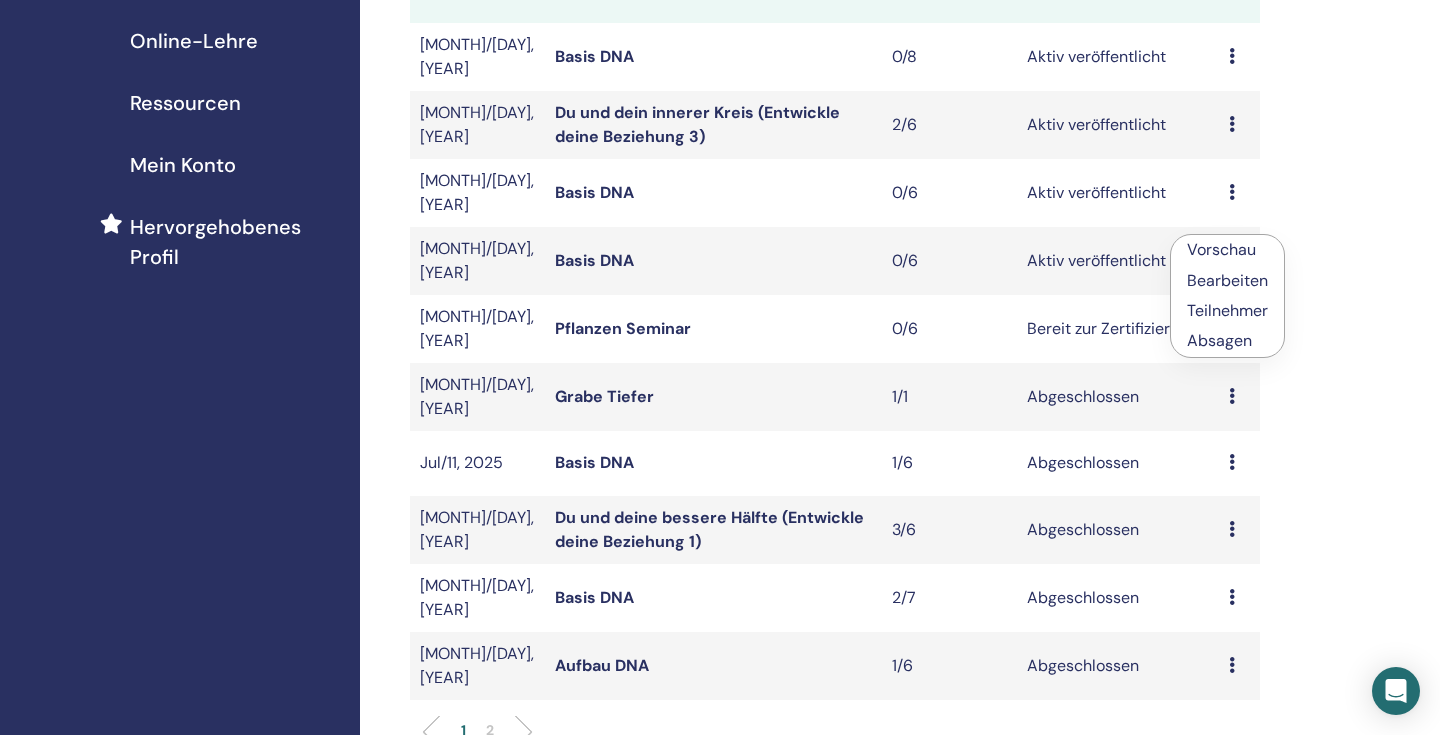 click on "Absagen" at bounding box center [1227, 341] 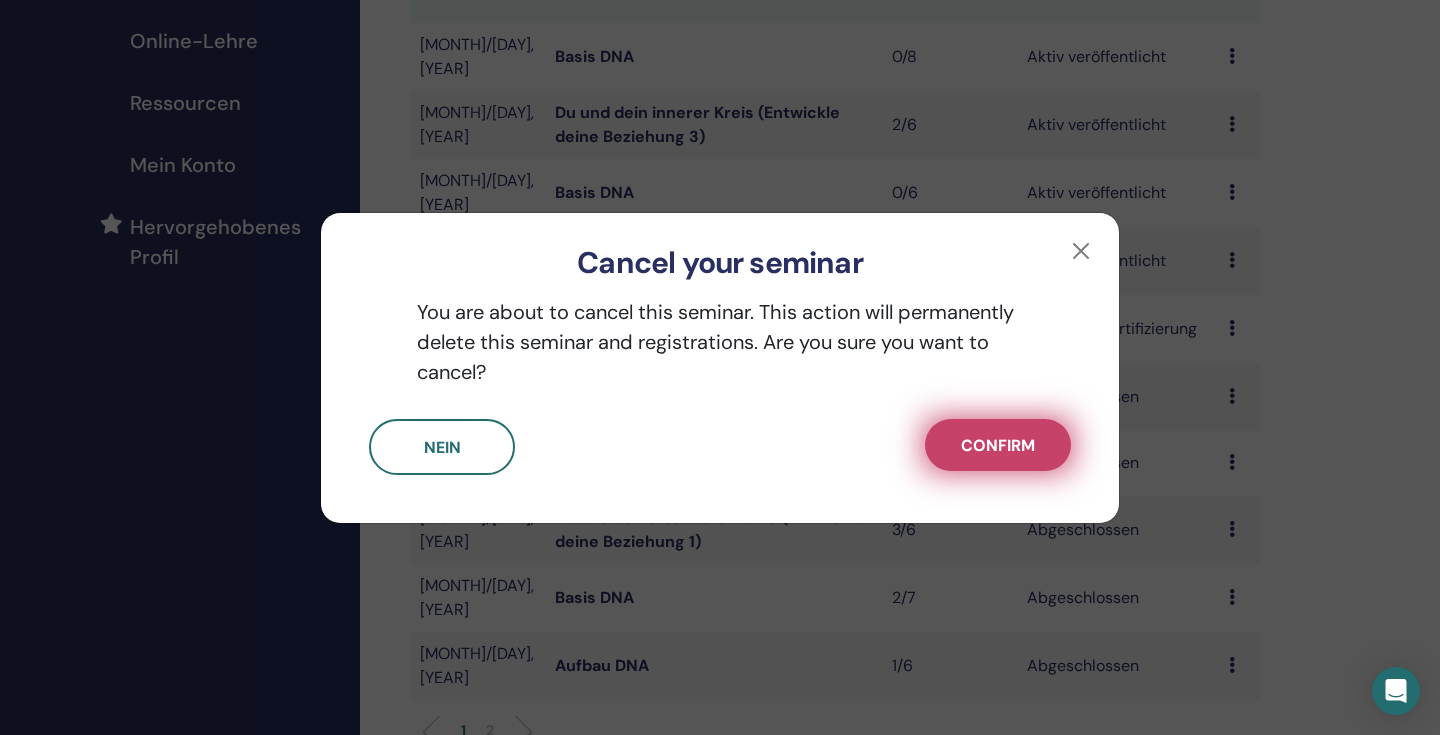click on "Confirm" at bounding box center [998, 445] 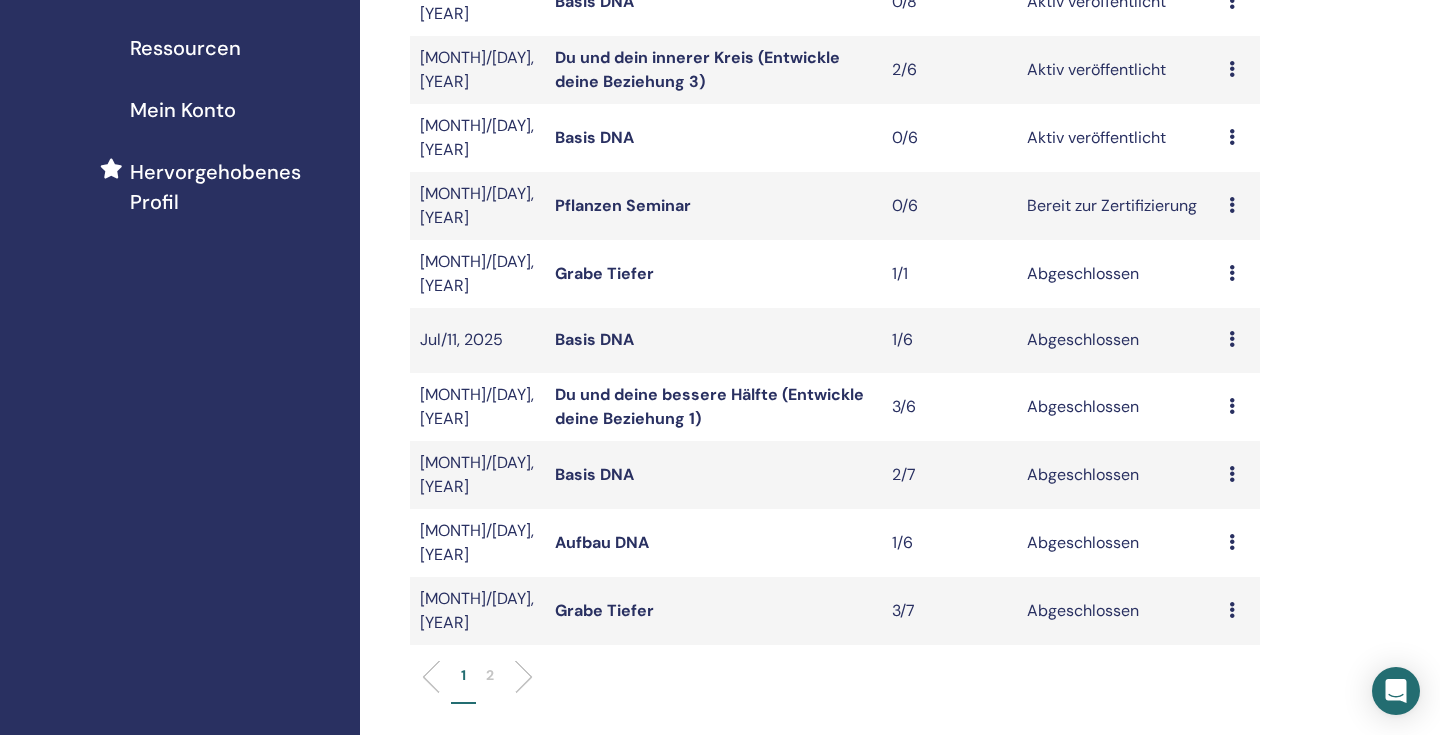 scroll, scrollTop: 613, scrollLeft: 0, axis: vertical 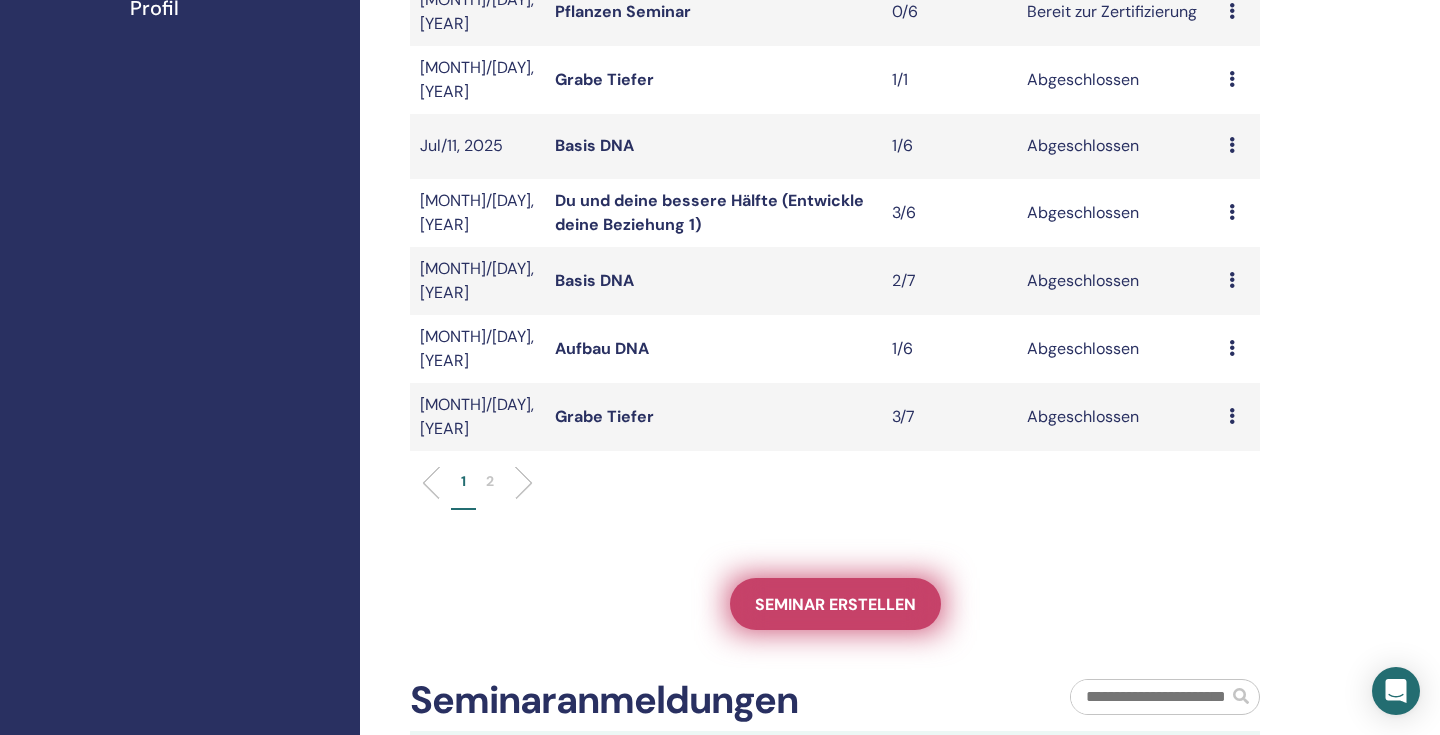 click on "Seminar erstellen" at bounding box center (835, 604) 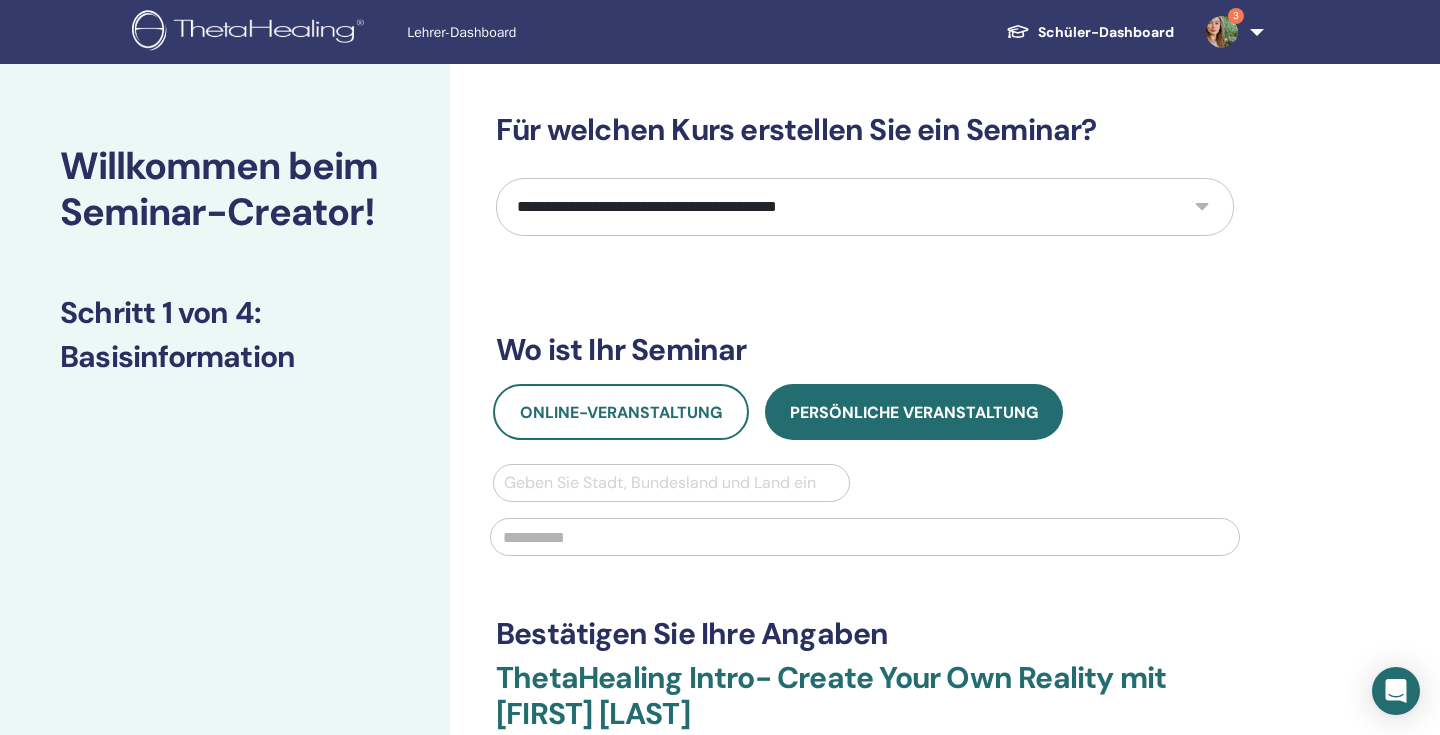 scroll, scrollTop: 0, scrollLeft: 0, axis: both 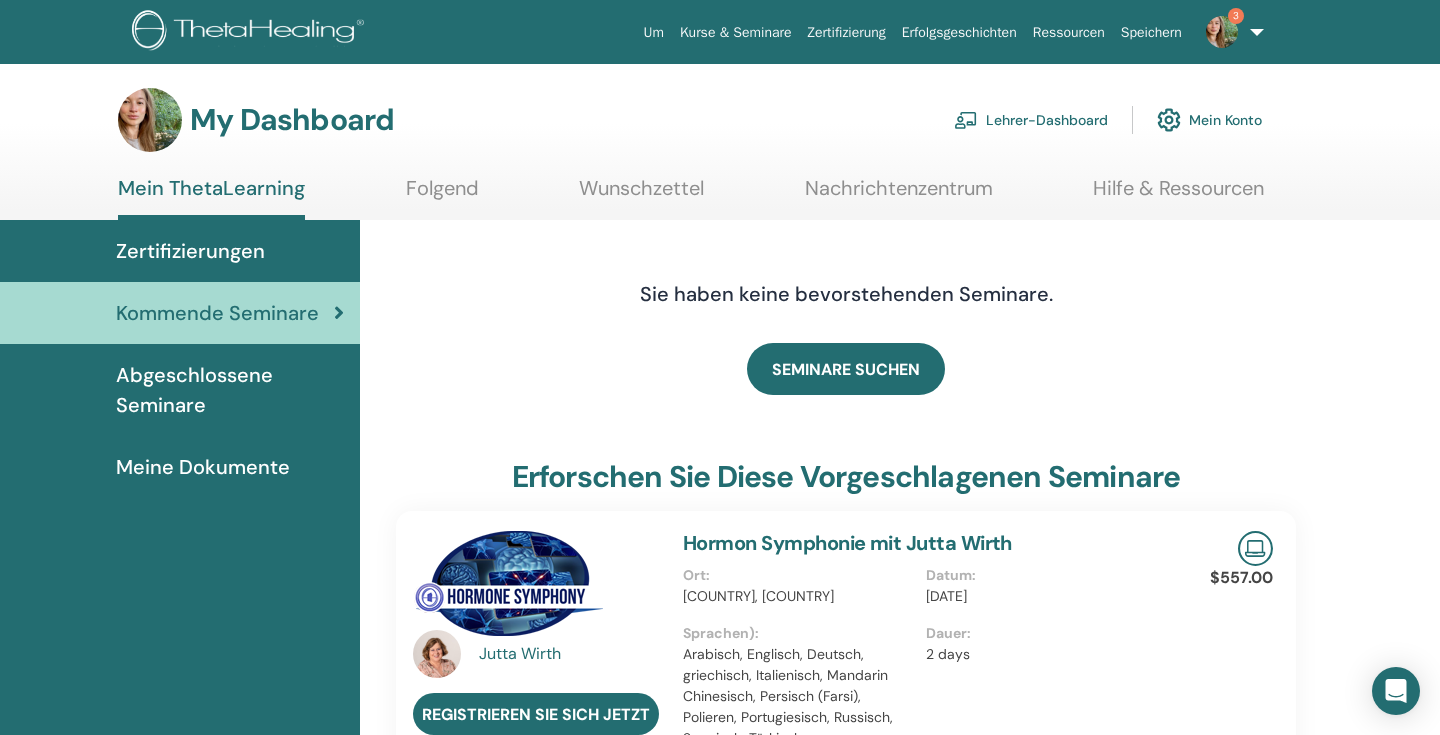 click on "Lehrer-Dashboard" at bounding box center (1031, 120) 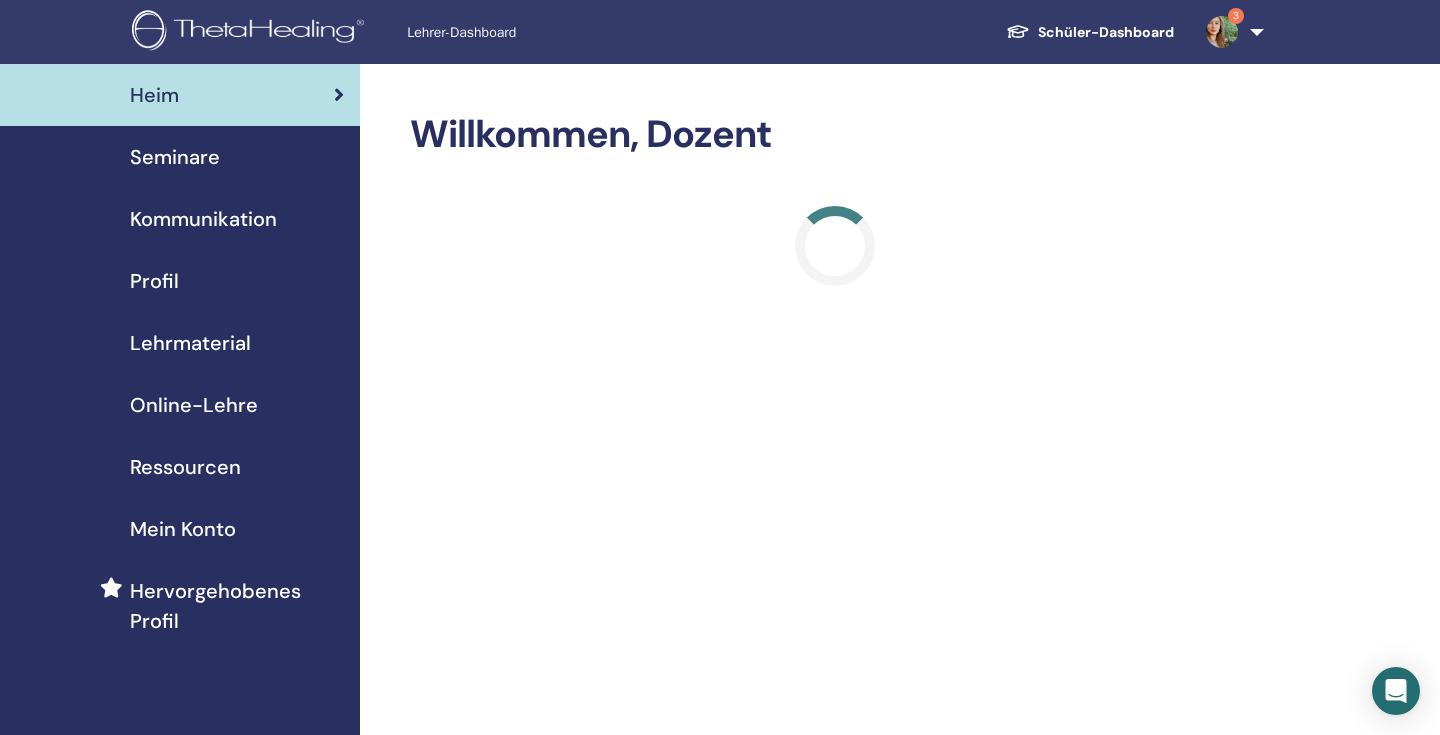 scroll, scrollTop: 0, scrollLeft: 0, axis: both 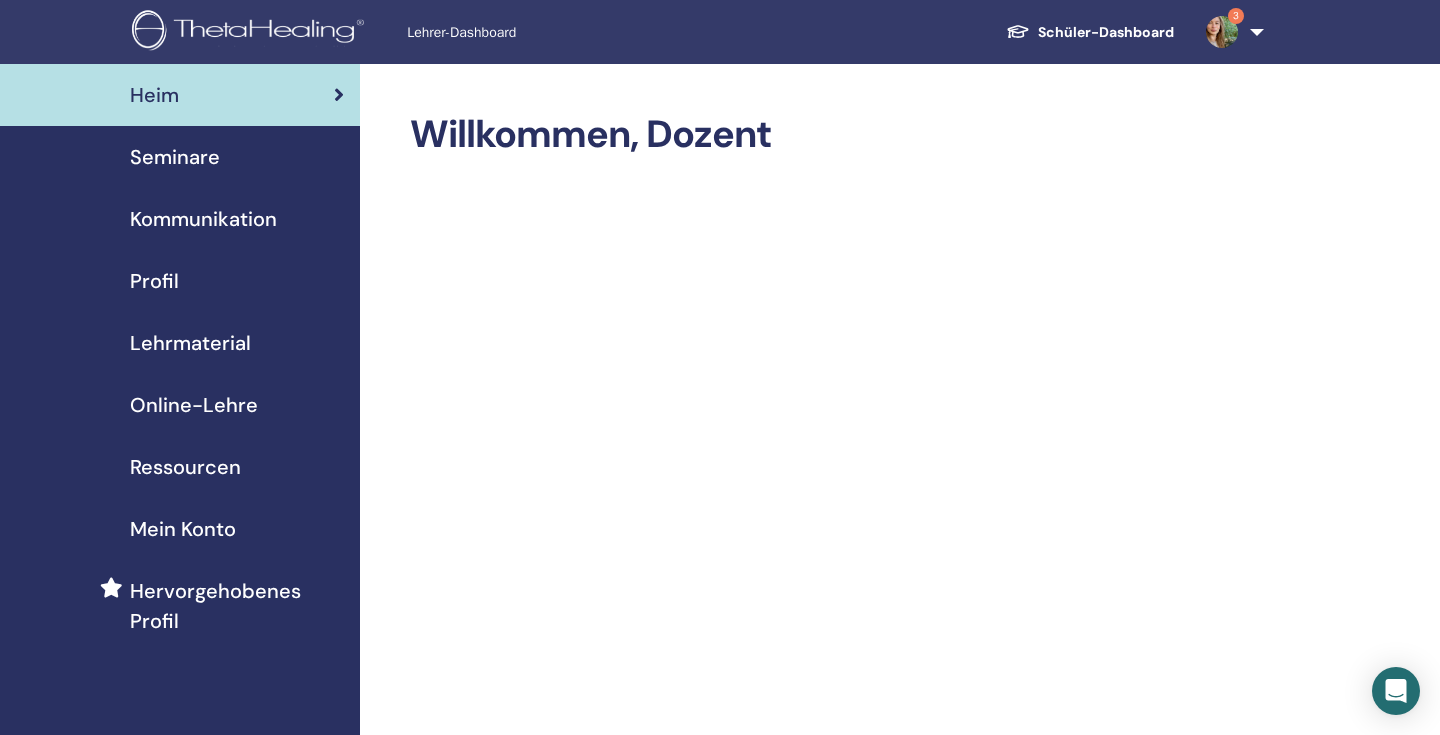 click on "Seminare" at bounding box center [175, 157] 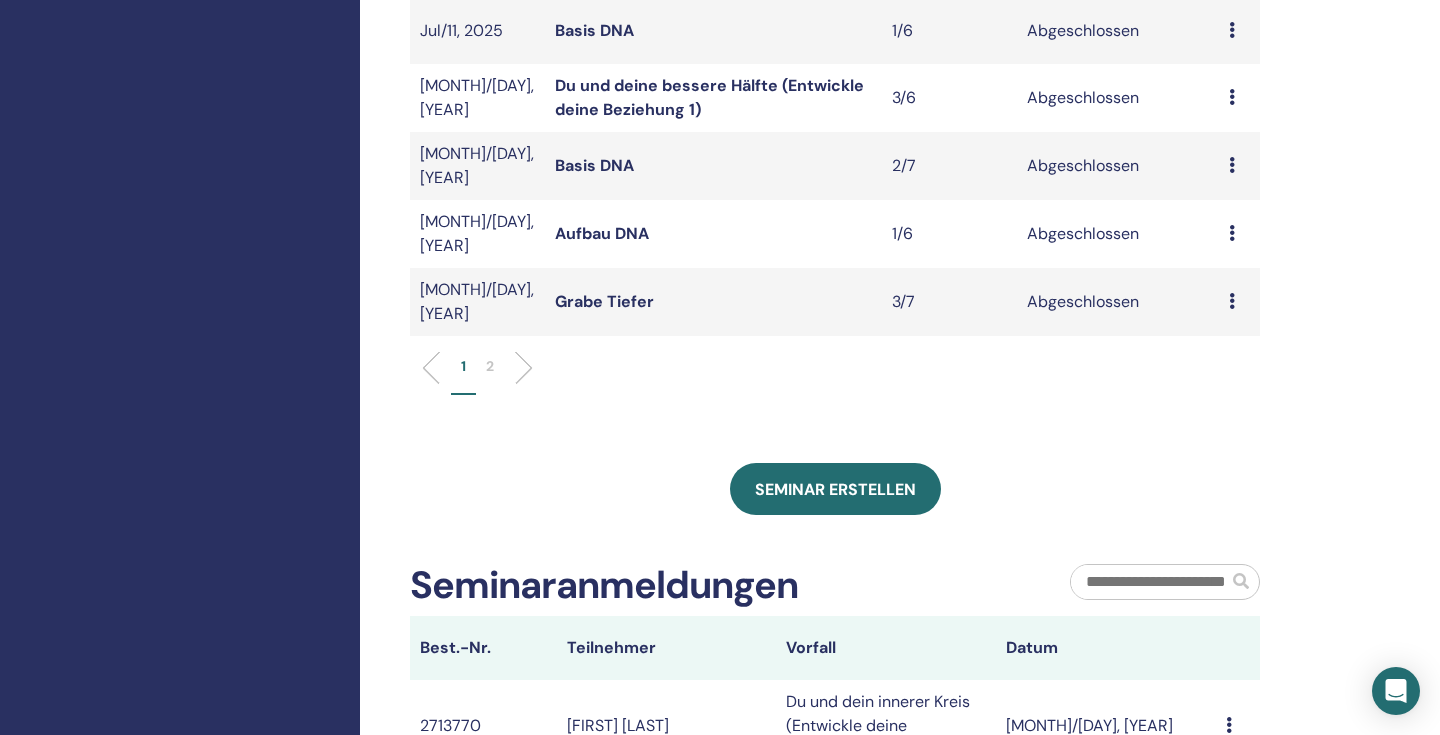 scroll, scrollTop: 829, scrollLeft: 0, axis: vertical 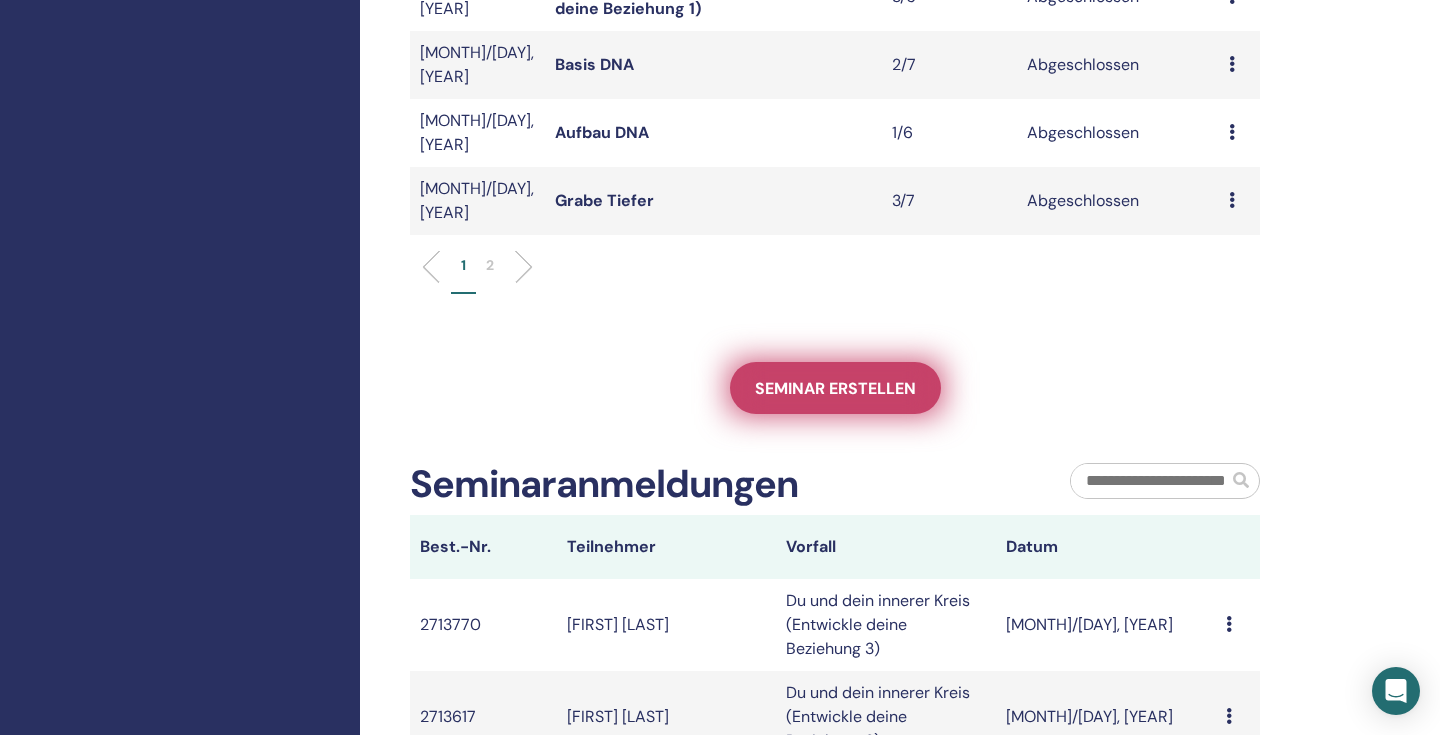 click on "Seminar erstellen" at bounding box center [835, 388] 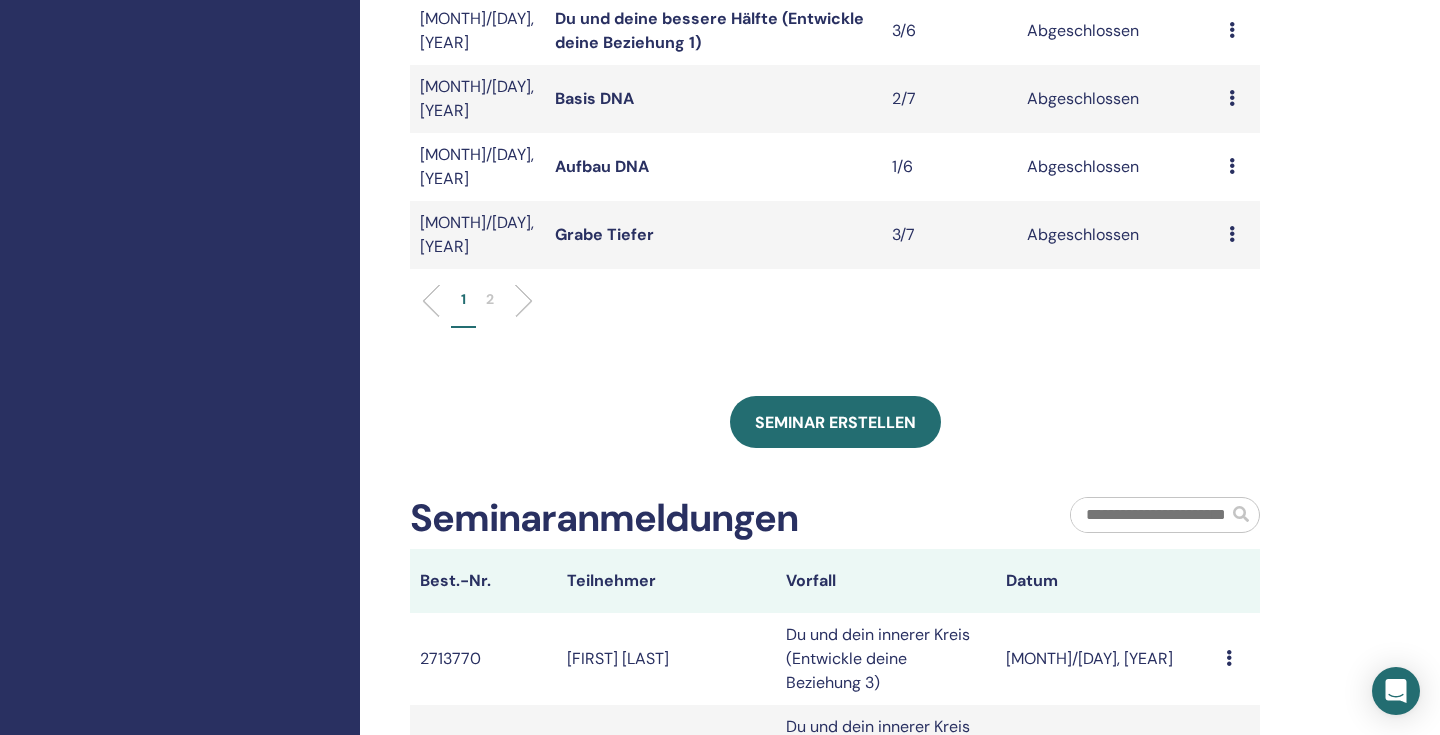 scroll, scrollTop: 787, scrollLeft: 0, axis: vertical 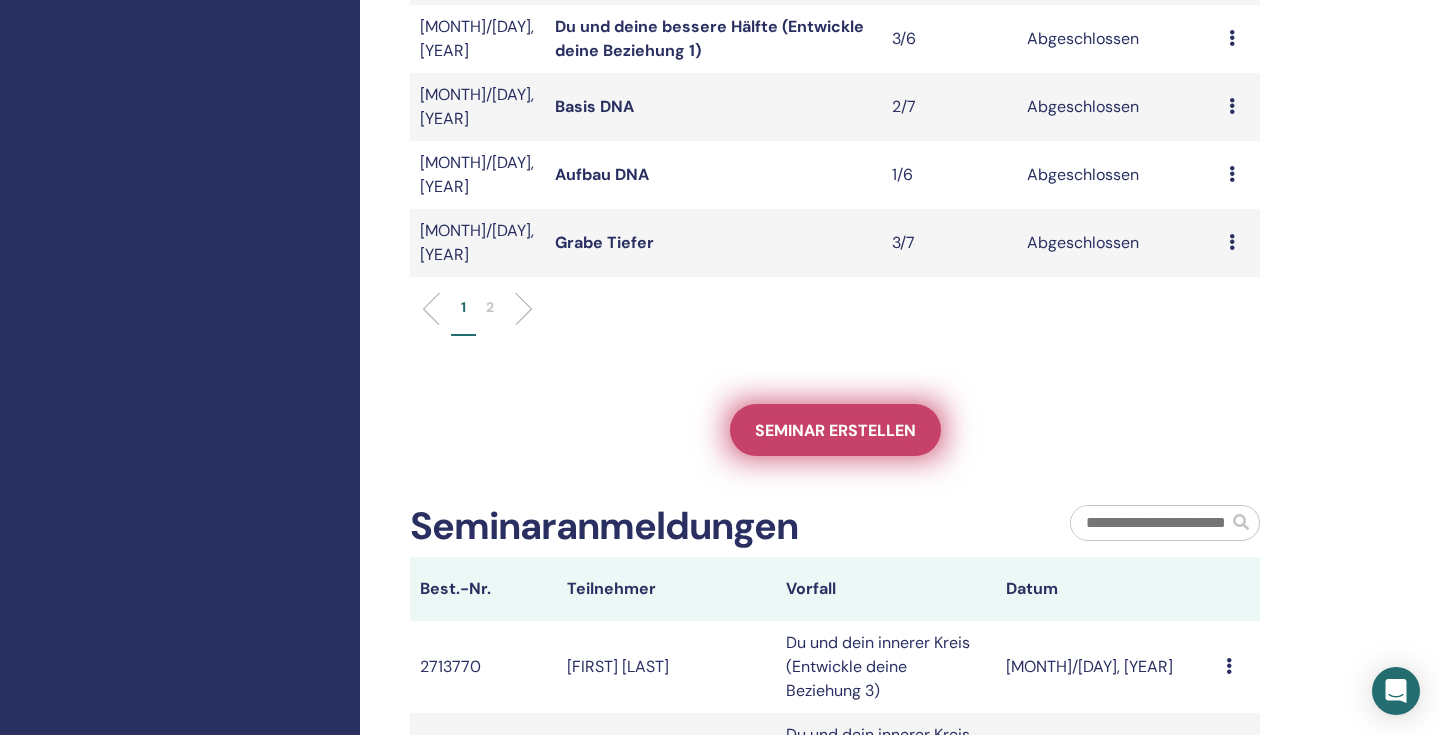click on "Seminar erstellen" at bounding box center (835, 430) 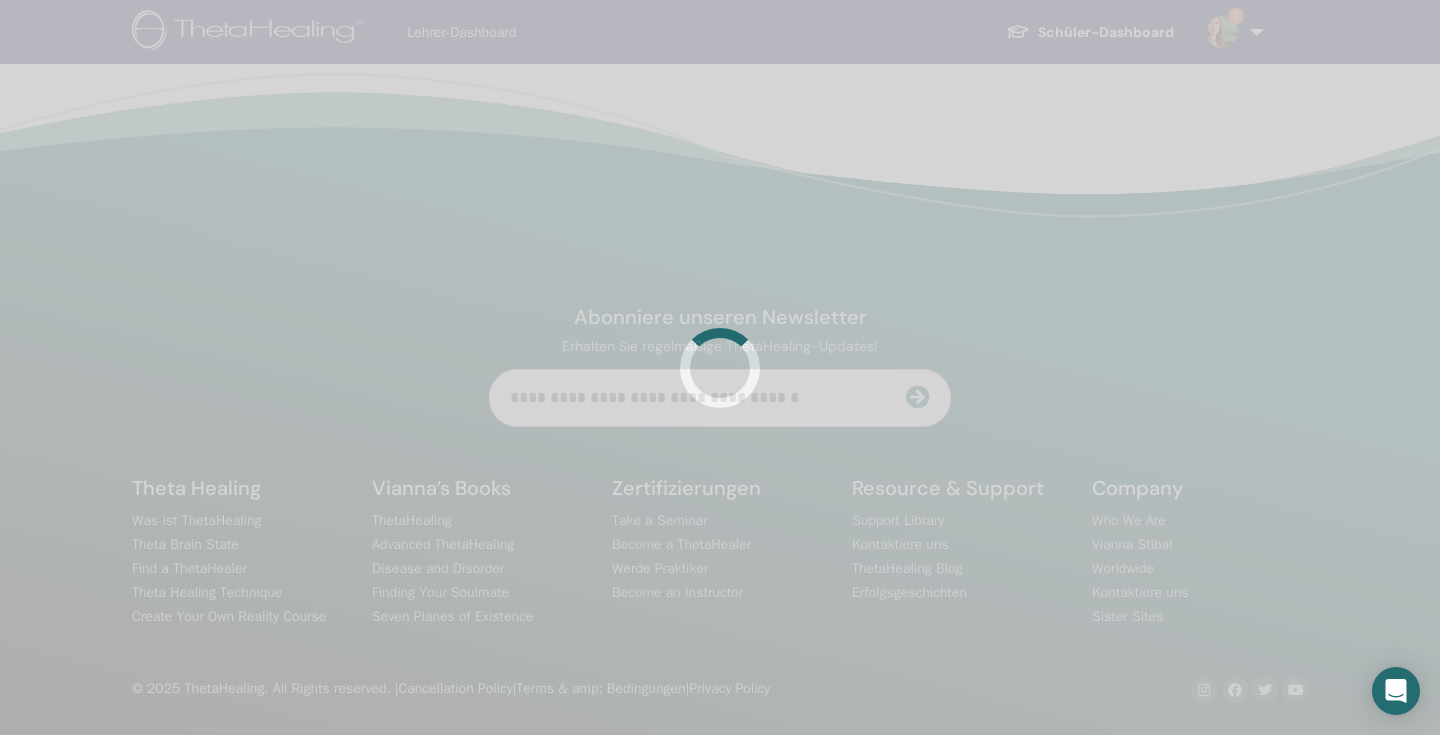 scroll, scrollTop: 0, scrollLeft: 0, axis: both 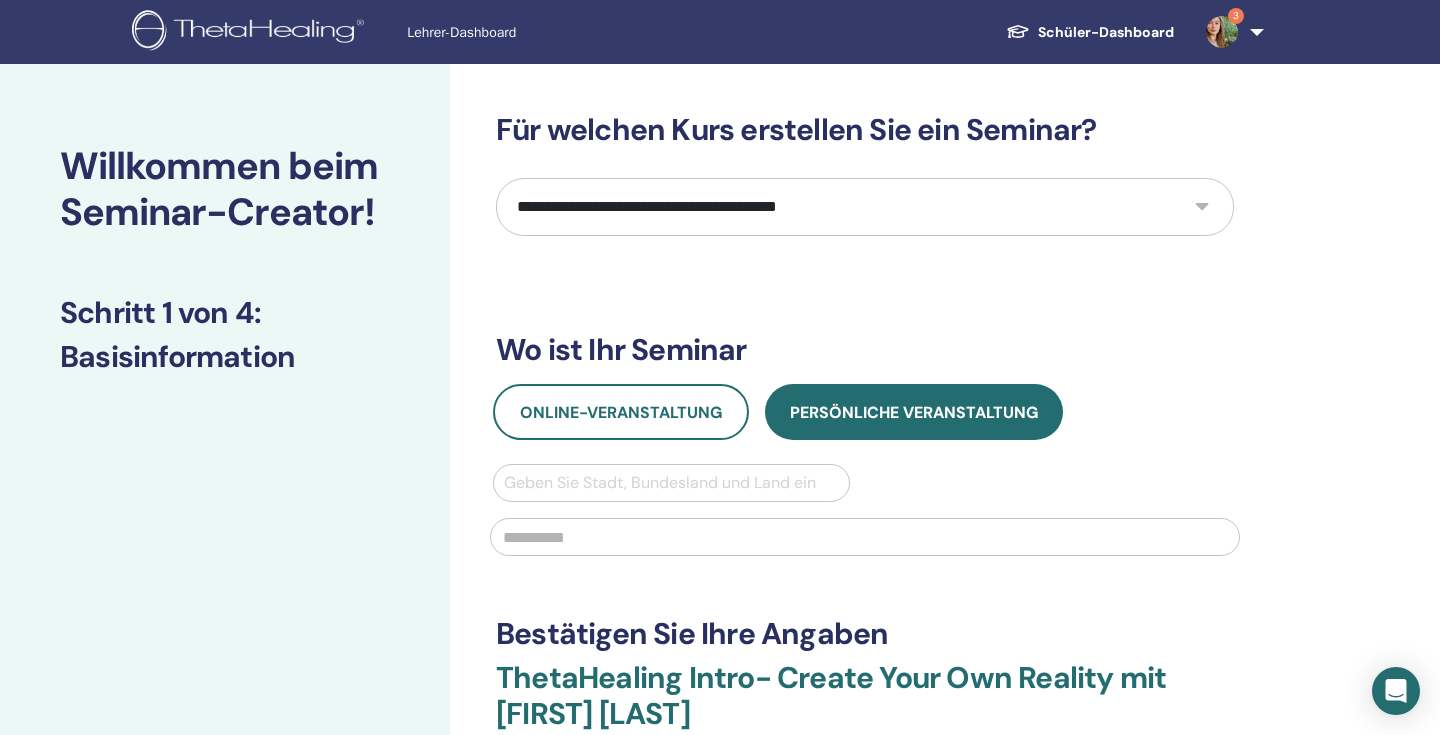select on "*" 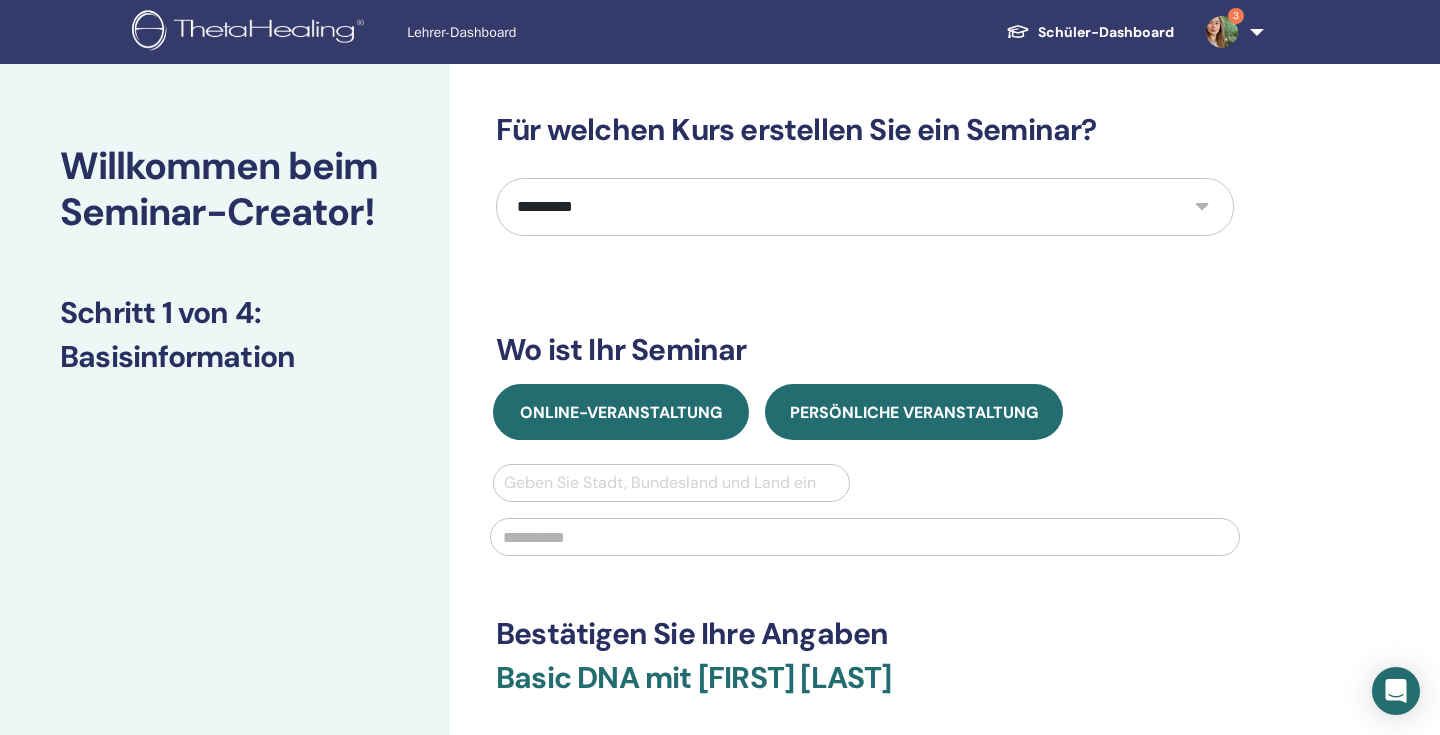 click on "Online-Veranstaltung" at bounding box center [621, 412] 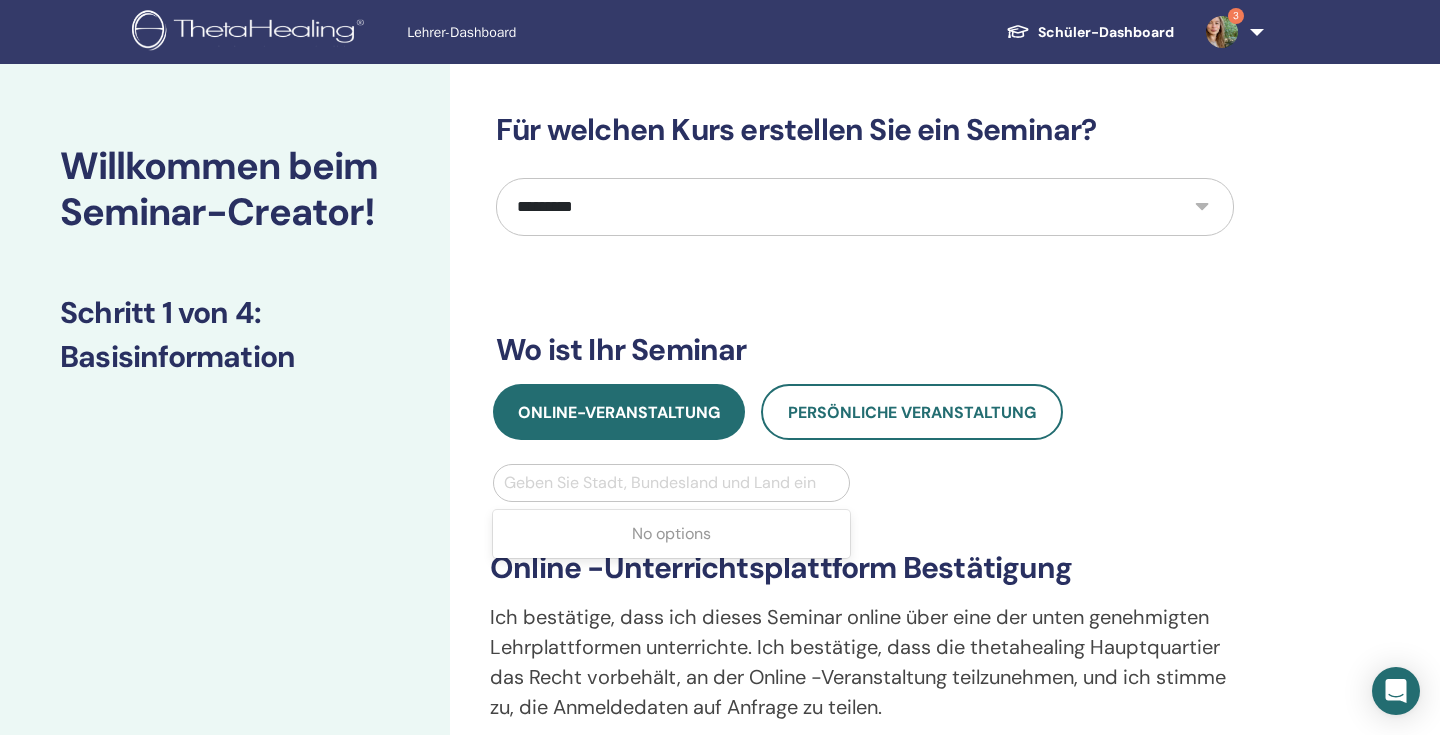 click on "Geben Sie Stadt, Bundesland und Land ein" at bounding box center (671, 483) 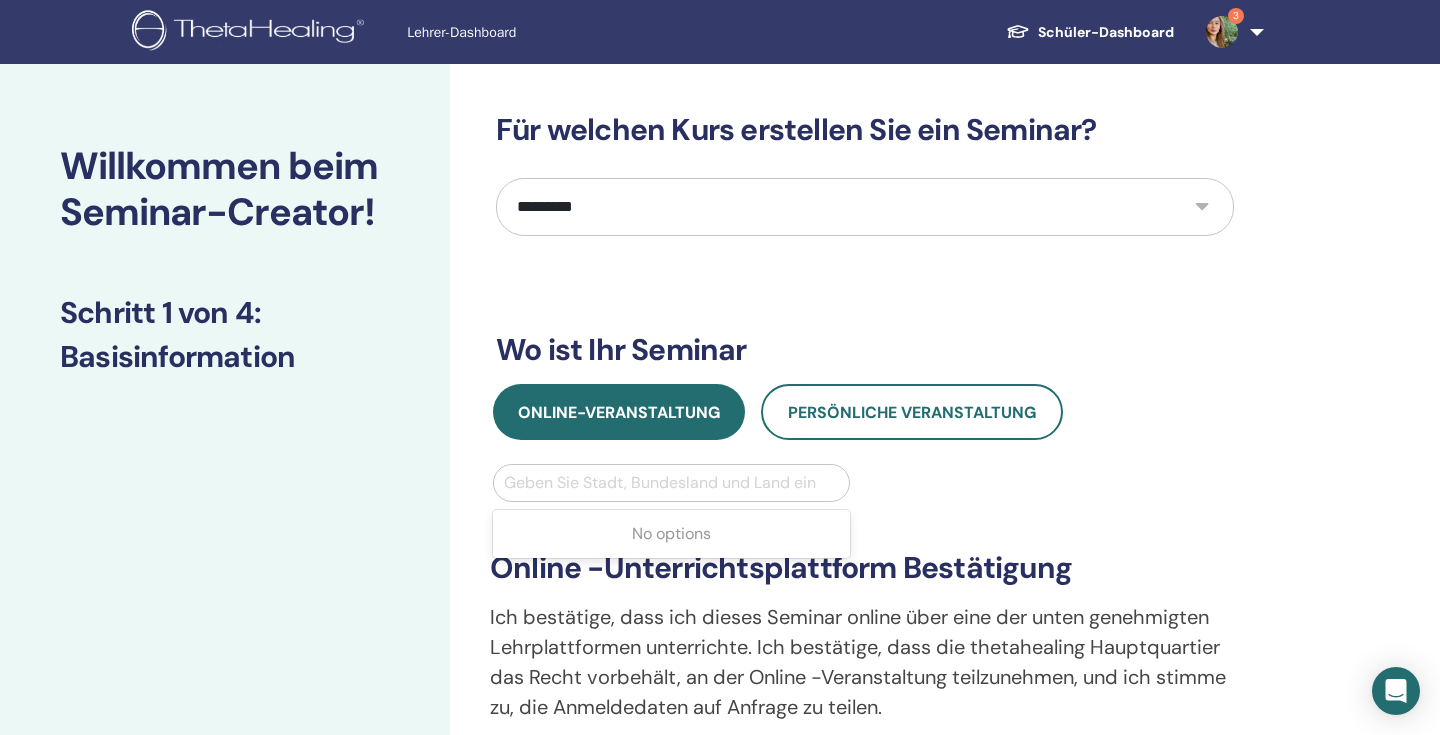 click on "**********" at bounding box center (865, 585) 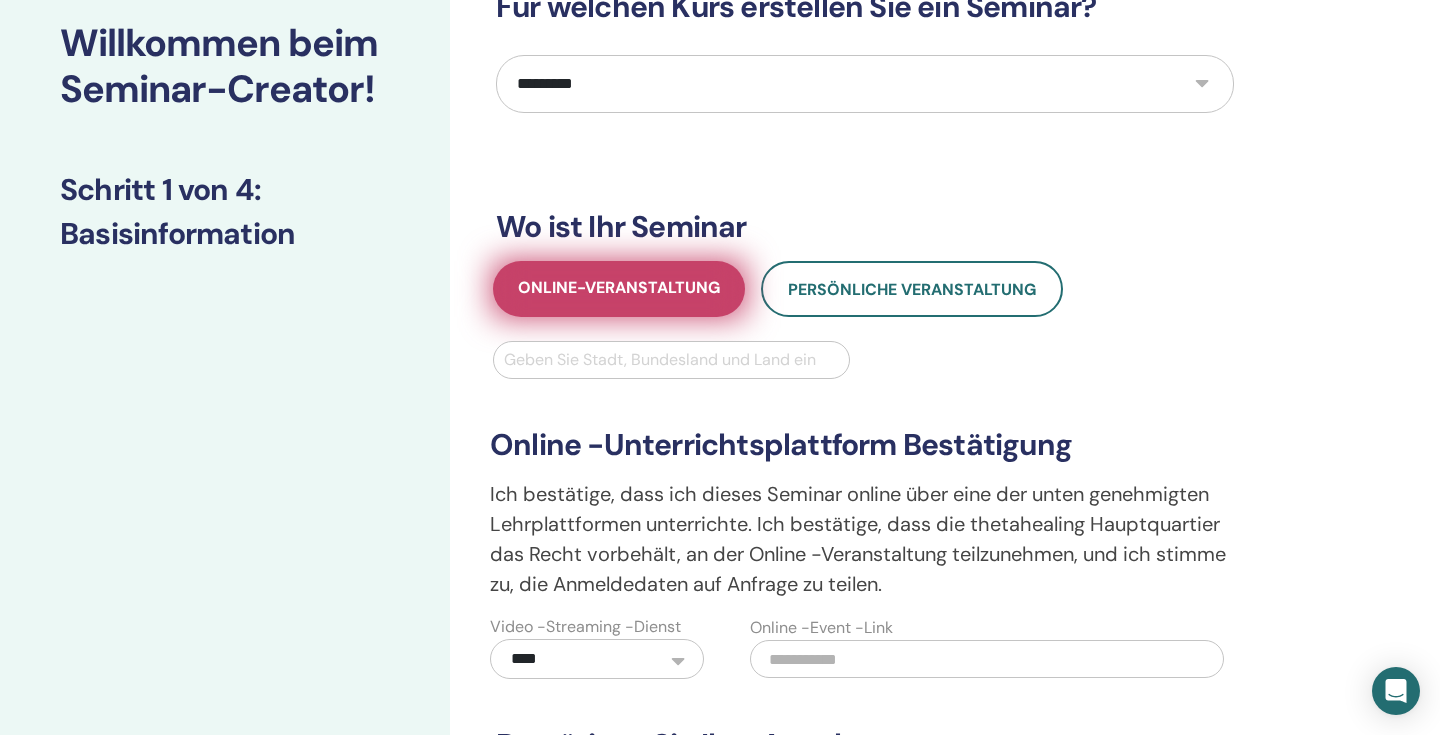 scroll, scrollTop: 134, scrollLeft: 0, axis: vertical 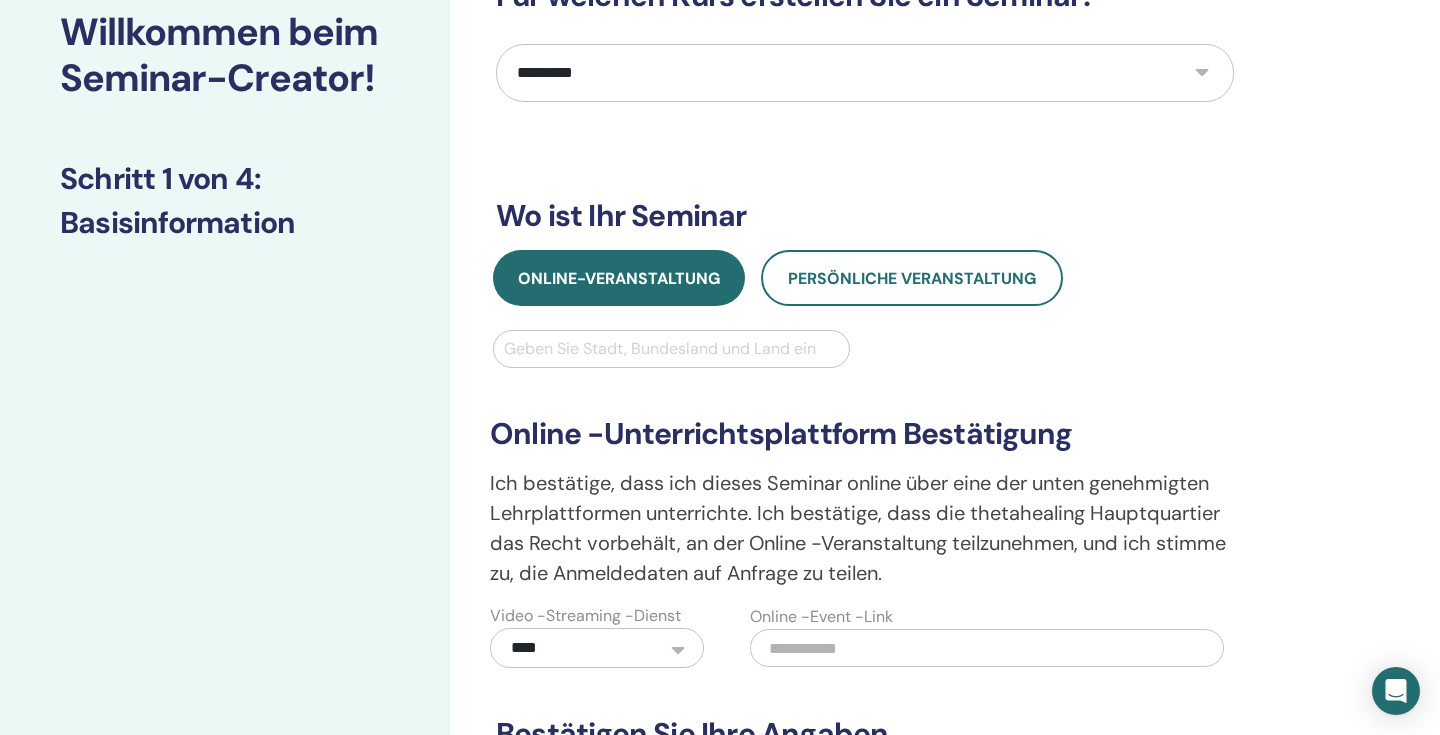 click on "Geben Sie Stadt, Bundesland und Land ein" at bounding box center (671, 349) 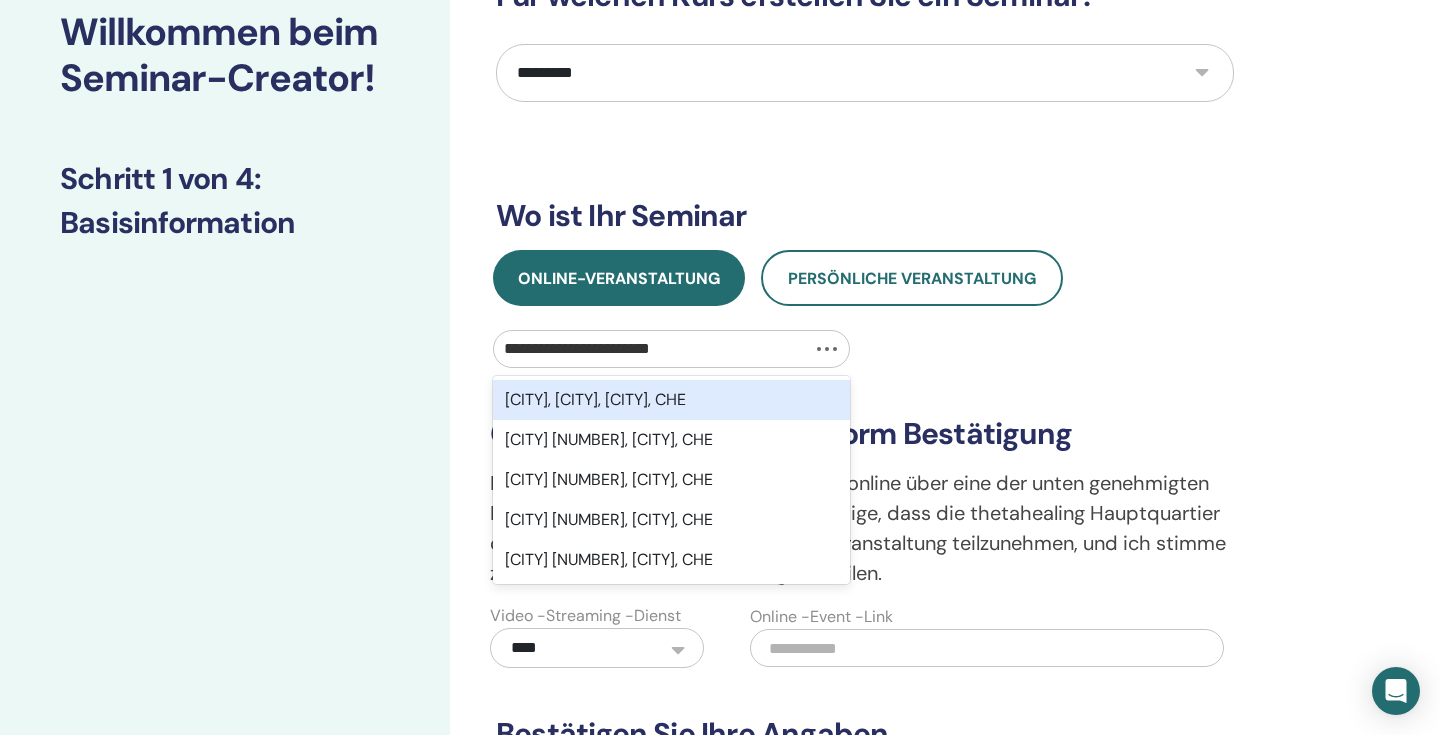 type on "**********" 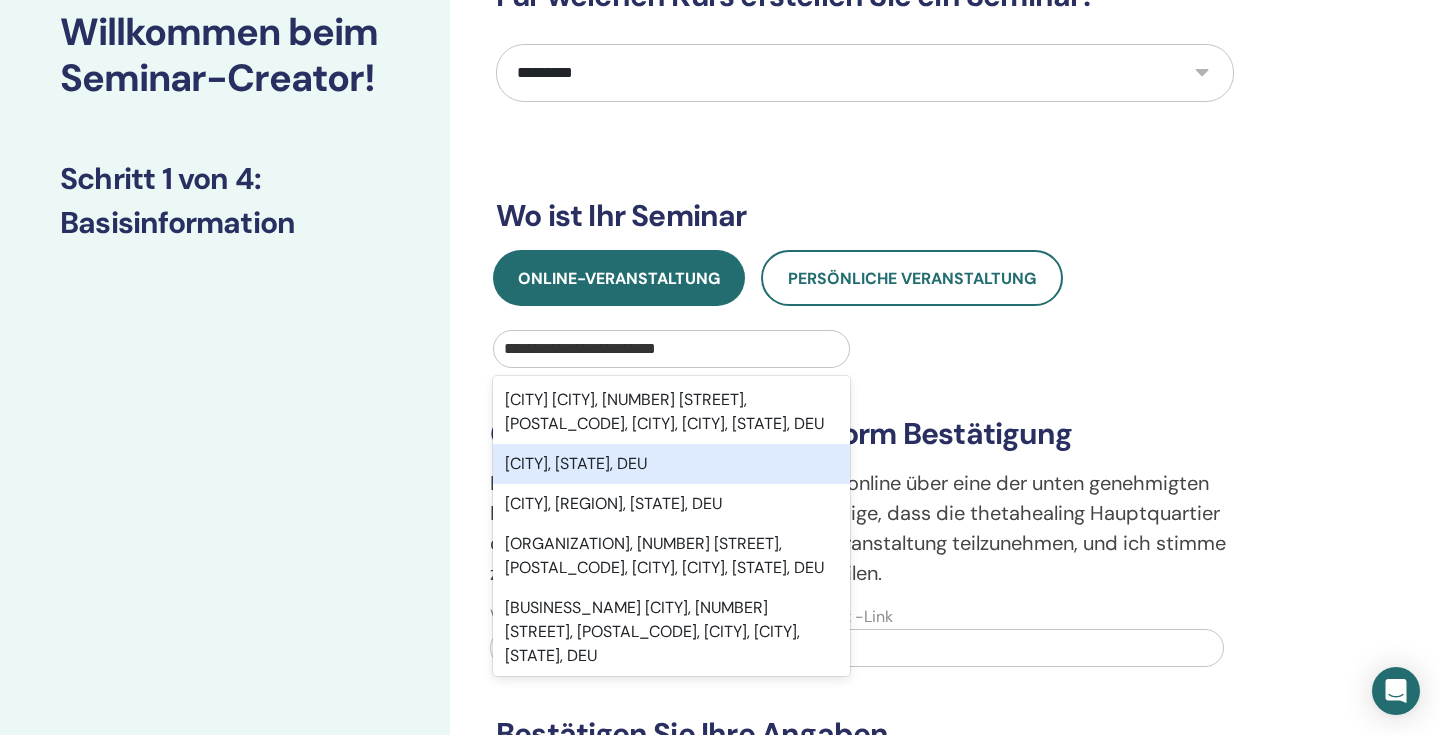 click on "[CITY], [STATE], DEU" at bounding box center [671, 464] 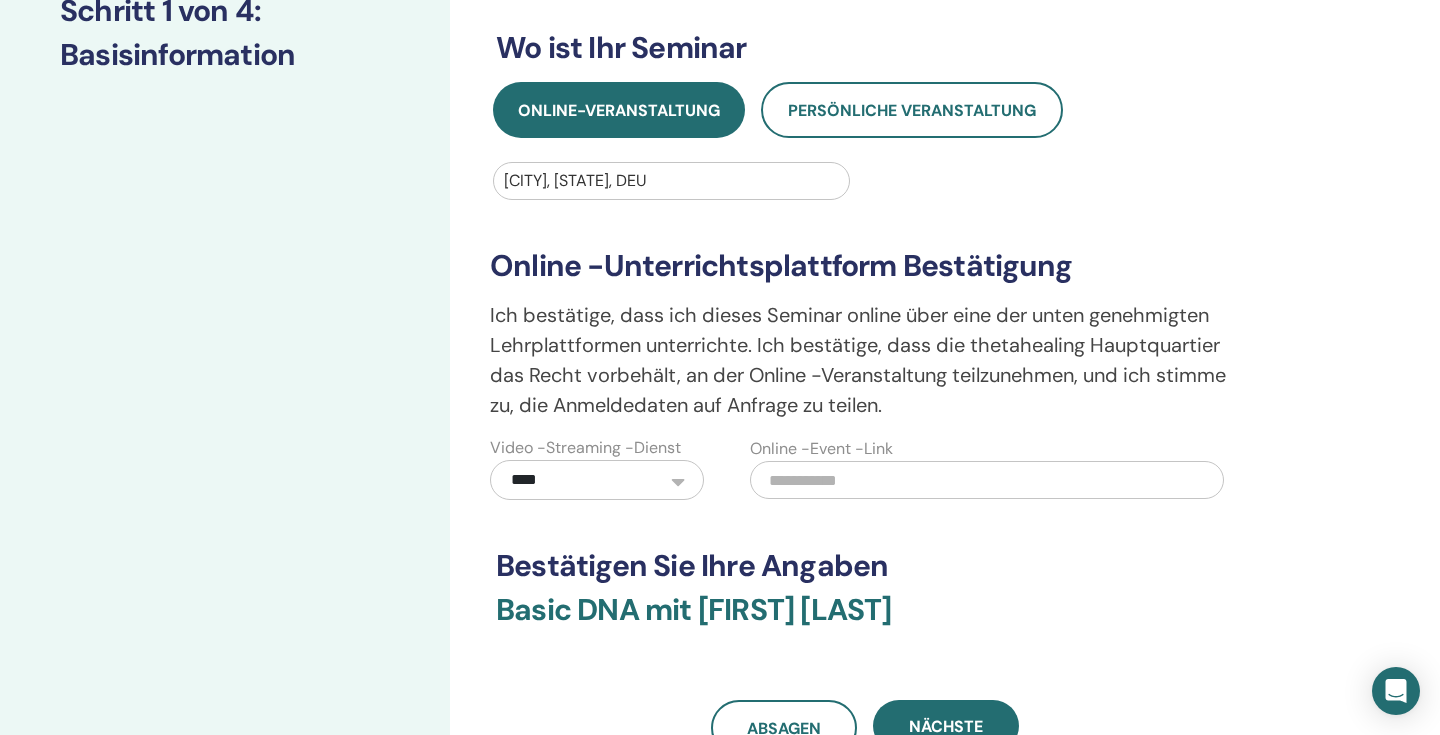 scroll, scrollTop: 303, scrollLeft: 0, axis: vertical 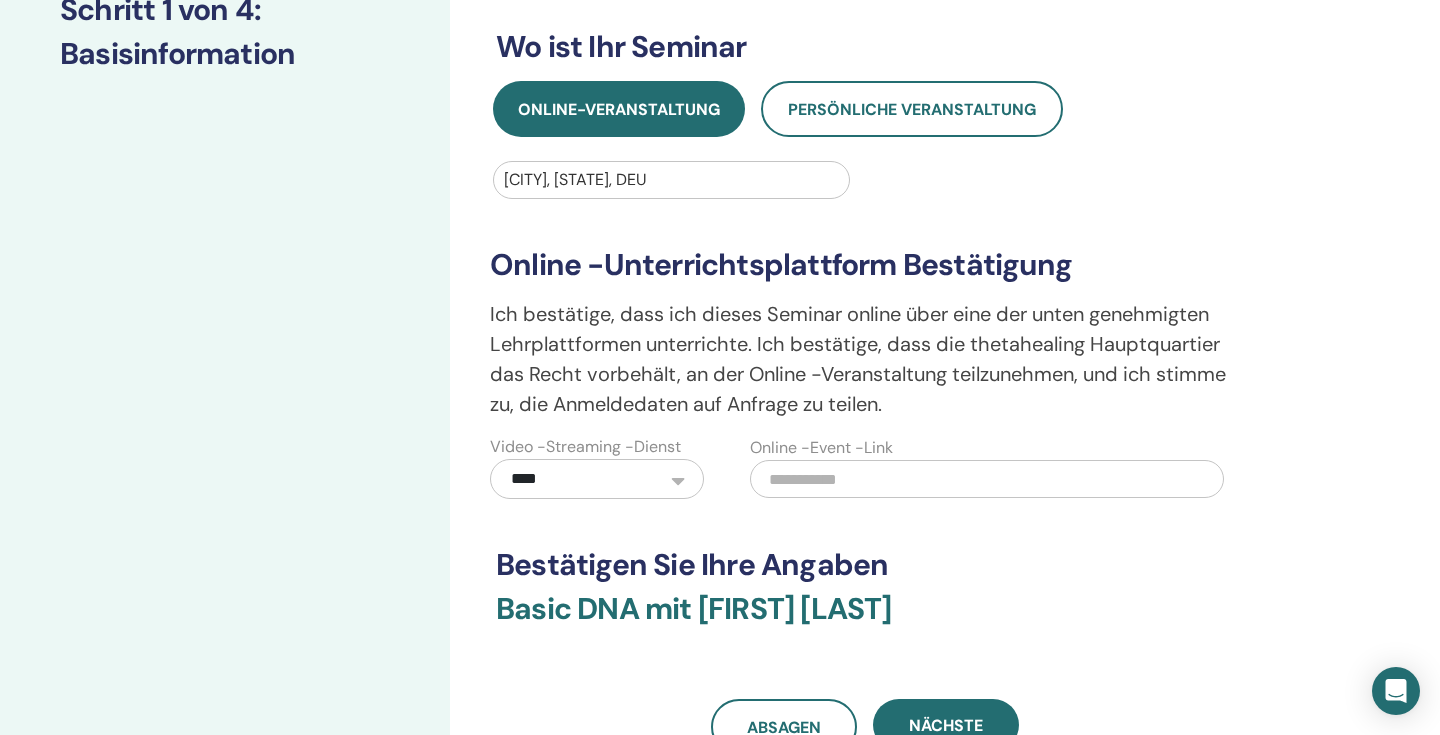 click at bounding box center (987, 479) 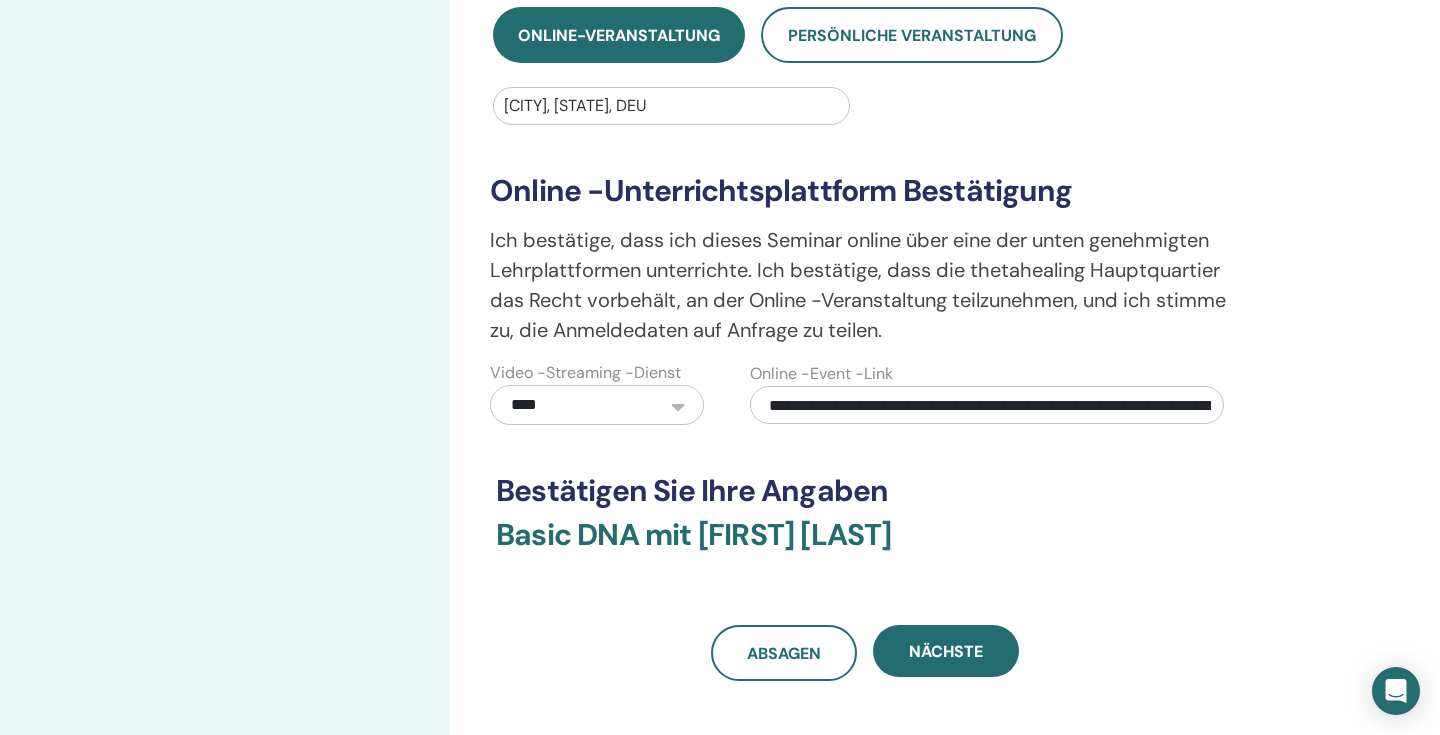 scroll, scrollTop: 393, scrollLeft: 0, axis: vertical 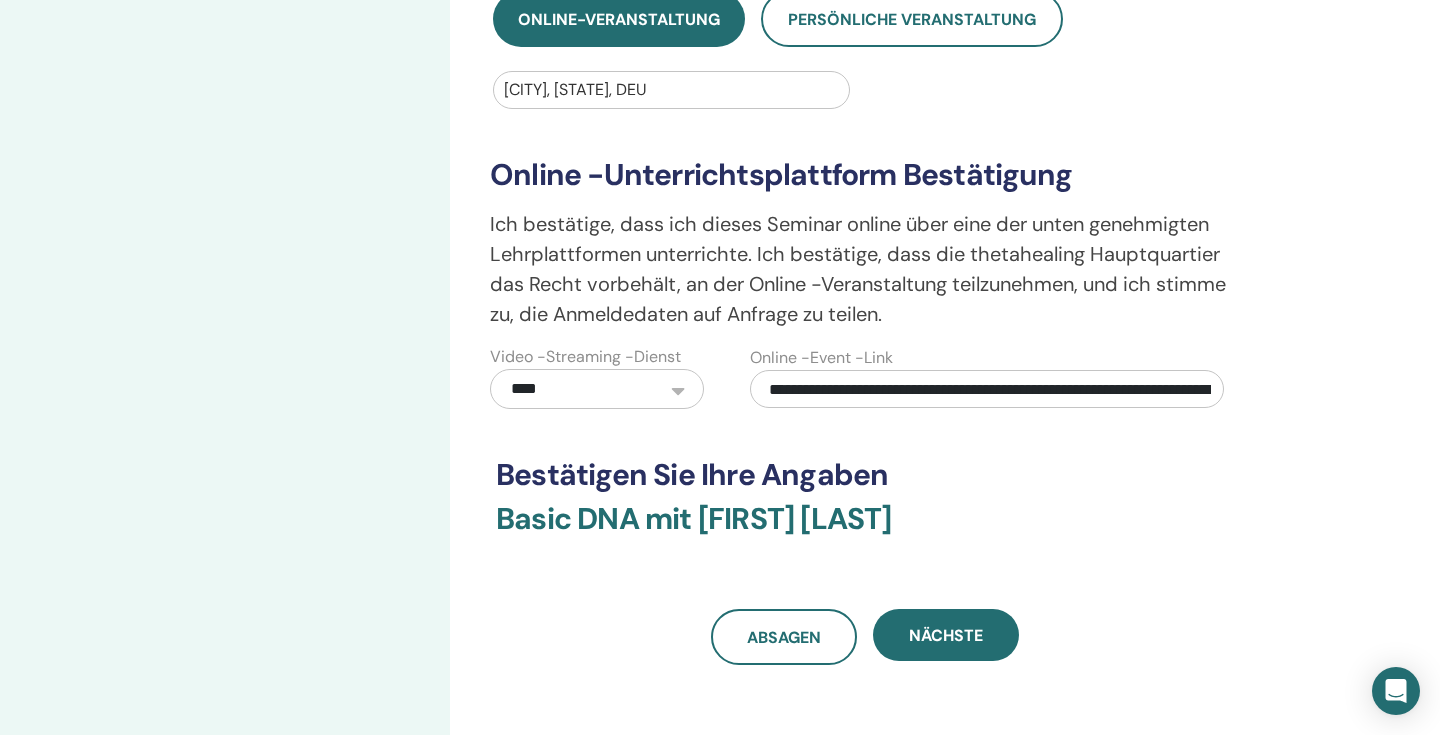 click on "**********" at bounding box center (987, 389) 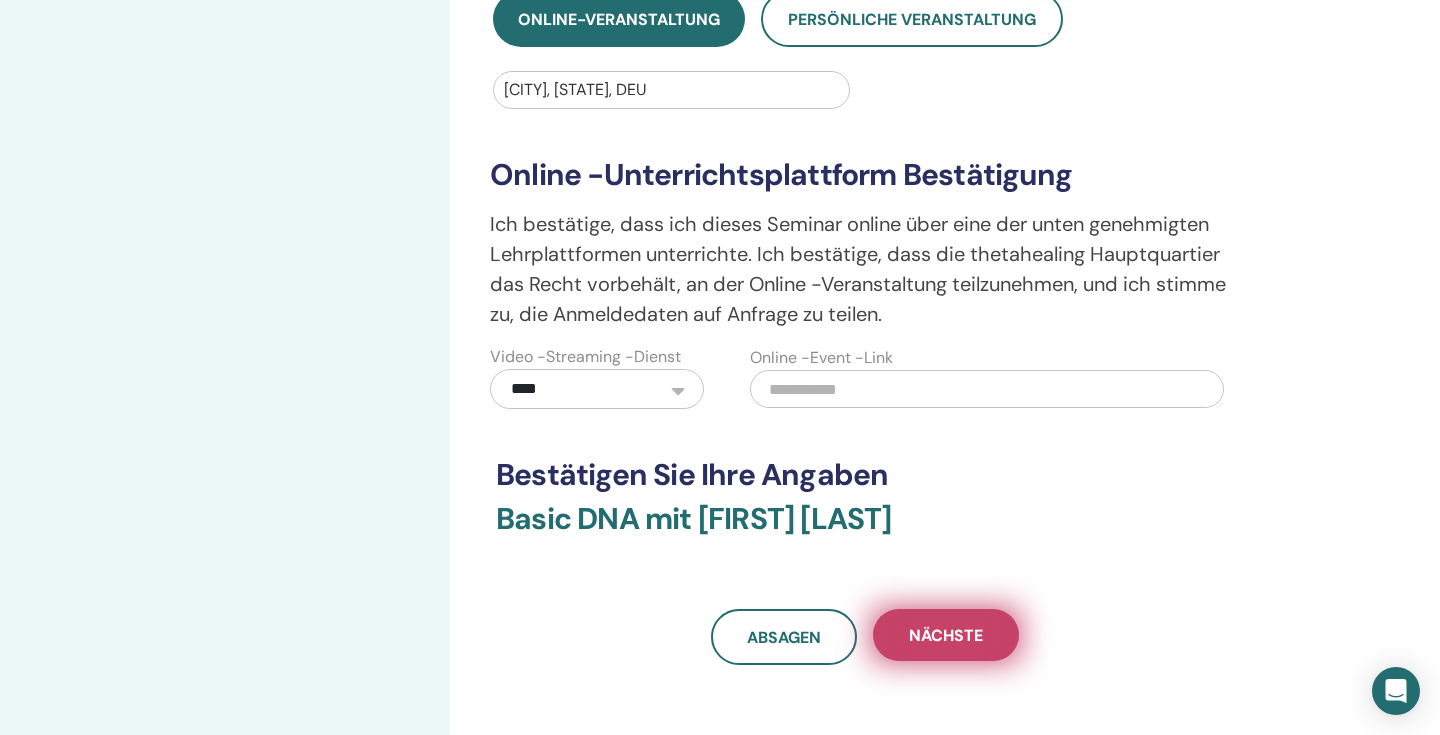 click on "Nächste" at bounding box center [946, 635] 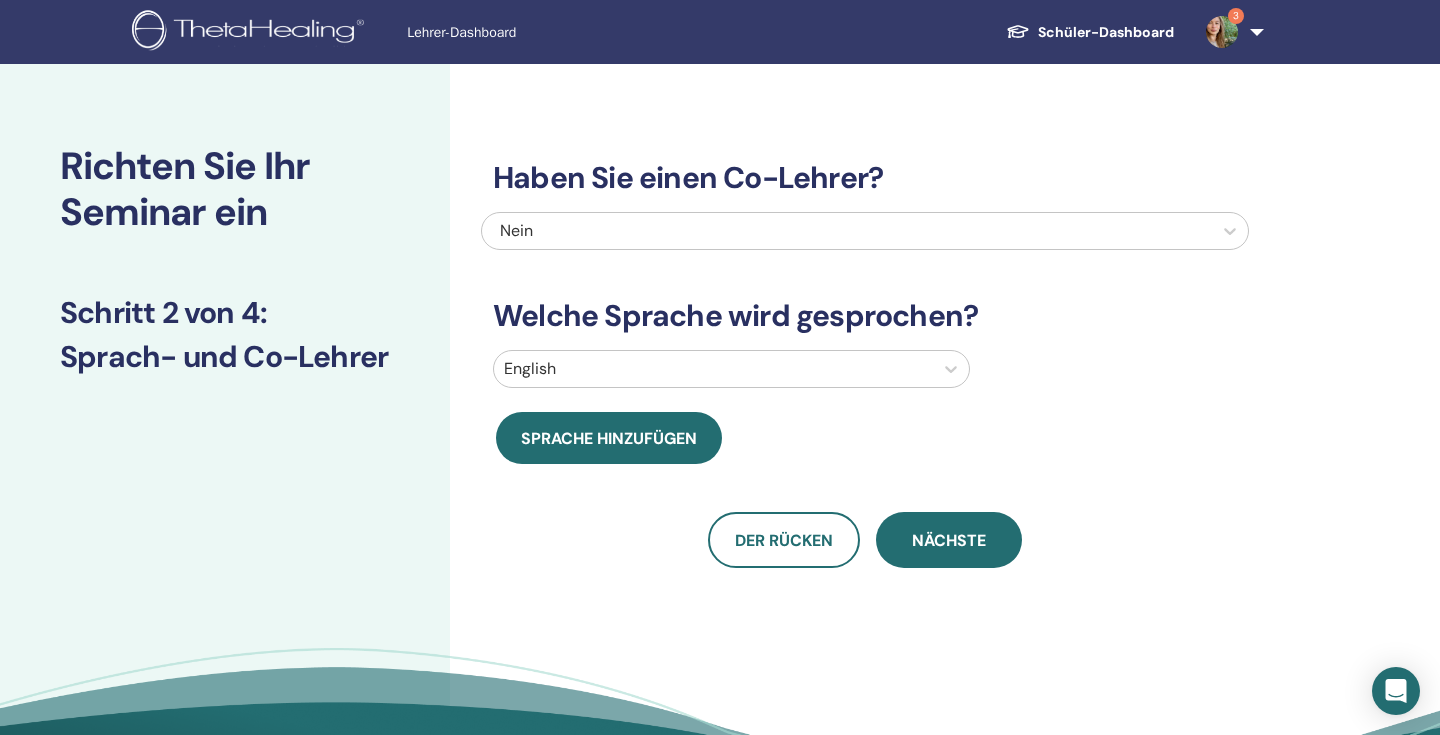 scroll, scrollTop: 0, scrollLeft: 0, axis: both 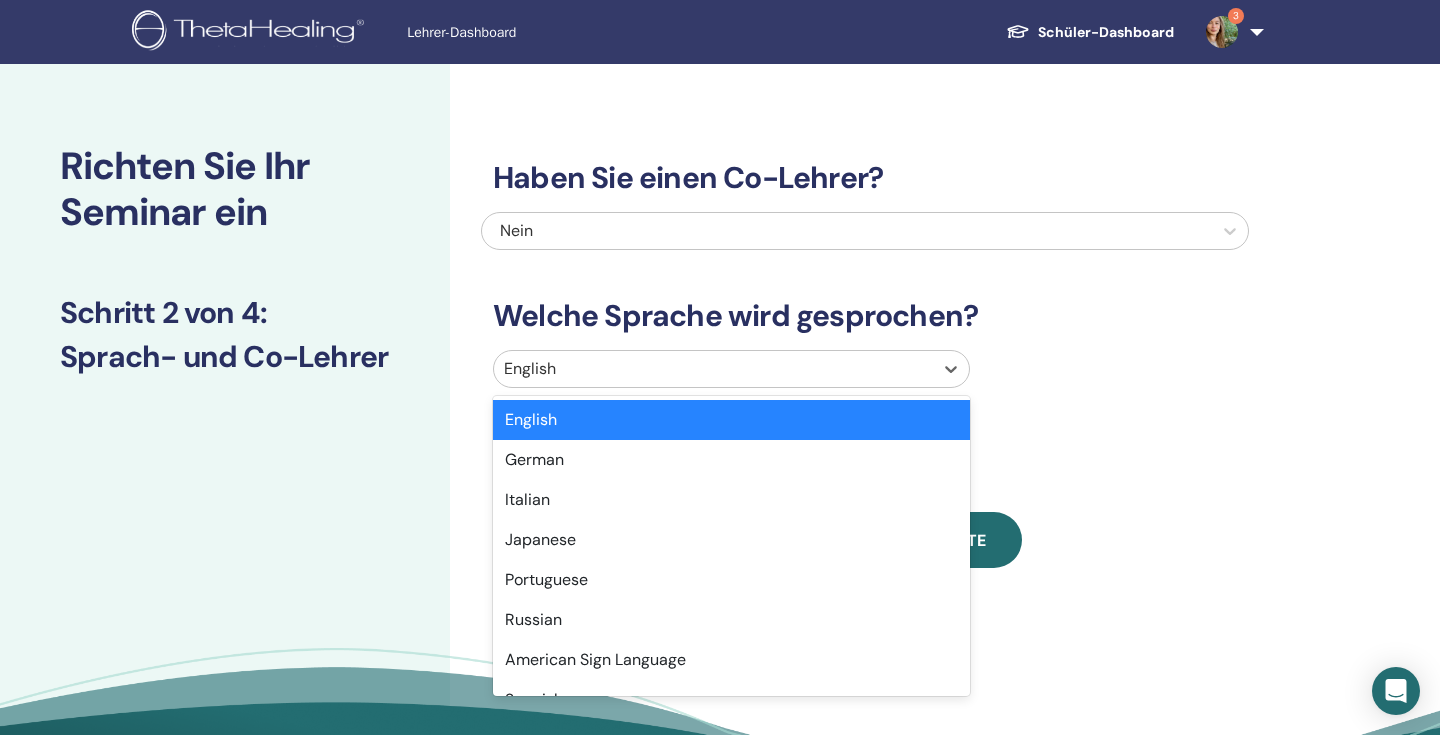 click at bounding box center (713, 369) 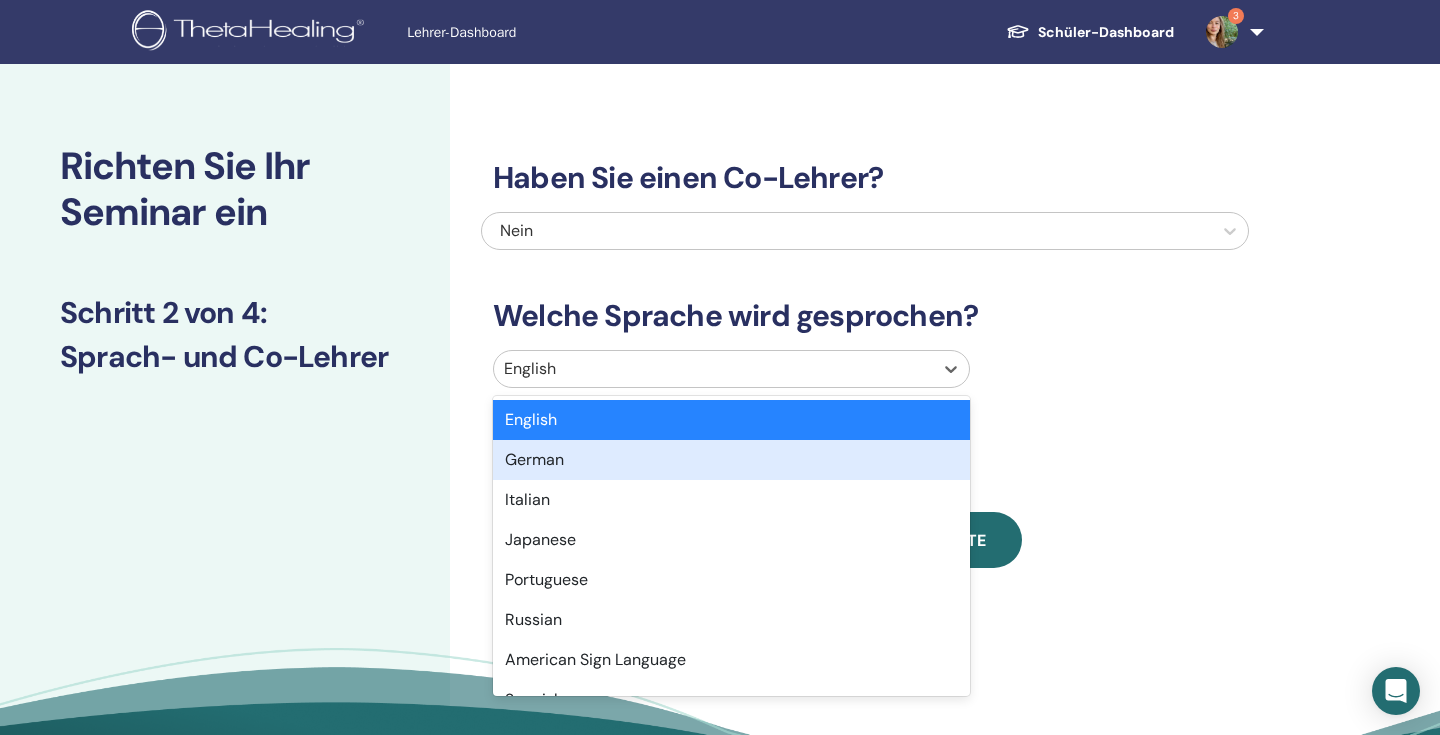 click on "German" at bounding box center (731, 460) 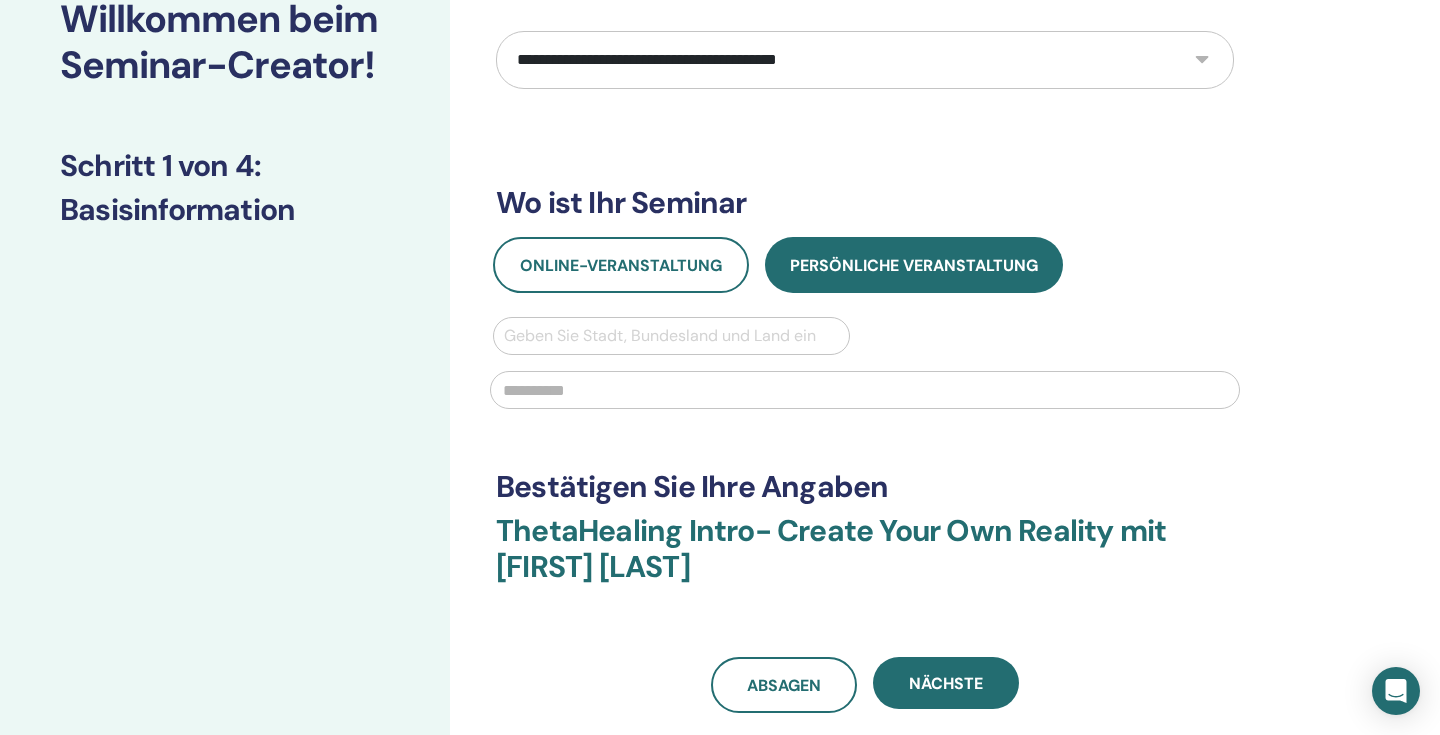 scroll, scrollTop: 70, scrollLeft: 0, axis: vertical 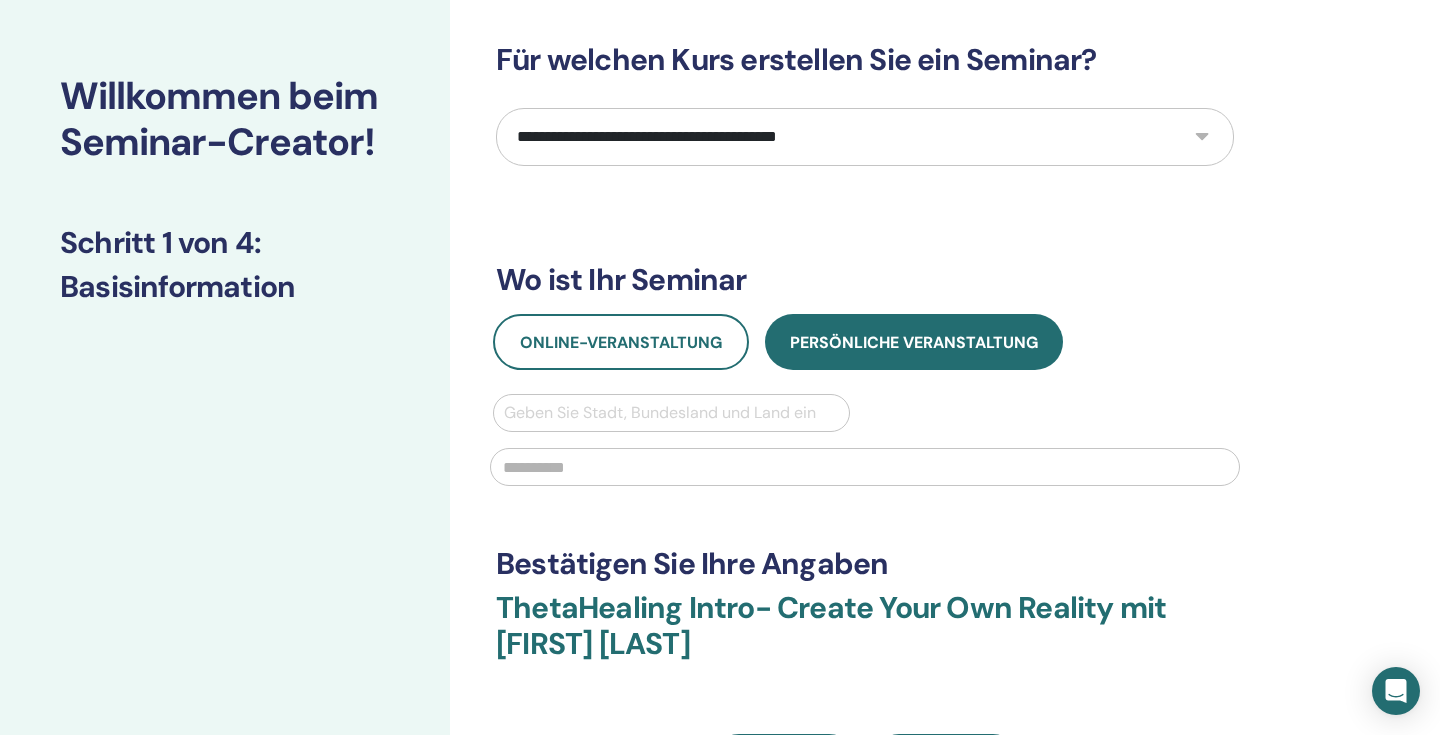 select on "*" 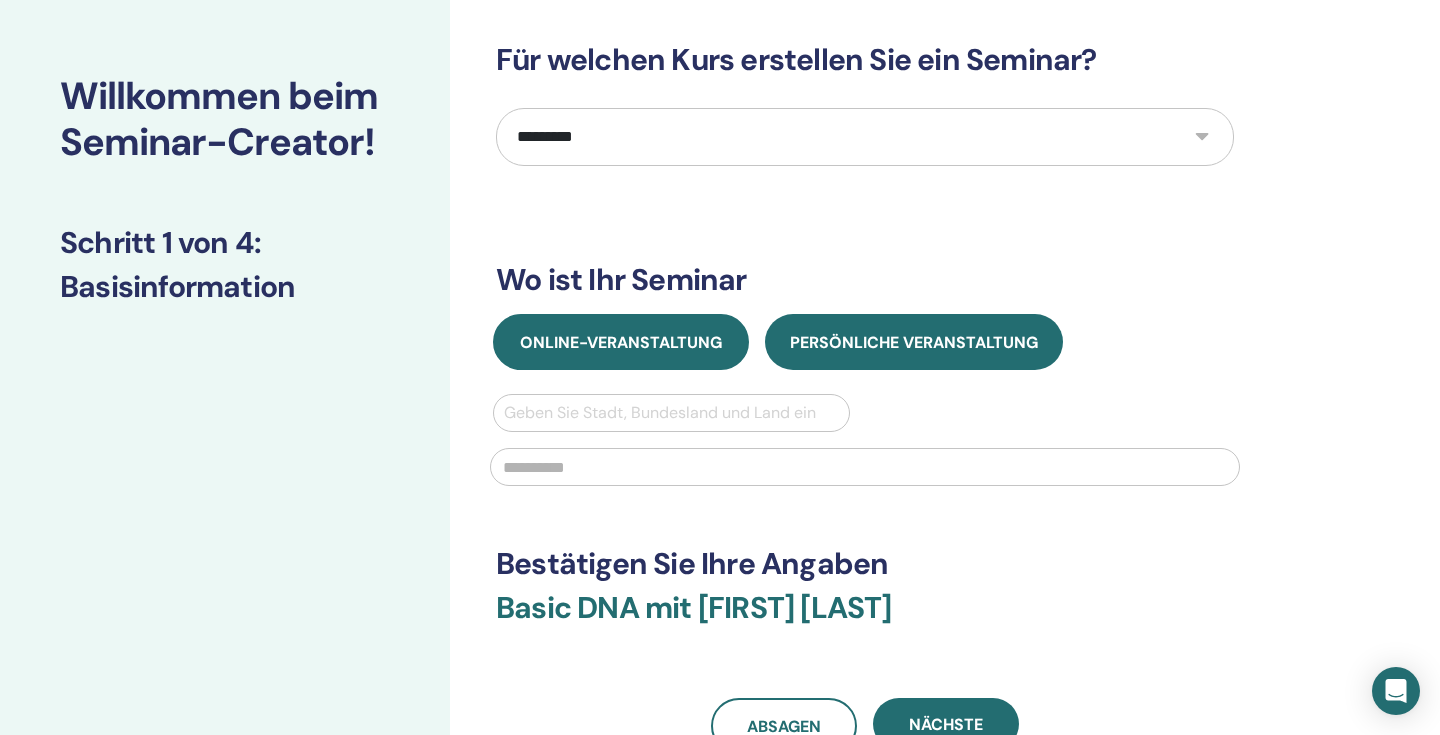 click on "Online-Veranstaltung" at bounding box center (621, 342) 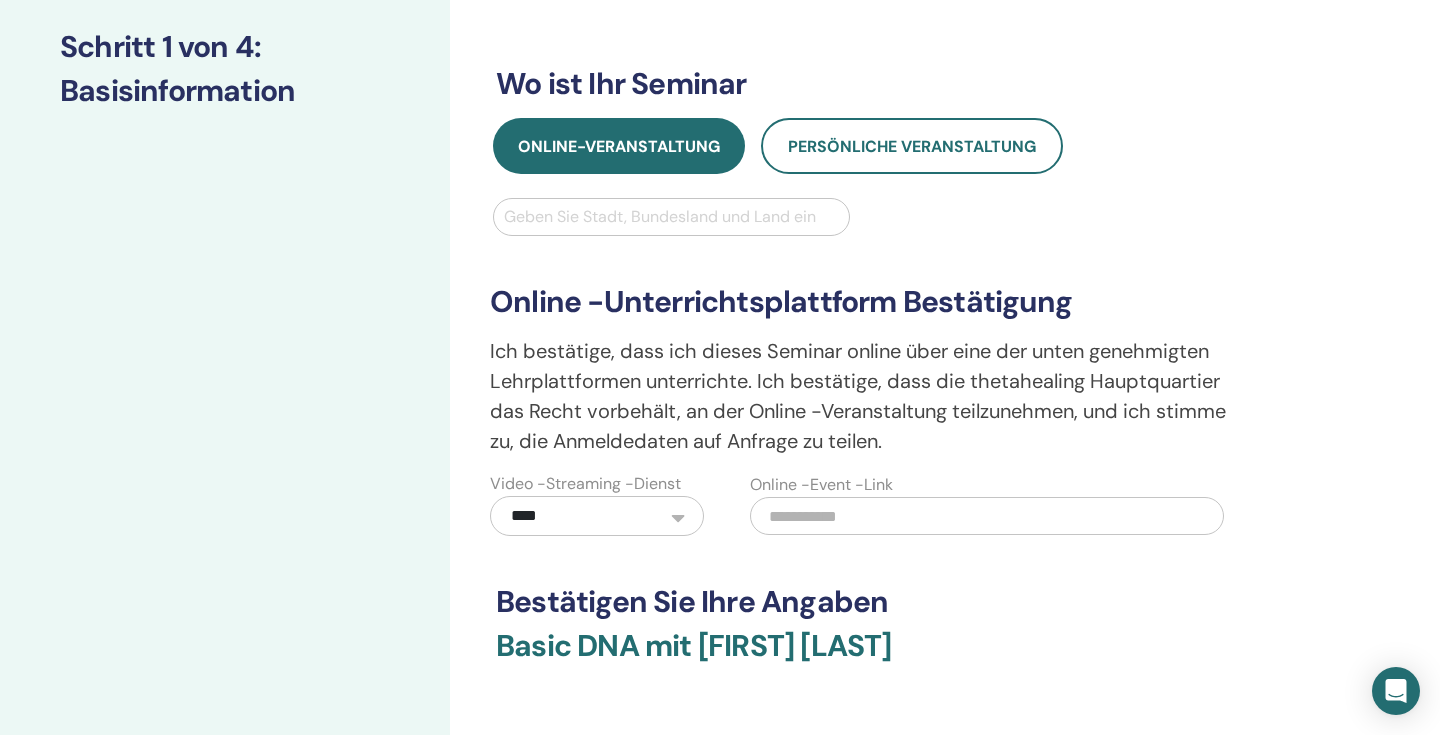 scroll, scrollTop: 118, scrollLeft: 0, axis: vertical 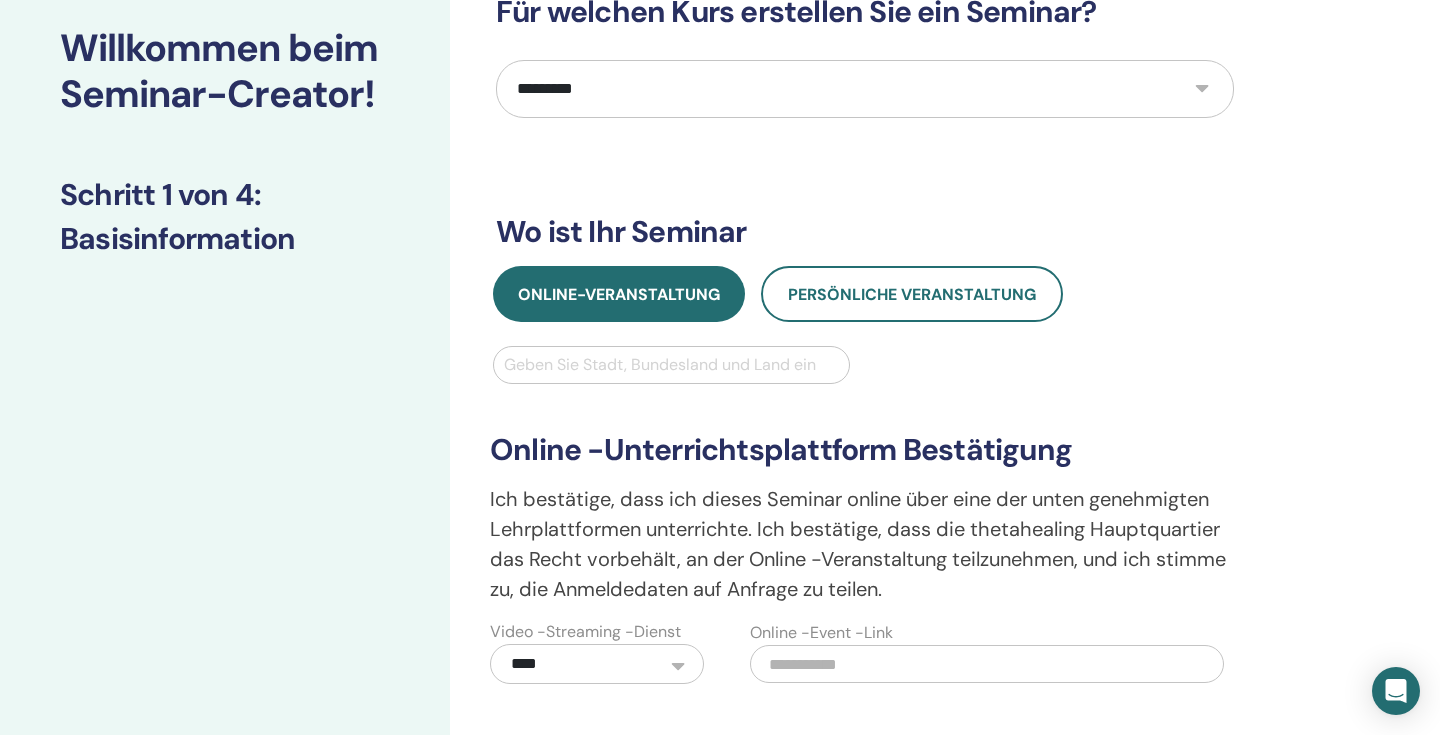 click on "Geben Sie Stadt, Bundesland und Land ein" at bounding box center [671, 365] 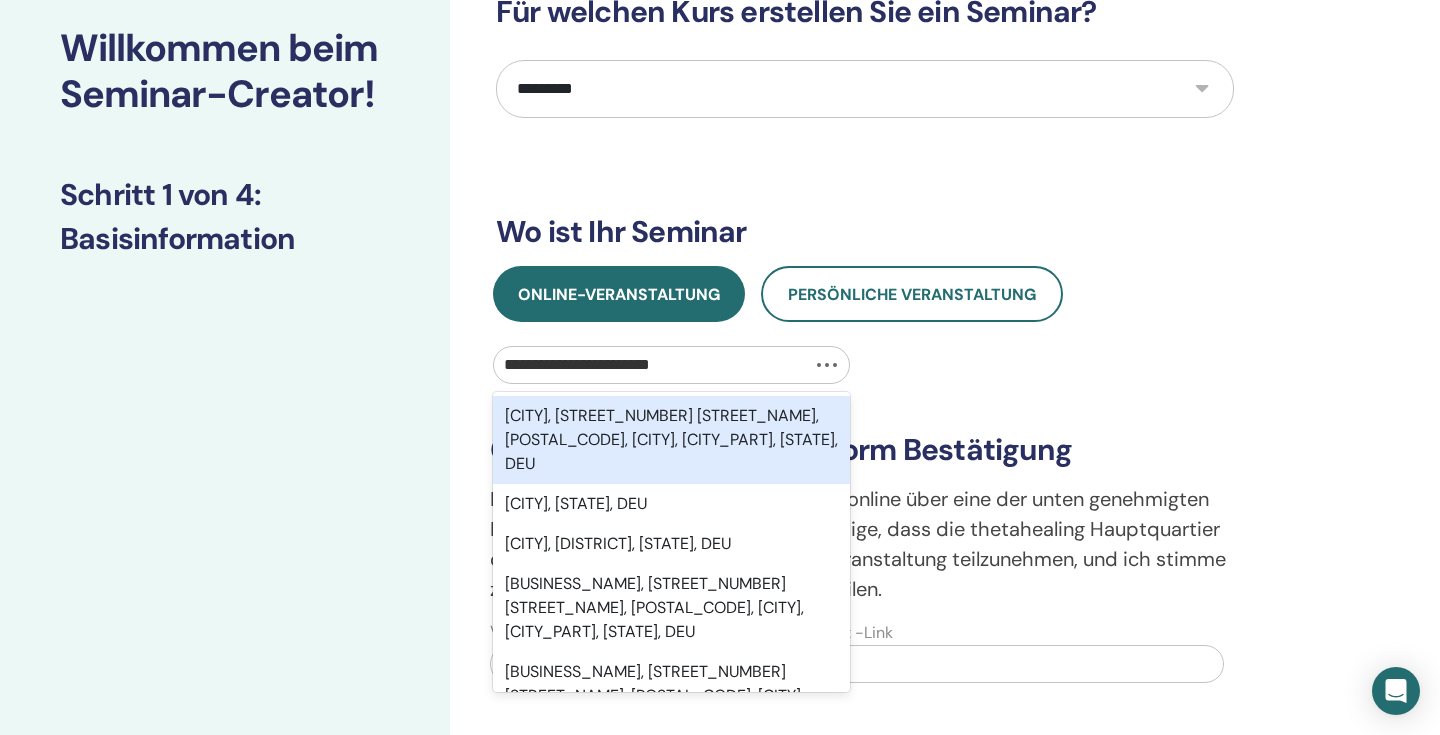 type on "**********" 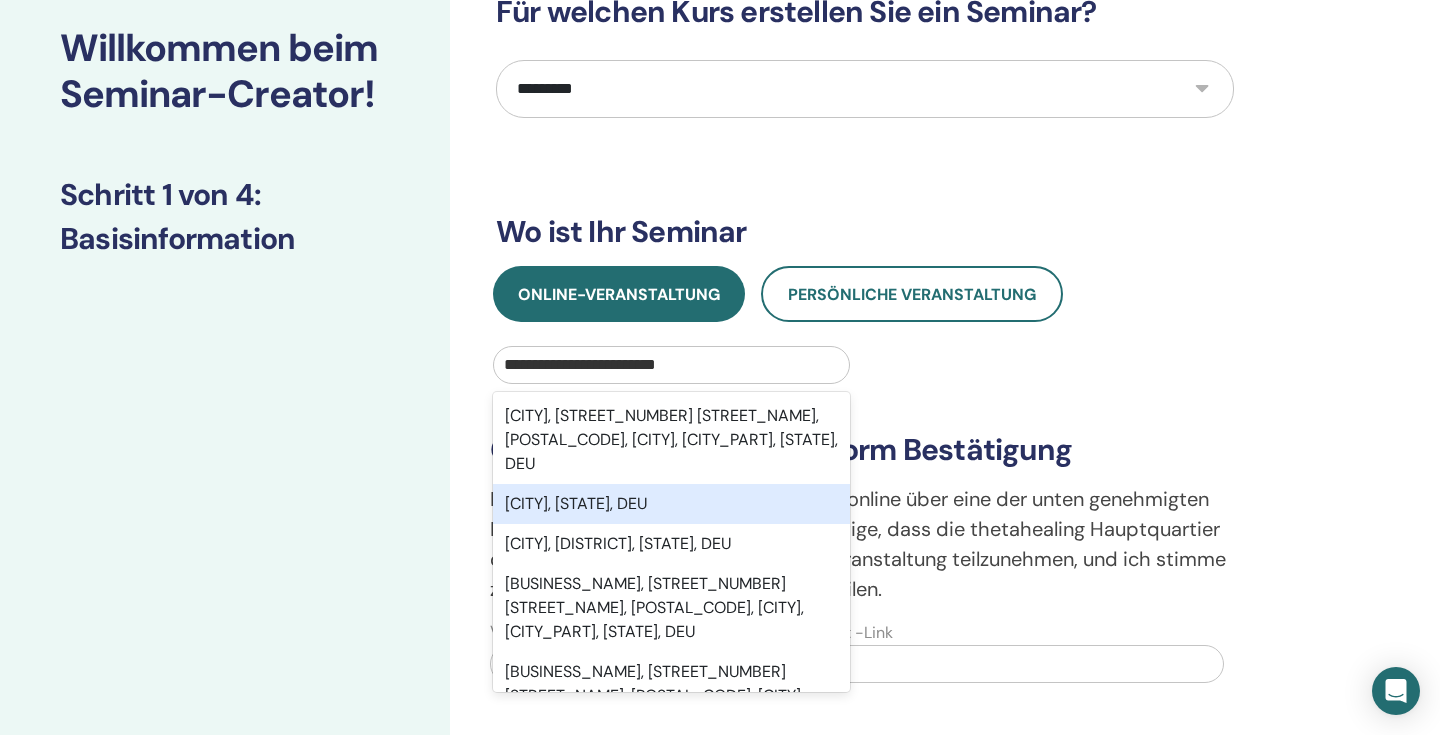 click on "[CITY], [STATE], DEU" at bounding box center [671, 504] 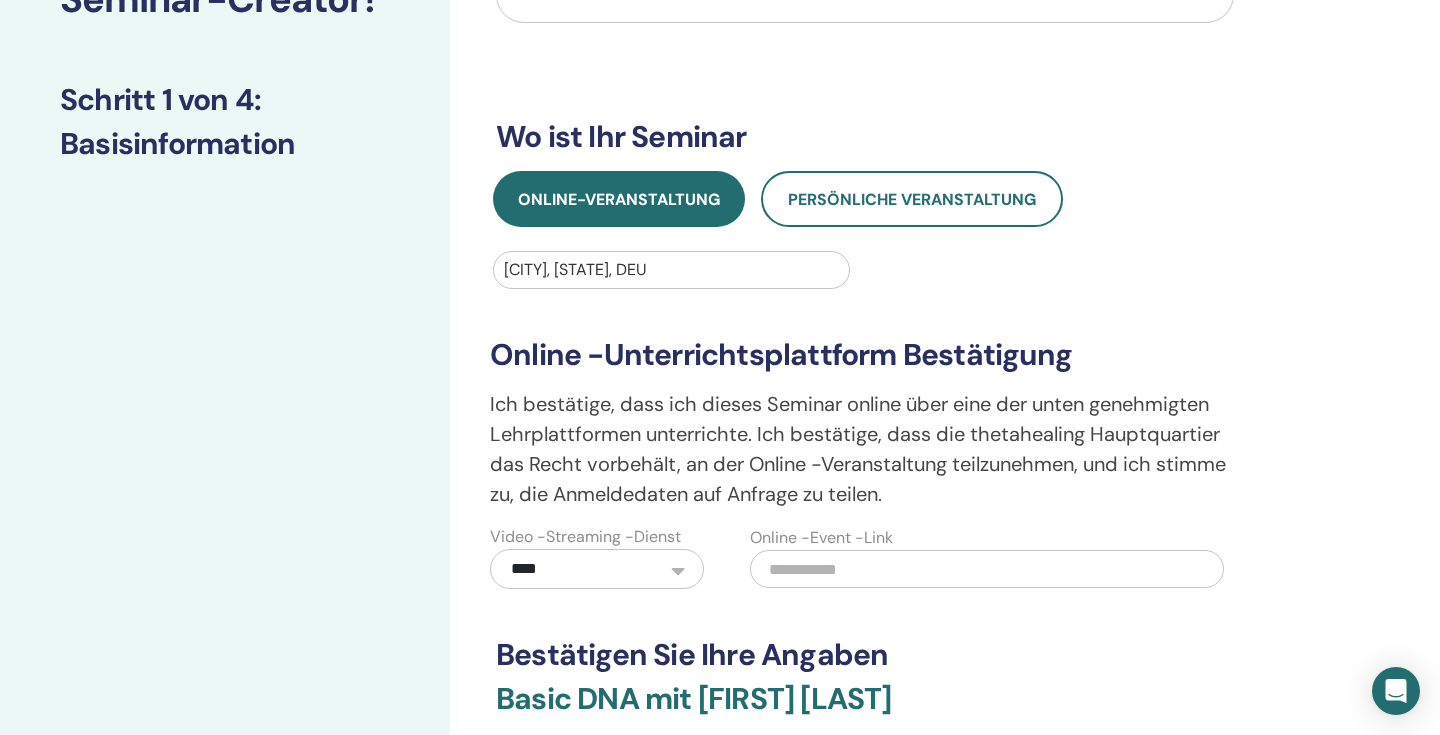 scroll, scrollTop: 220, scrollLeft: 0, axis: vertical 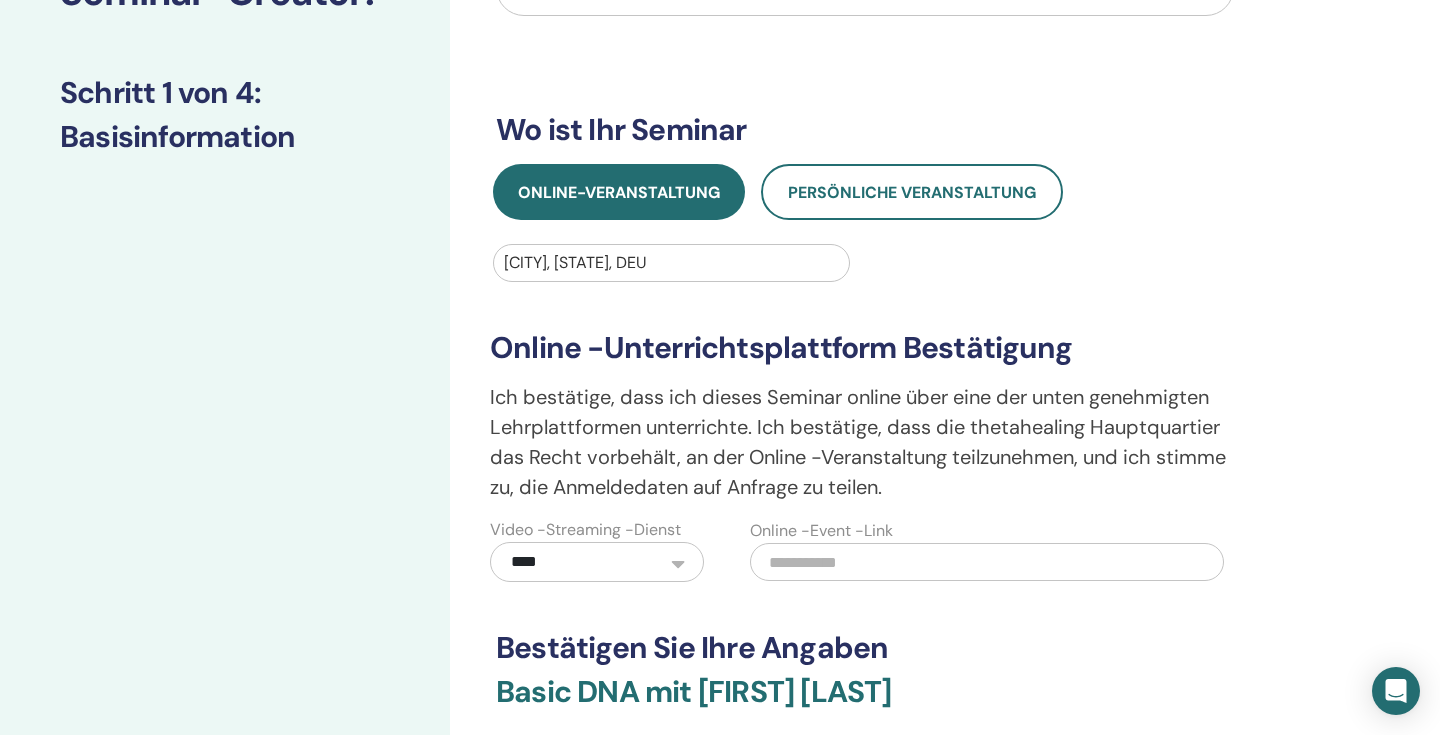 click on "Online -Event -Link" at bounding box center (821, 531) 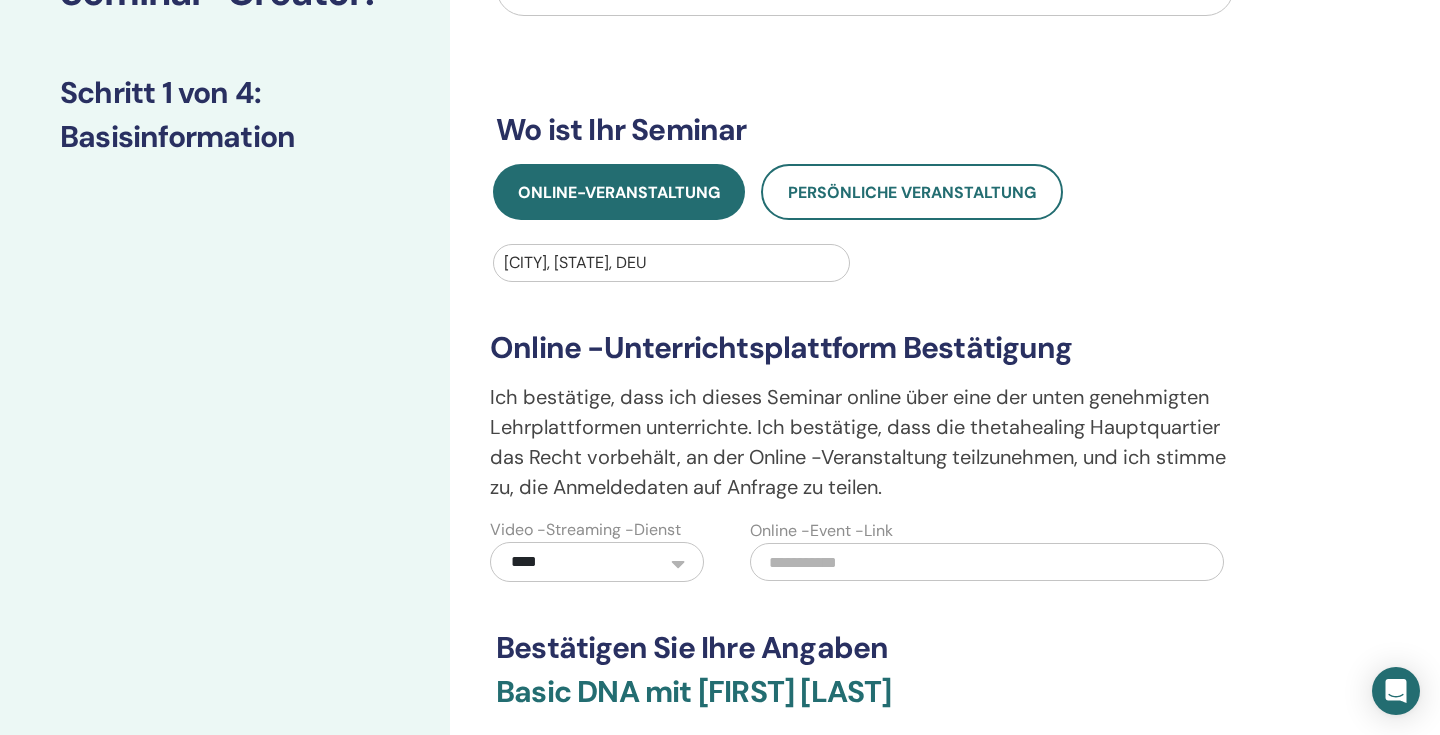 click at bounding box center (987, 562) 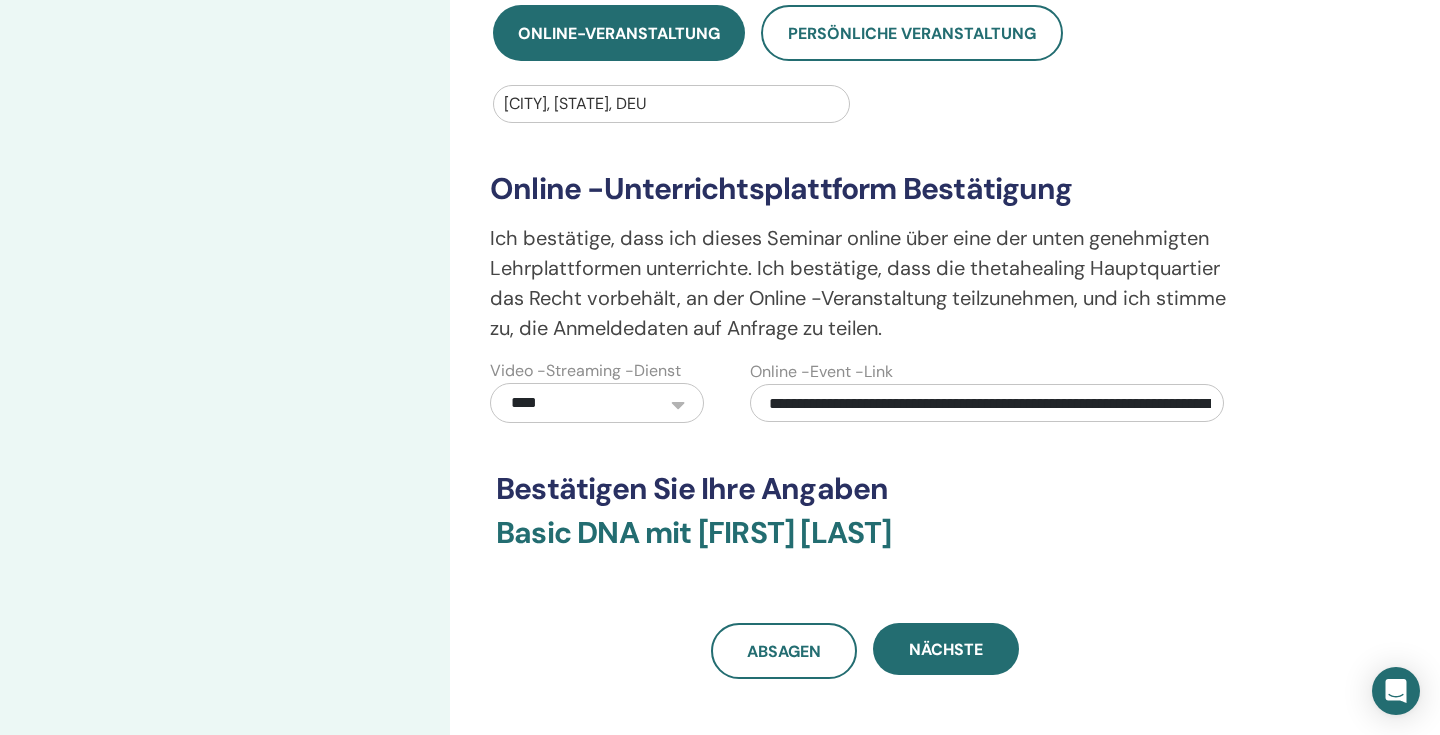 scroll, scrollTop: 514, scrollLeft: 0, axis: vertical 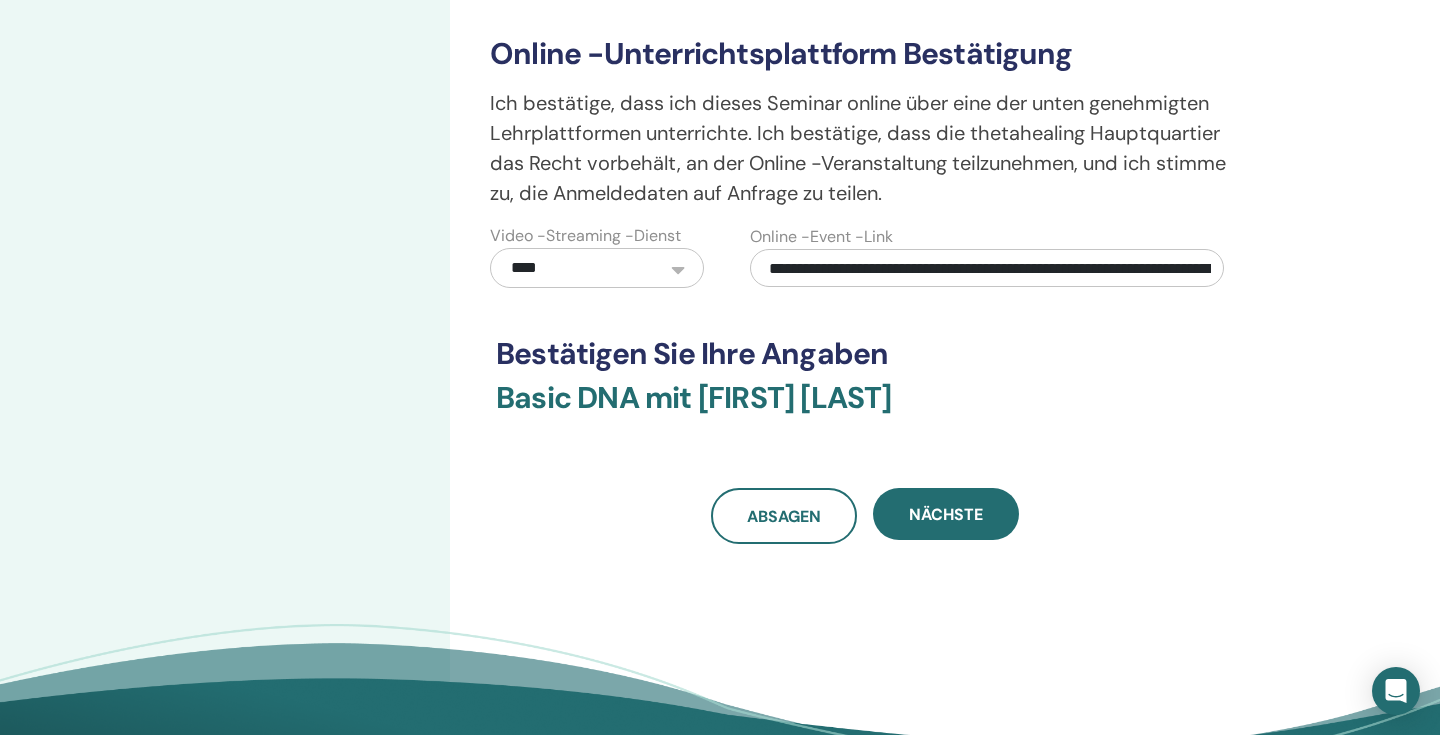 click on "**********" at bounding box center [987, 268] 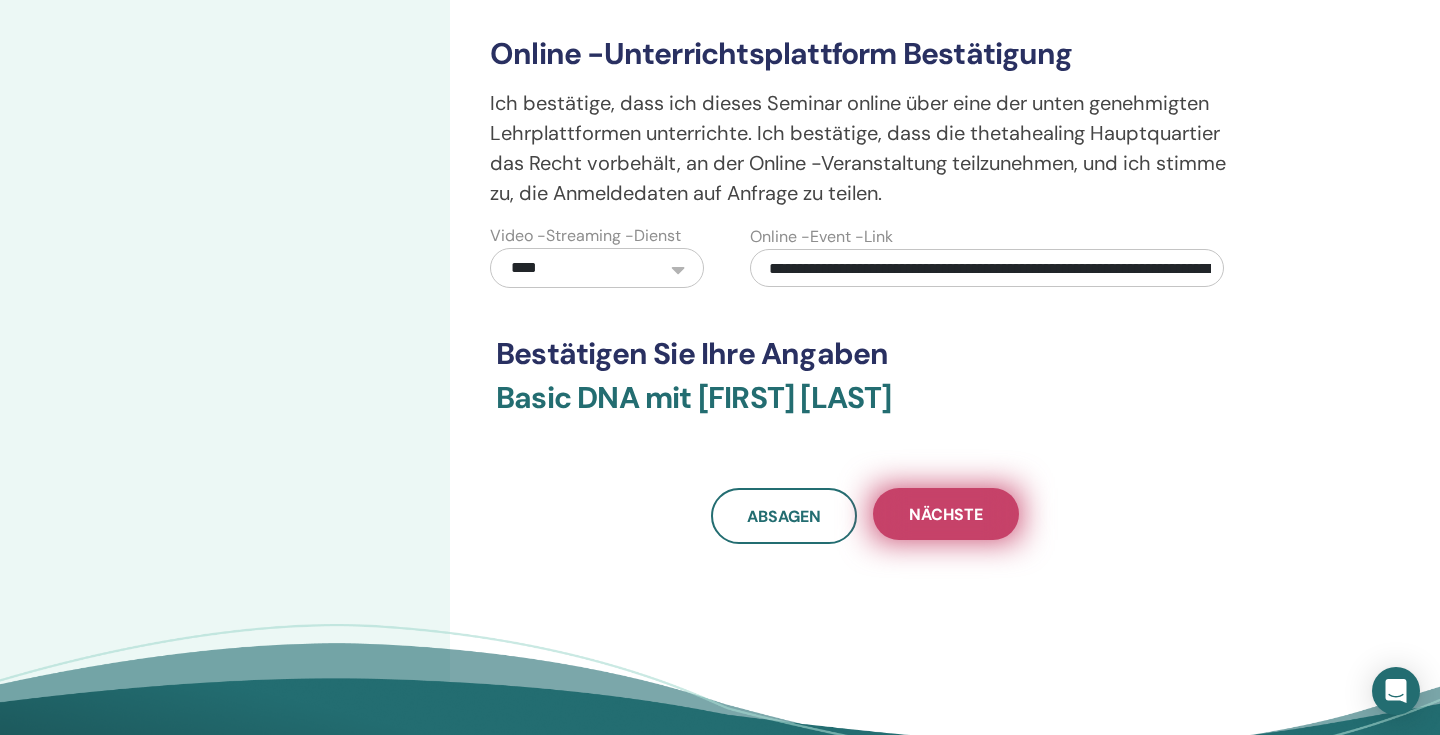 click on "Nächste" at bounding box center [946, 514] 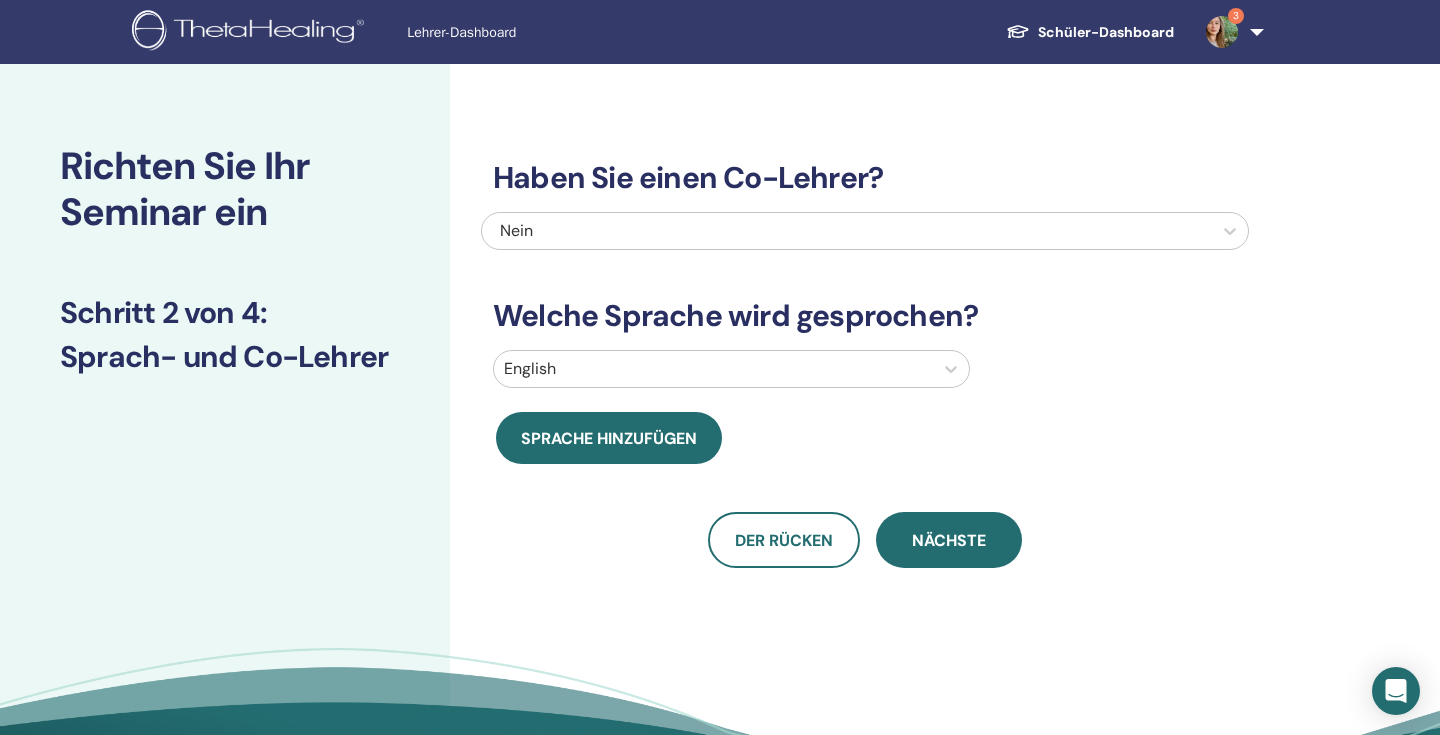 scroll, scrollTop: 0, scrollLeft: 0, axis: both 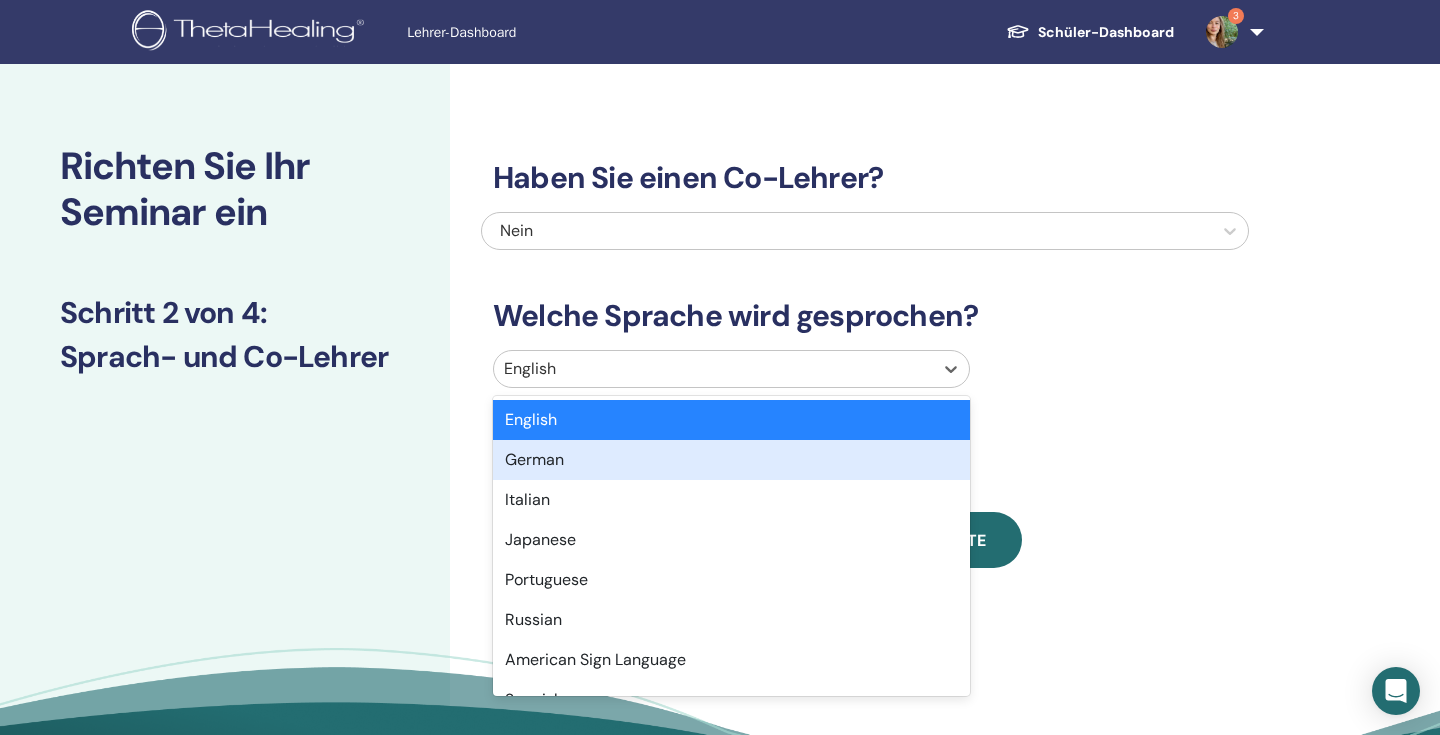 click on "German" at bounding box center (731, 460) 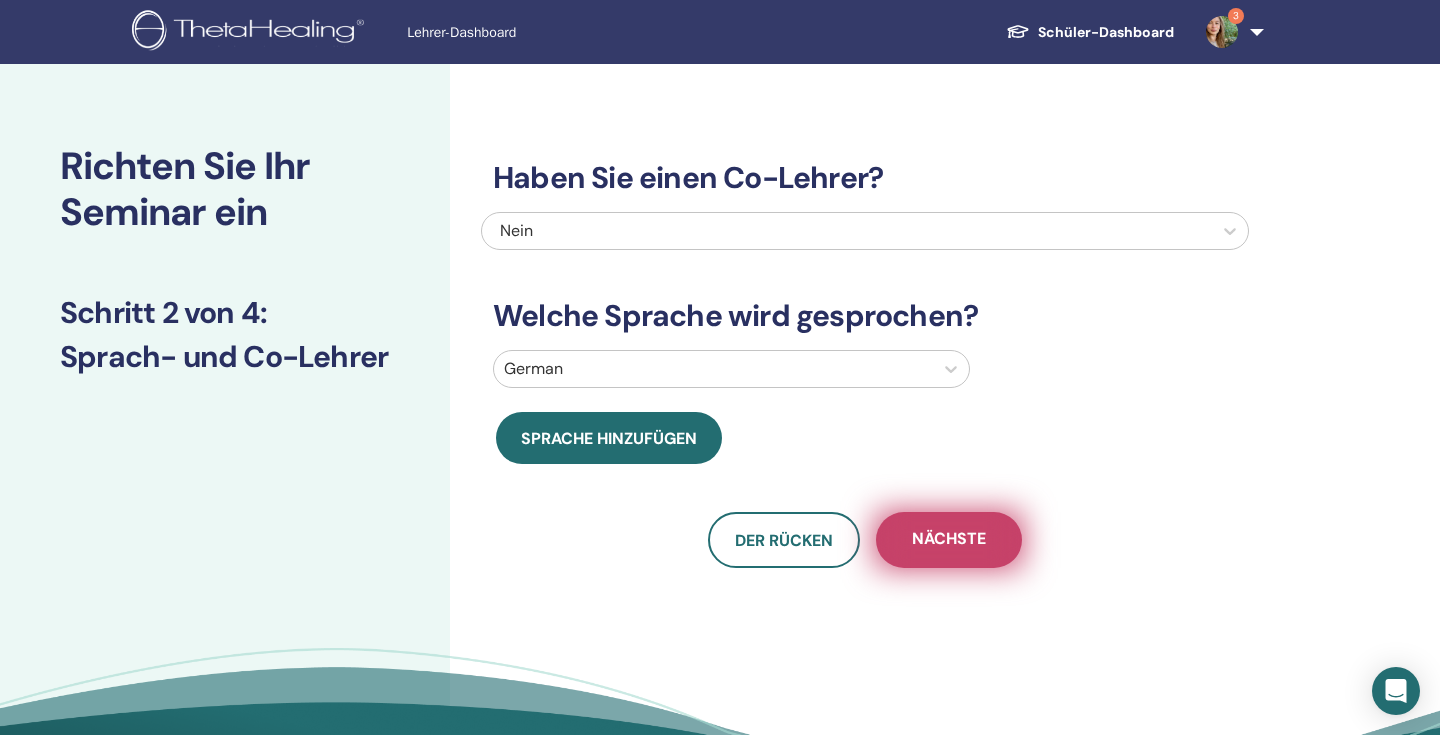 click on "Nächste" at bounding box center (949, 540) 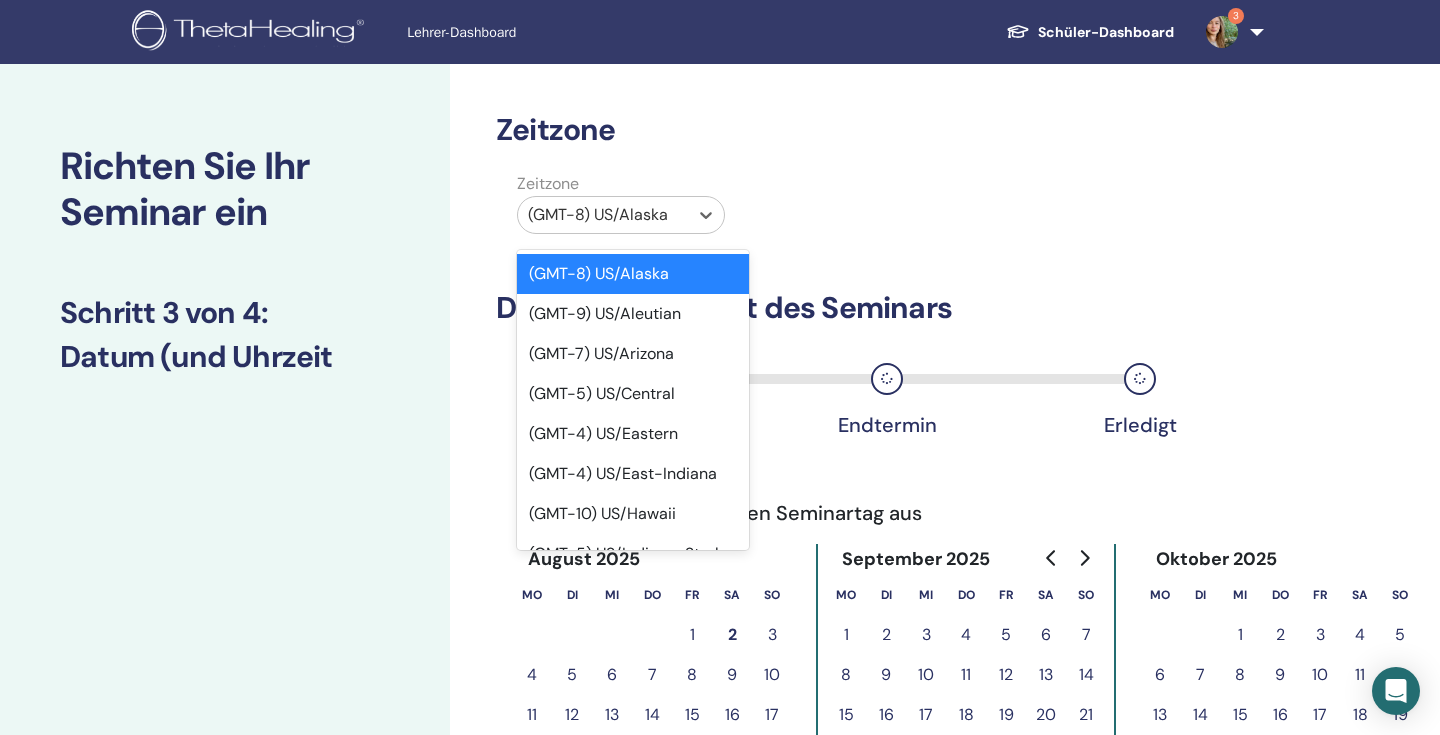 click on "(GMT-8) US/Alaska" at bounding box center [603, 215] 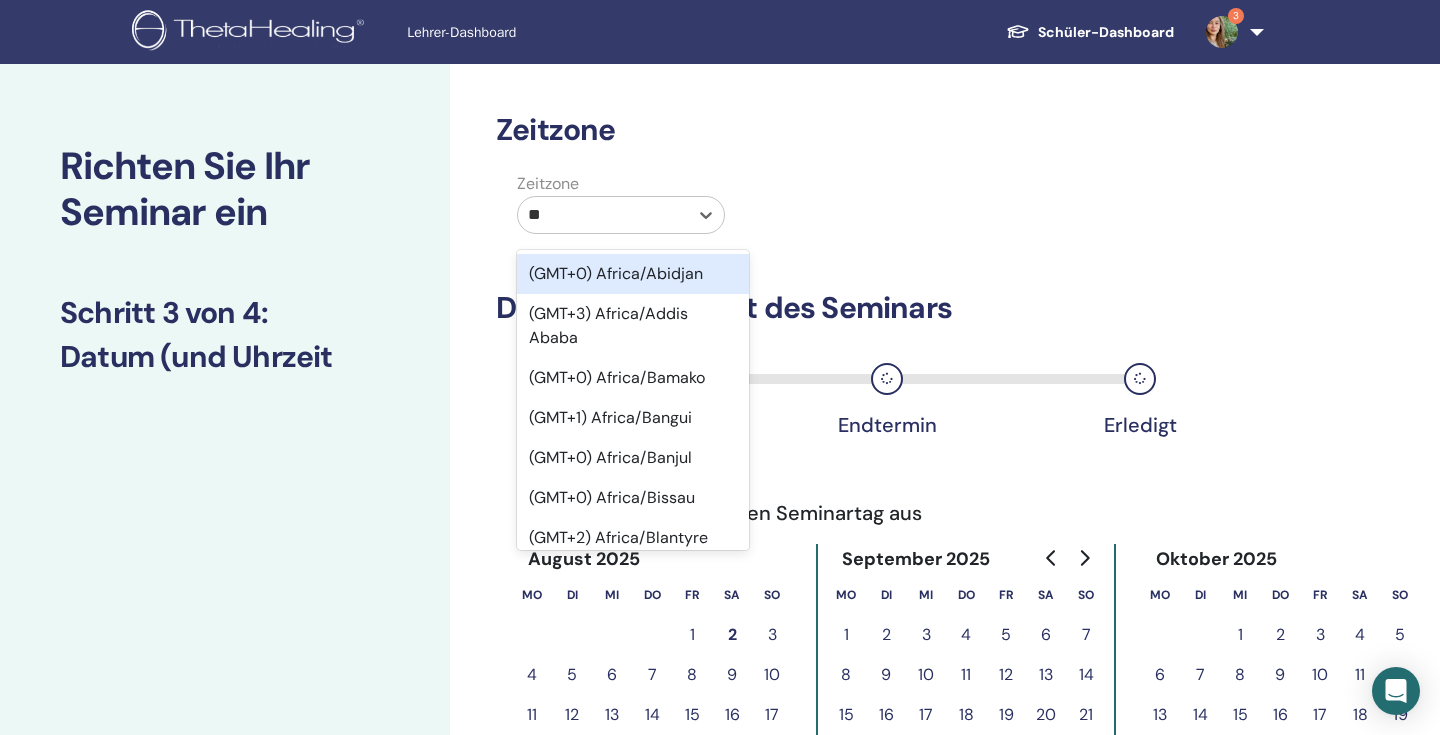 type on "***" 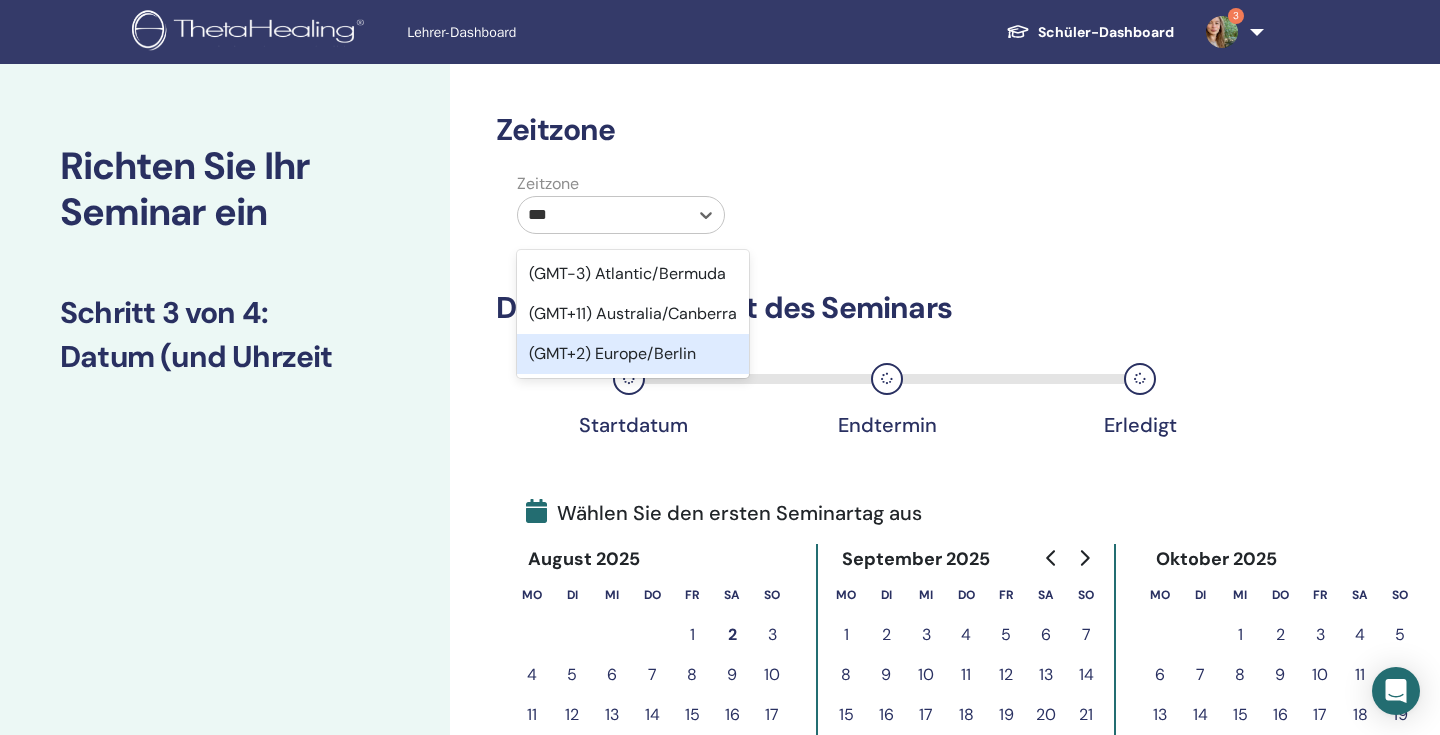 click on "(GMT+2) Europe/Berlin" at bounding box center (633, 354) 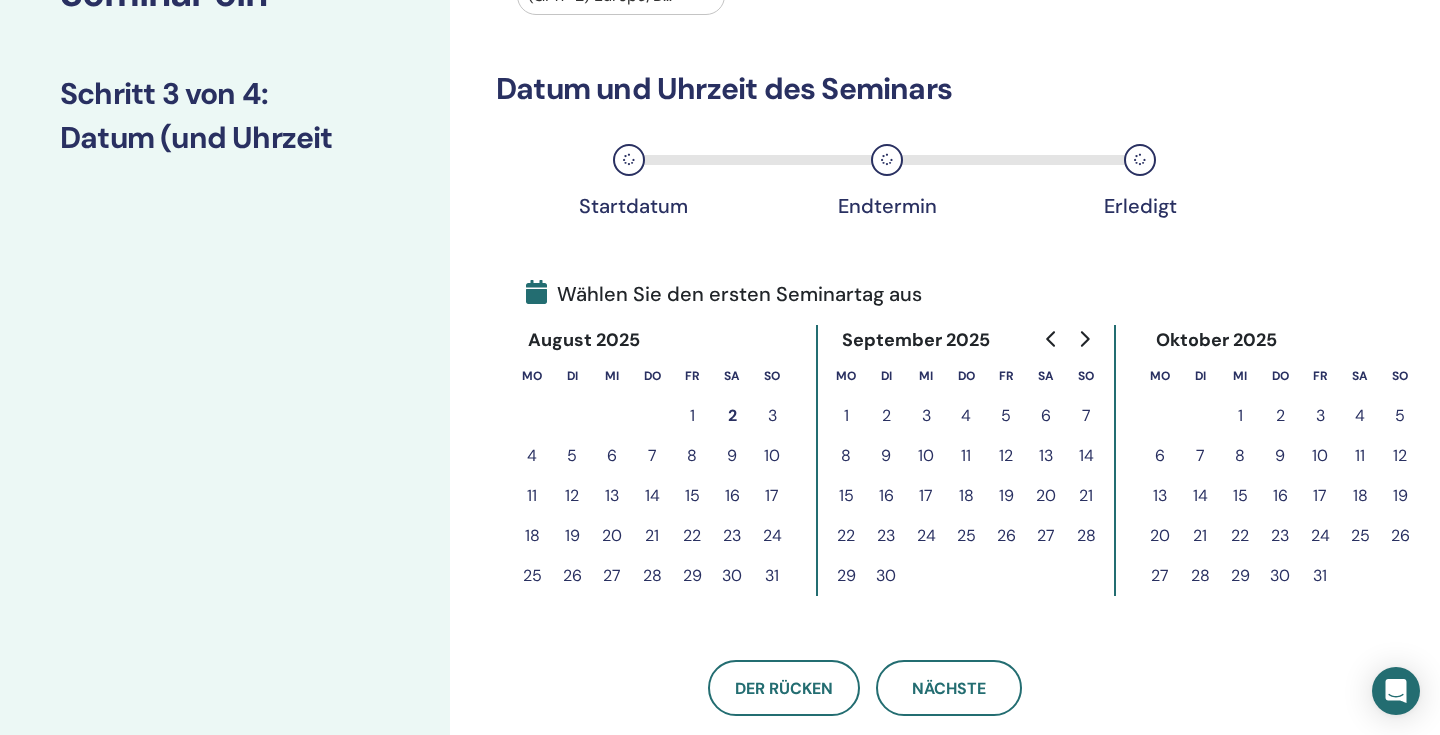 scroll, scrollTop: 405, scrollLeft: 0, axis: vertical 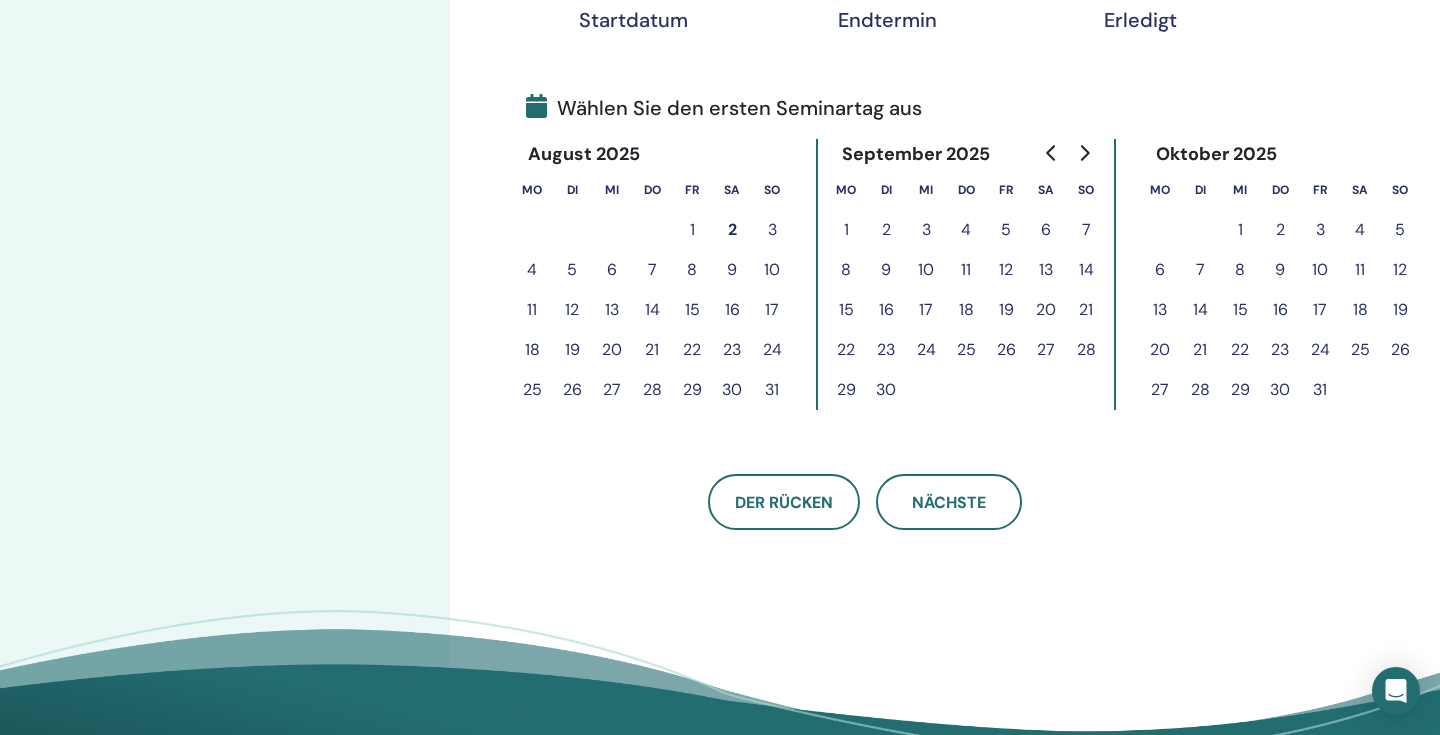 click on "12" at bounding box center (1006, 270) 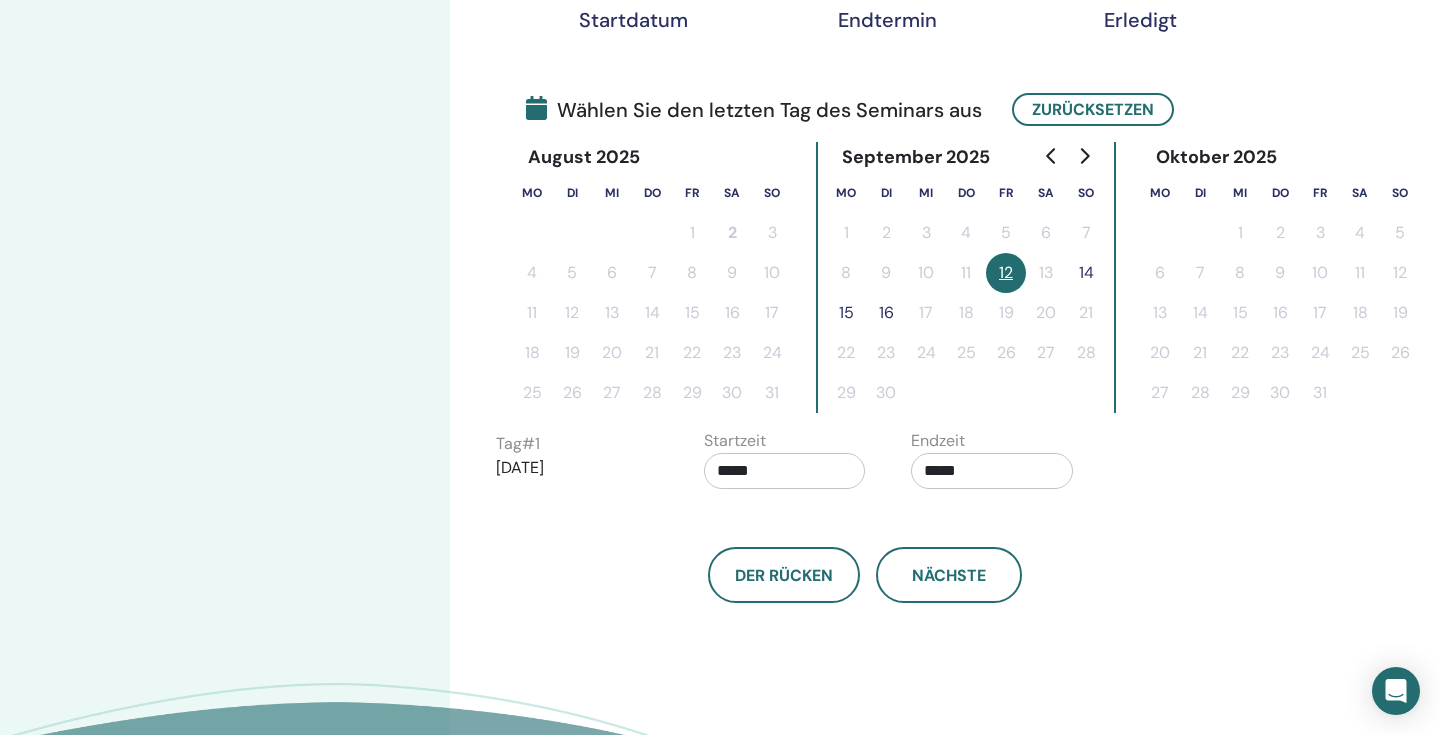 click on "14" at bounding box center (1086, 273) 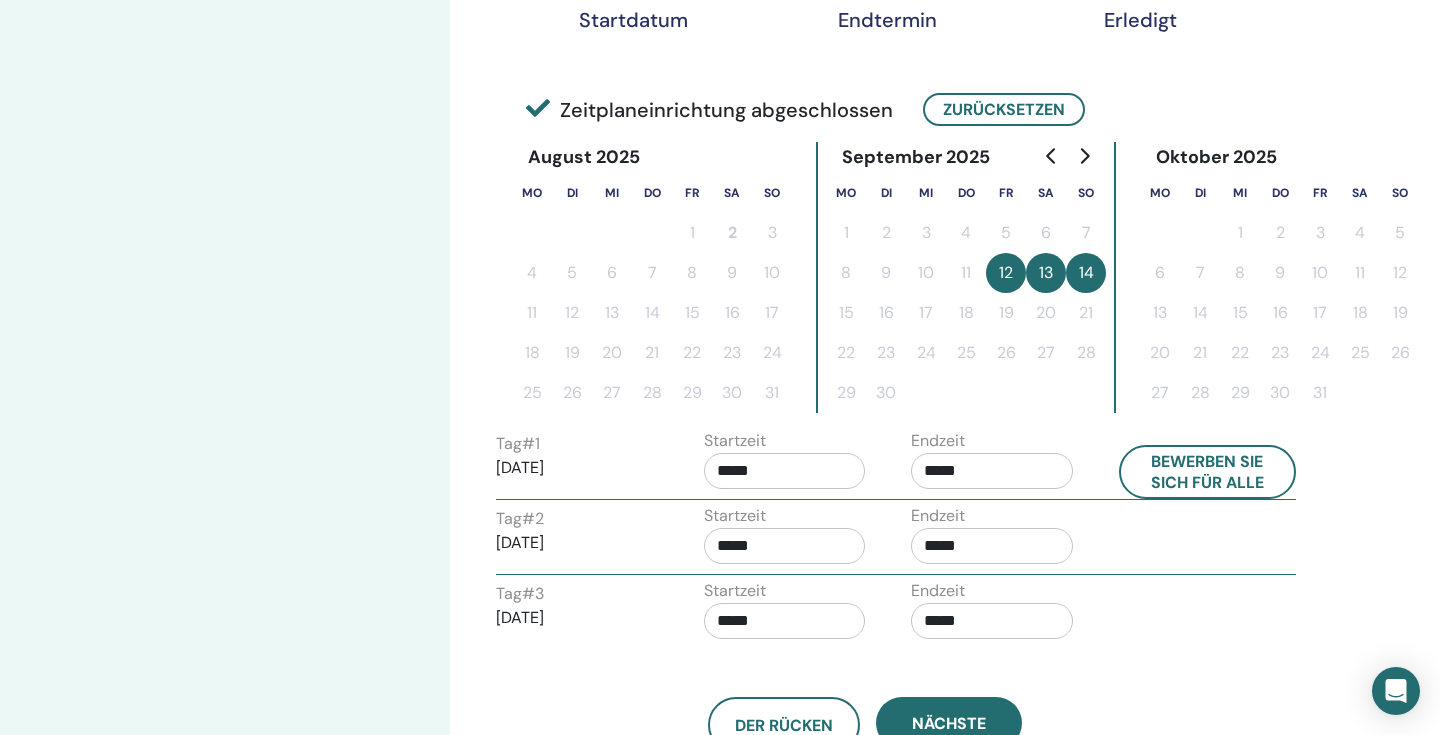 click on "*****" at bounding box center [785, 471] 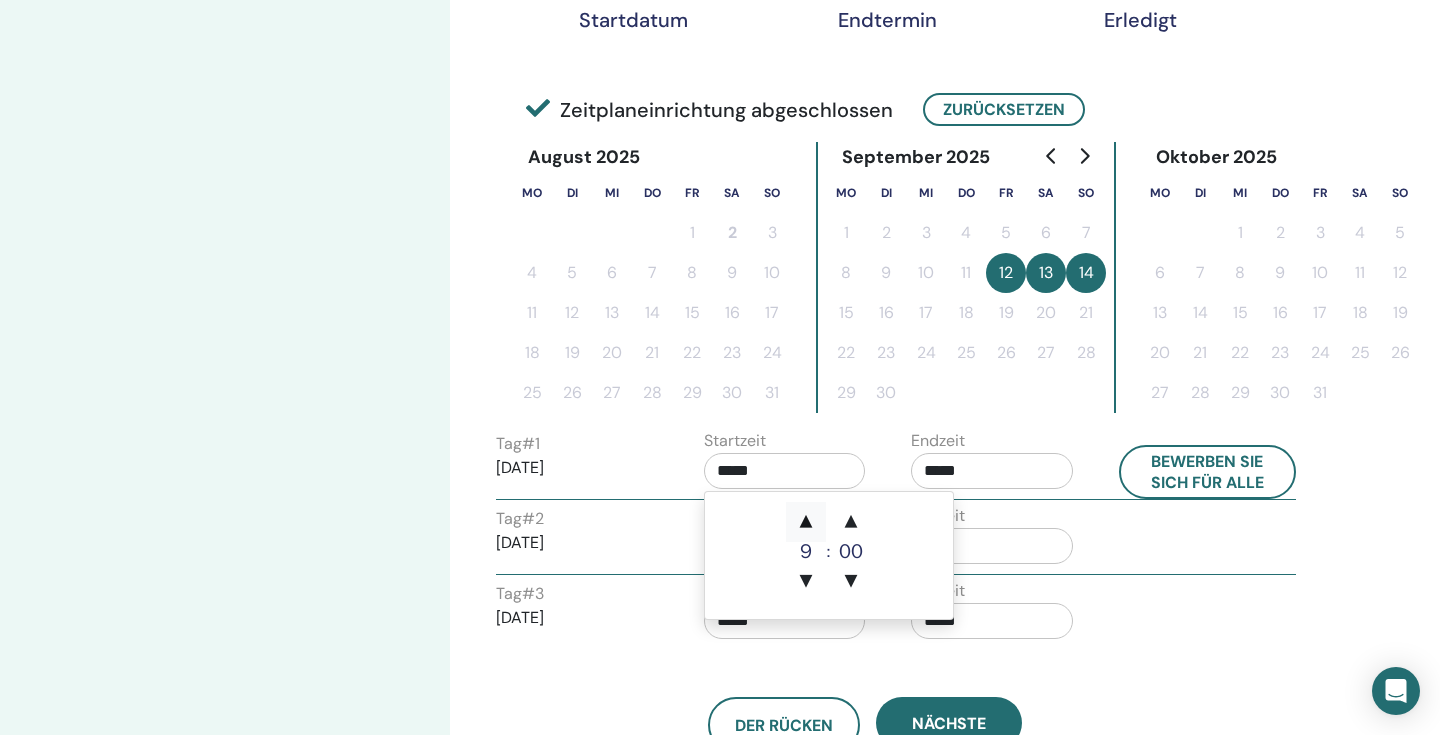 click on "▲" at bounding box center (806, 522) 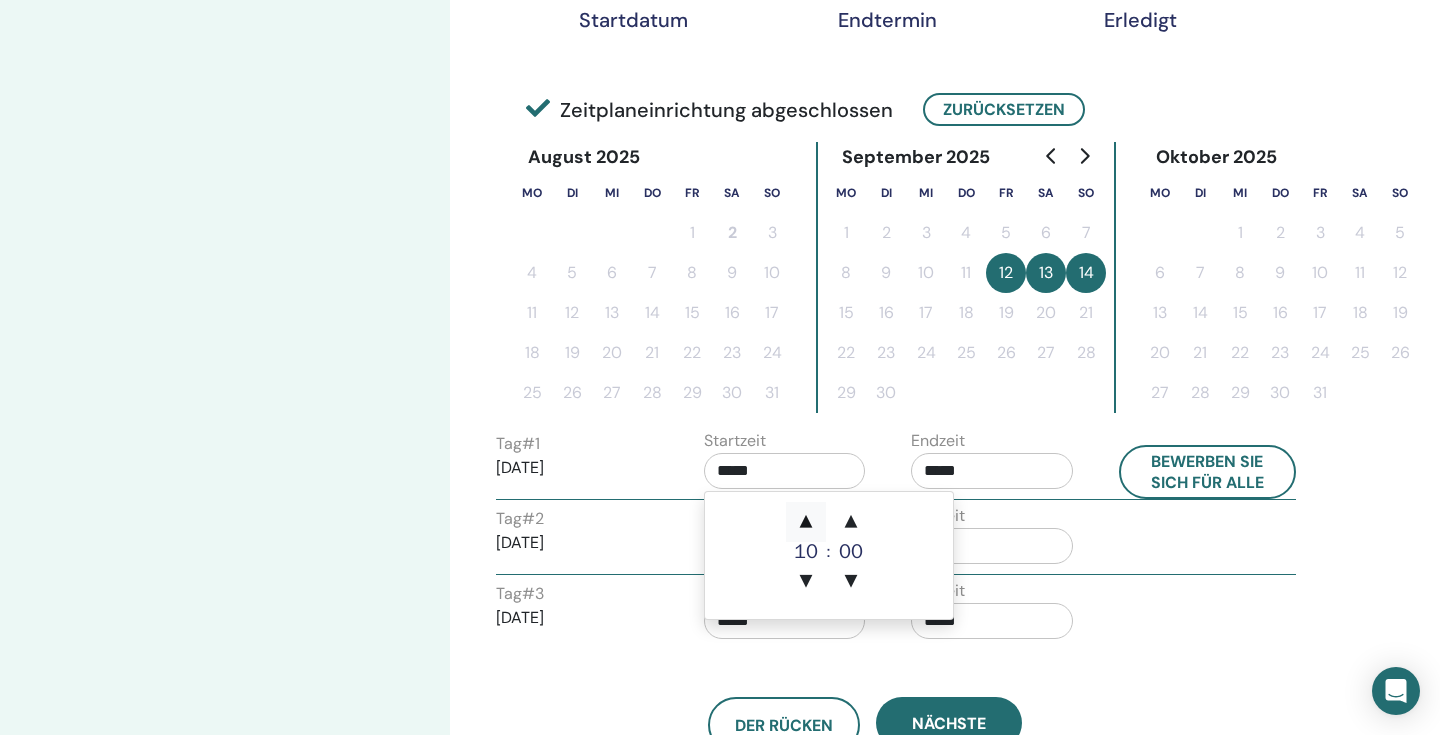 click on "▲" at bounding box center (806, 522) 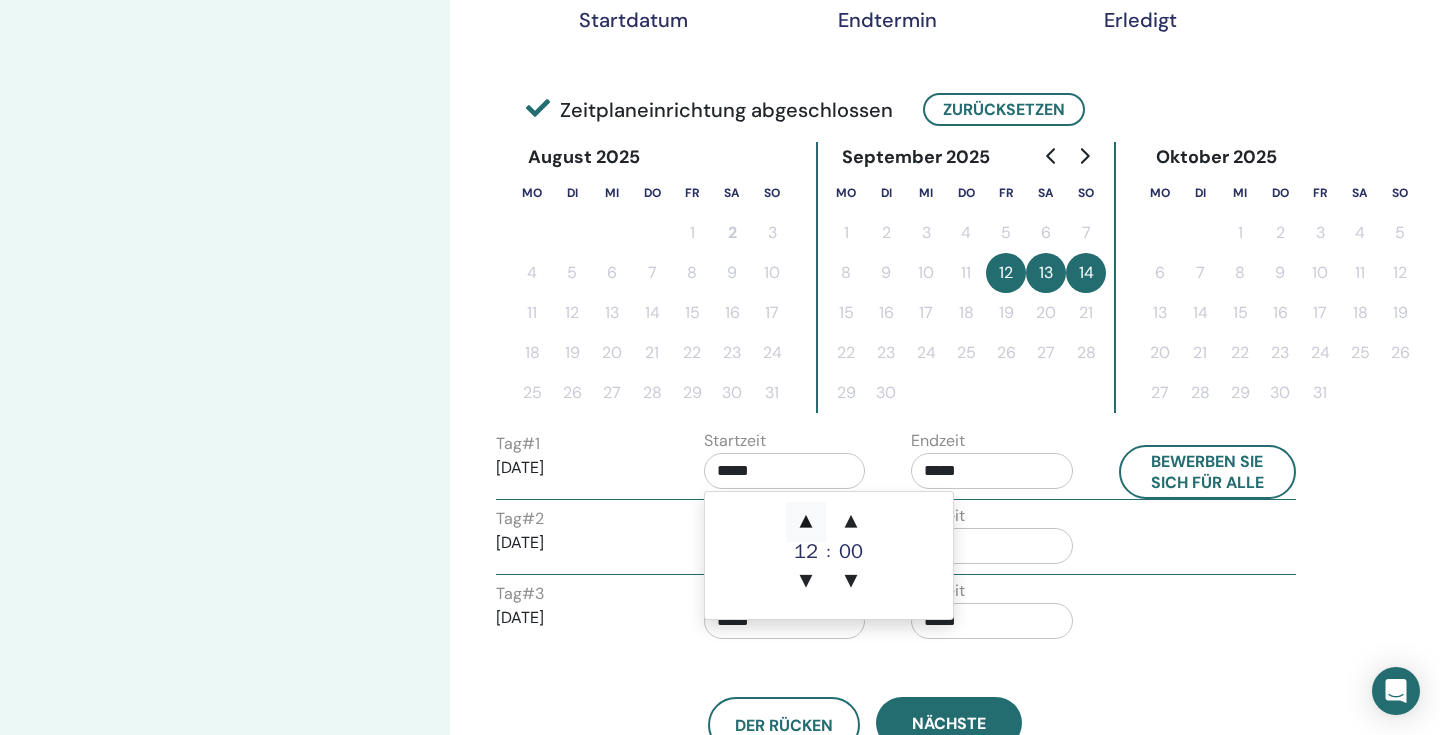 click on "▲" at bounding box center [806, 522] 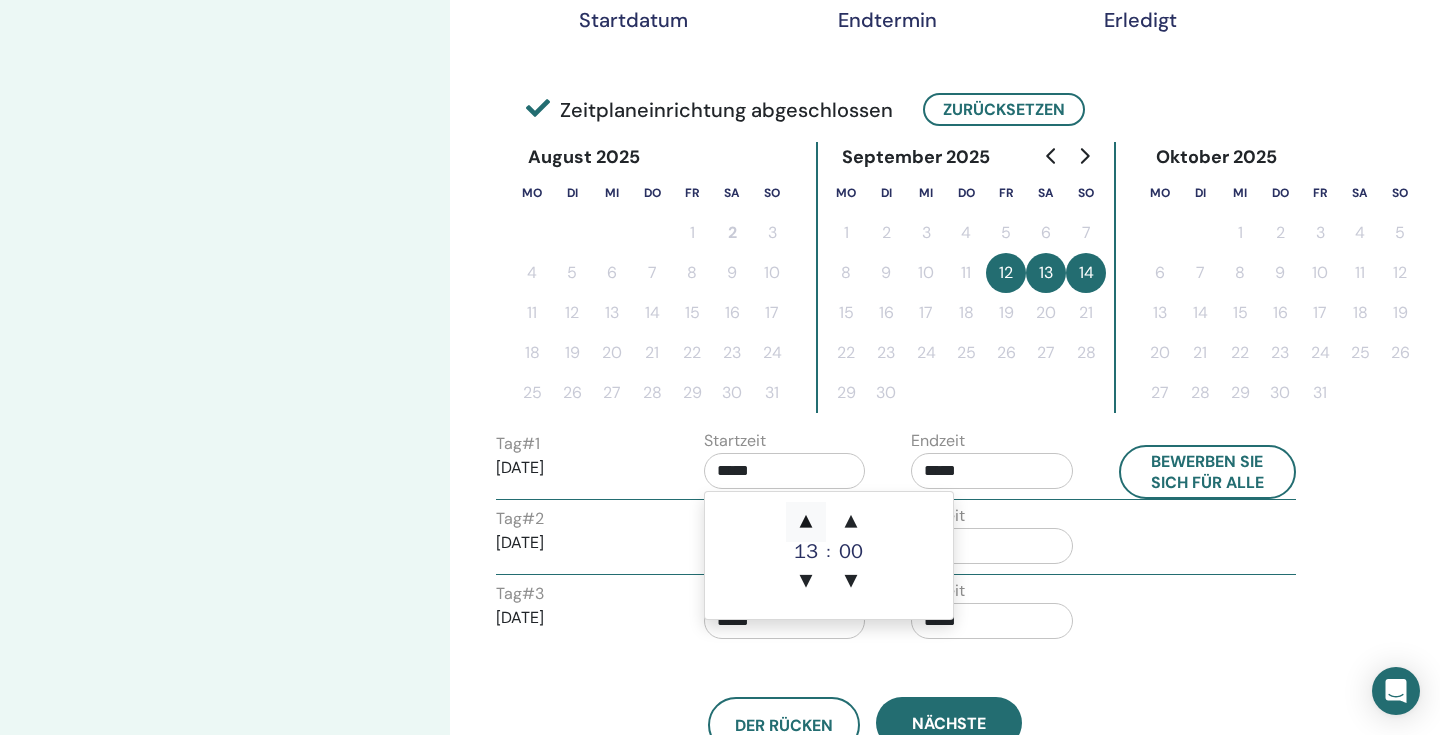 click on "▲" at bounding box center (806, 522) 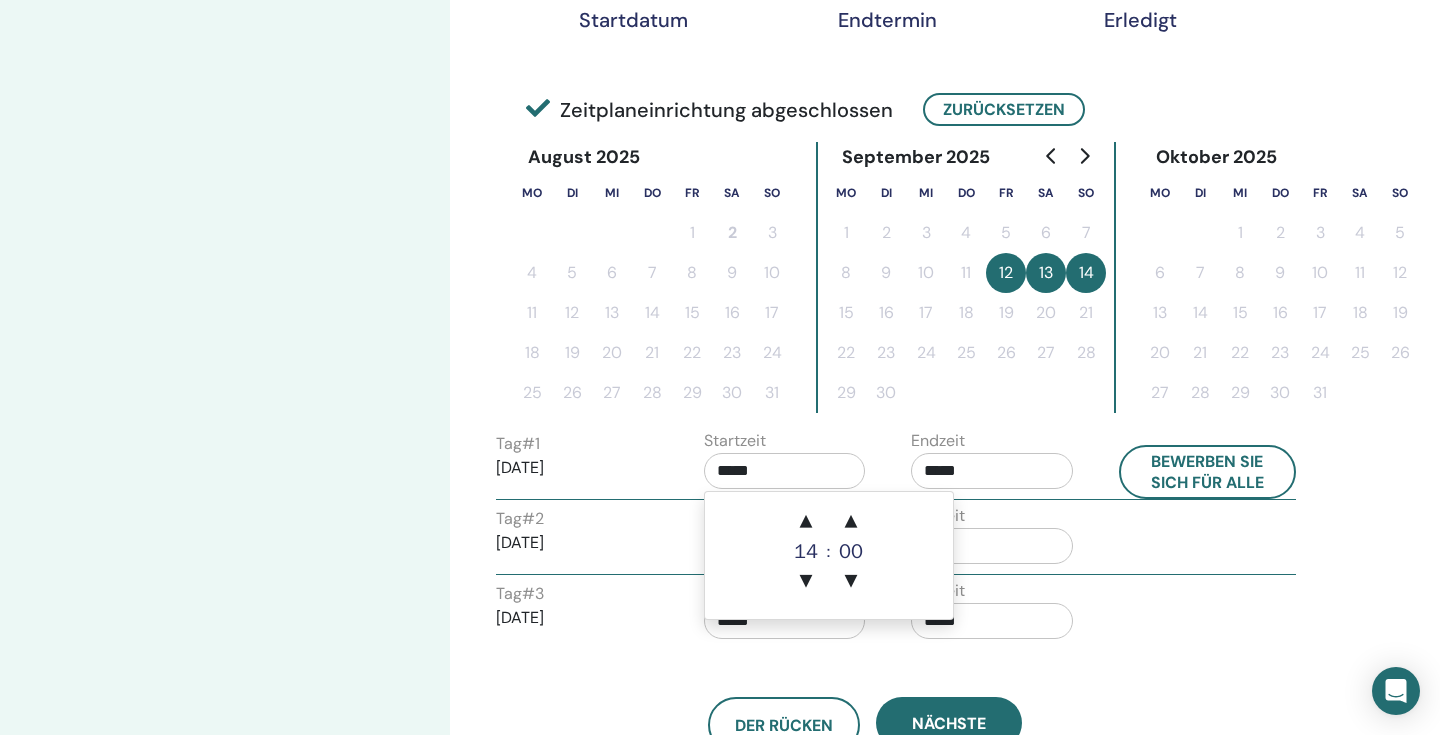 click on "*****" at bounding box center (992, 471) 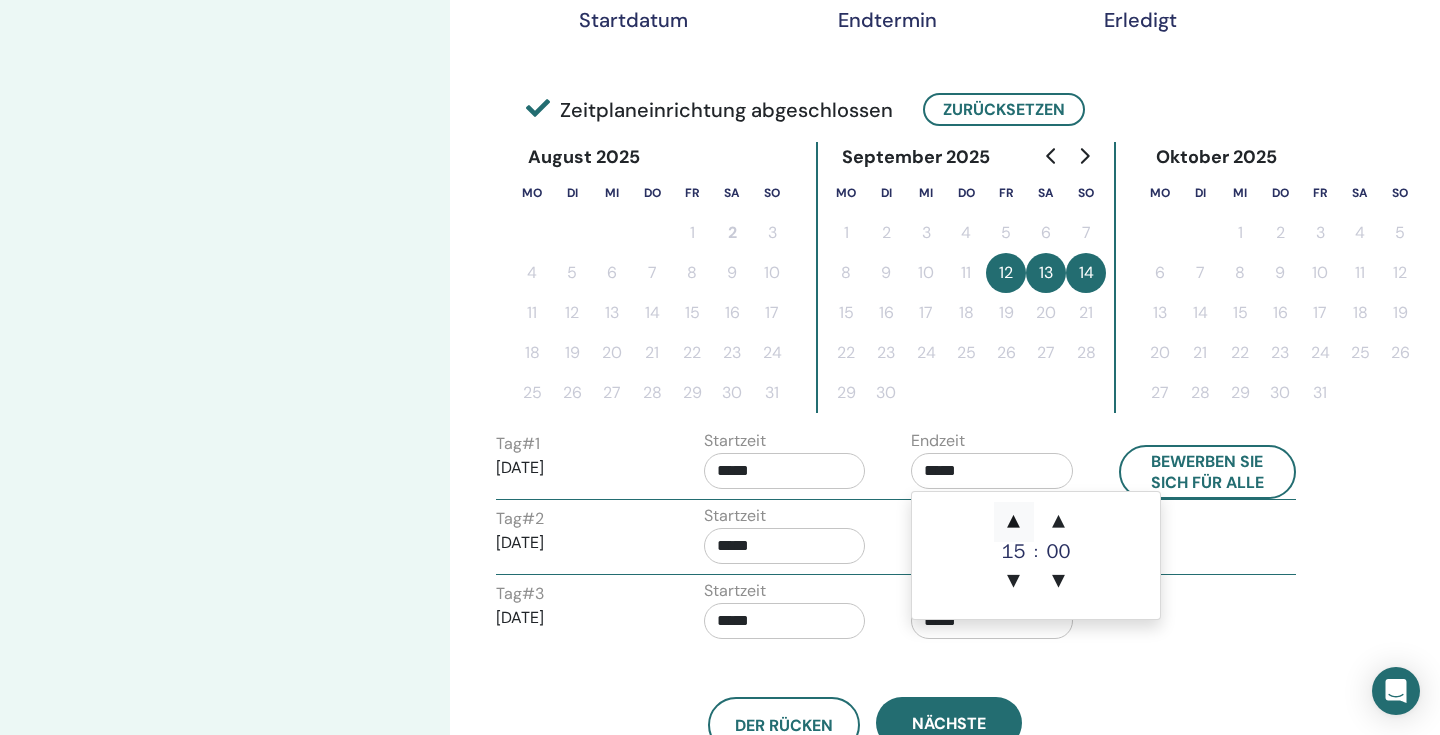 click on "▲" at bounding box center [1014, 522] 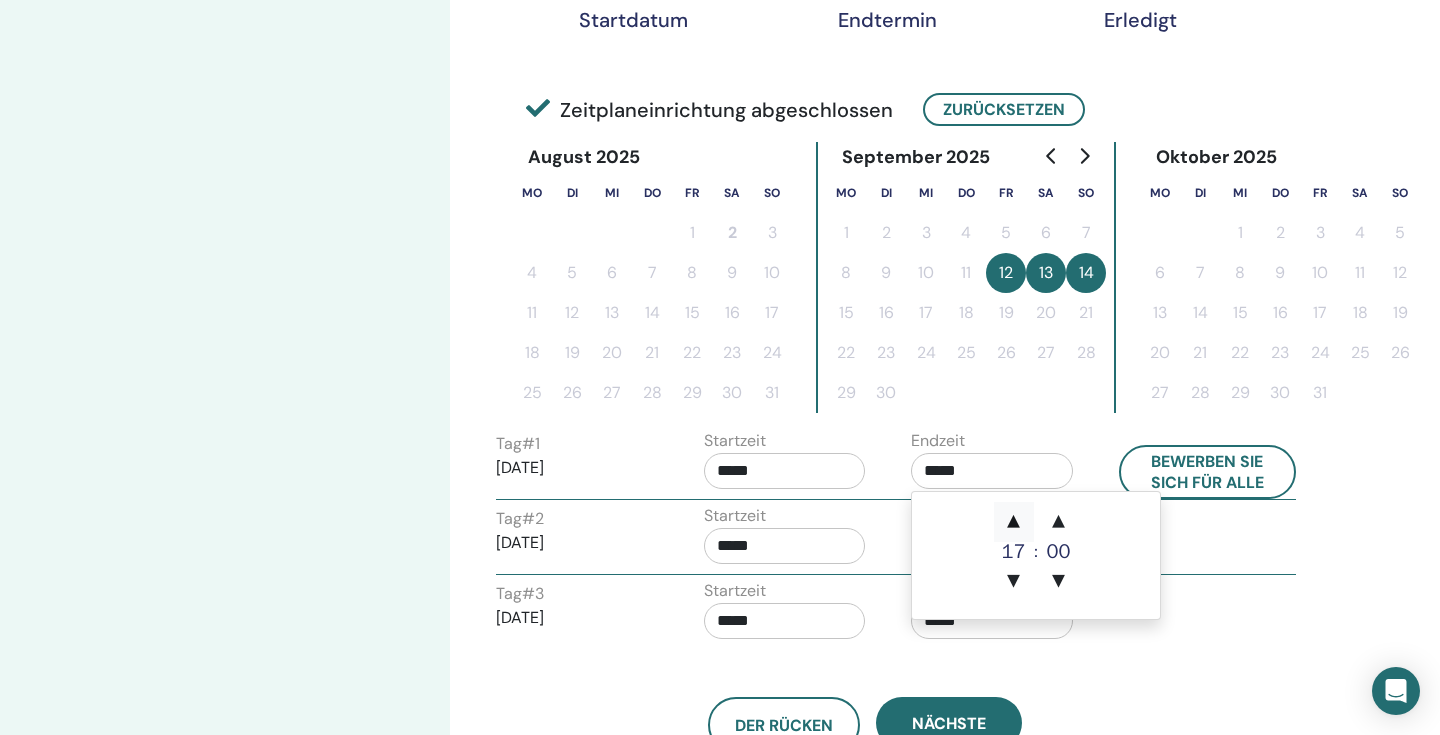 click on "▲" at bounding box center [1014, 522] 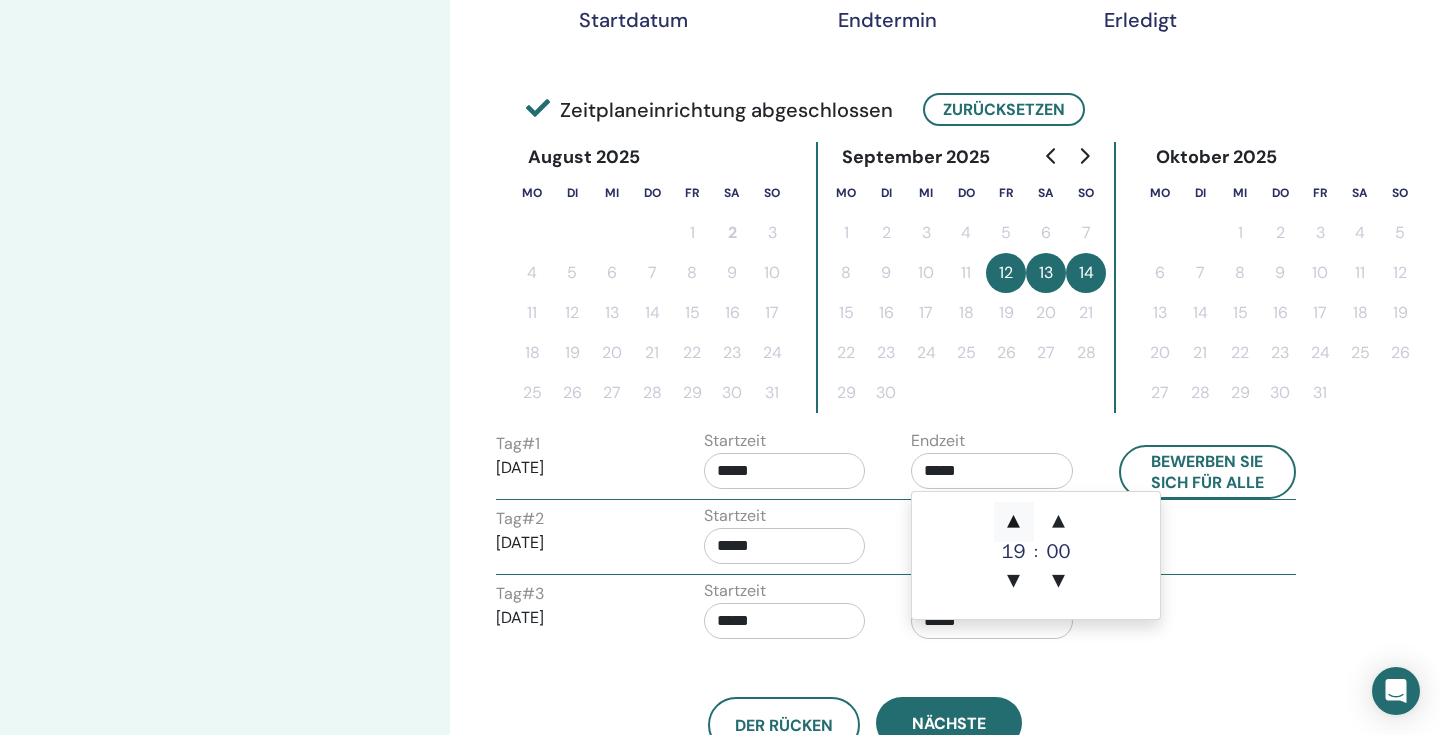 click on "▲" at bounding box center (1014, 522) 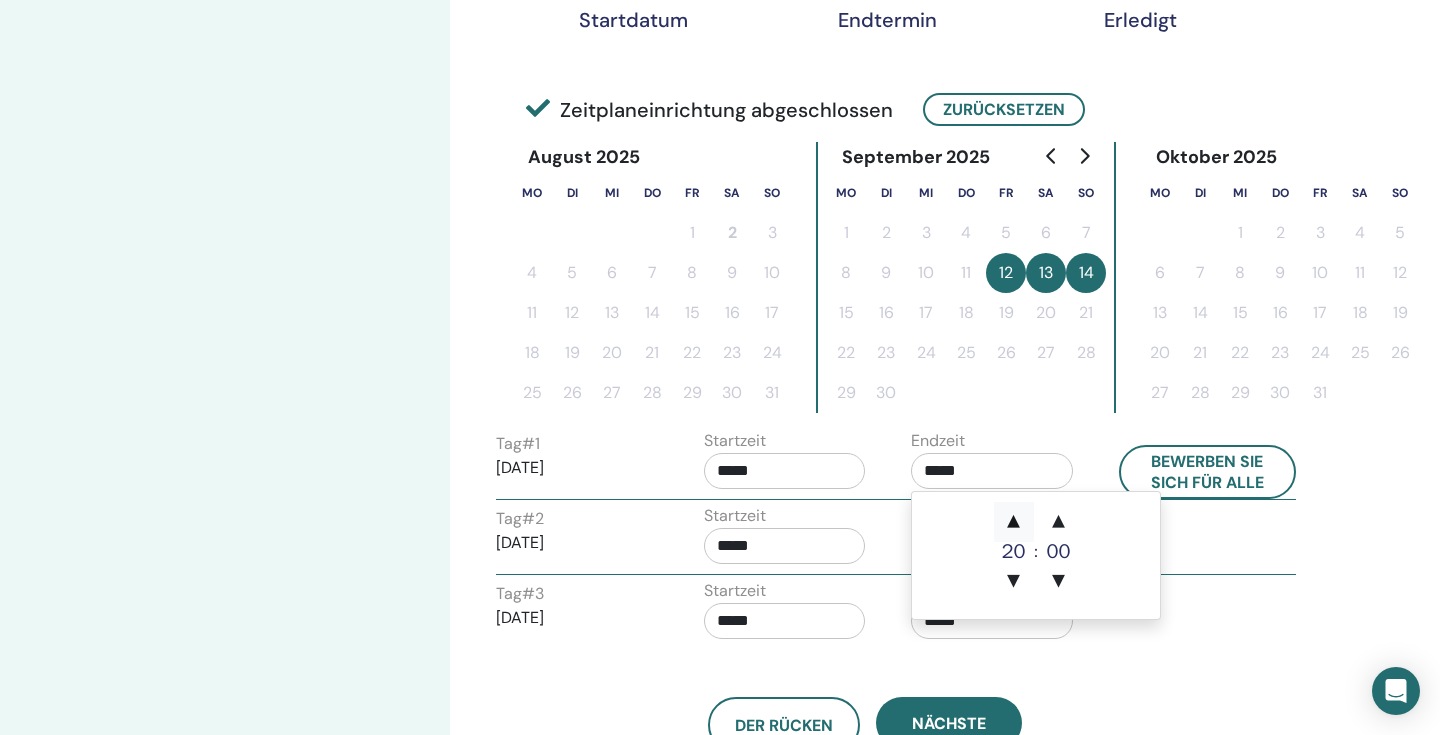 click on "▲" at bounding box center (1014, 522) 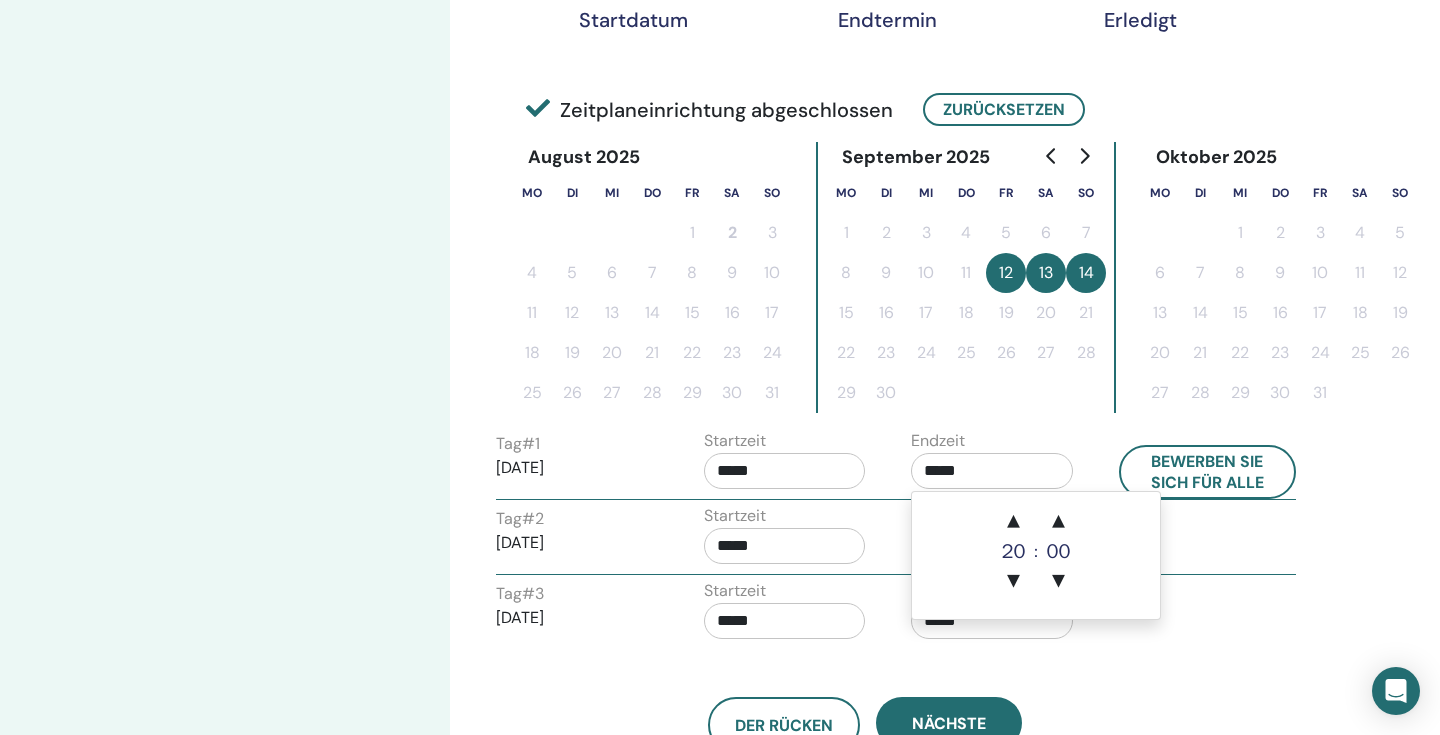 click on "Startzeit *****" at bounding box center [793, 539] 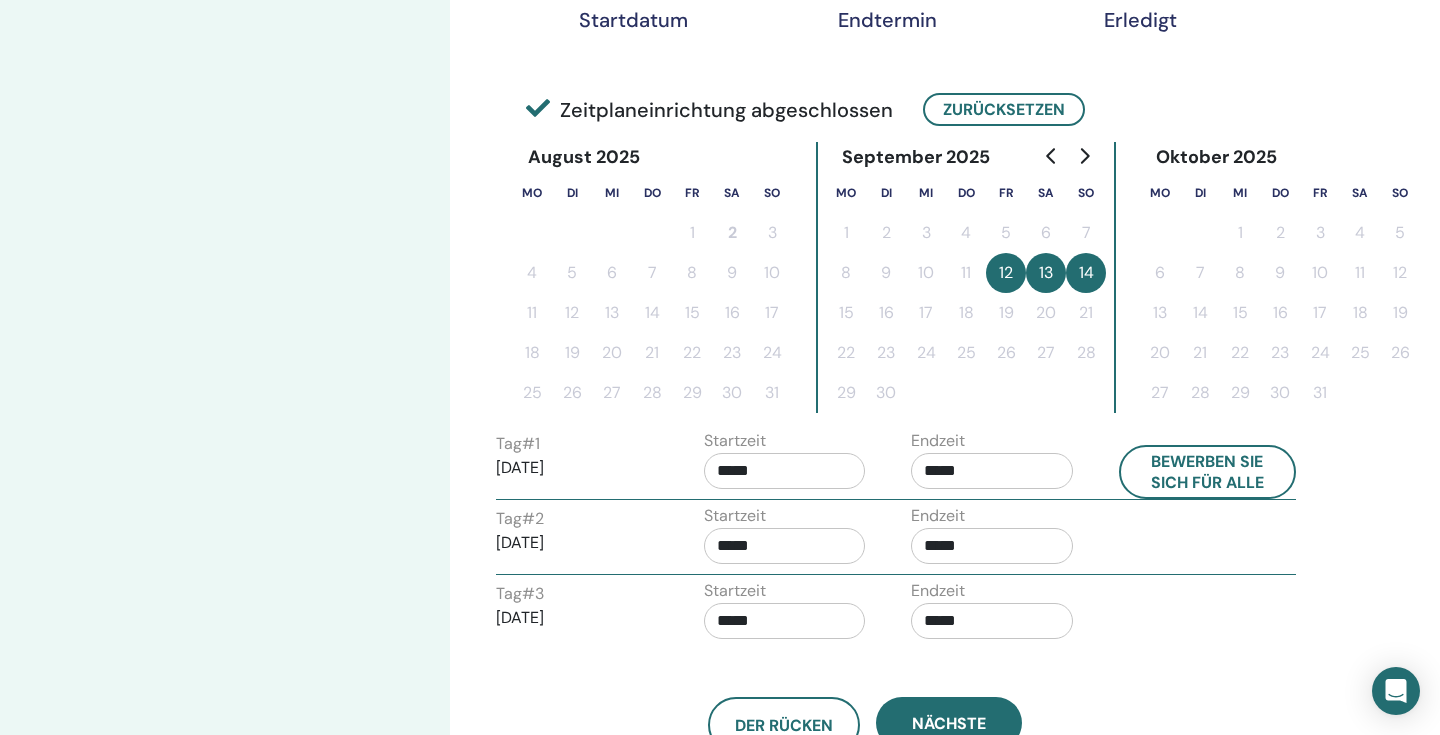 click on "*****" at bounding box center [992, 546] 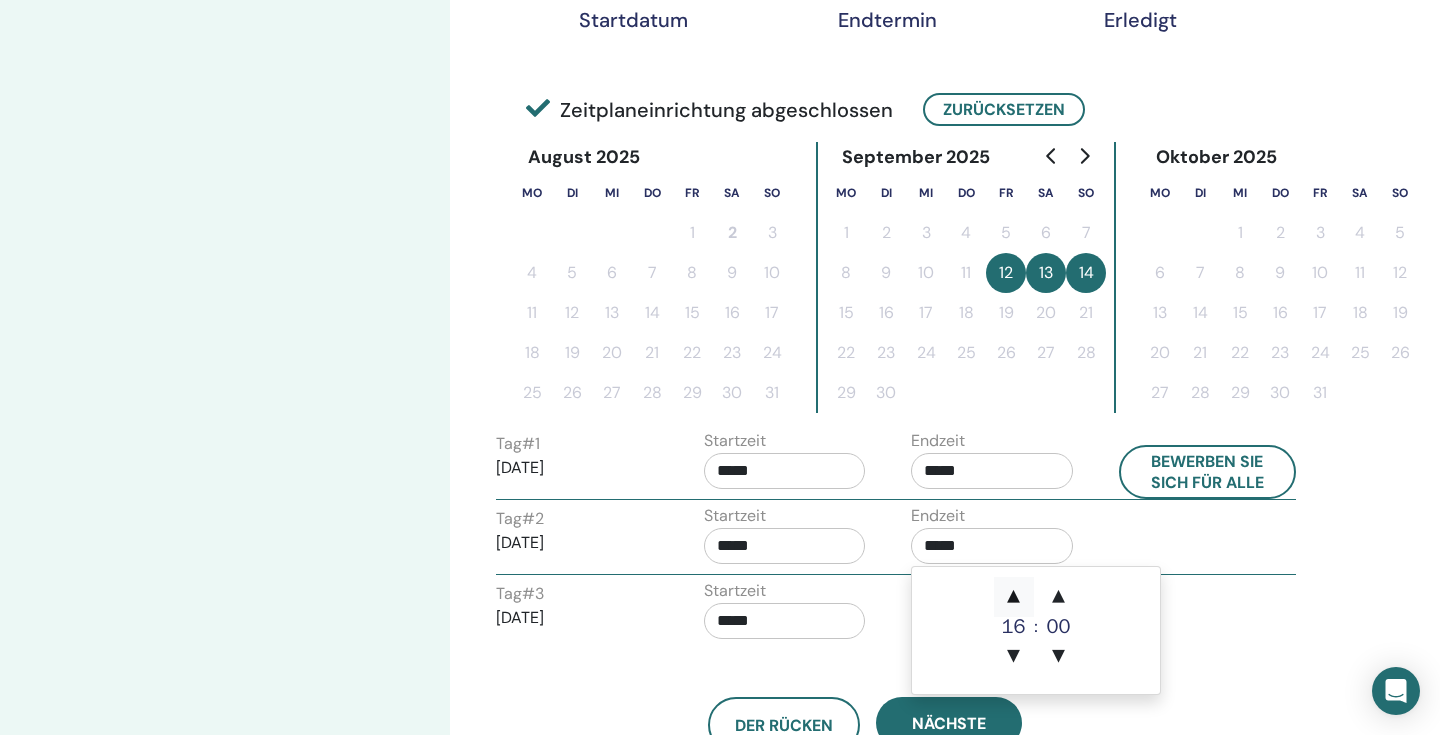 click on "▲" at bounding box center [1014, 597] 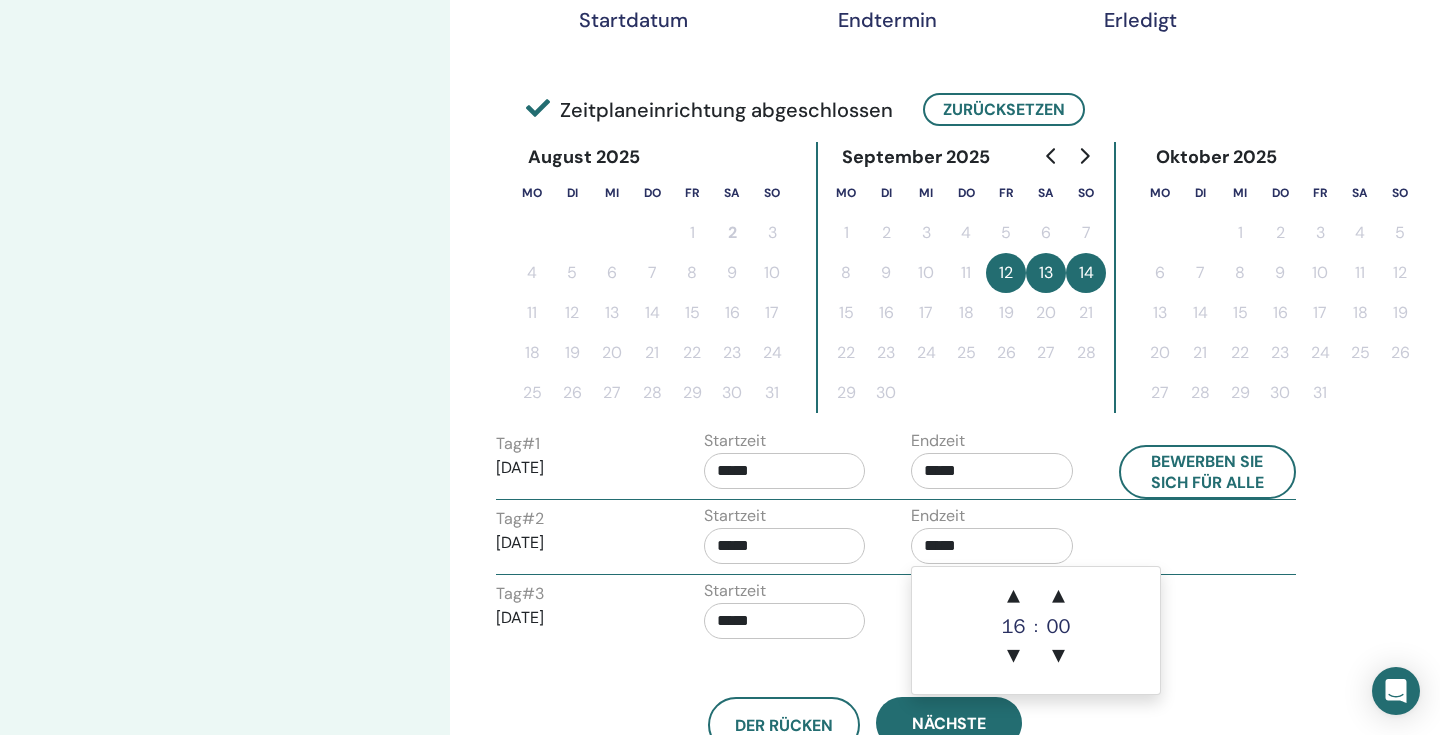 click on "Startzeit *****" at bounding box center (793, 614) 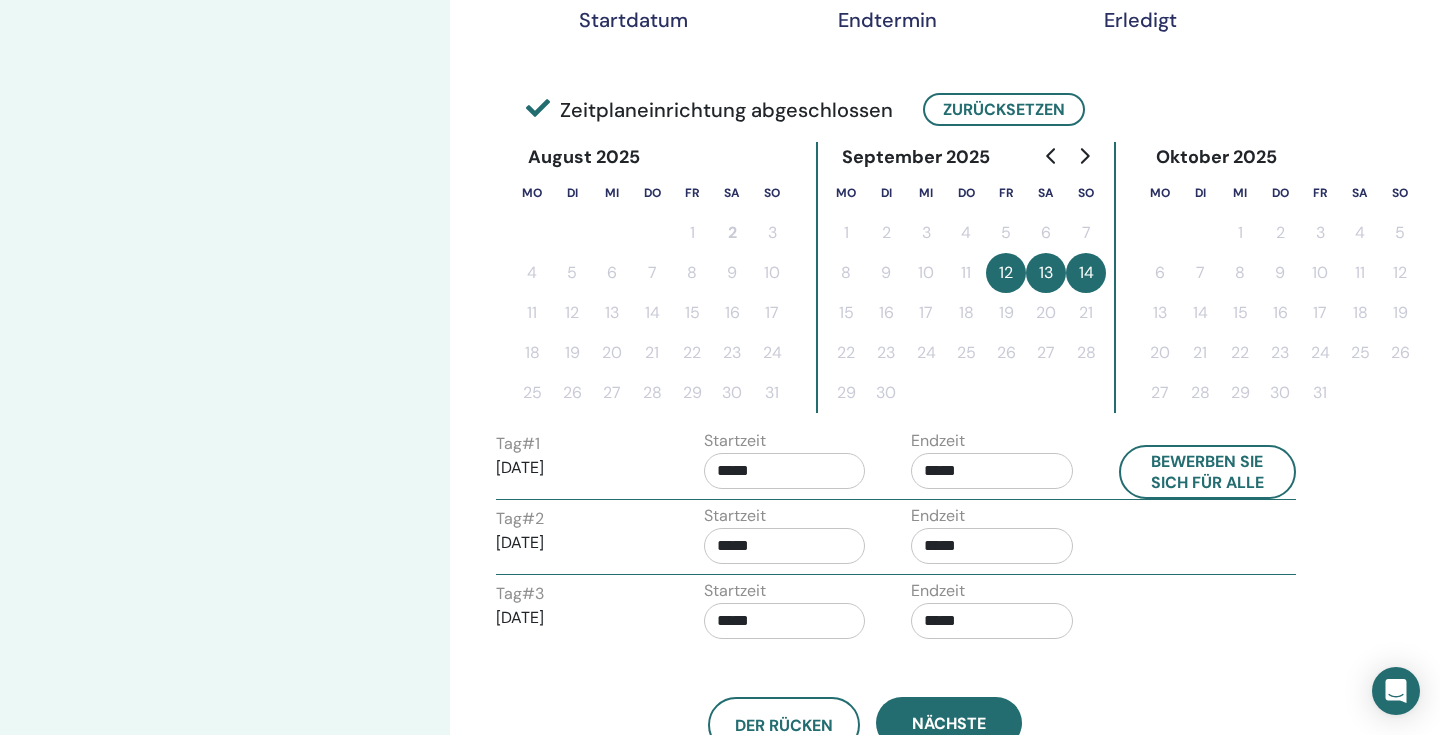 click on "*****" at bounding box center [992, 621] 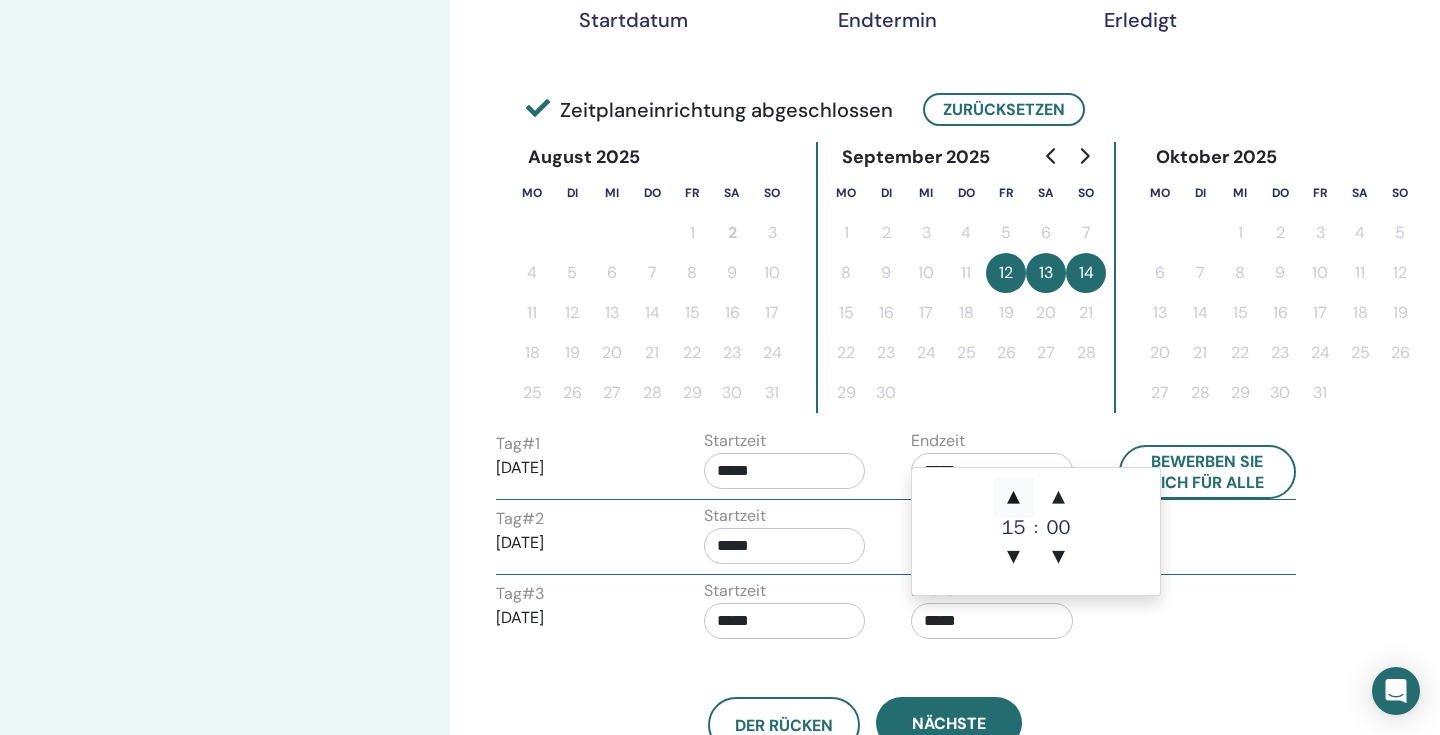 click on "▲" at bounding box center [1014, 498] 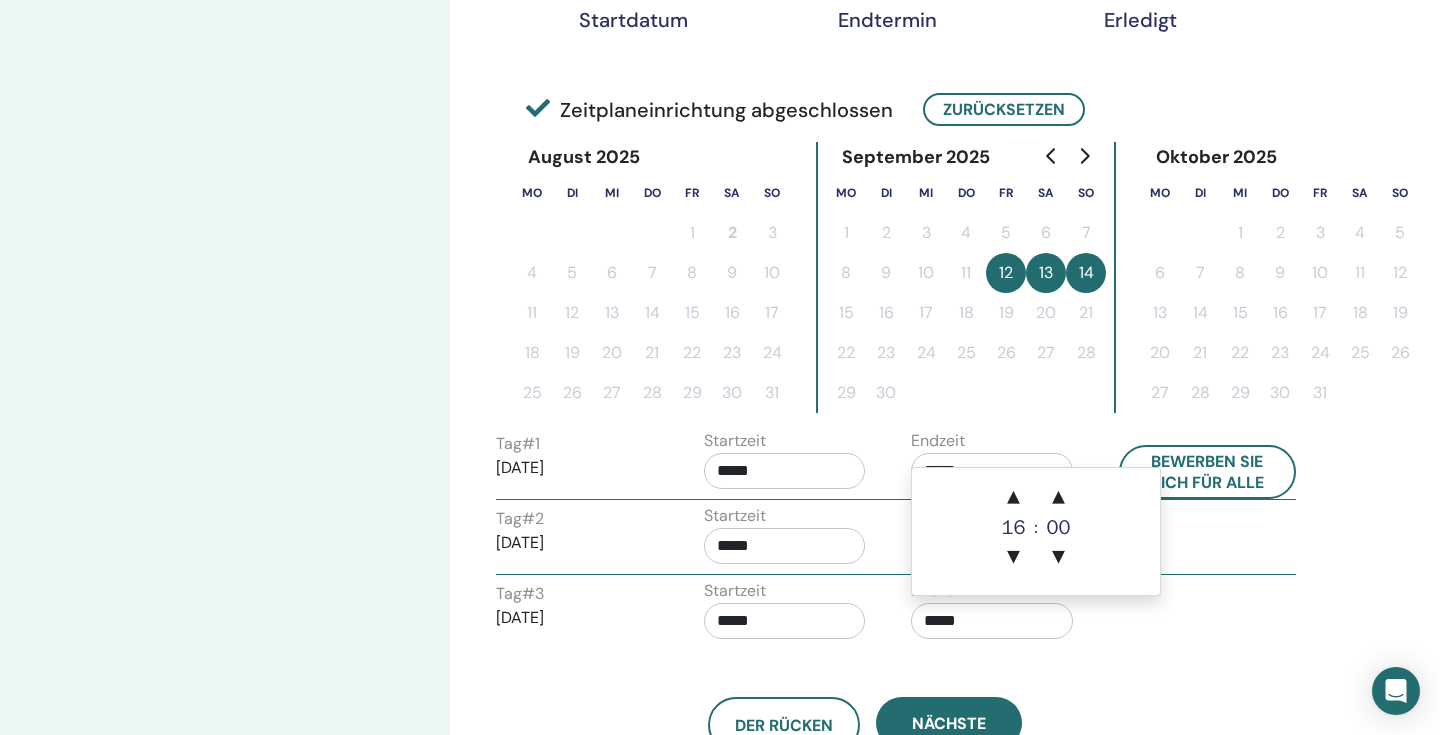 click on "▲ 16 ▼ : ▲ 00 ▼" at bounding box center (1036, 531) 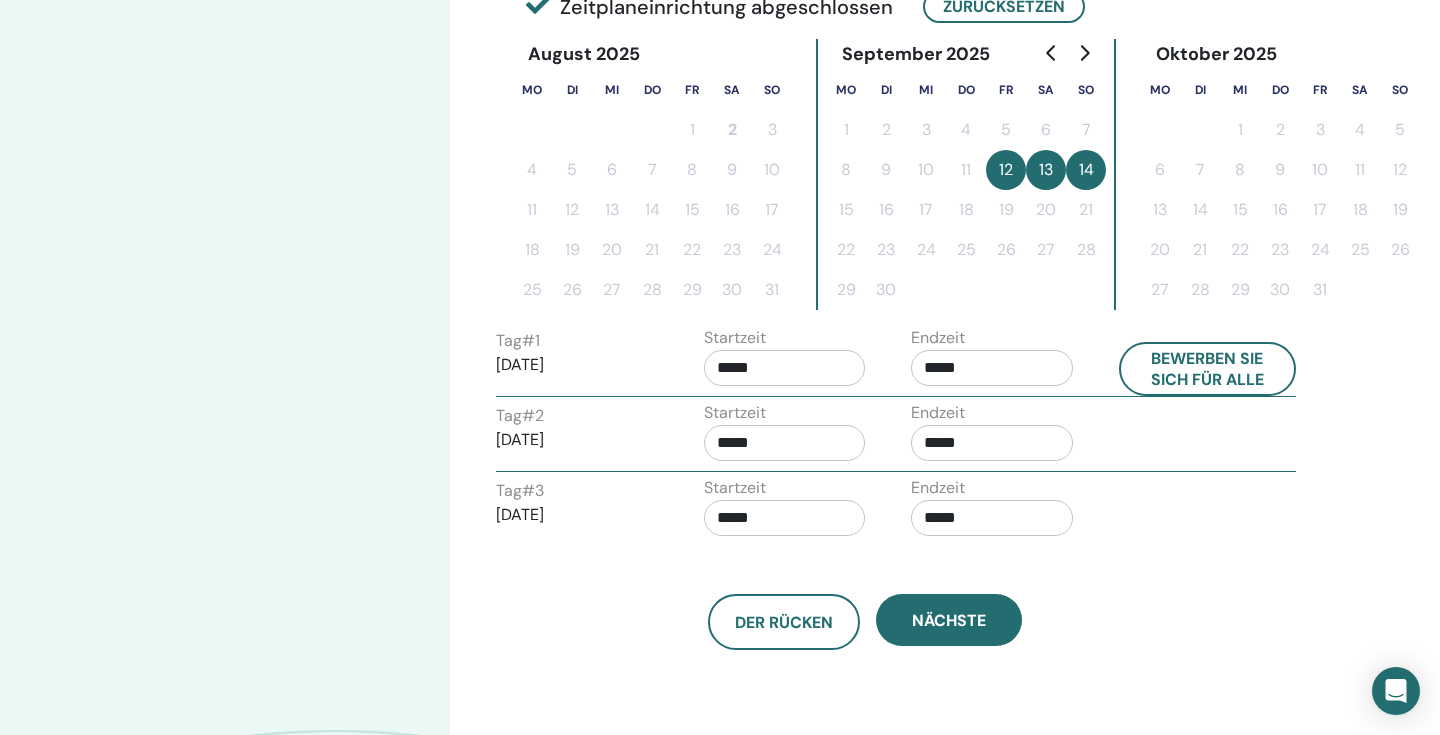 scroll, scrollTop: 507, scrollLeft: 0, axis: vertical 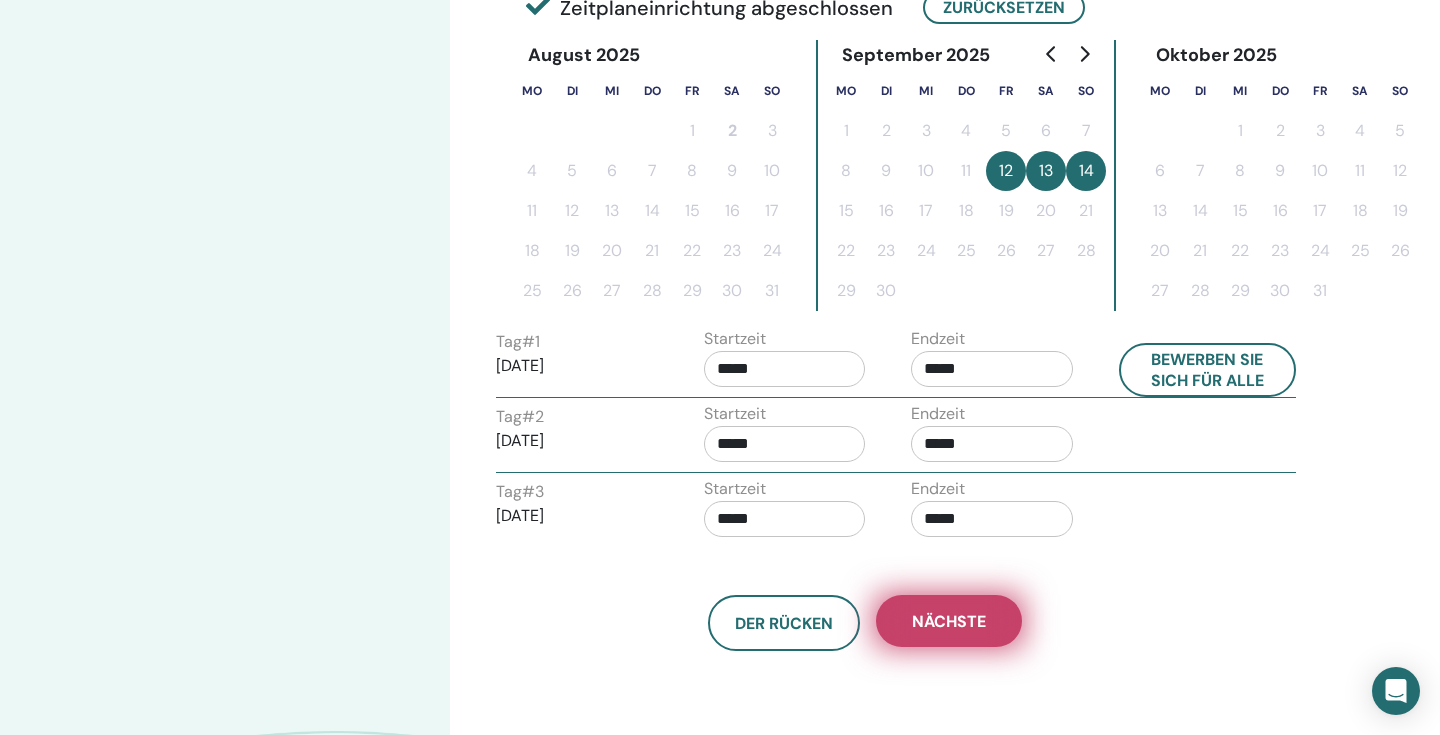 click on "Nächste" at bounding box center (949, 621) 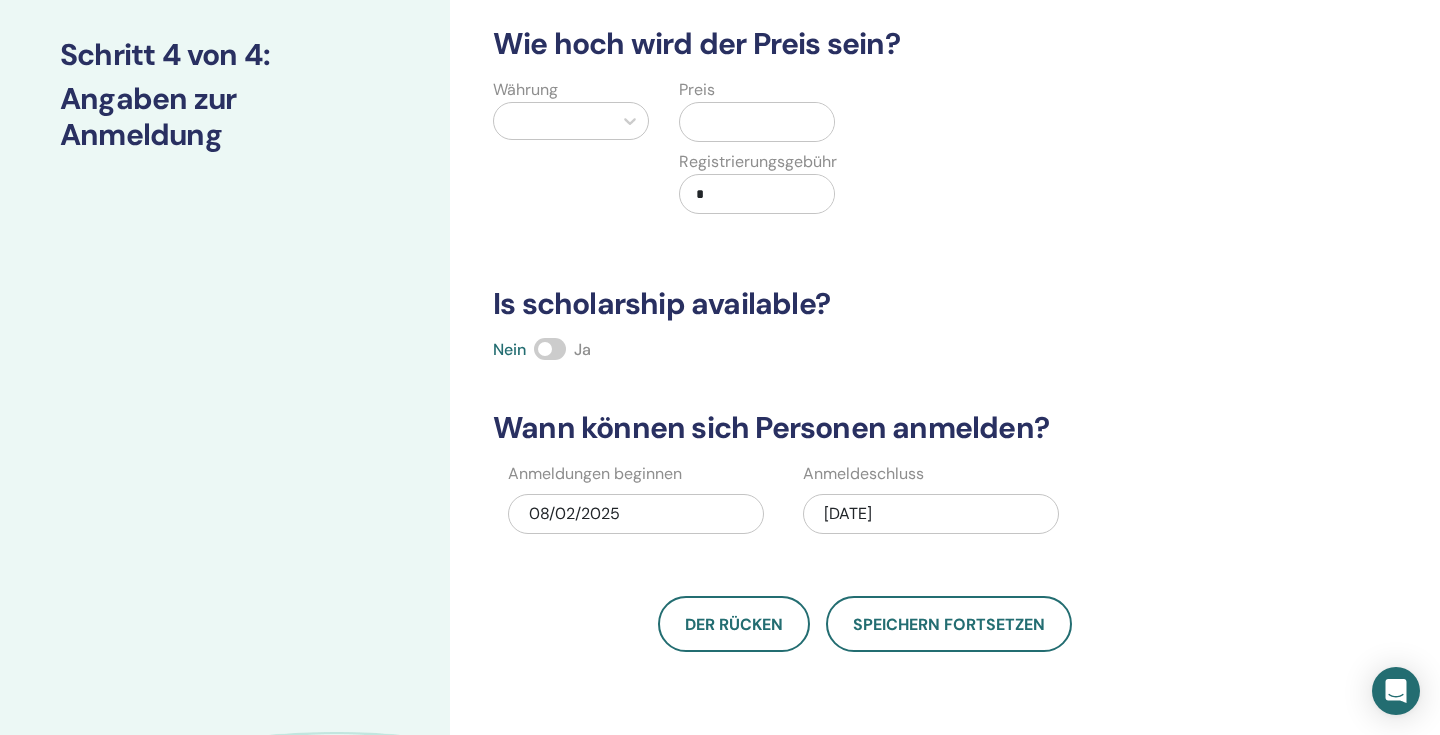 scroll, scrollTop: 84, scrollLeft: 0, axis: vertical 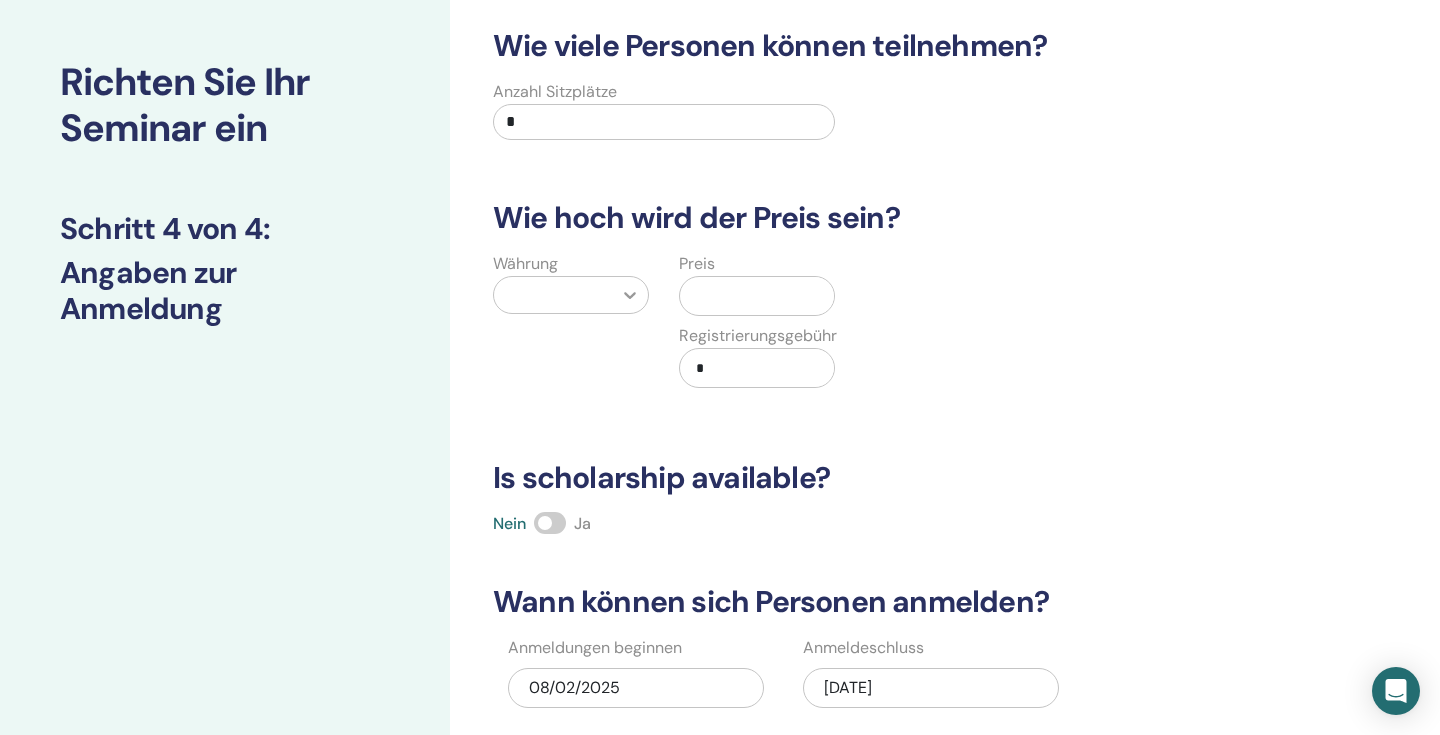 click 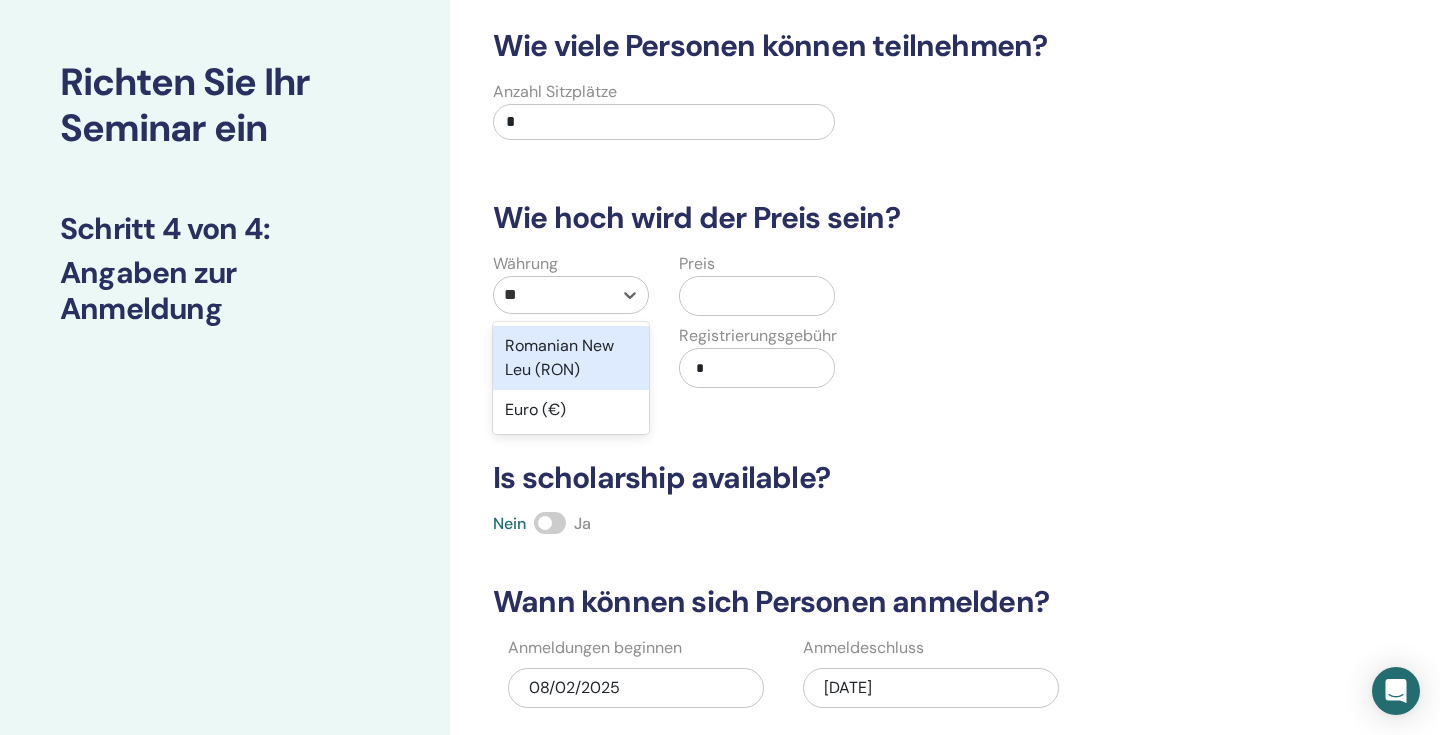 type on "***" 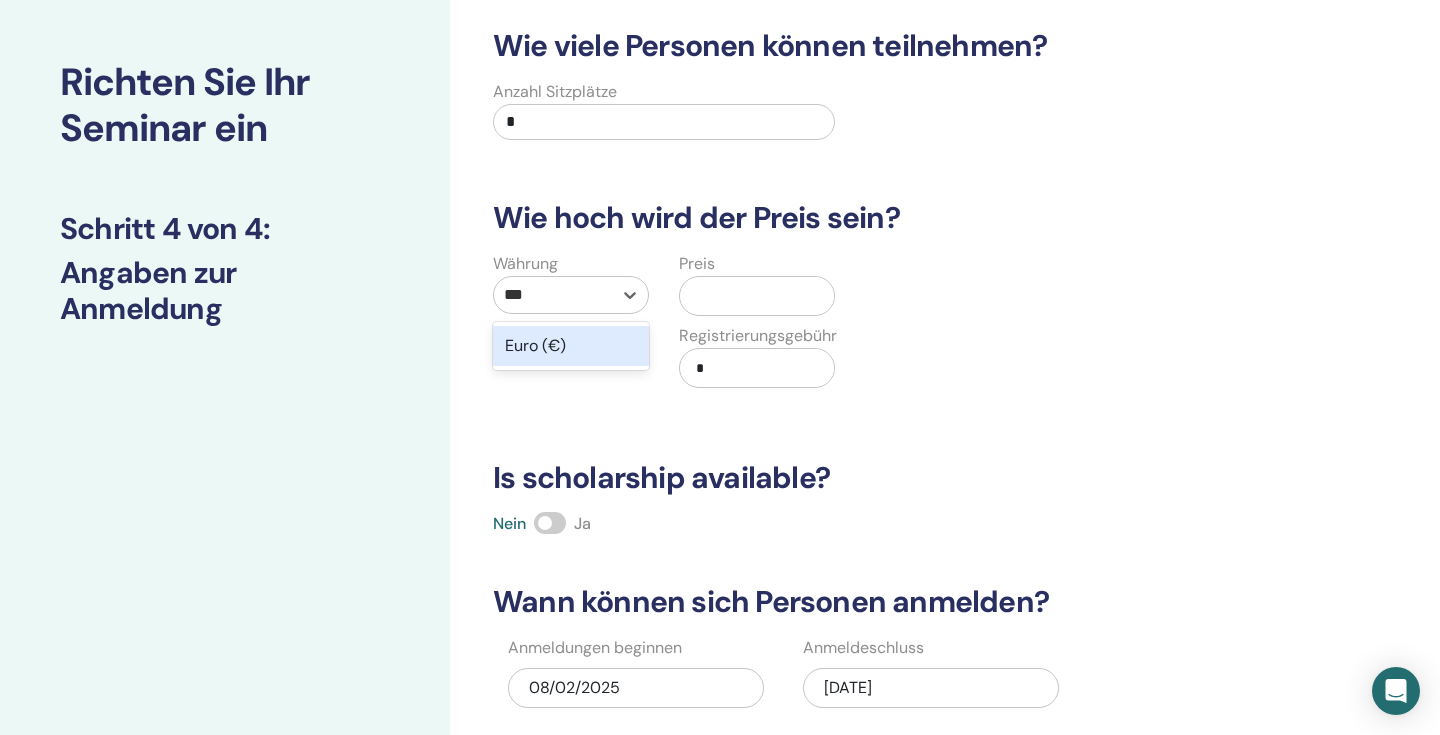 click on "Euro (€)" at bounding box center [571, 346] 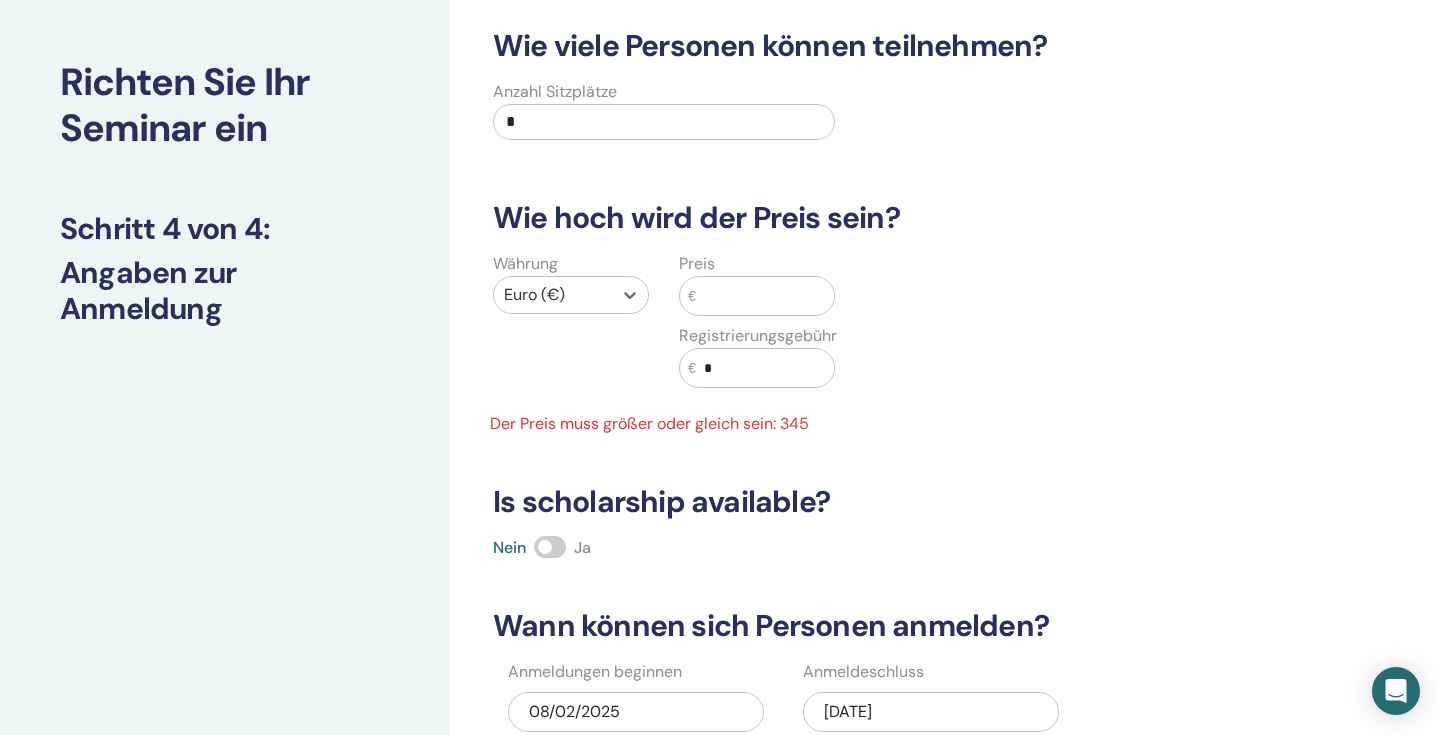 click at bounding box center (765, 296) 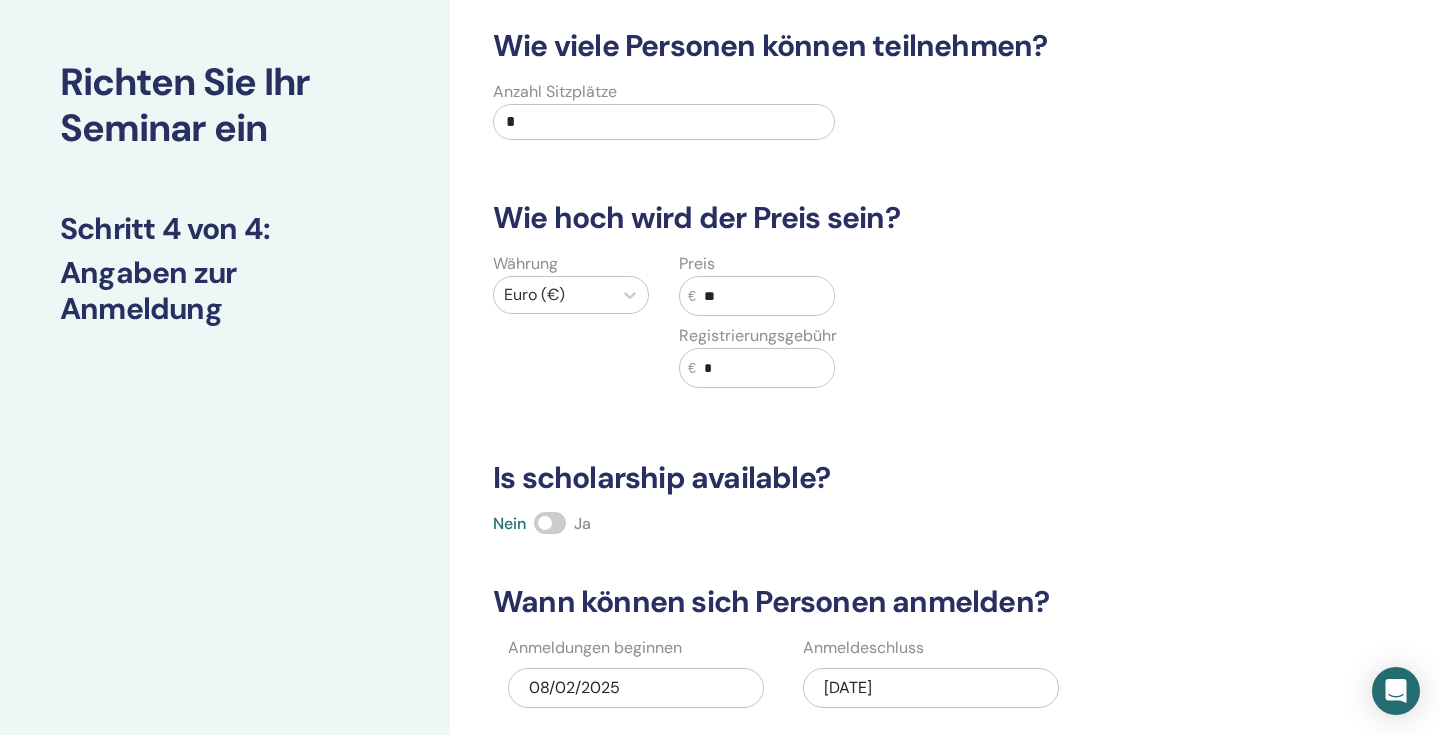 type on "*" 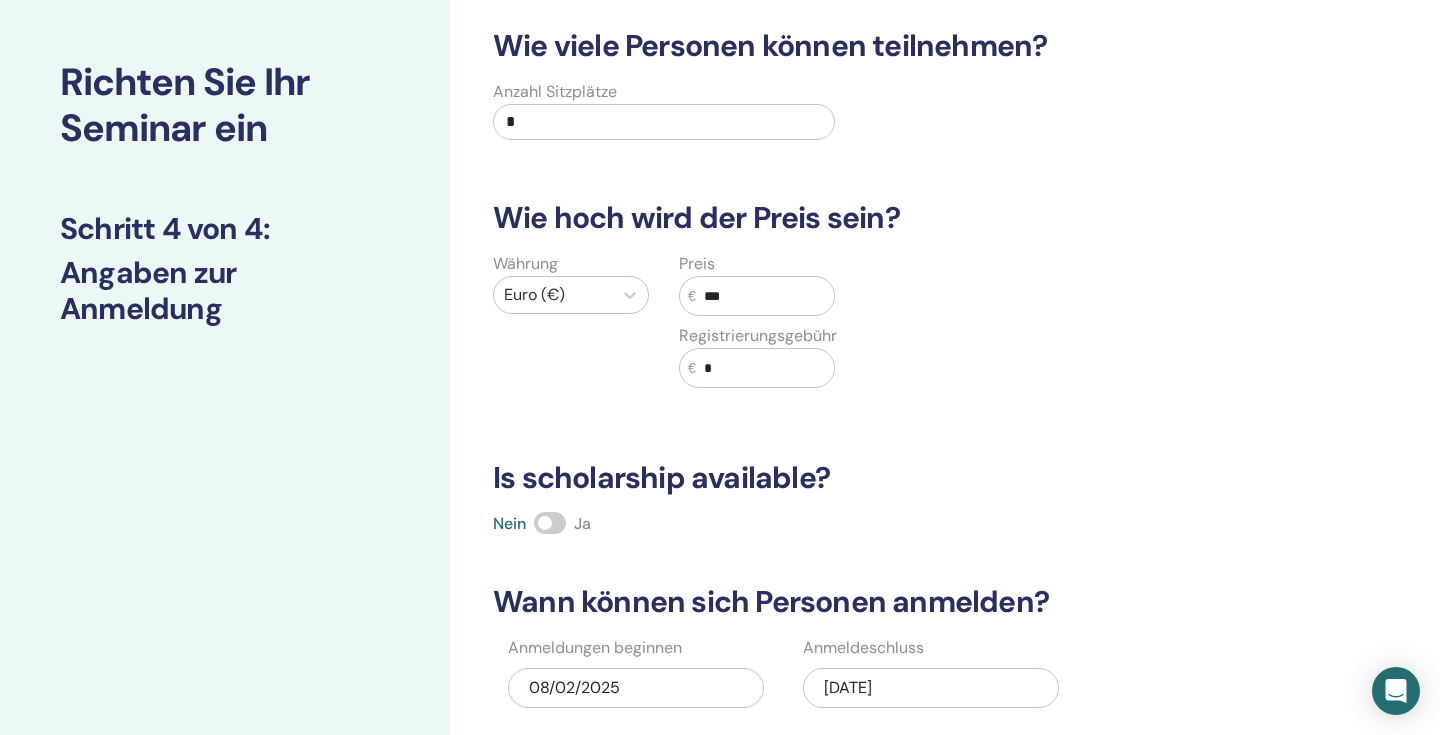 type on "***" 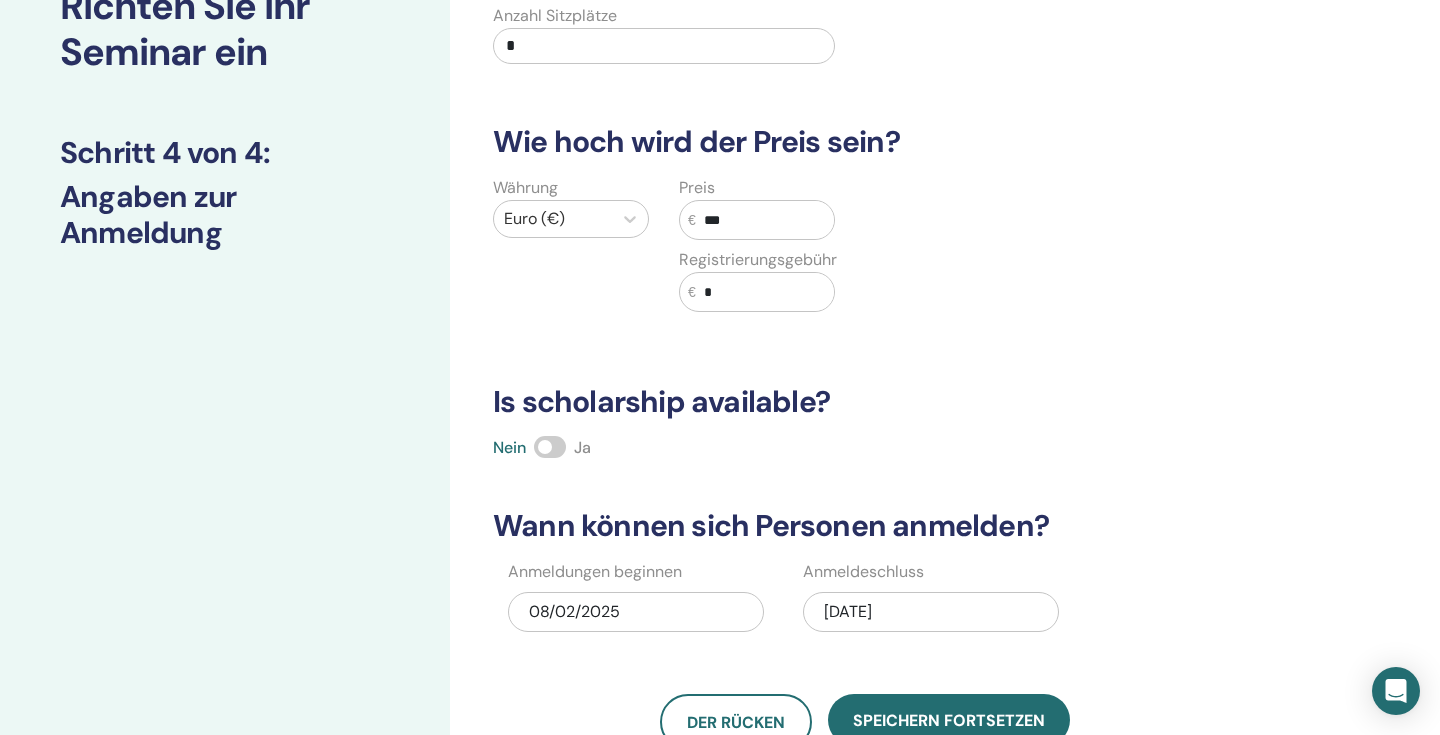 scroll, scrollTop: 221, scrollLeft: 0, axis: vertical 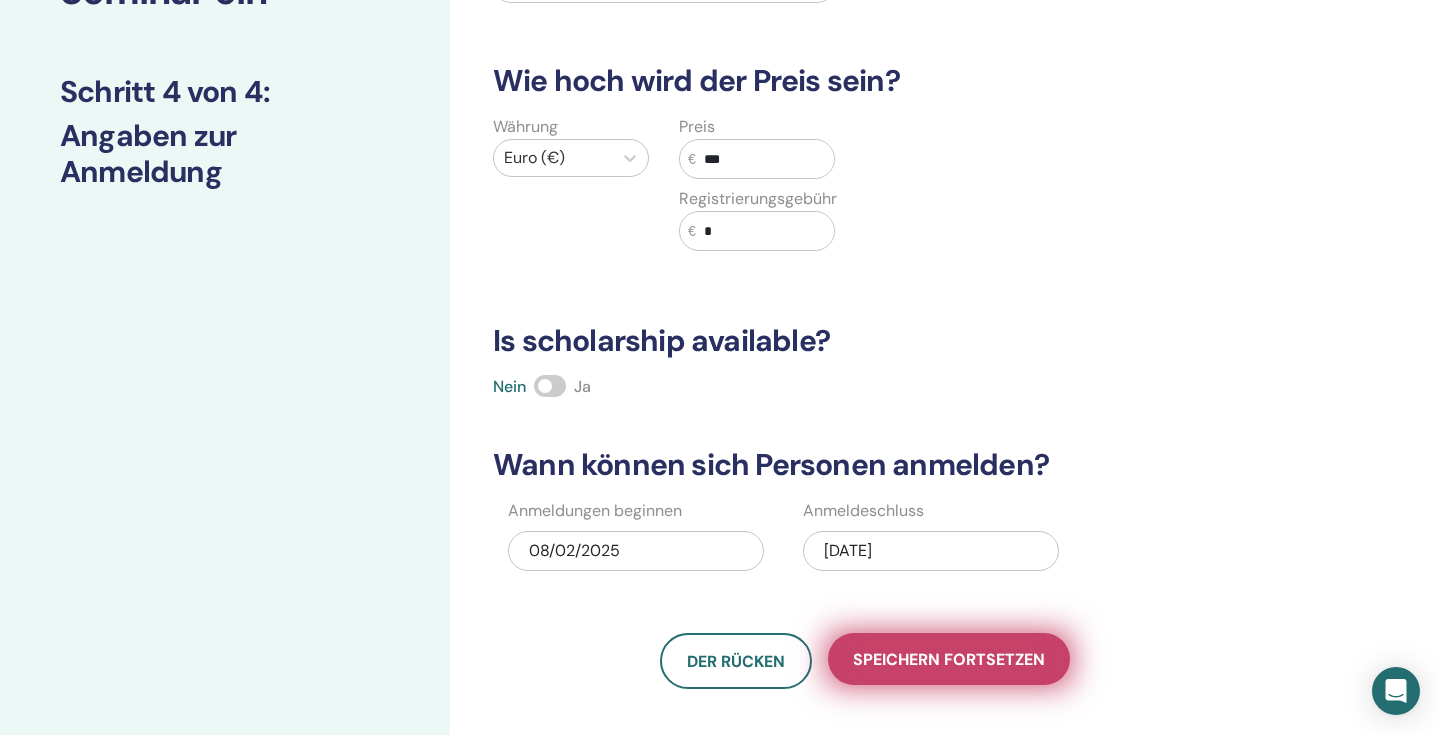 type on "*" 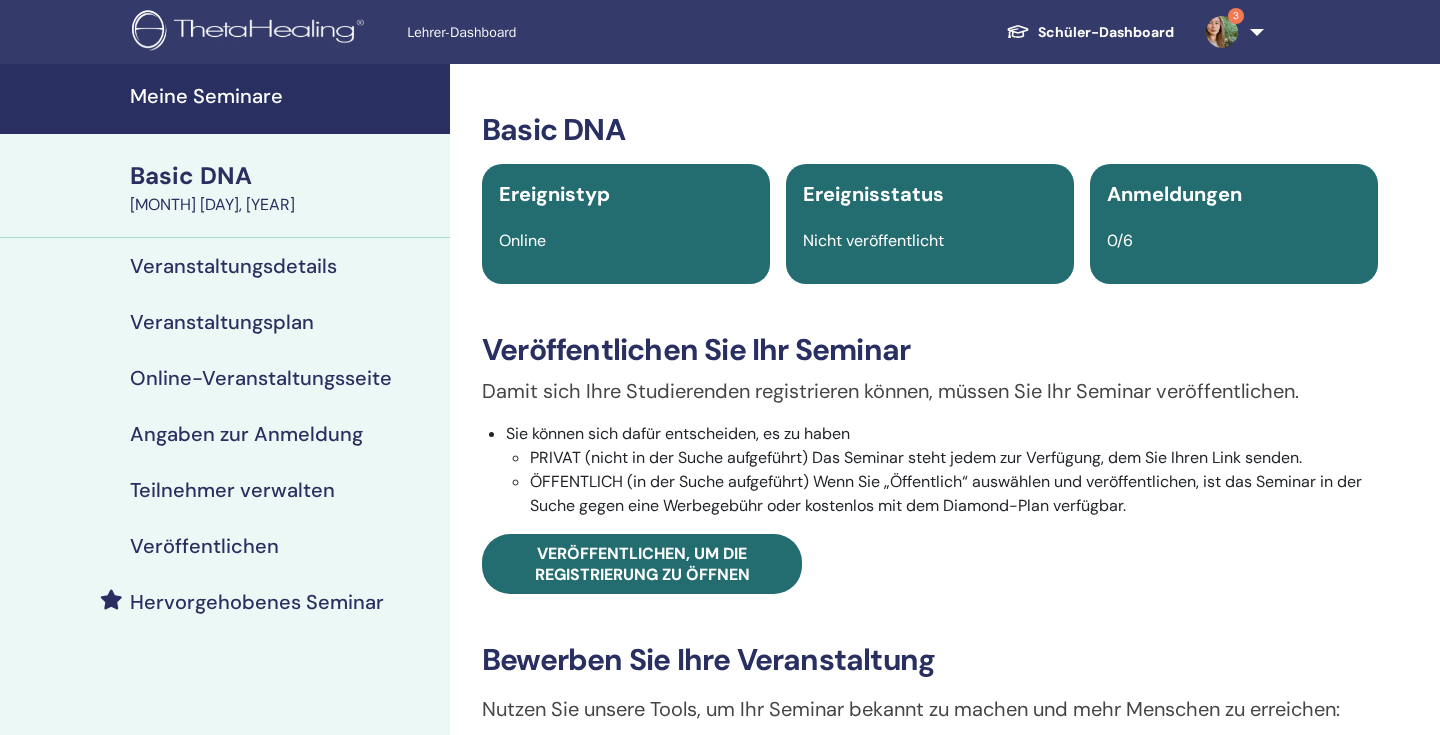 scroll, scrollTop: 0, scrollLeft: 0, axis: both 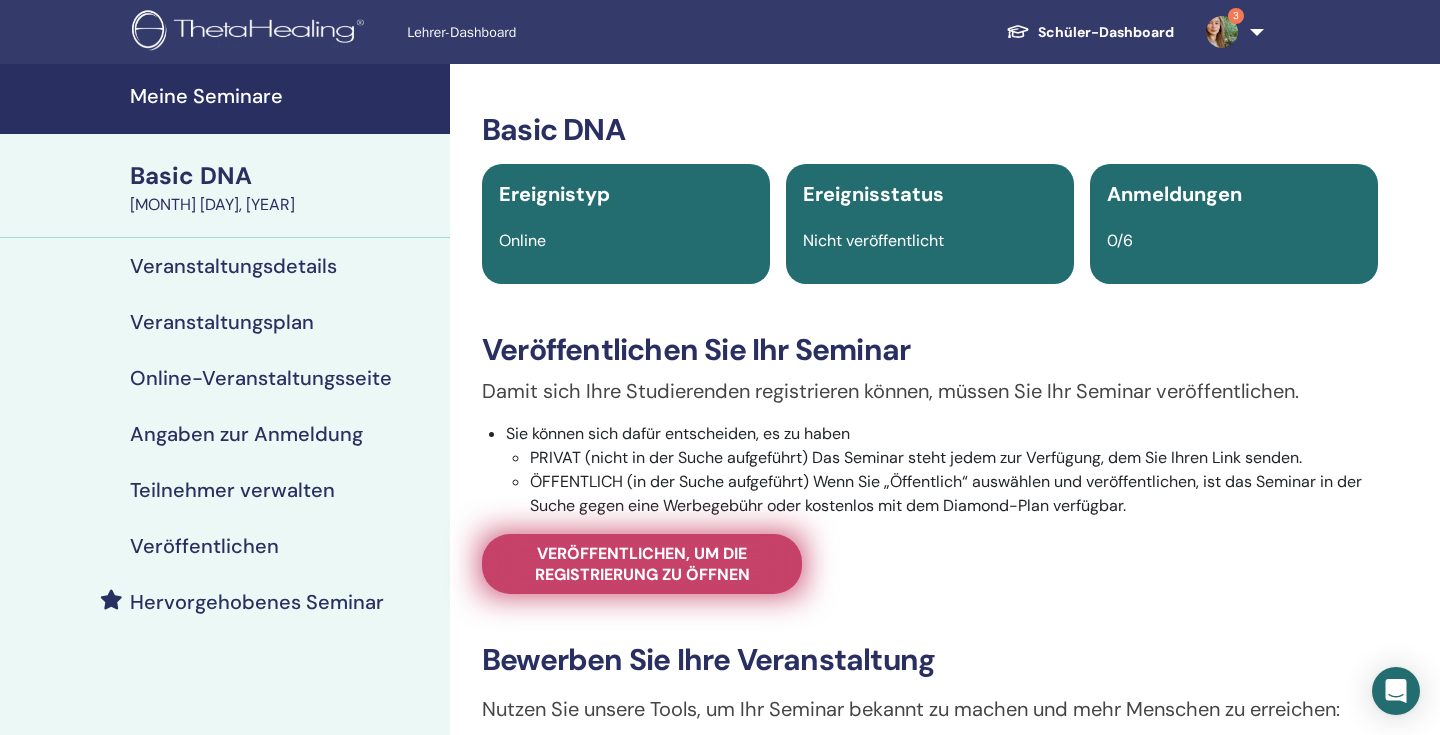 click on "Veröffentlichen, um die Registrierung zu öffnen" at bounding box center (642, 564) 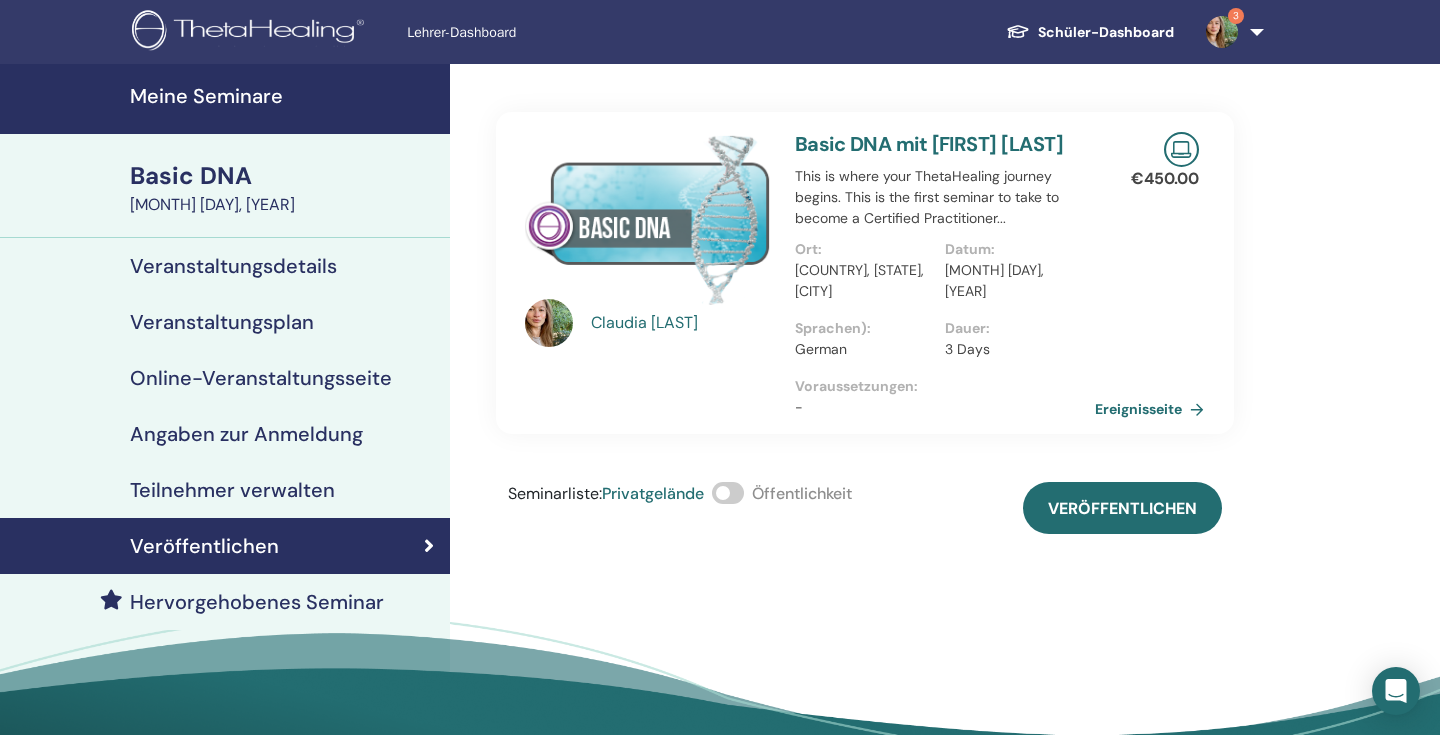 click at bounding box center (728, 493) 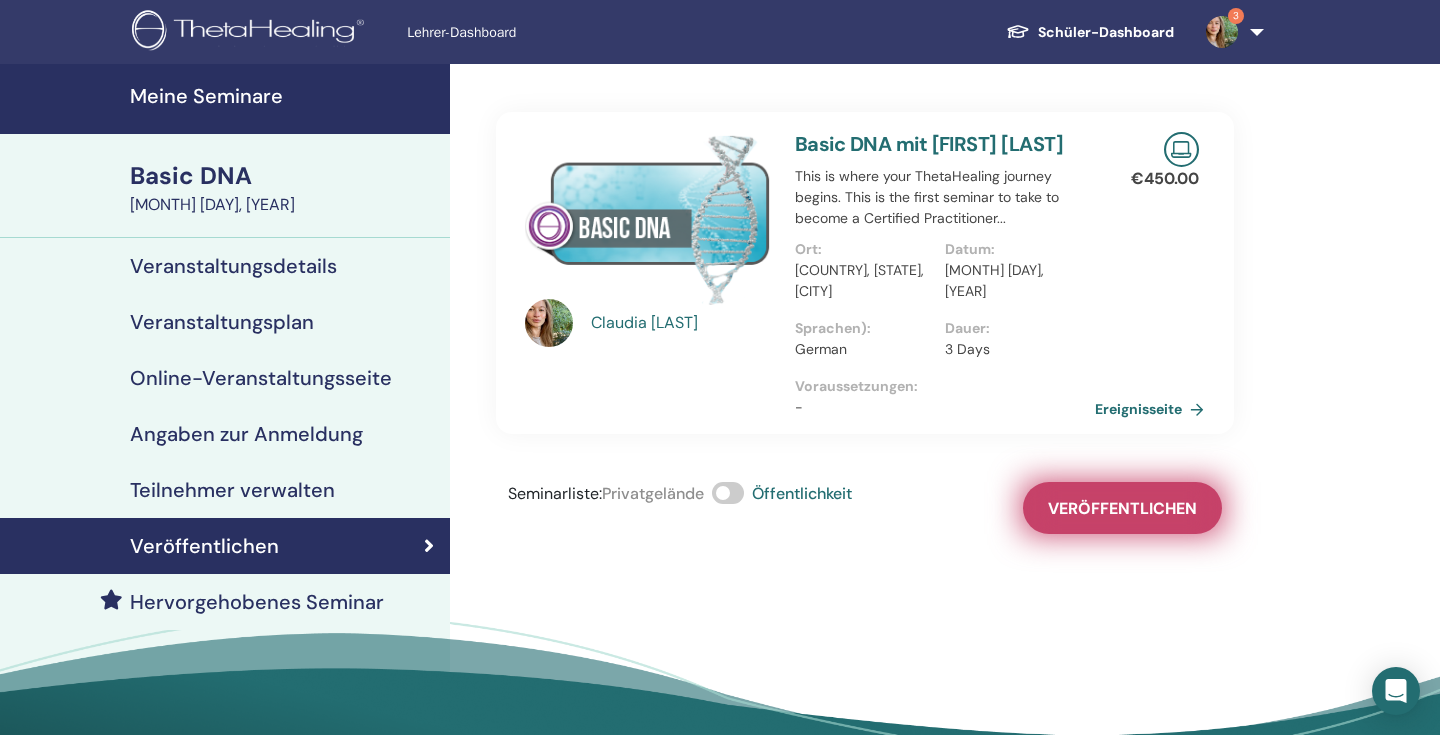 click on "Veröffentlichen" at bounding box center (1122, 508) 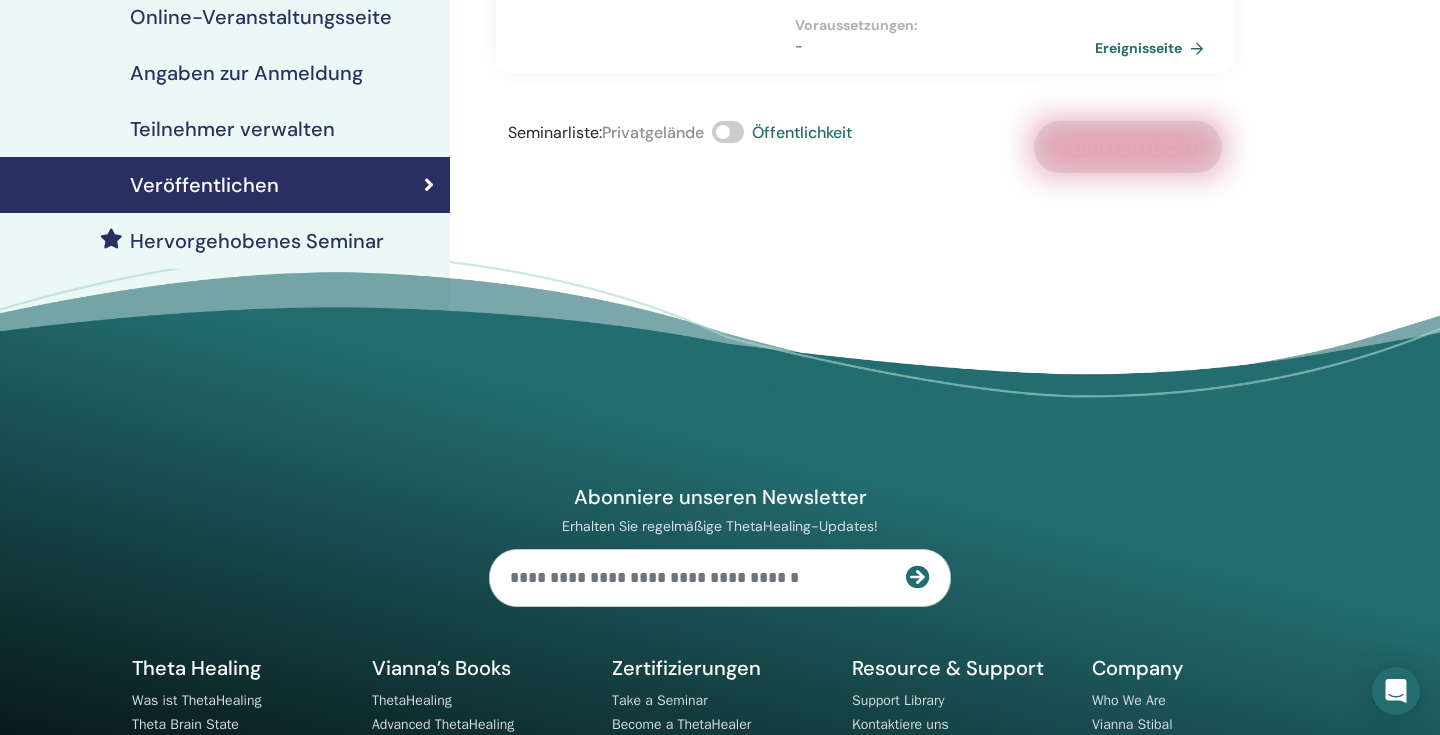 scroll, scrollTop: 0, scrollLeft: 0, axis: both 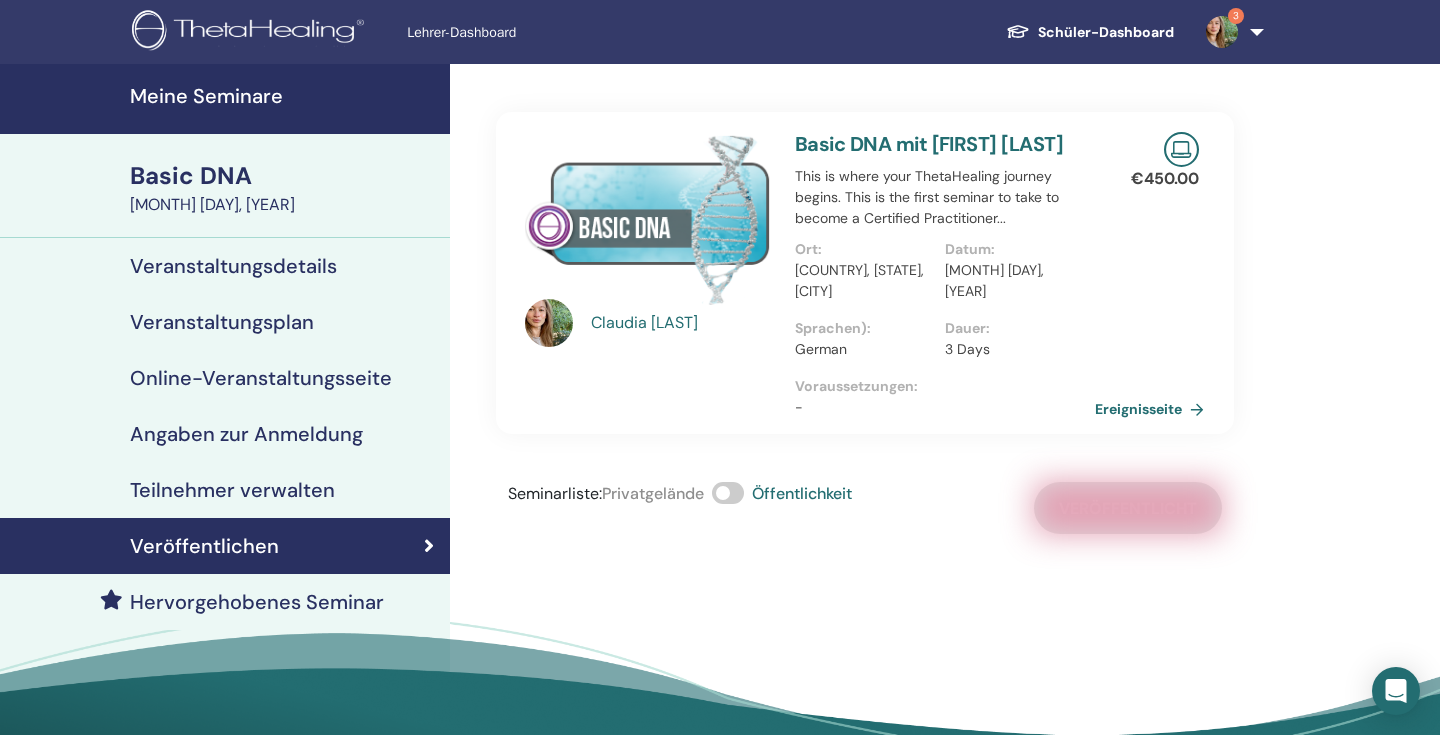 click on "Basic DNA" at bounding box center [284, 176] 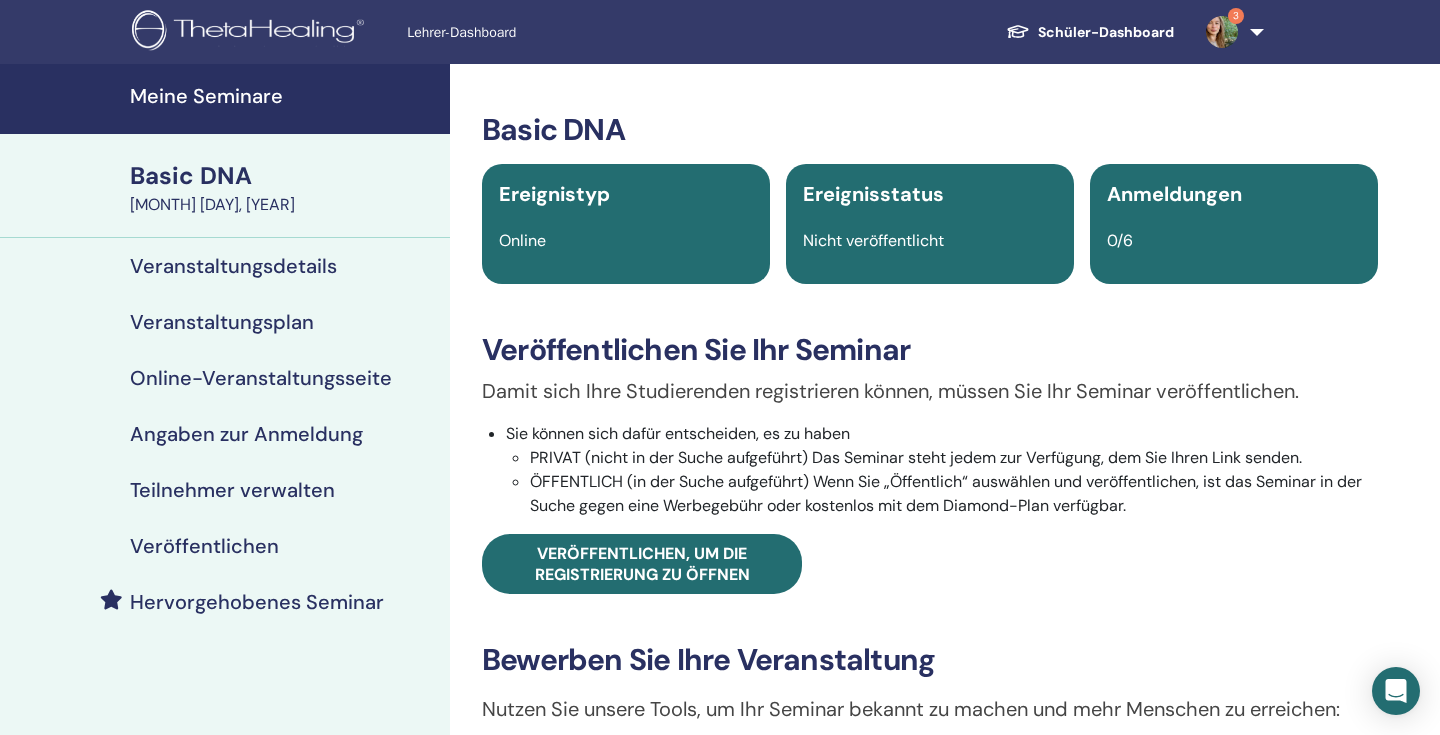 click on "Meine Seminare" at bounding box center [284, 96] 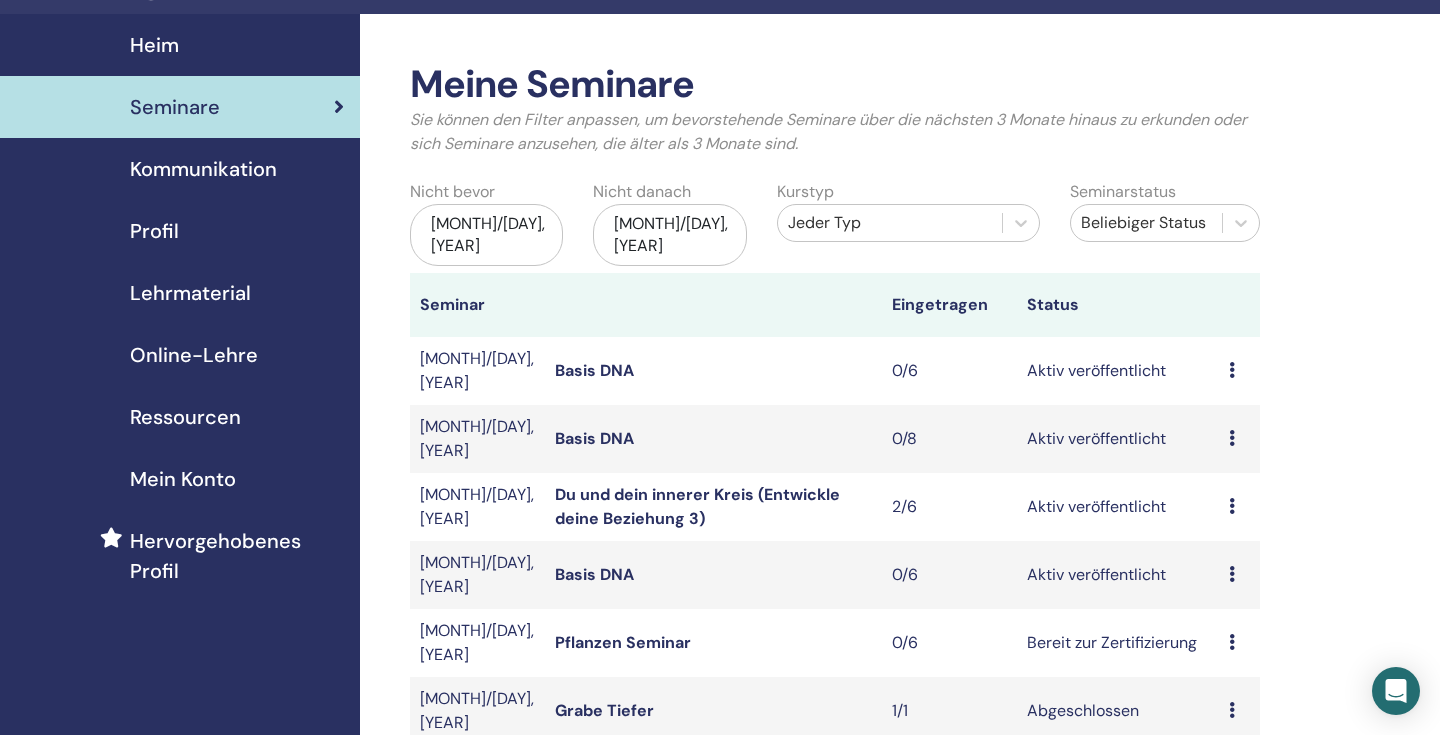 scroll, scrollTop: 51, scrollLeft: 0, axis: vertical 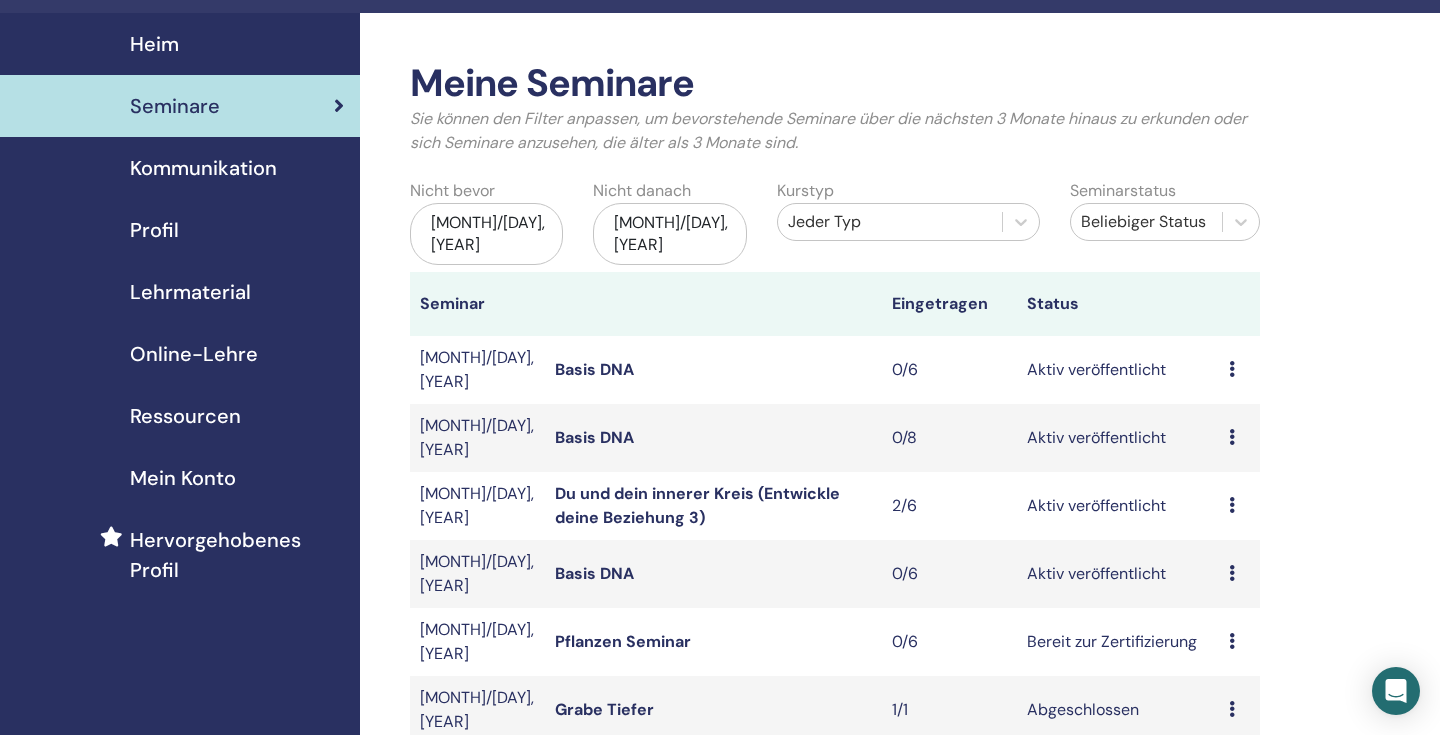 click on "Basis DNA" at bounding box center (594, 369) 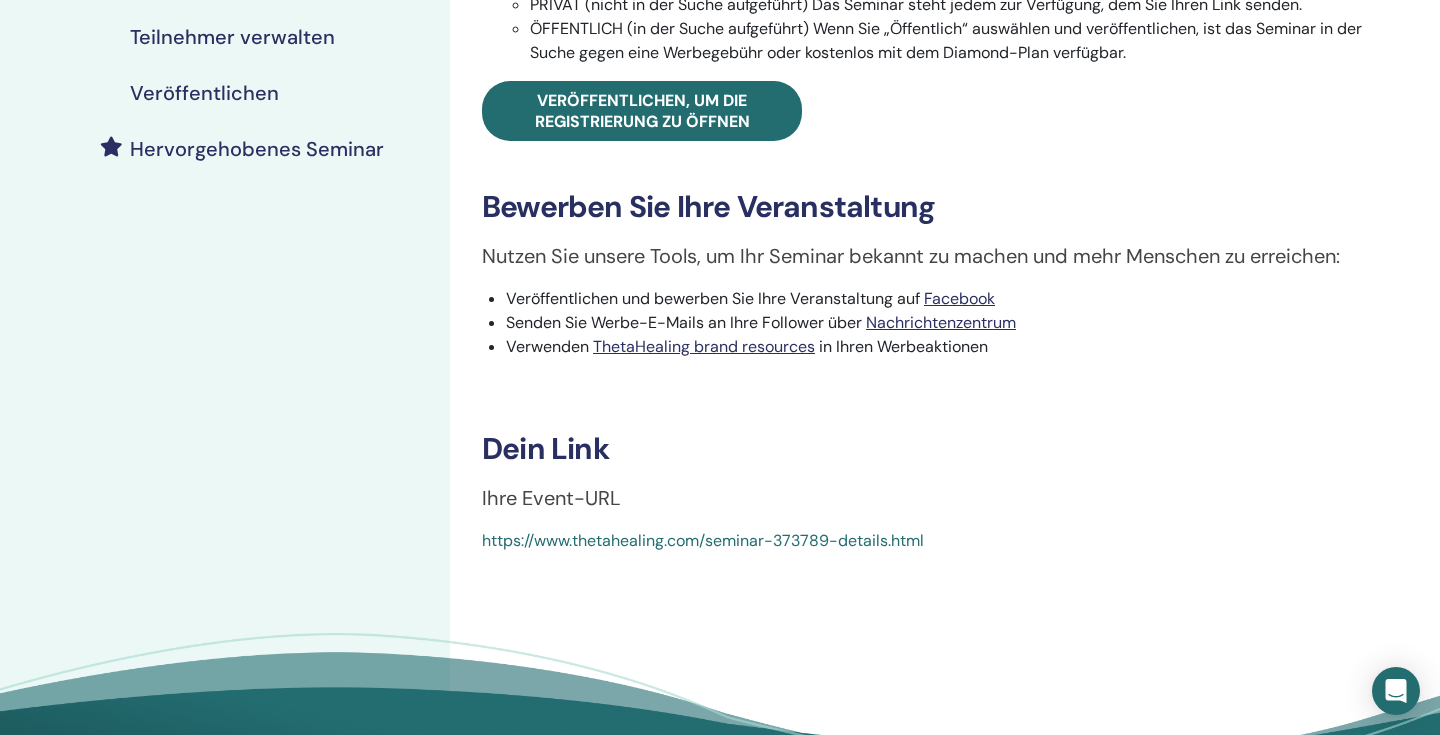 scroll, scrollTop: 148, scrollLeft: 0, axis: vertical 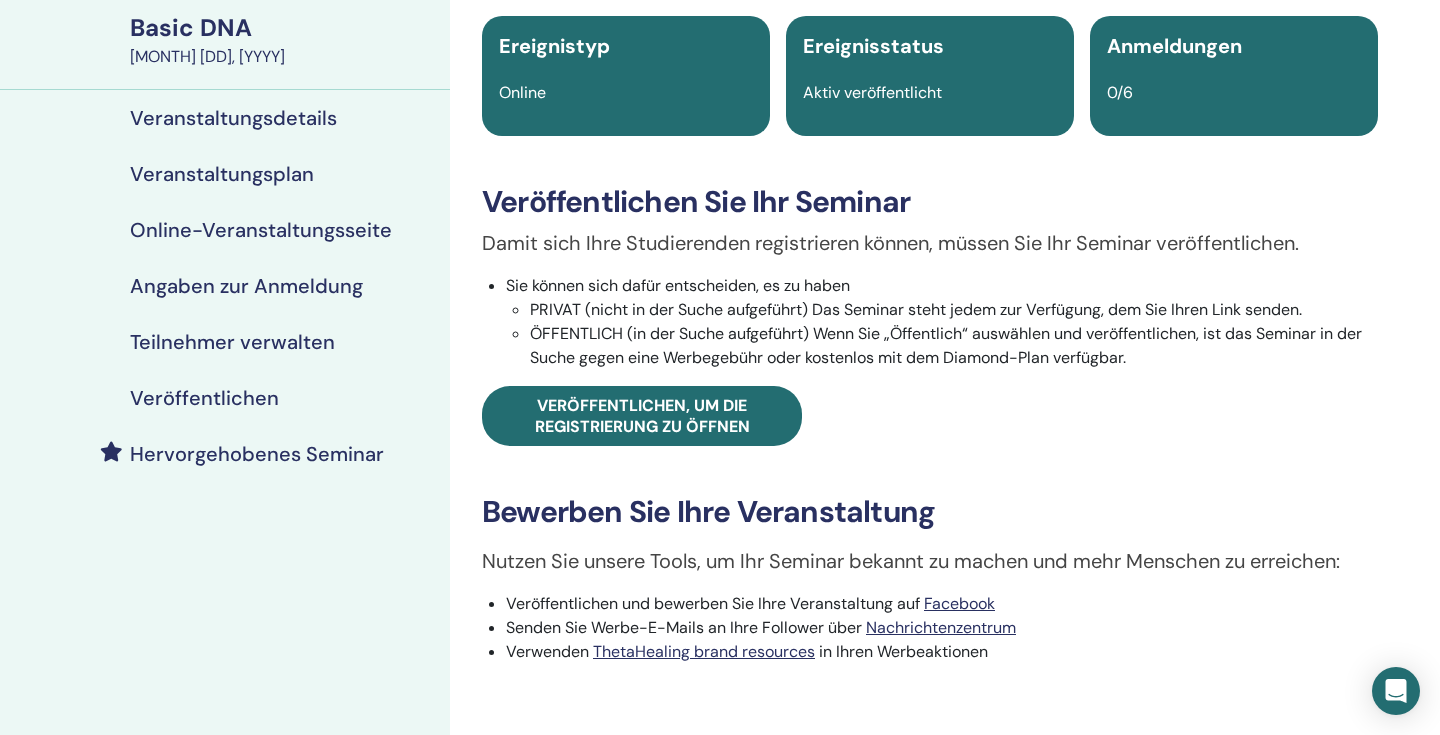 click on "Veranstaltungsdetails" at bounding box center [233, 118] 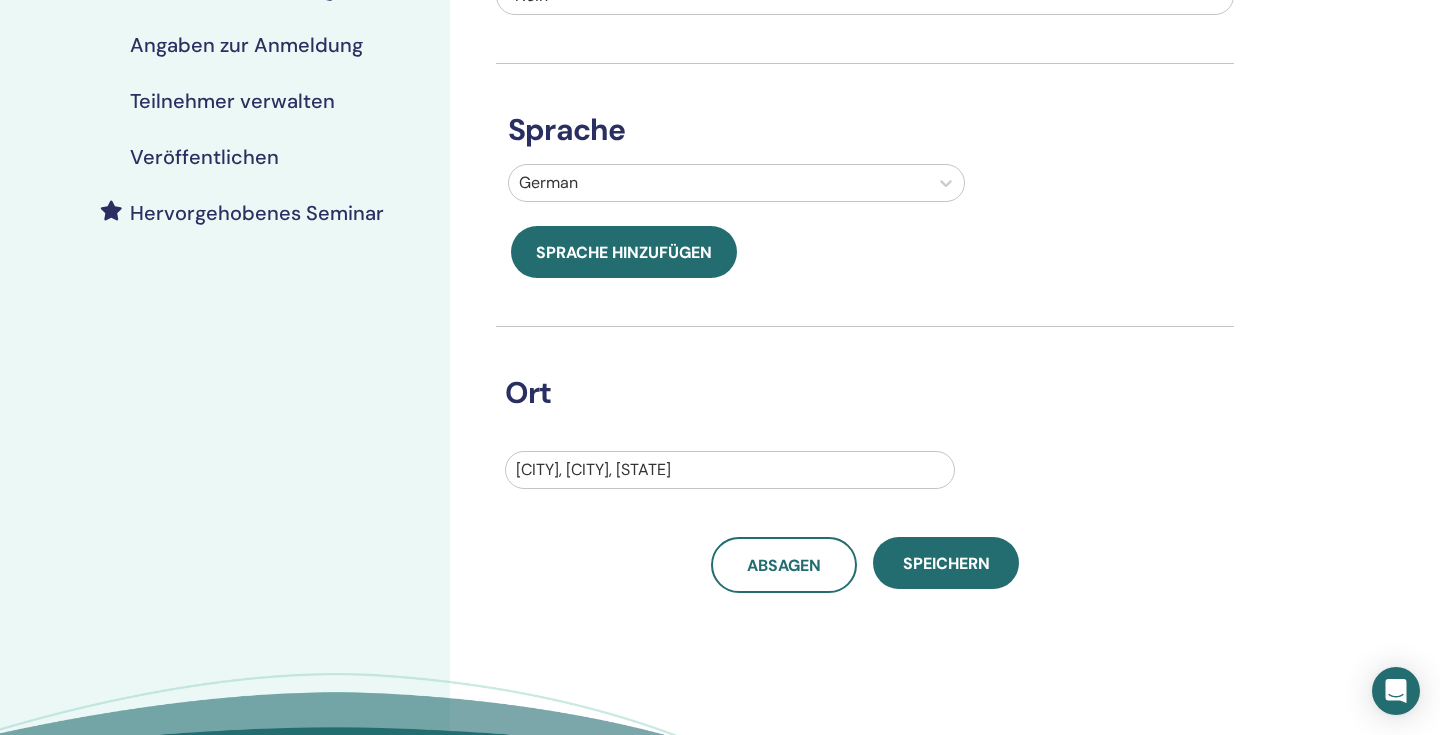 scroll, scrollTop: 144, scrollLeft: 0, axis: vertical 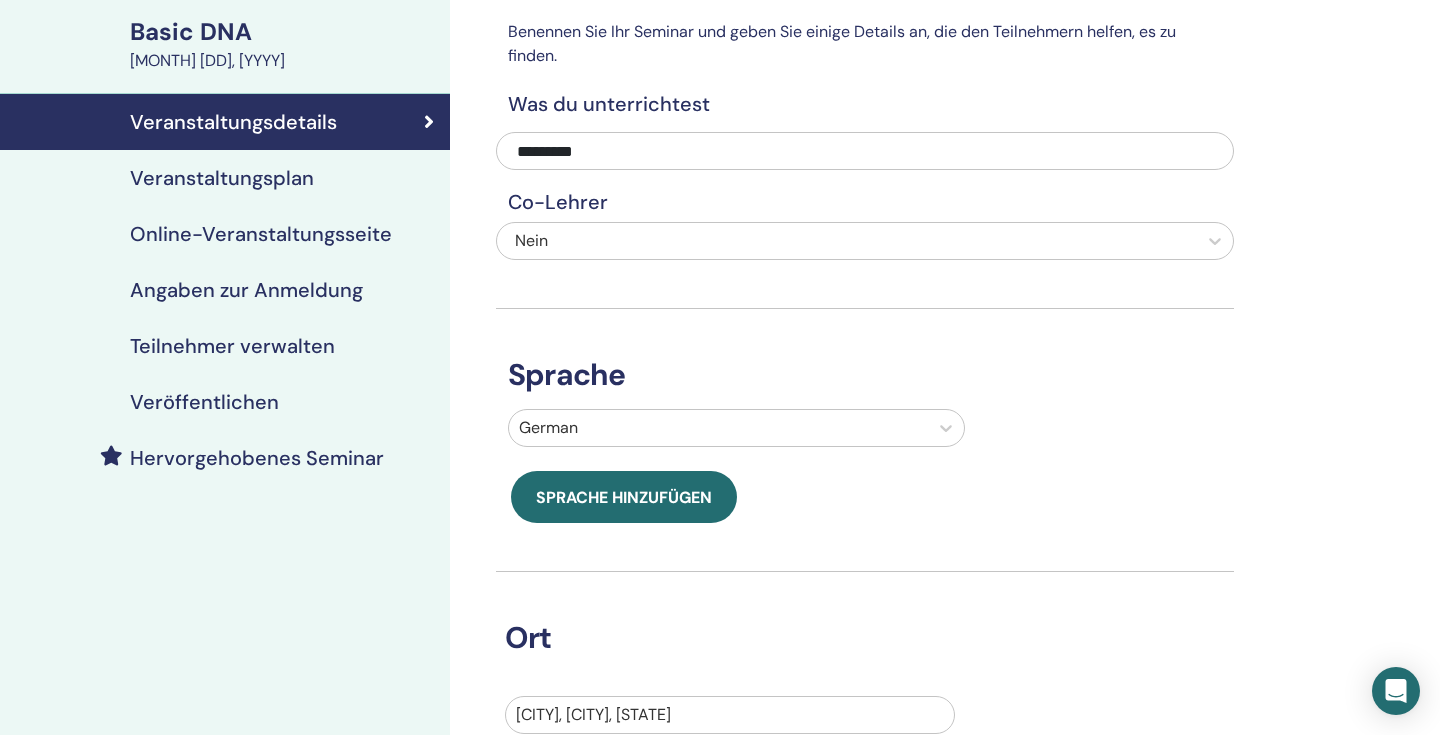click on "Veranstaltungsplan" at bounding box center [222, 178] 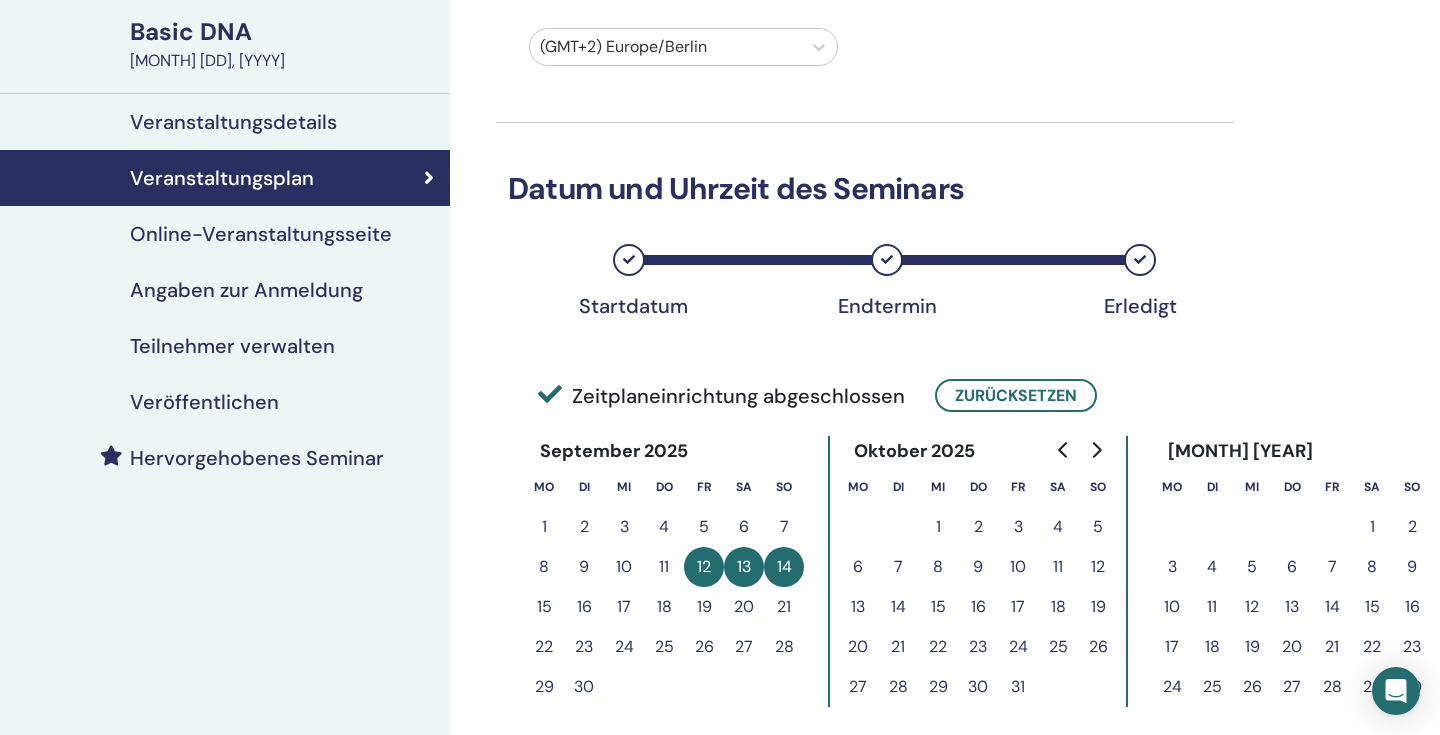 click on "Online-Veranstaltungsseite" at bounding box center (261, 234) 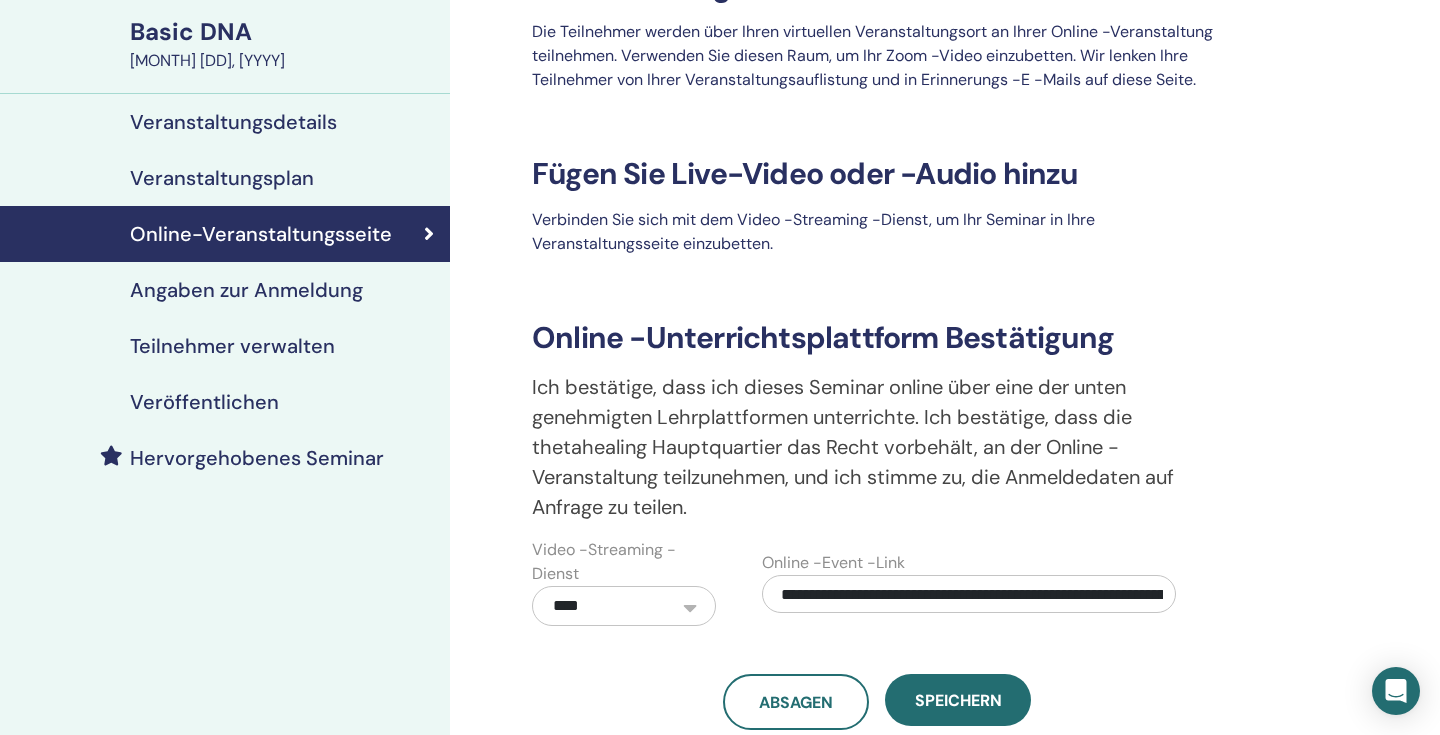 click on "Angaben zur Anmeldung" at bounding box center [246, 290] 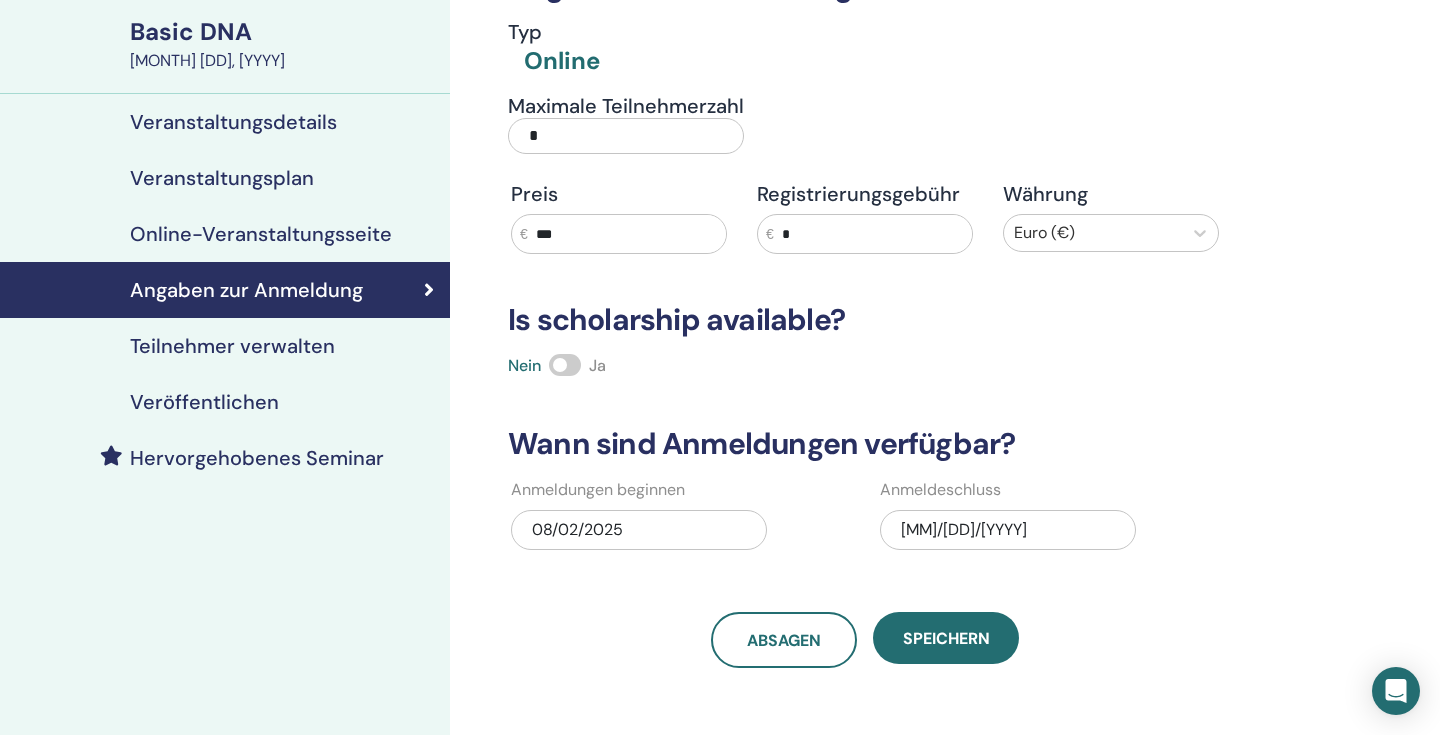 click on "*" at bounding box center [626, 136] 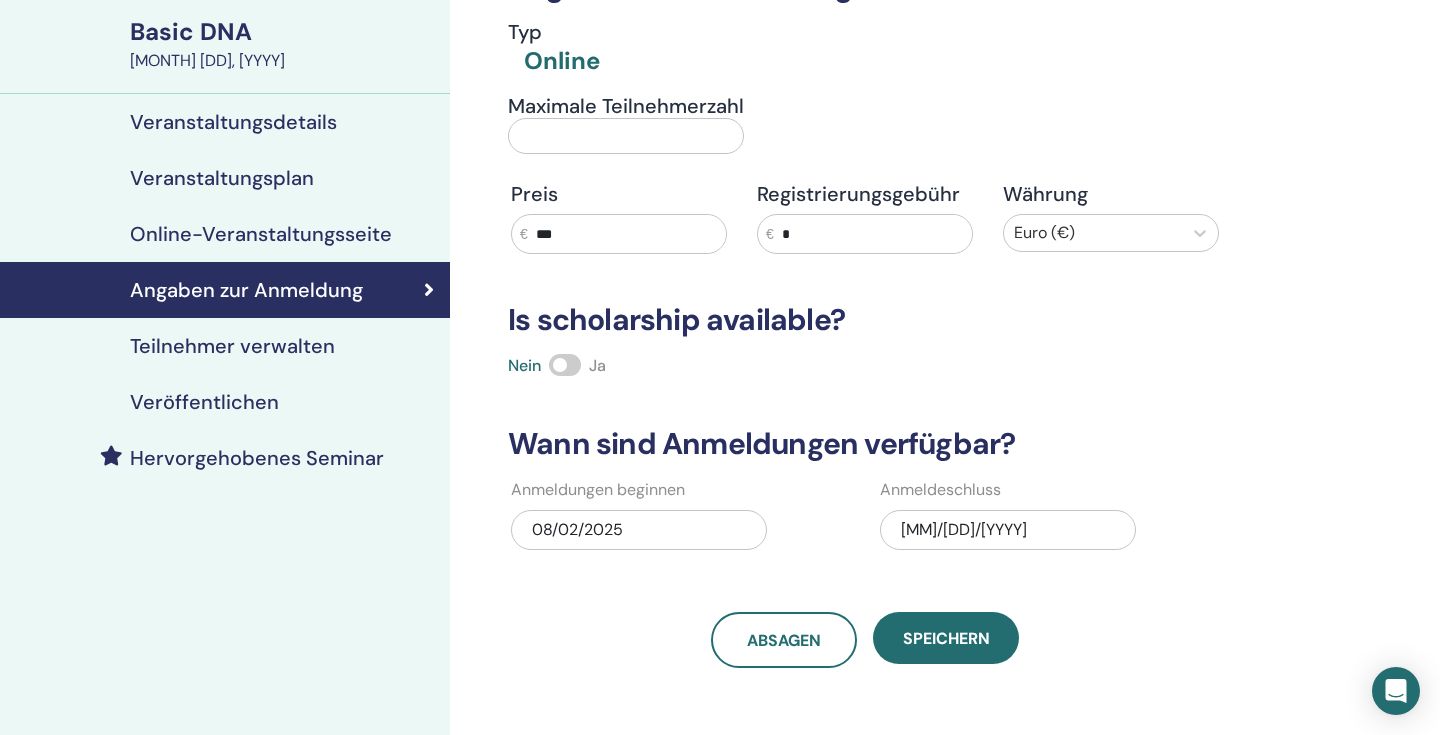 type on "*" 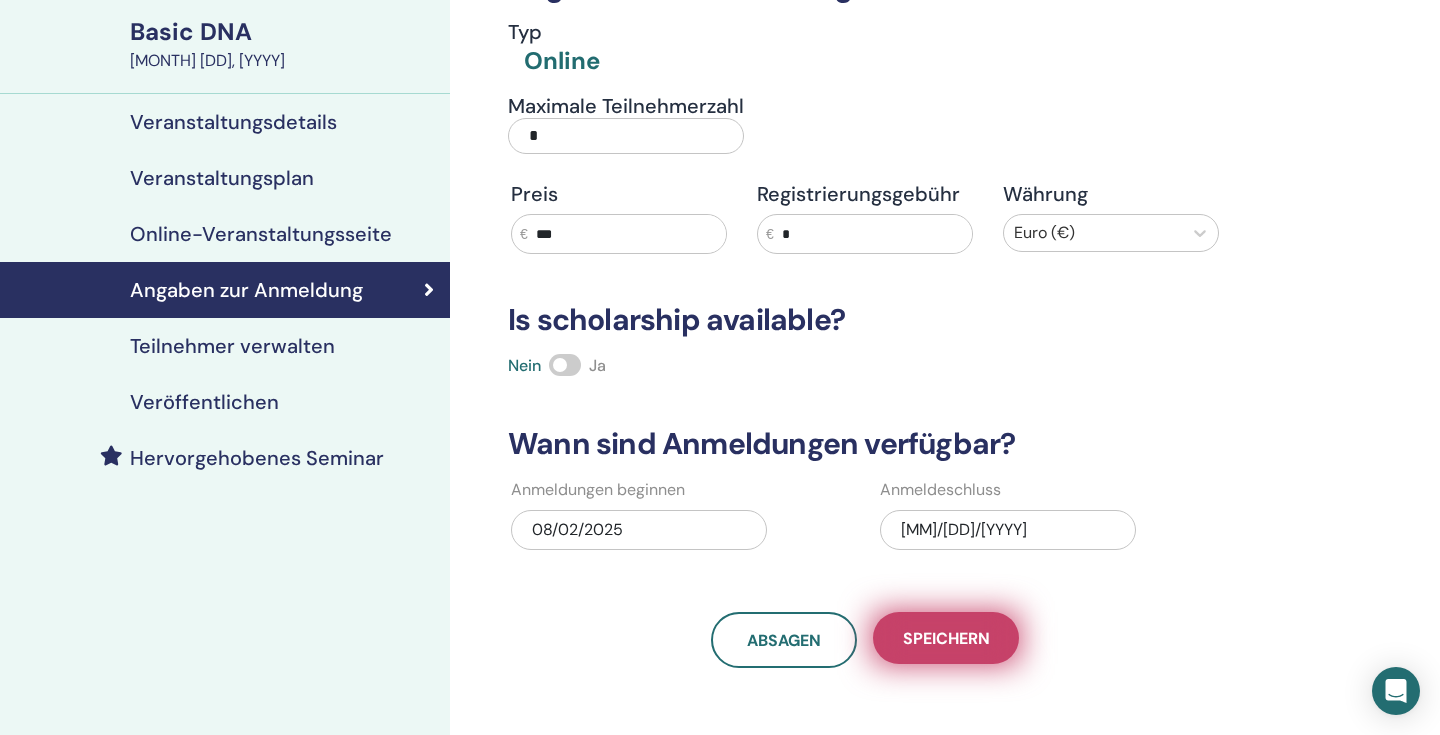 click on "Speichern" at bounding box center (946, 638) 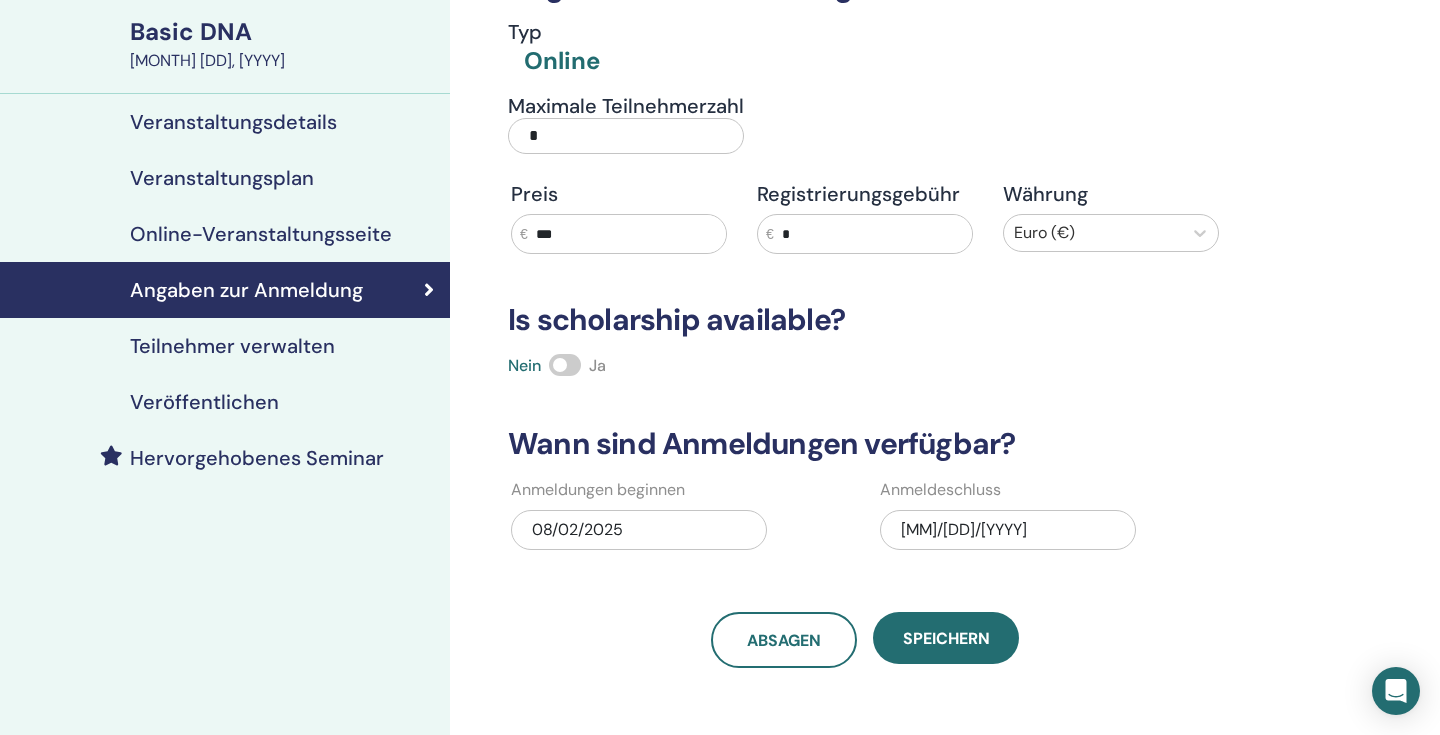 click on "Basic DNA" at bounding box center (284, 32) 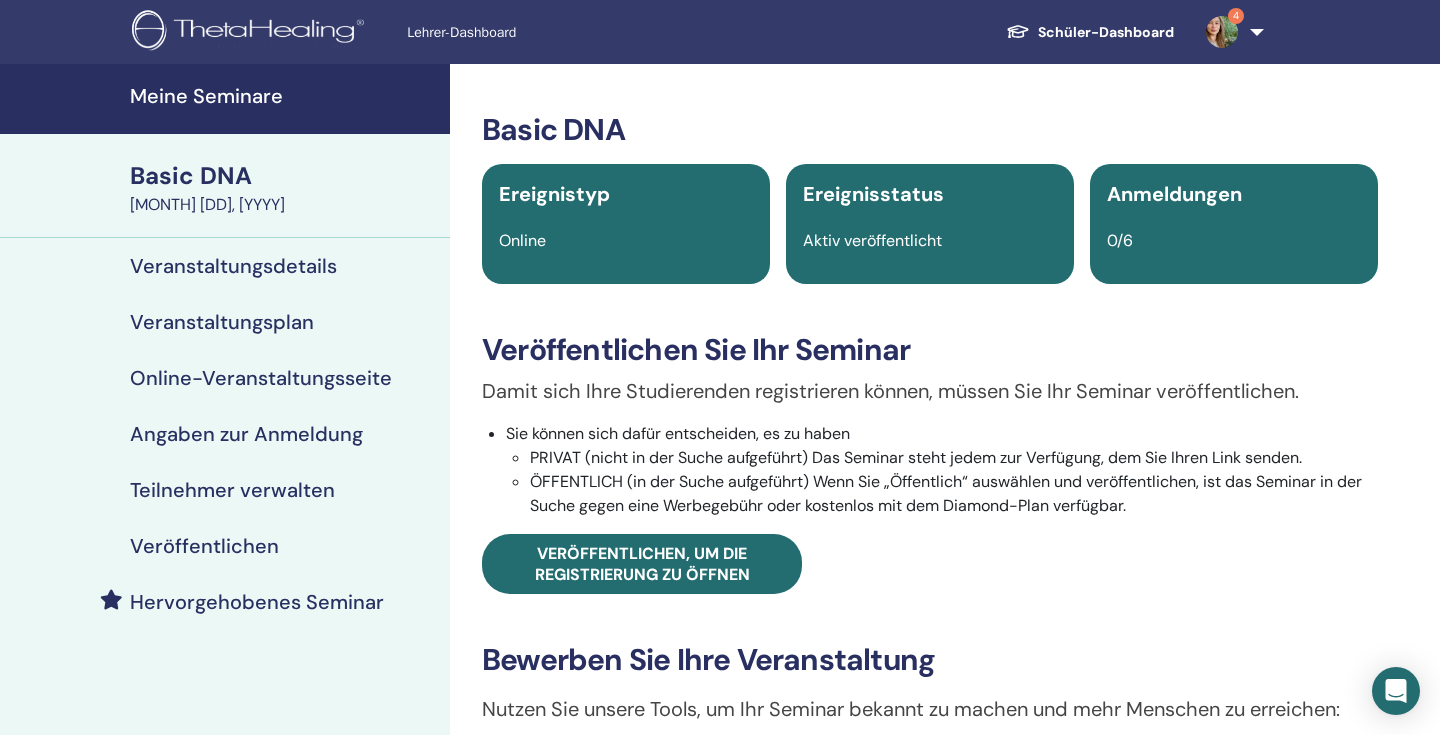 scroll, scrollTop: 0, scrollLeft: 0, axis: both 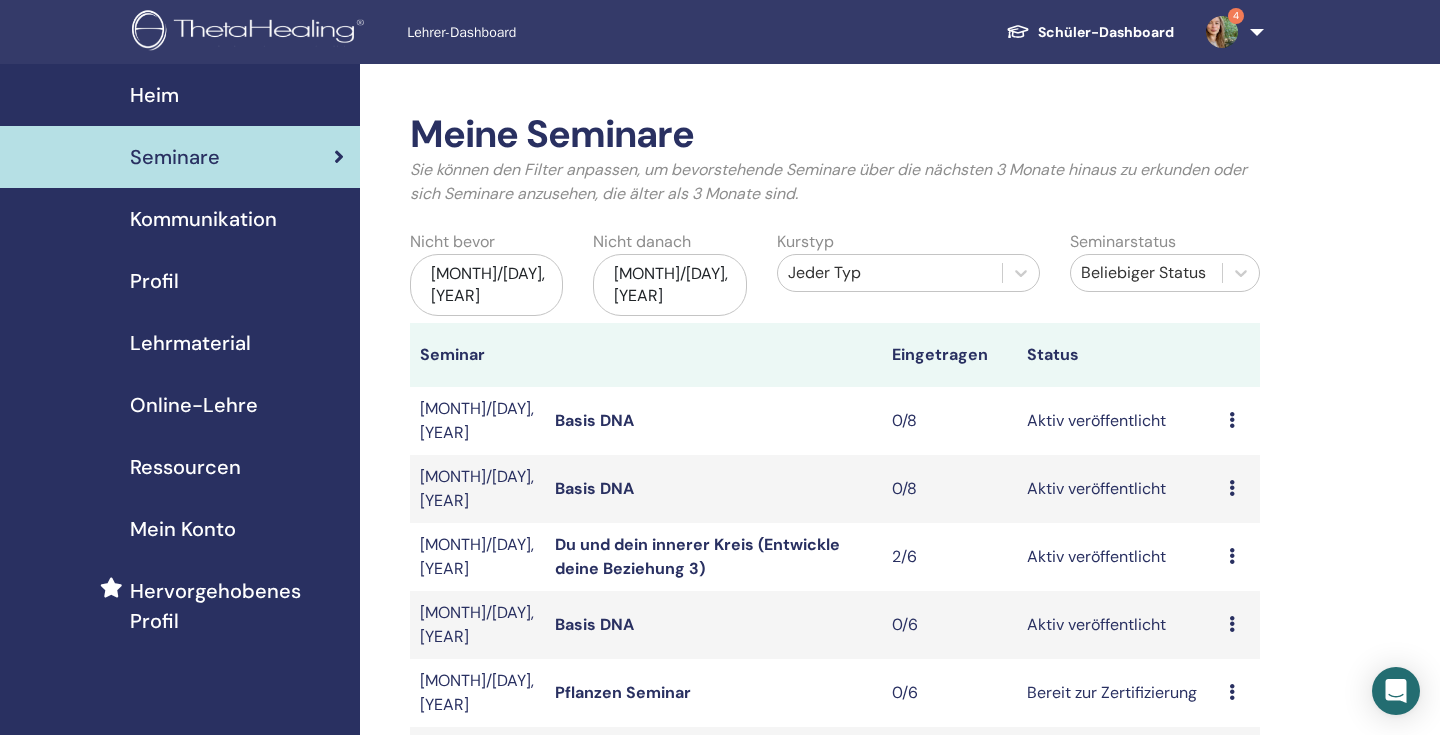 click on "4" at bounding box center (1231, 32) 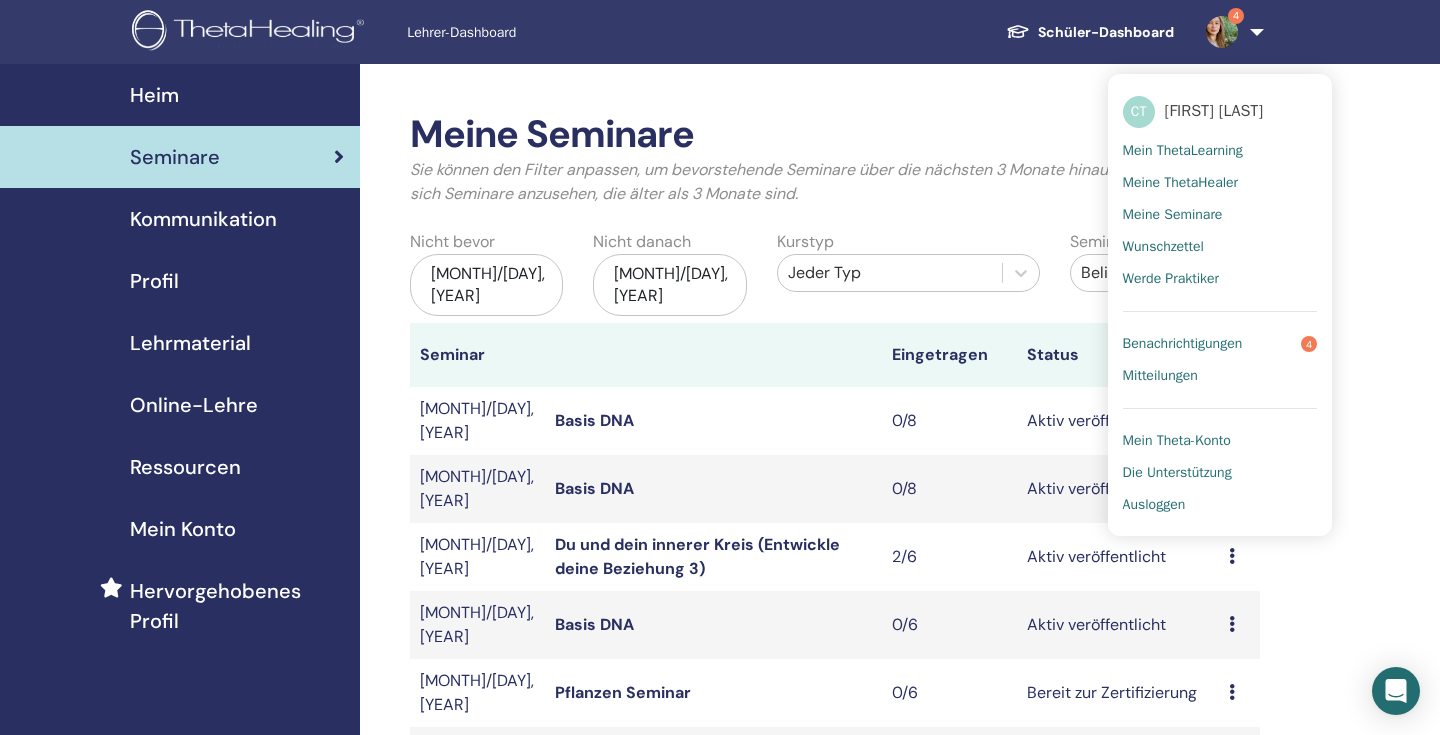 click on "Ausloggen" at bounding box center [1154, 505] 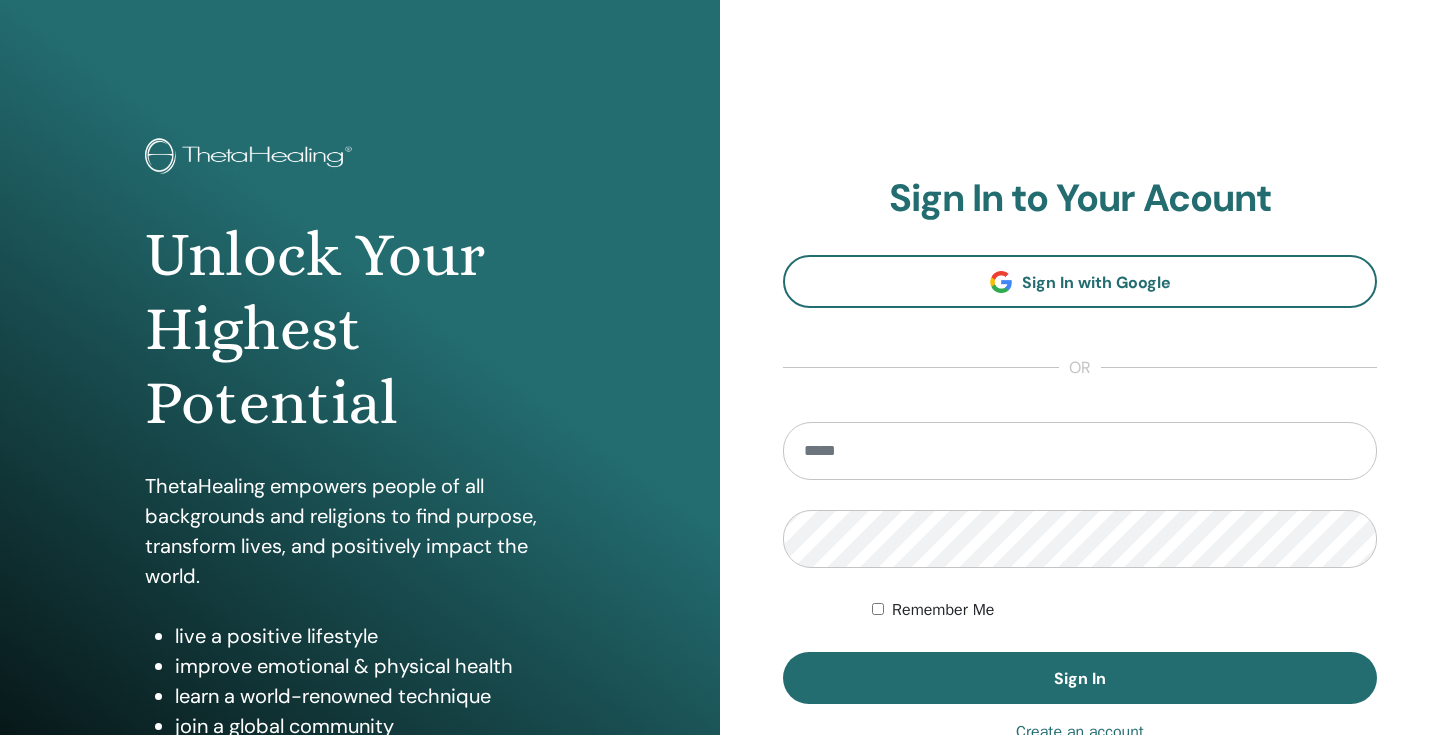 scroll, scrollTop: 0, scrollLeft: 0, axis: both 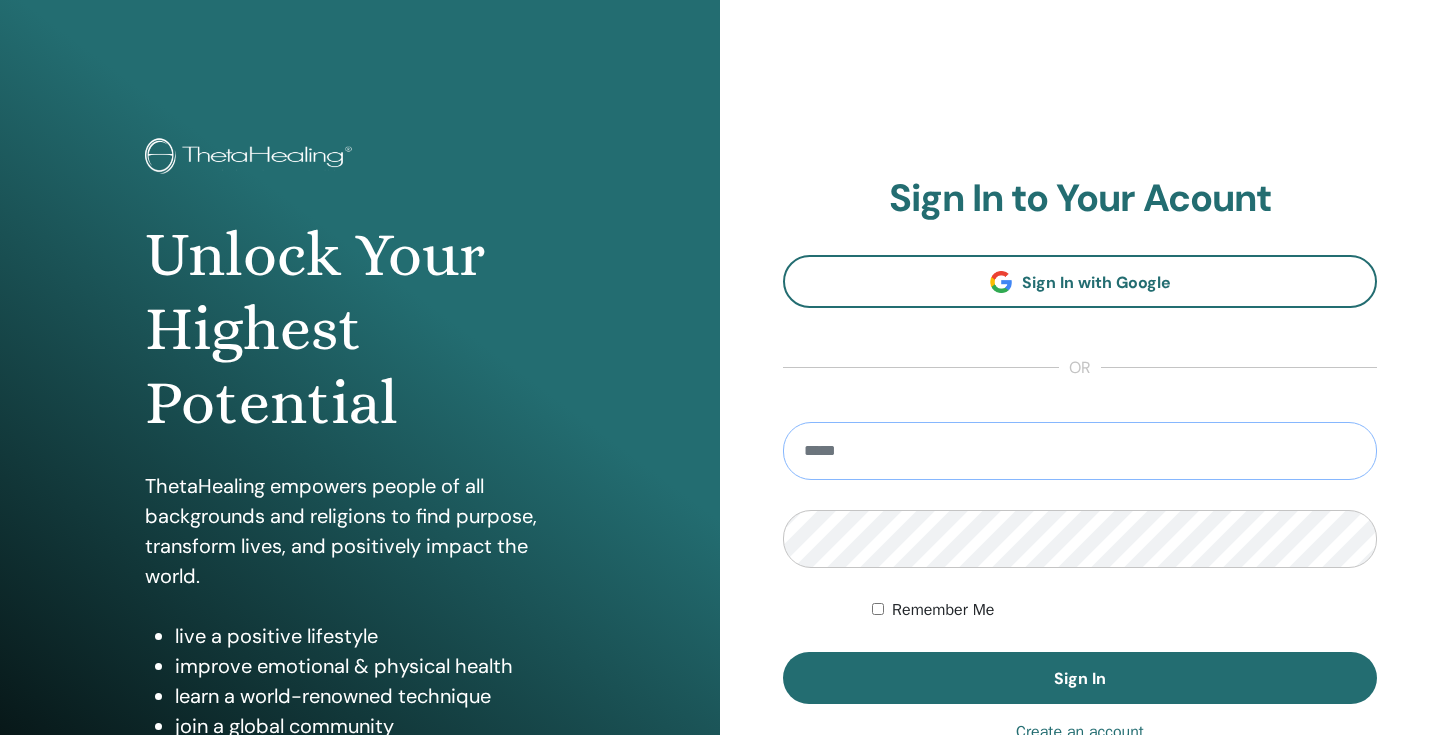 type on "*" 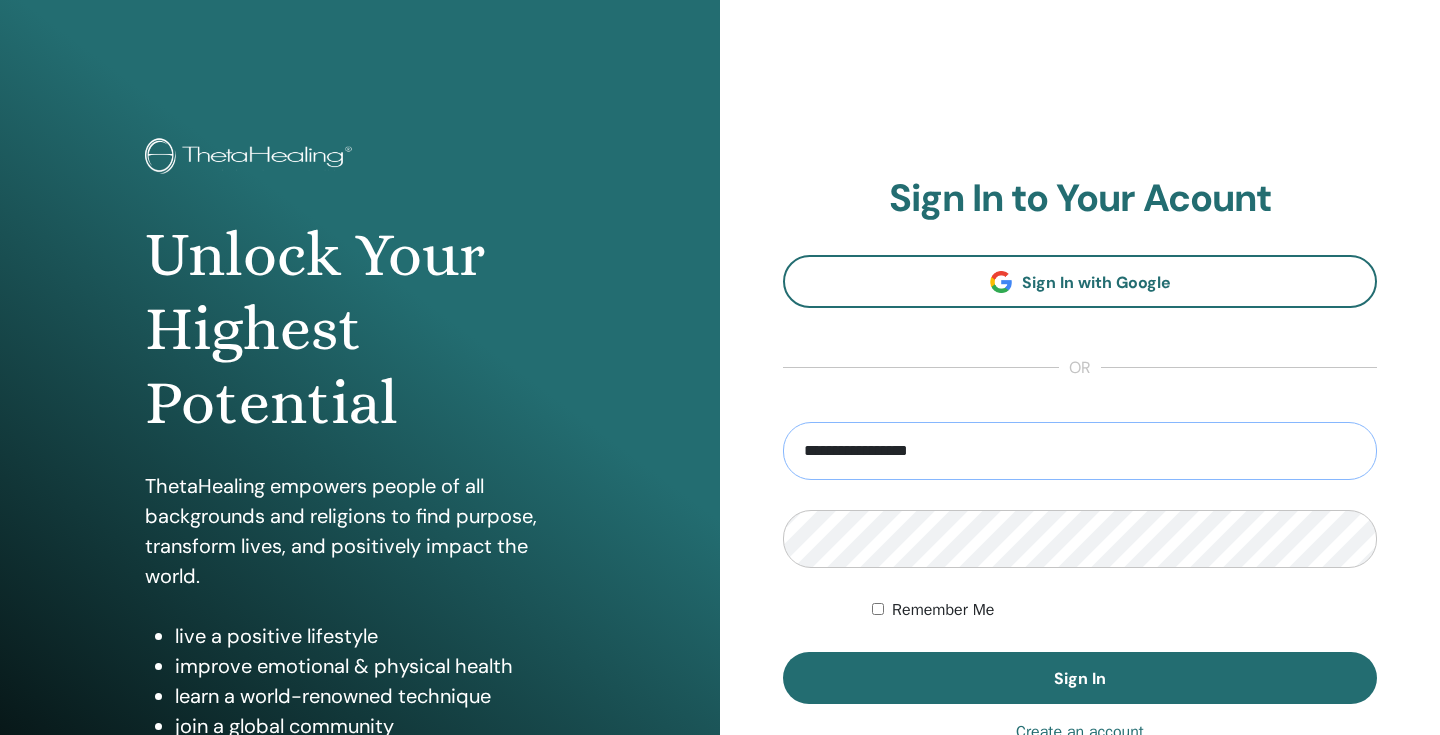 type on "**********" 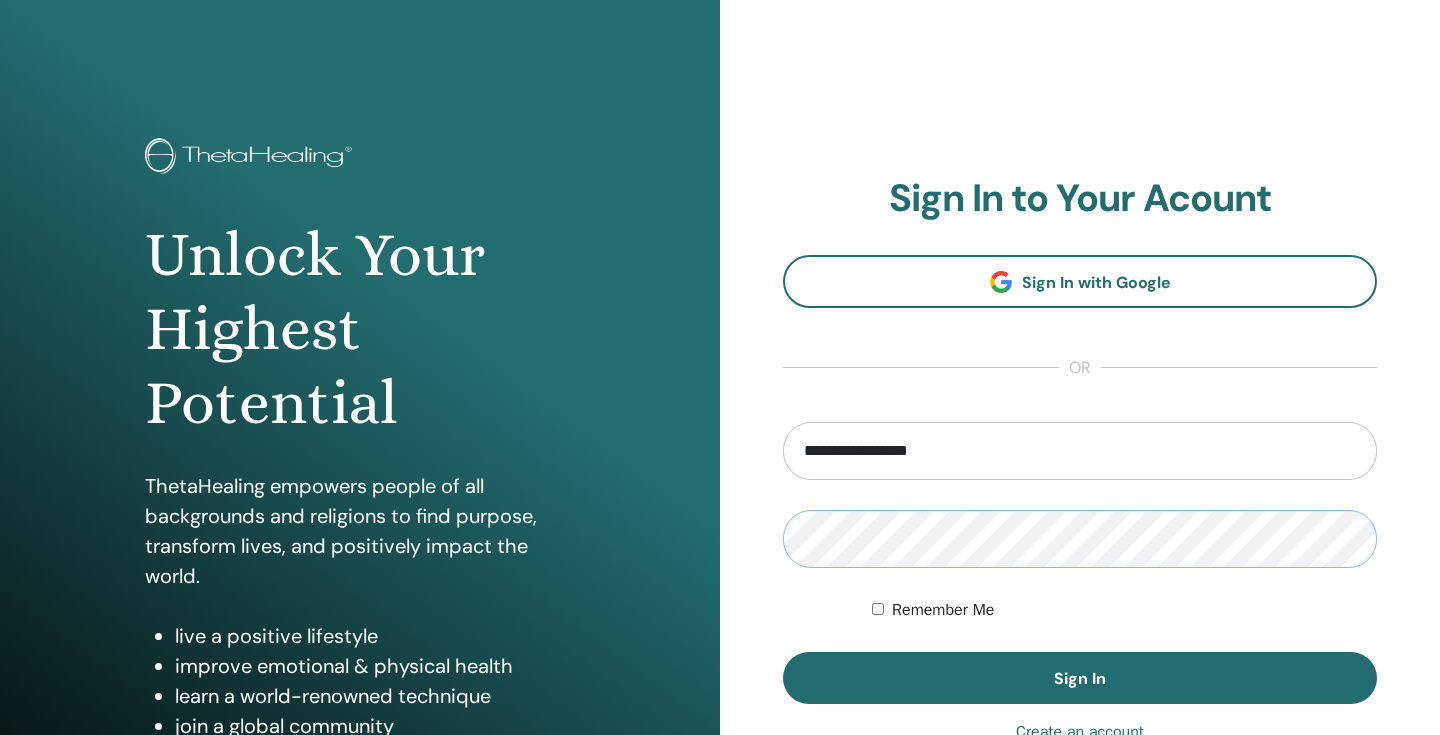click on "Sign In" at bounding box center (1080, 678) 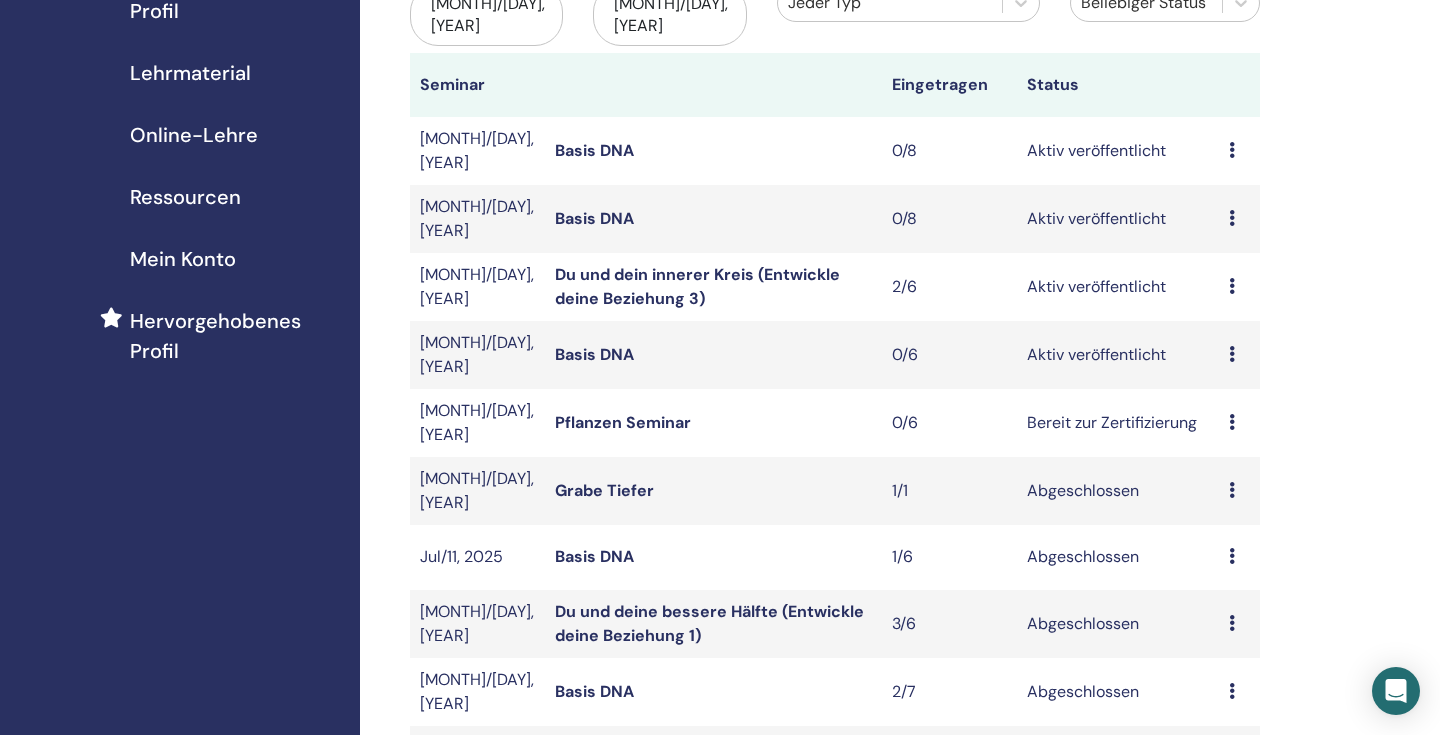 scroll, scrollTop: 478, scrollLeft: 0, axis: vertical 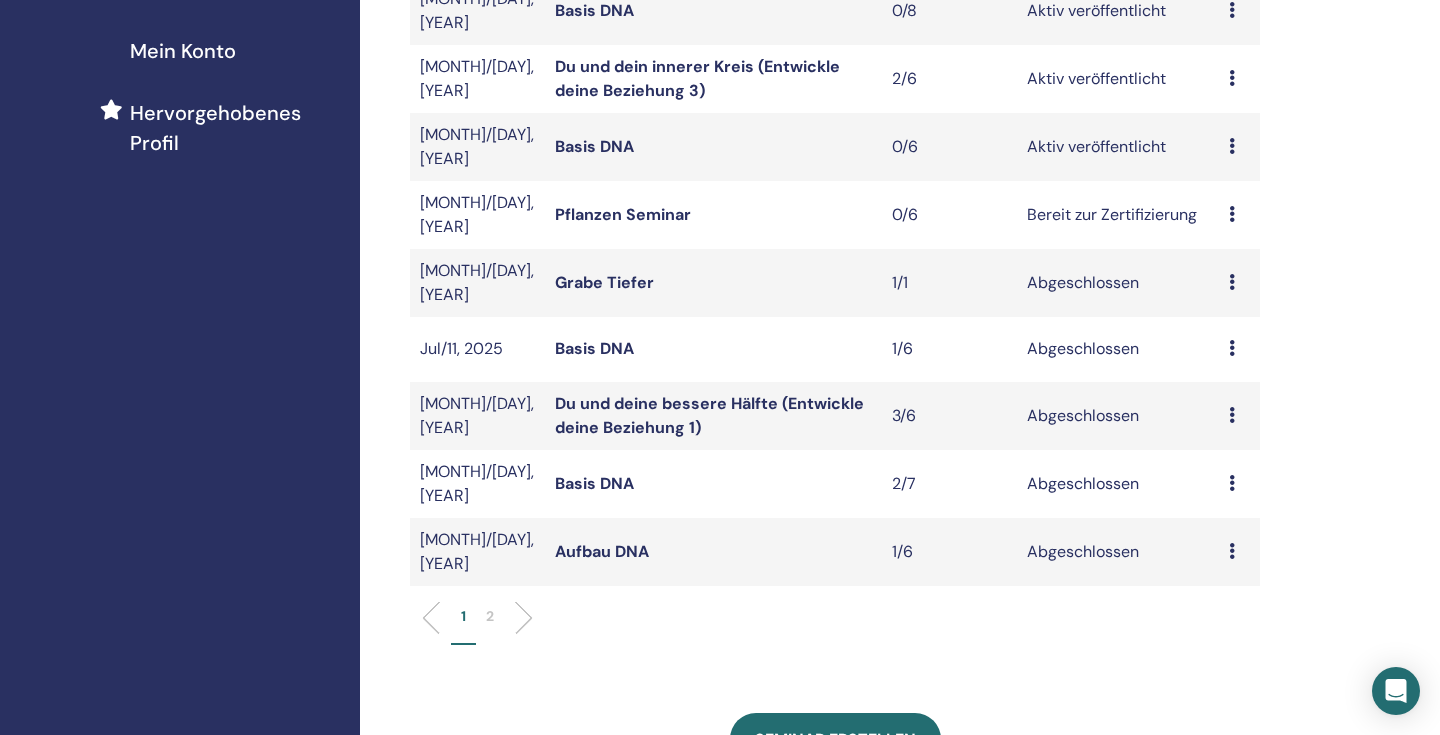 click on "Meine Seminare Sie können den Filter anpassen, um bevorstehende Seminare über die nächsten 3 Monate hinaus zu erkunden oder sich Seminare anzusehen, die älter als 3 Monate sind. Nicht bevor [MONTH]/[DAY], [YEAR] Nicht danach [MONTH]/[DAY], [YEAR] Kurstyp Jeder Typ Seminarstatus Beliebiger Status Seminar Eingetragen Status [MONTH]/[DAY], [YEAR] Basis DNA 0/8 Aktiv veröffentlicht Vorschau Bearbeiten Teilnehmer Absagen [MONTH]/[DAY], [YEAR] Basis DNA 0/8 Aktiv veröffentlicht Vorschau Bearbeiten Teilnehmer Absagen [MONTH]/[DAY], [YEAR] Du und dein innerer Kreis (Entwickle deine Beziehung 3) 2/6 Aktiv veröffentlicht Vorschau Bearbeiten Teilnehmer Absagen [MONTH]/[DAY], [YEAR] Basis DNA 0/6 Aktiv veröffentlicht Vorschau Bearbeiten Teilnehmer Absagen [MONTH]/[DAY], [YEAR] Pflanzen Seminar 0/6 Bereit zur Zertifizierung Vorschau Bearbeiten Teilnehmer Absagen [MONTH]/[DAY], [YEAR] Grabe Tiefer 1/1 Abgeschlossen Vorschau Teilnehmer [MONTH]/[DAY], [YEAR] Basis DNA 1/6 Abgeschlossen Vorschau Teilnehmer [MONTH]/[DAY], [YEAR] Du und deine bessere Hälfte (Entwickle deine Beziehung 1) 3/6 Abgeschlossen 1" at bounding box center (835, 374) 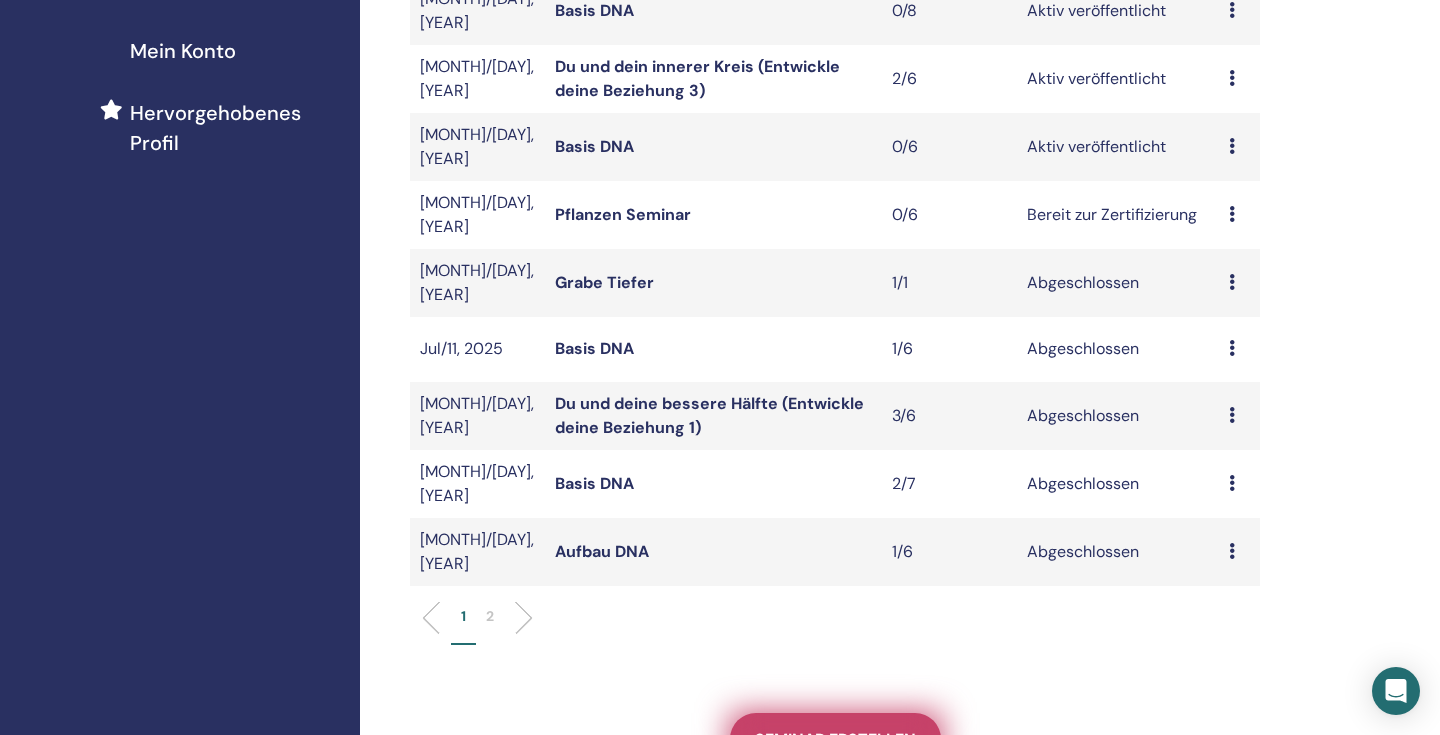 click on "Seminar erstellen" at bounding box center [835, 739] 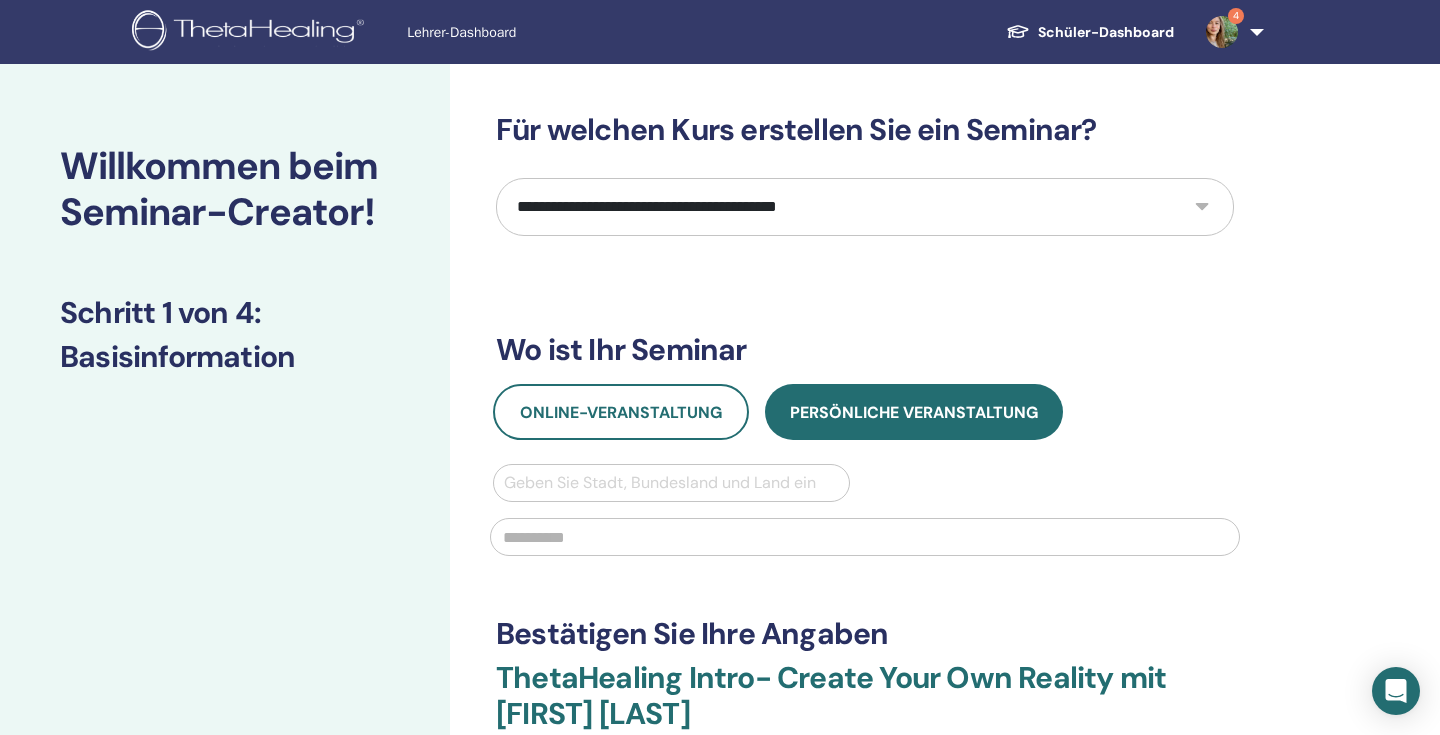 scroll, scrollTop: 0, scrollLeft: 0, axis: both 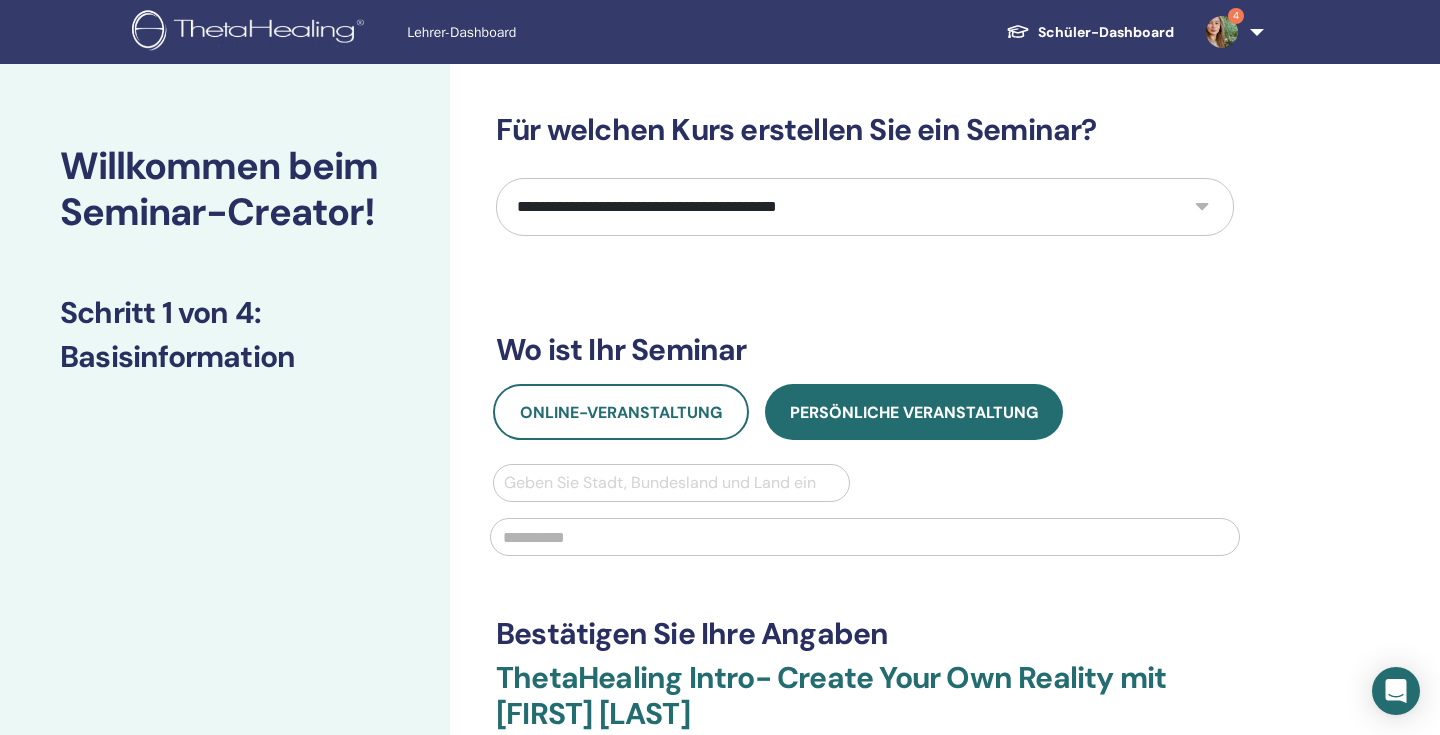 select on "*" 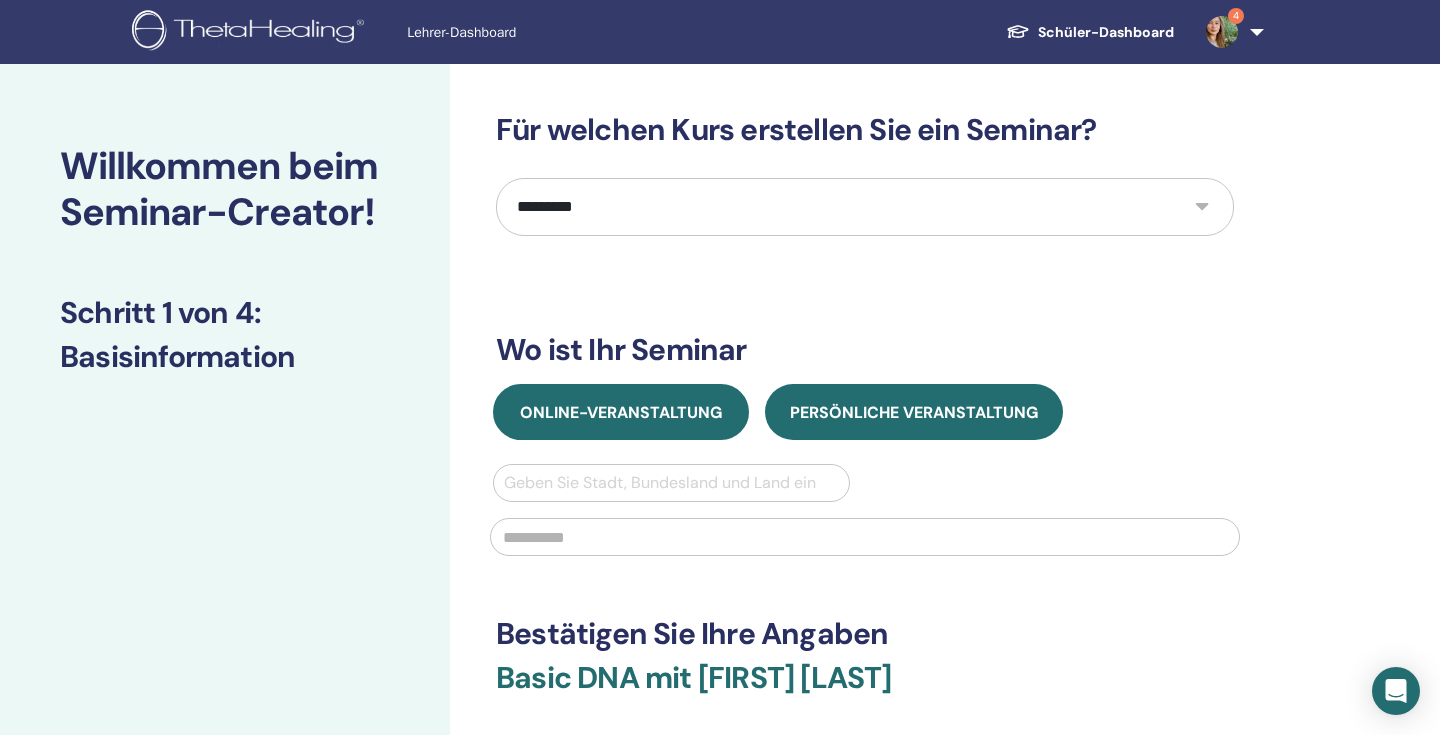 click on "Online-Veranstaltung" at bounding box center (621, 412) 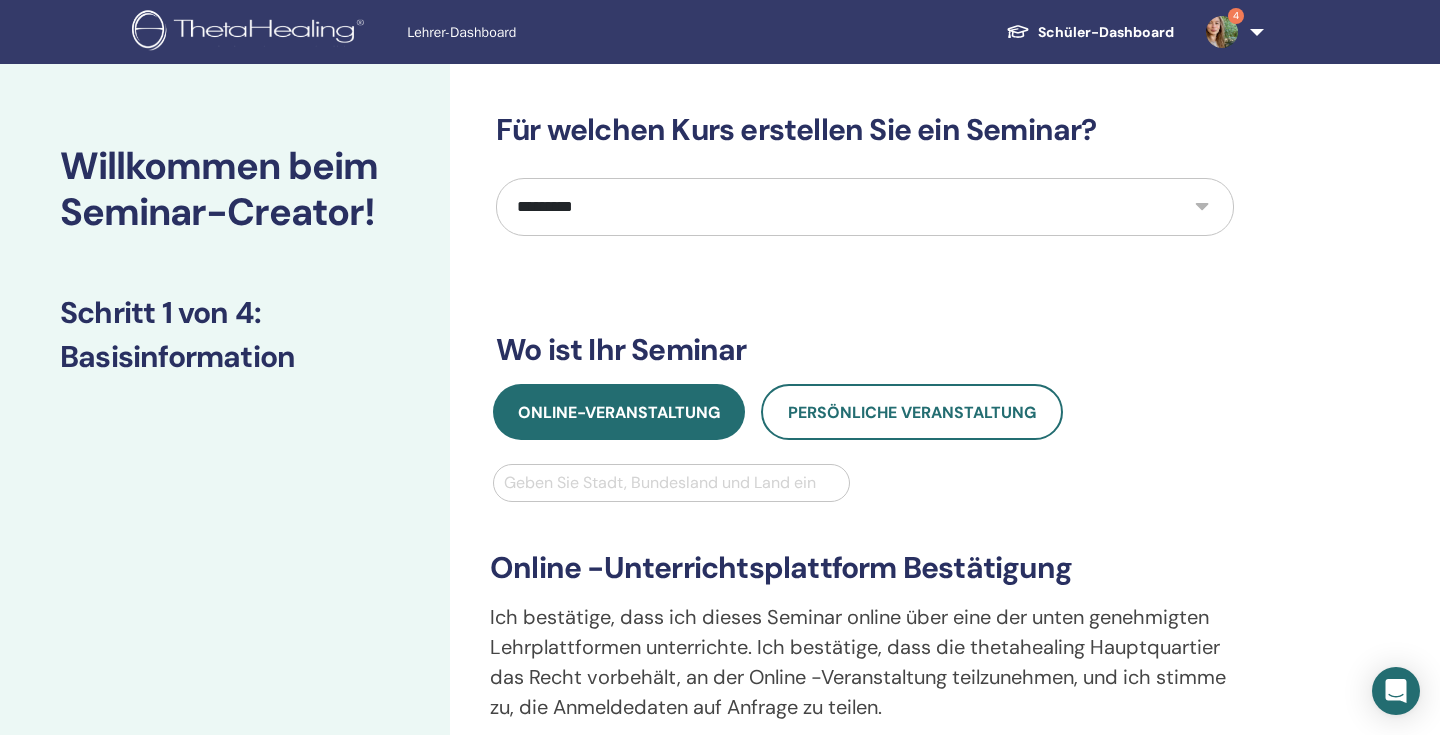 click on "Geben Sie Stadt, Bundesland und Land ein" at bounding box center [671, 483] 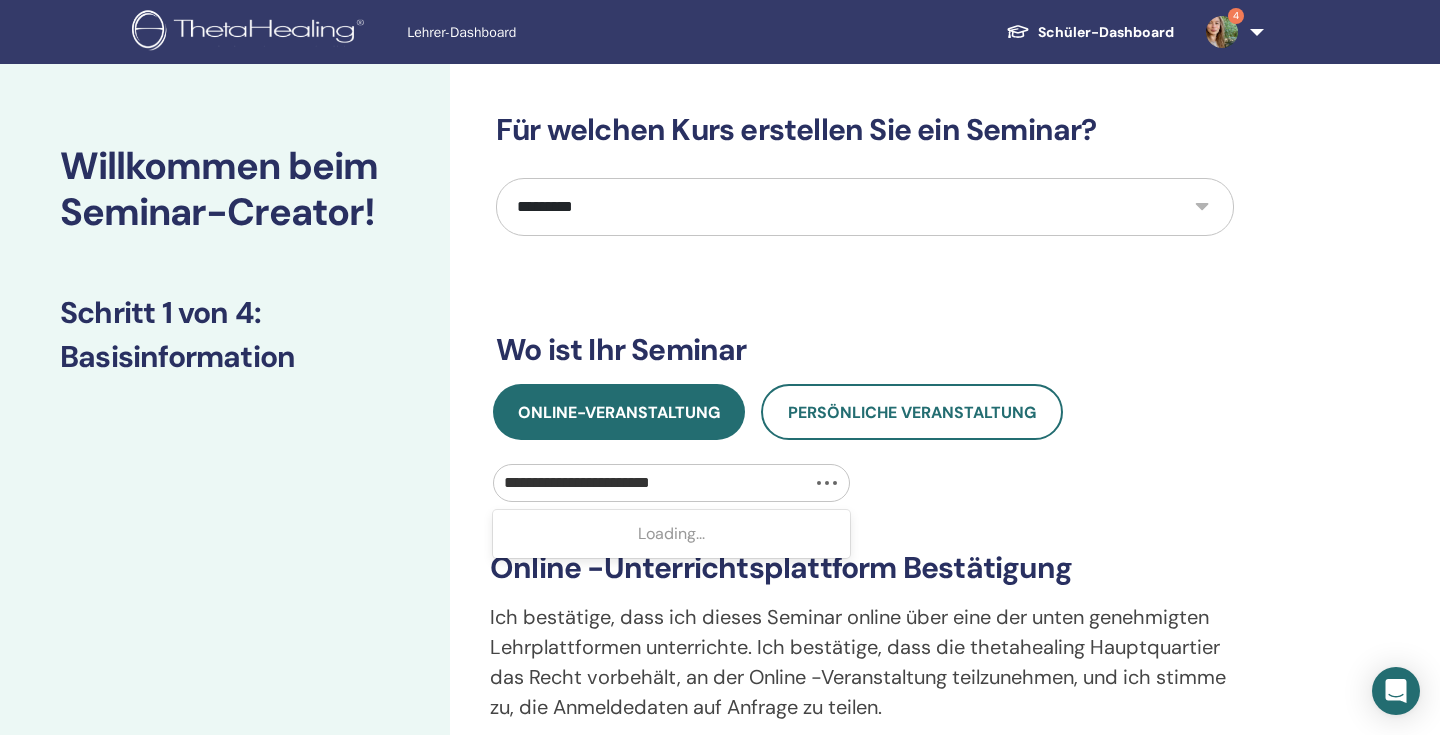 type on "**********" 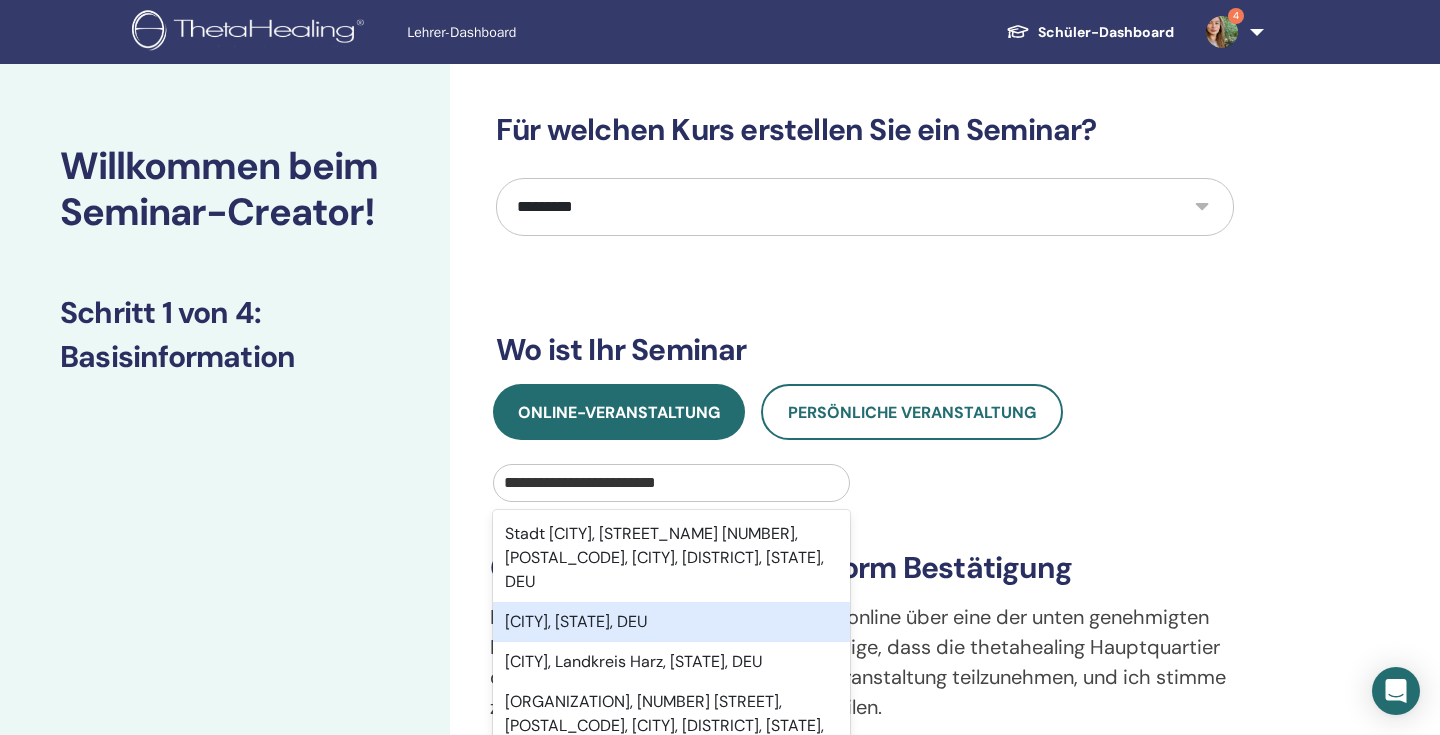 click on "Oberharz am Brocken, Sachsen-Anhalt, DEU" at bounding box center (671, 622) 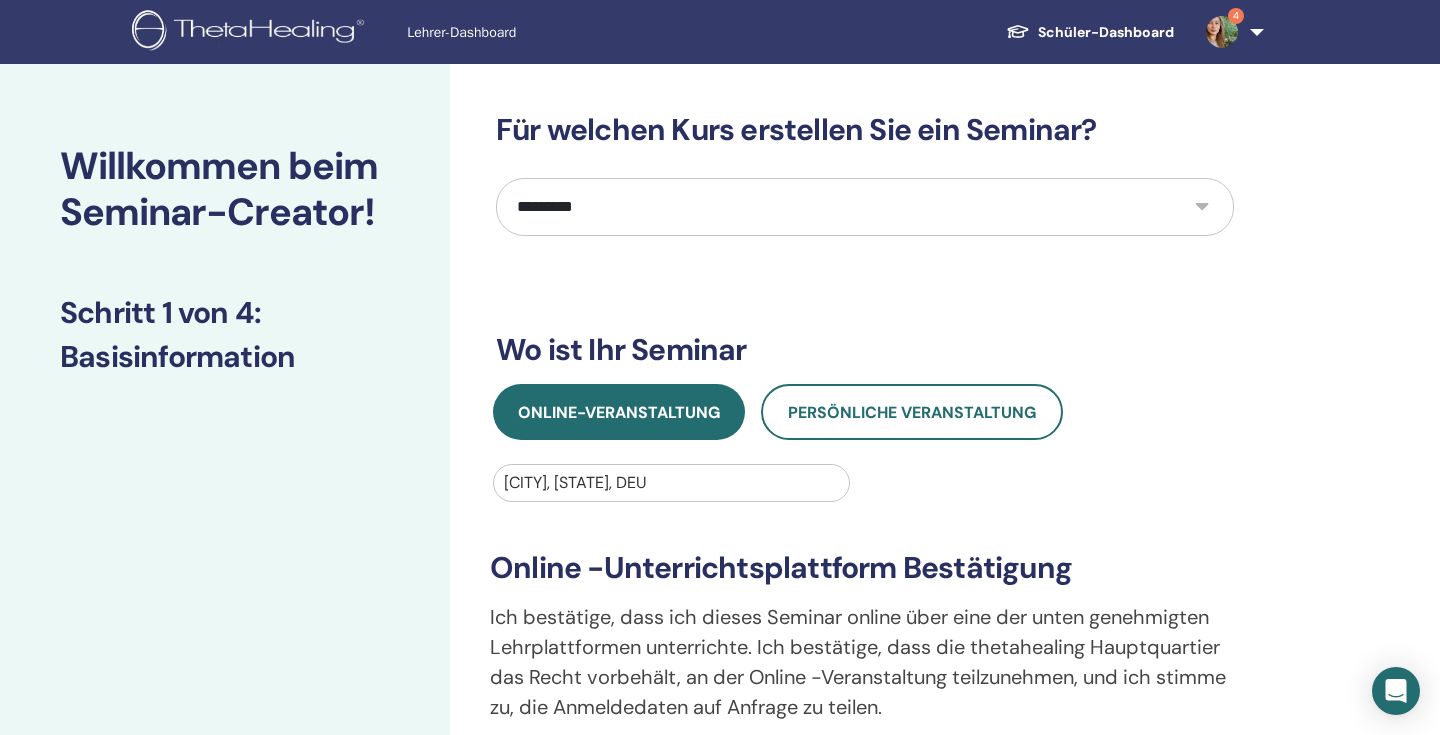 type 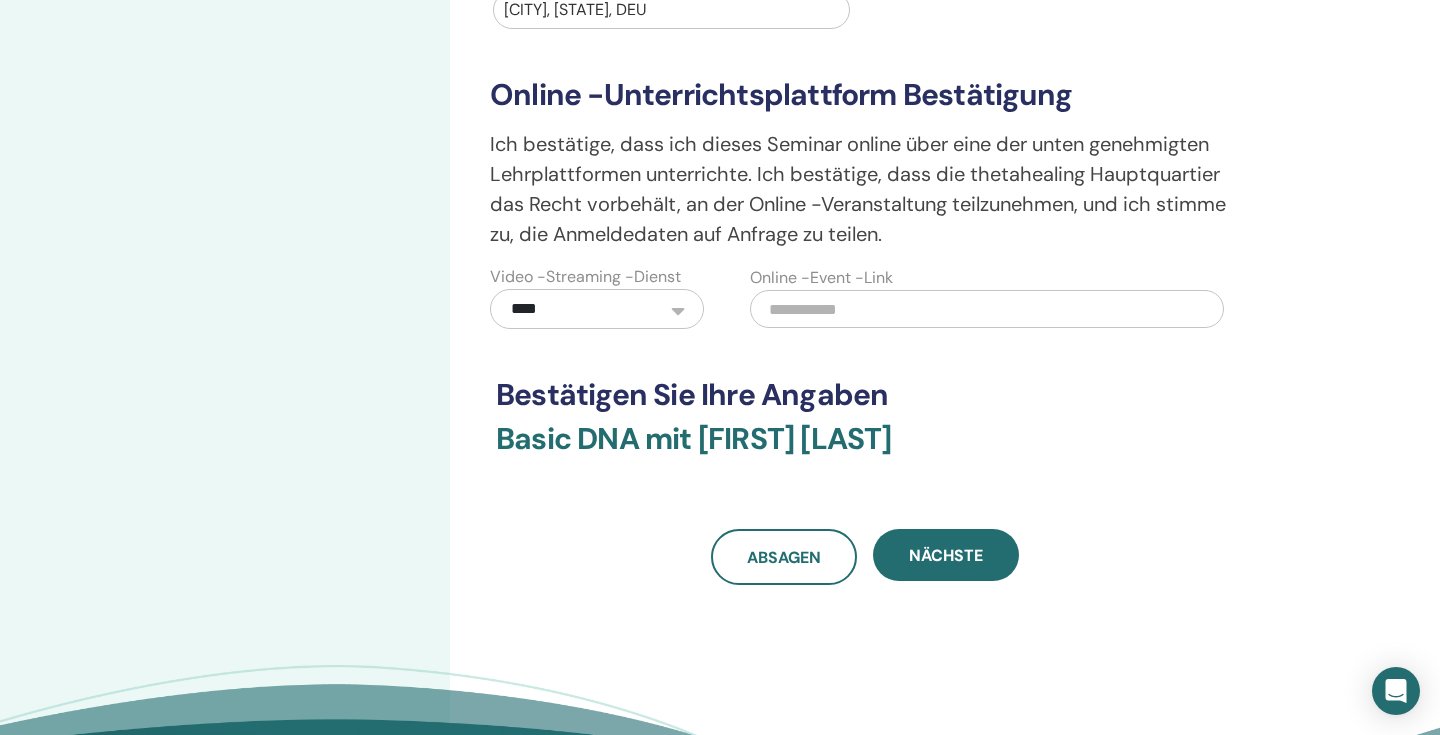 click on "Online -Event -Link" at bounding box center (821, 278) 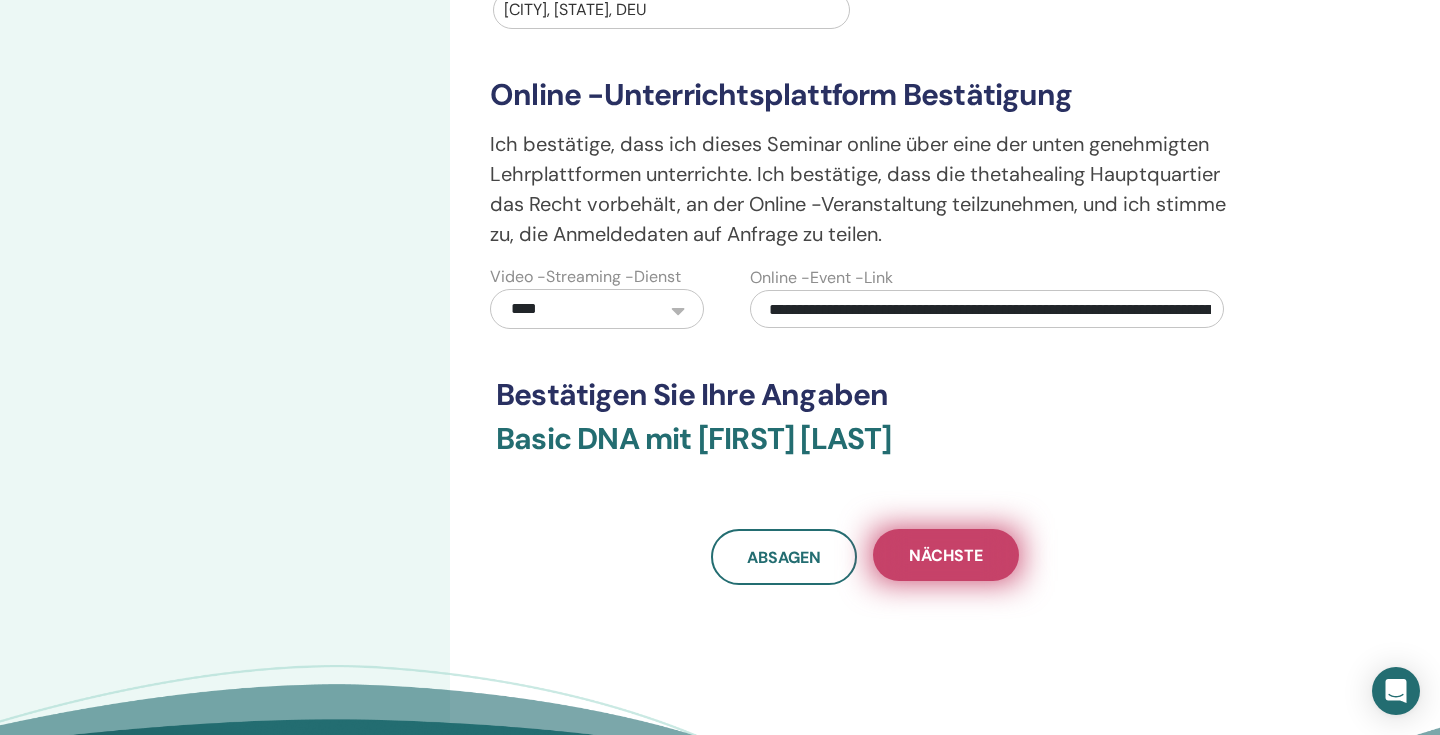 click on "Nächste" at bounding box center (946, 555) 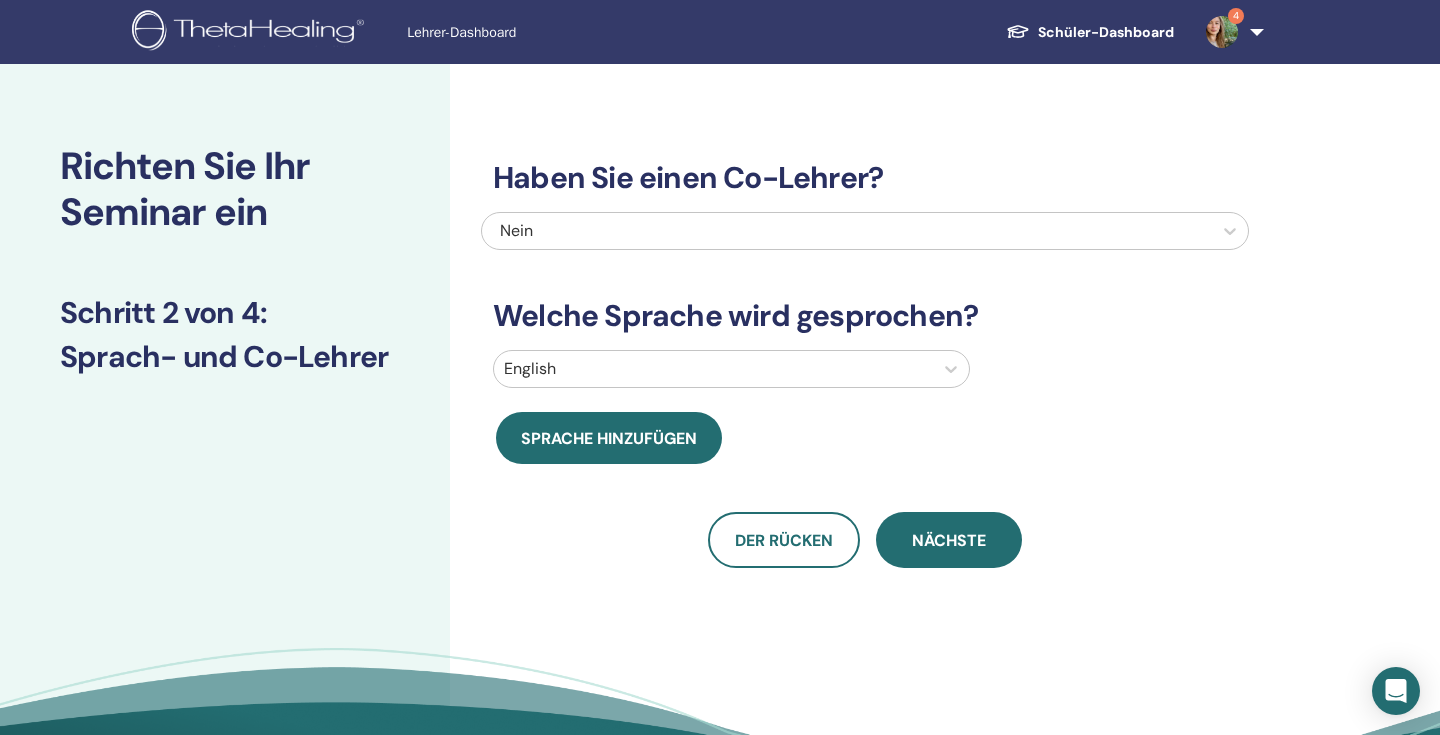 scroll, scrollTop: 0, scrollLeft: 0, axis: both 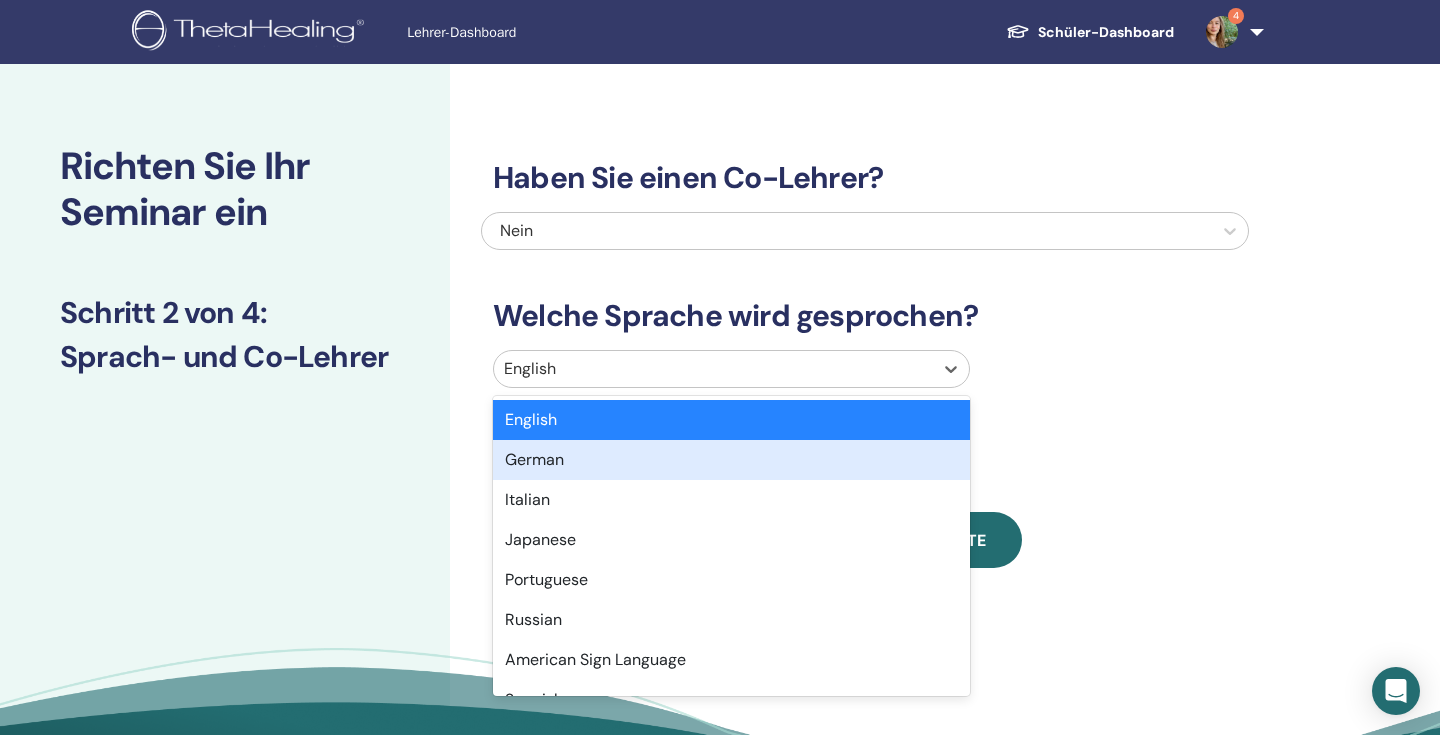 click on "German" at bounding box center [731, 460] 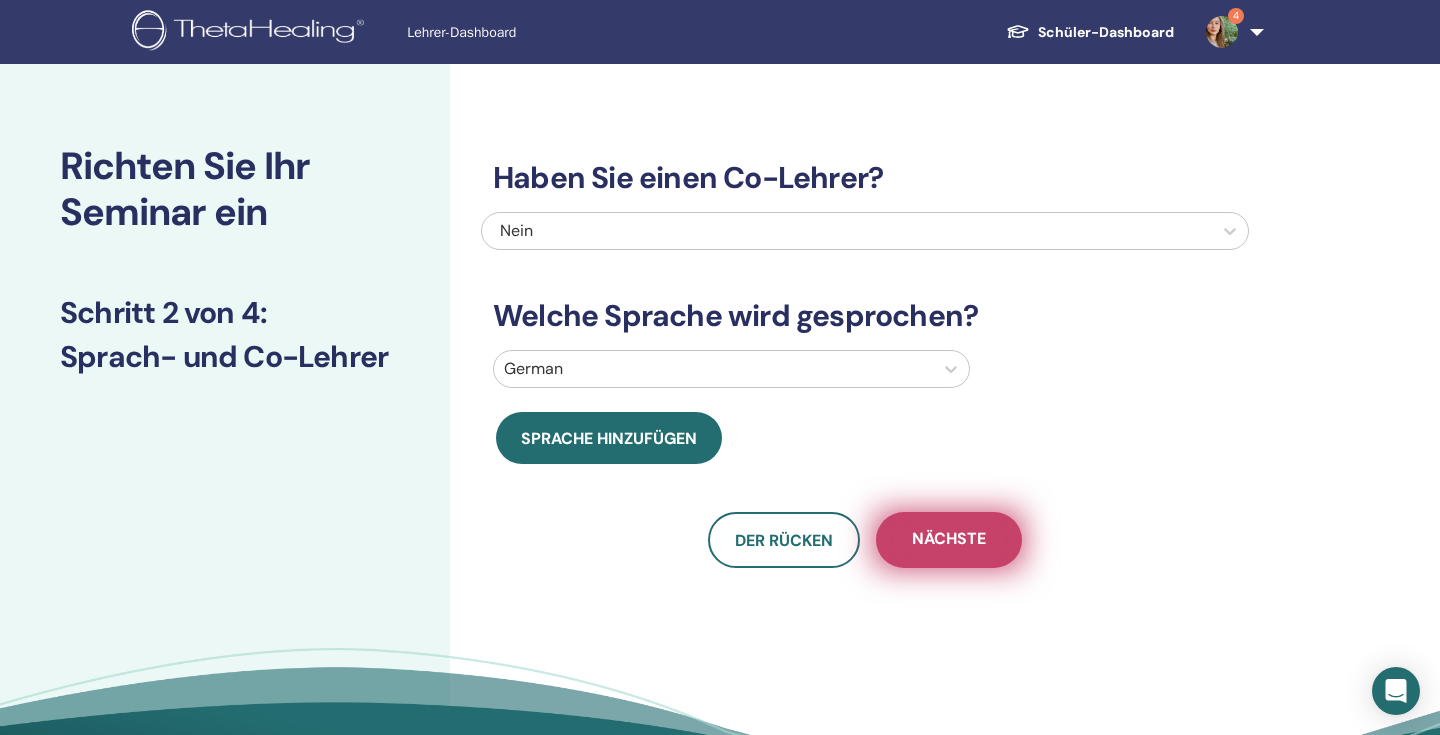 click on "Nächste" at bounding box center (949, 540) 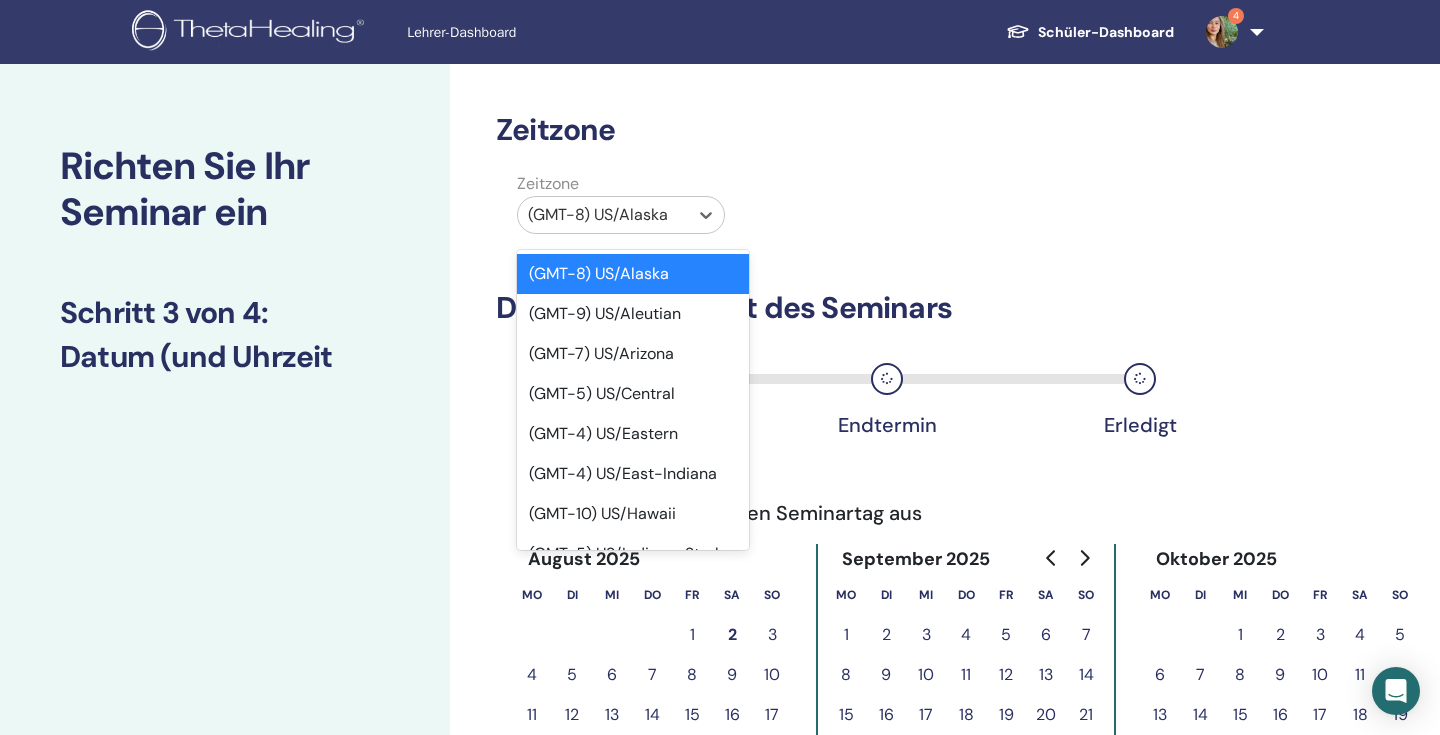 click on "(GMT-8) US/Alaska" at bounding box center (603, 215) 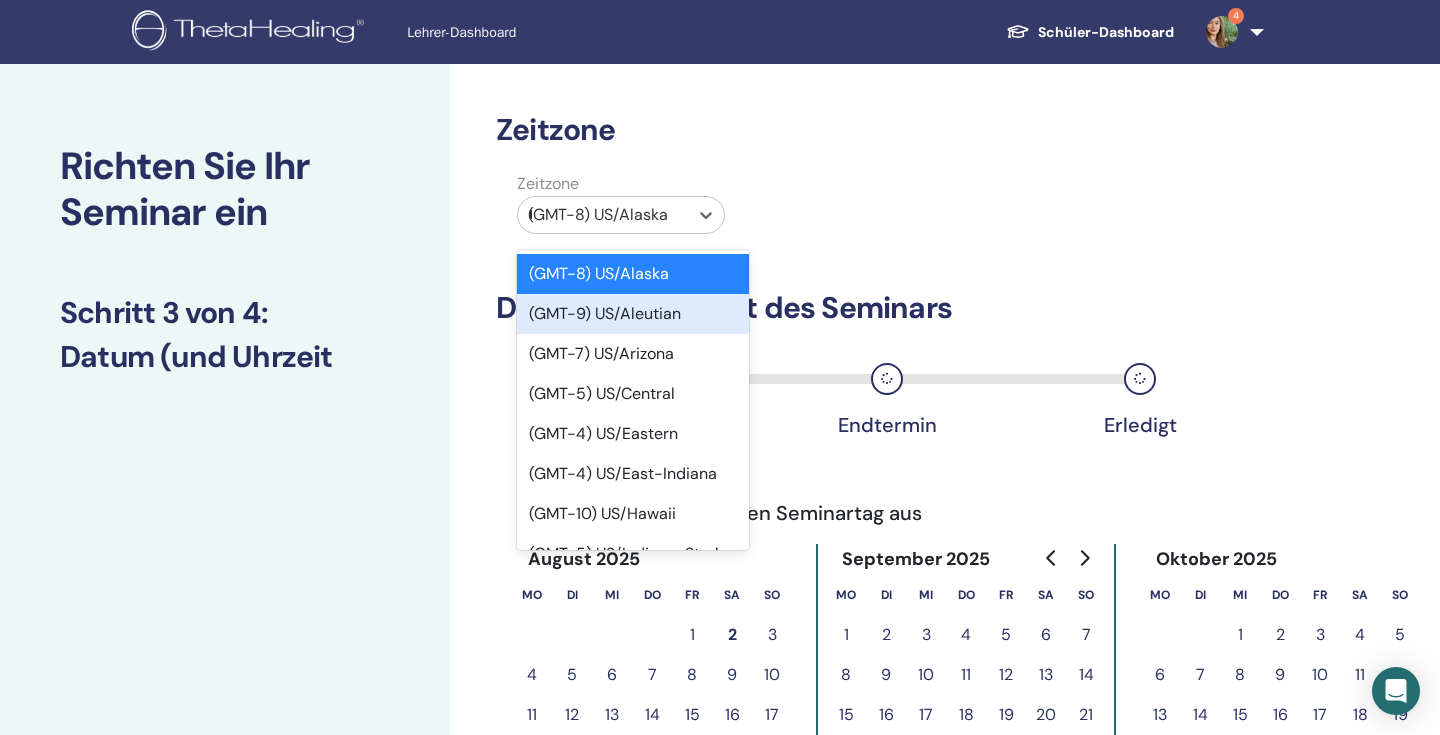 type on "***" 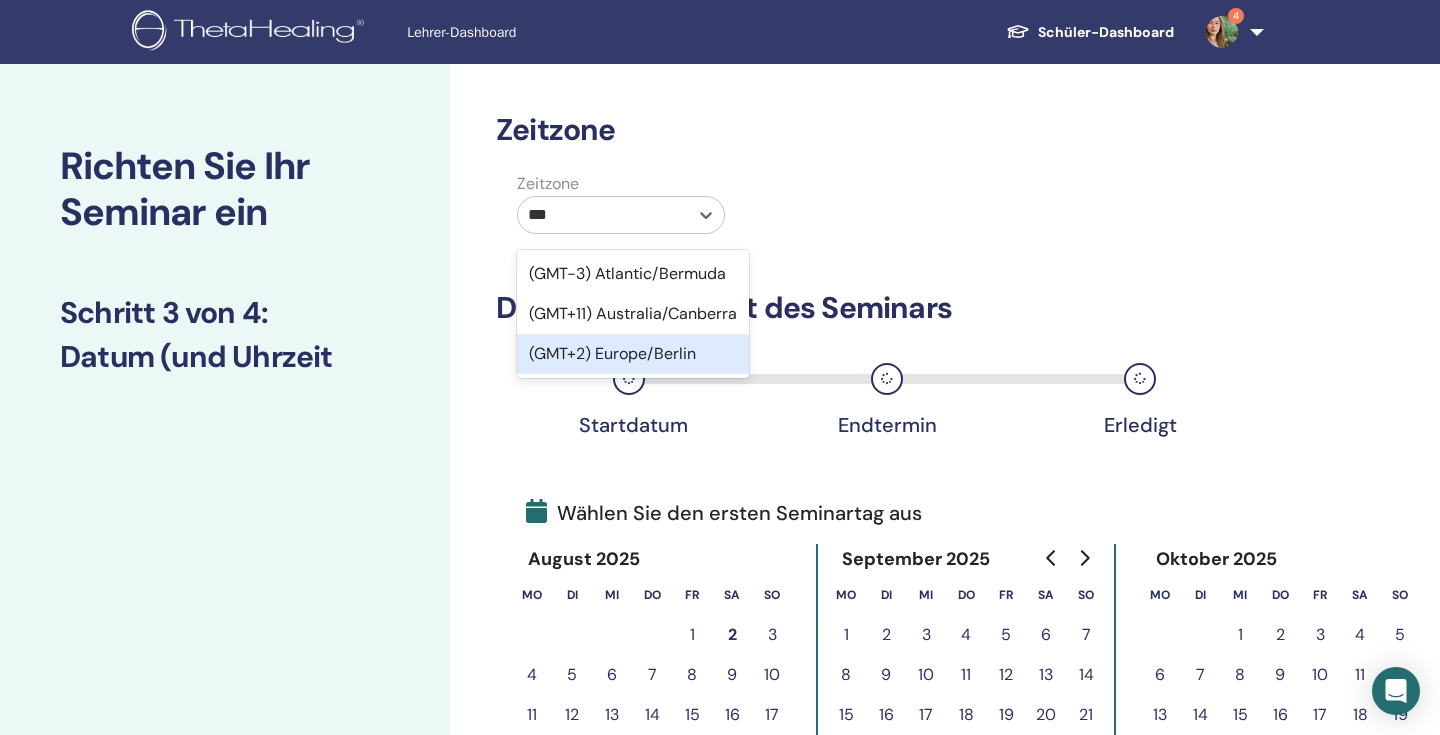 click on "(GMT+2) Europe/Berlin" at bounding box center [633, 354] 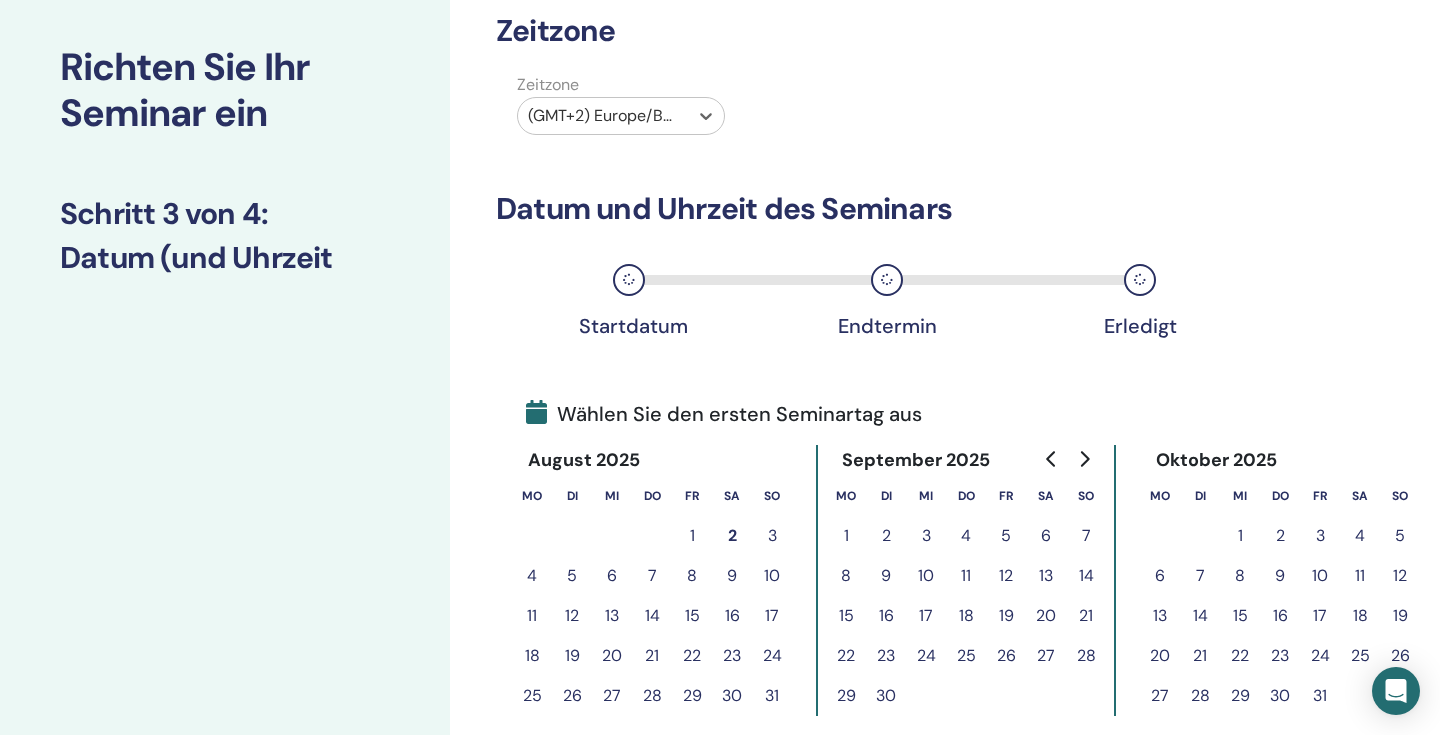 scroll, scrollTop: 330, scrollLeft: 0, axis: vertical 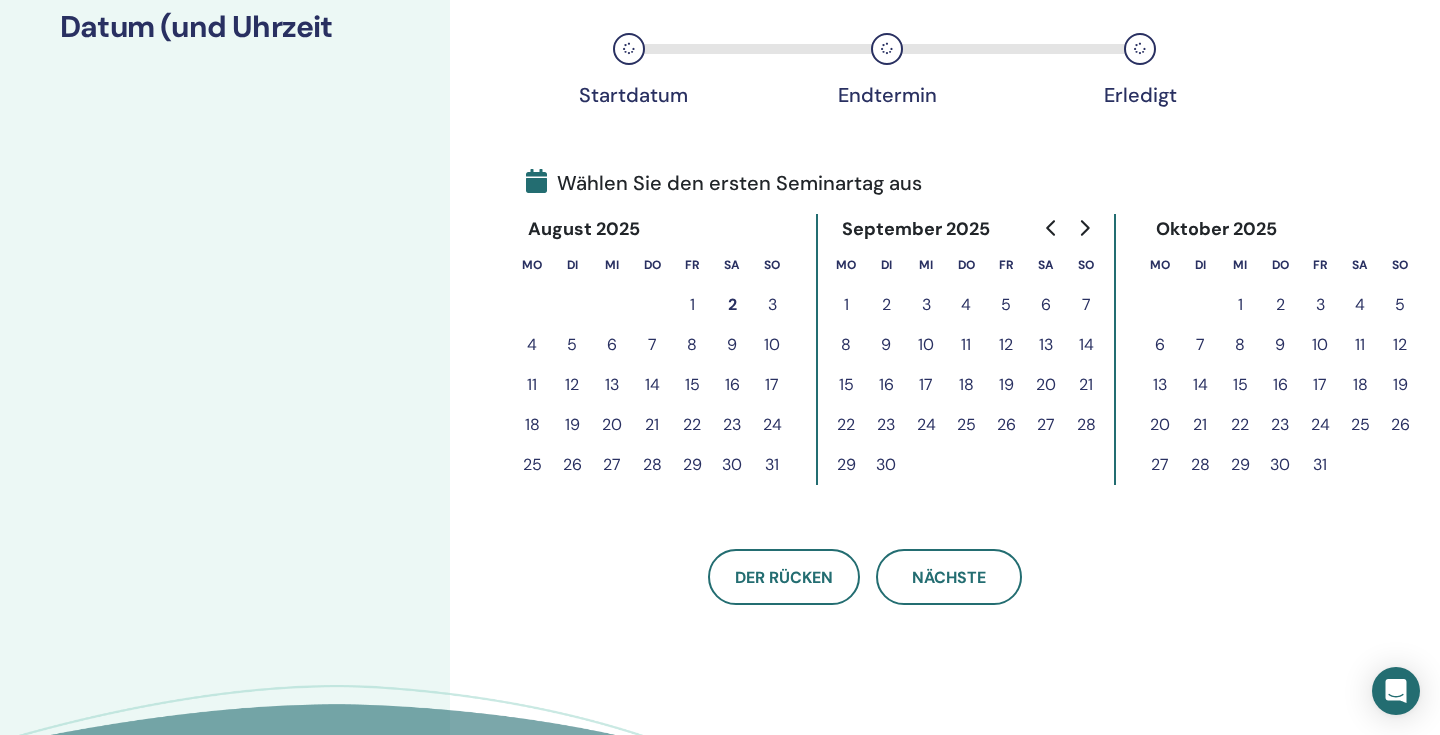 click on "8" at bounding box center (692, 345) 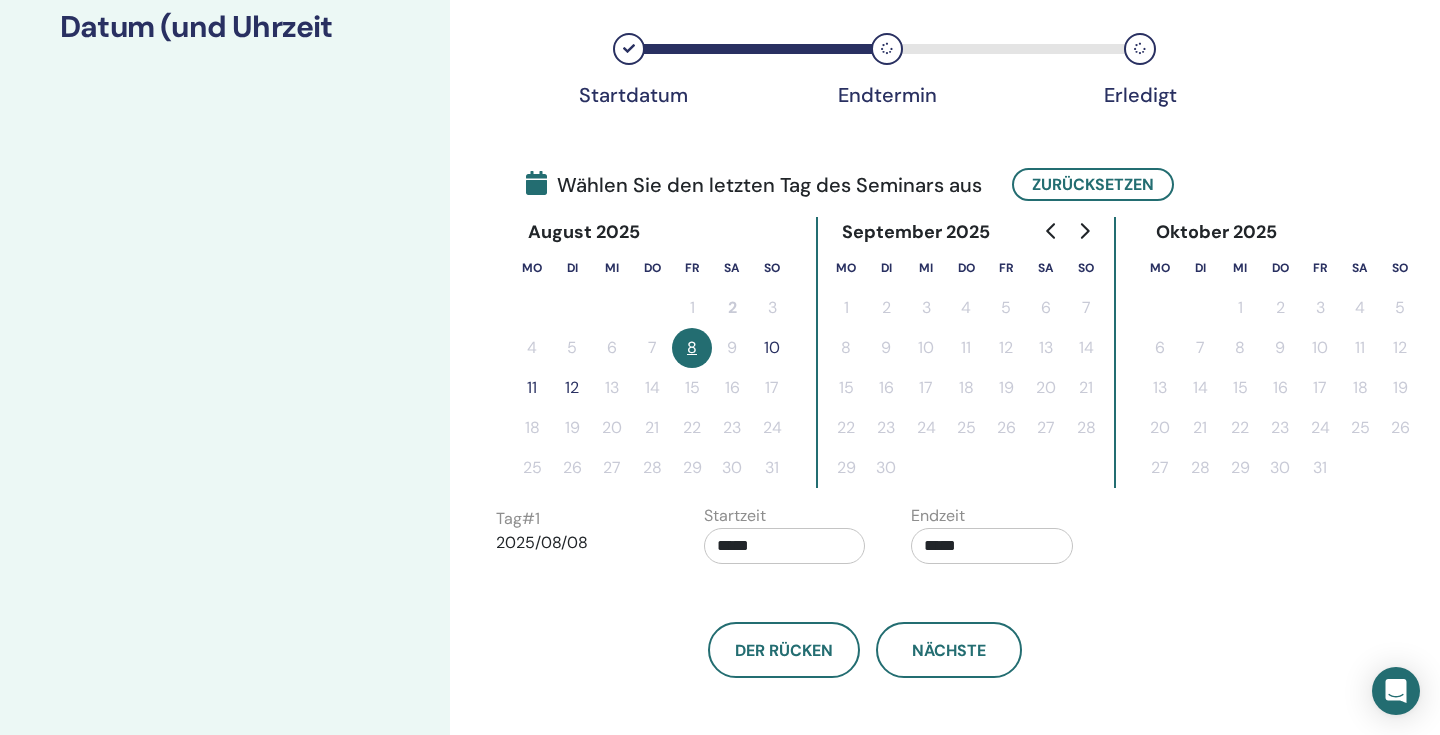 click on "10" at bounding box center [772, 348] 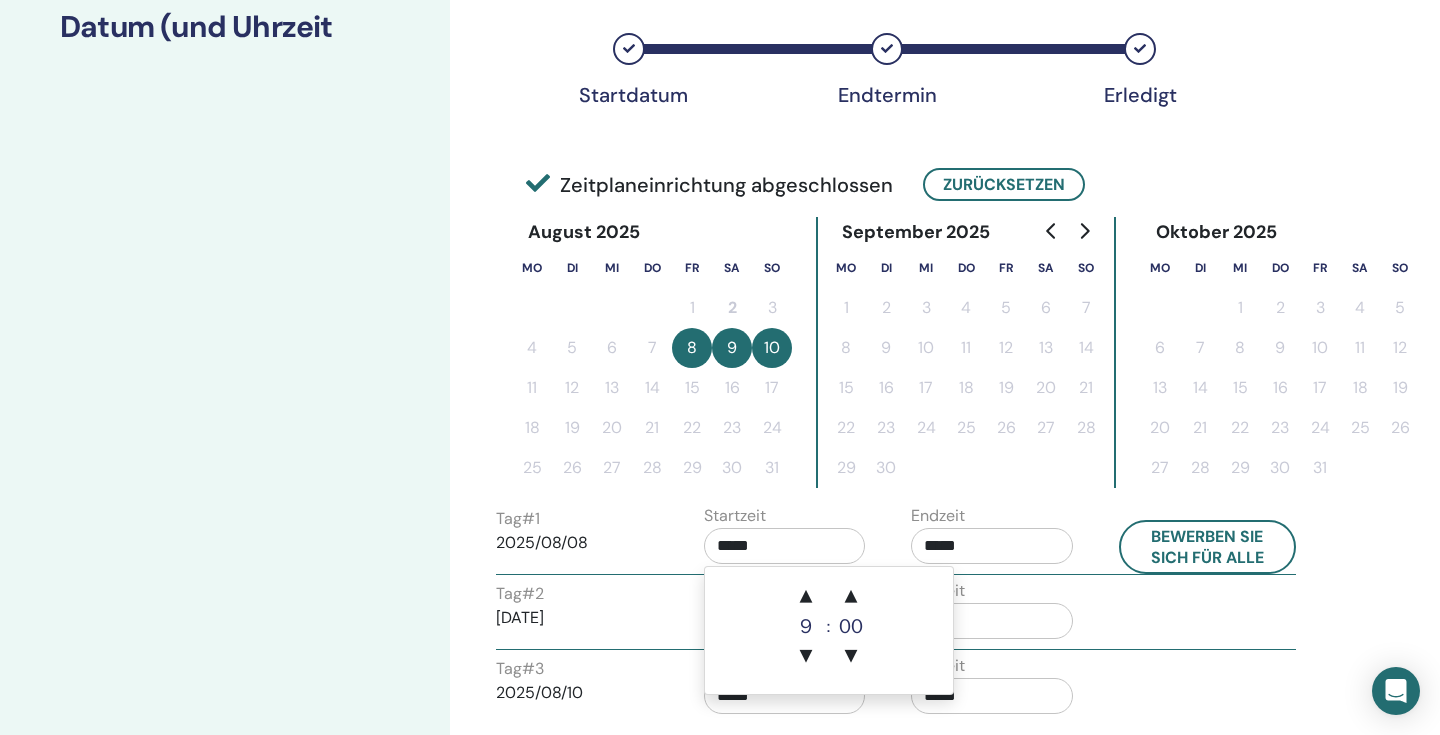click on "*****" at bounding box center [785, 546] 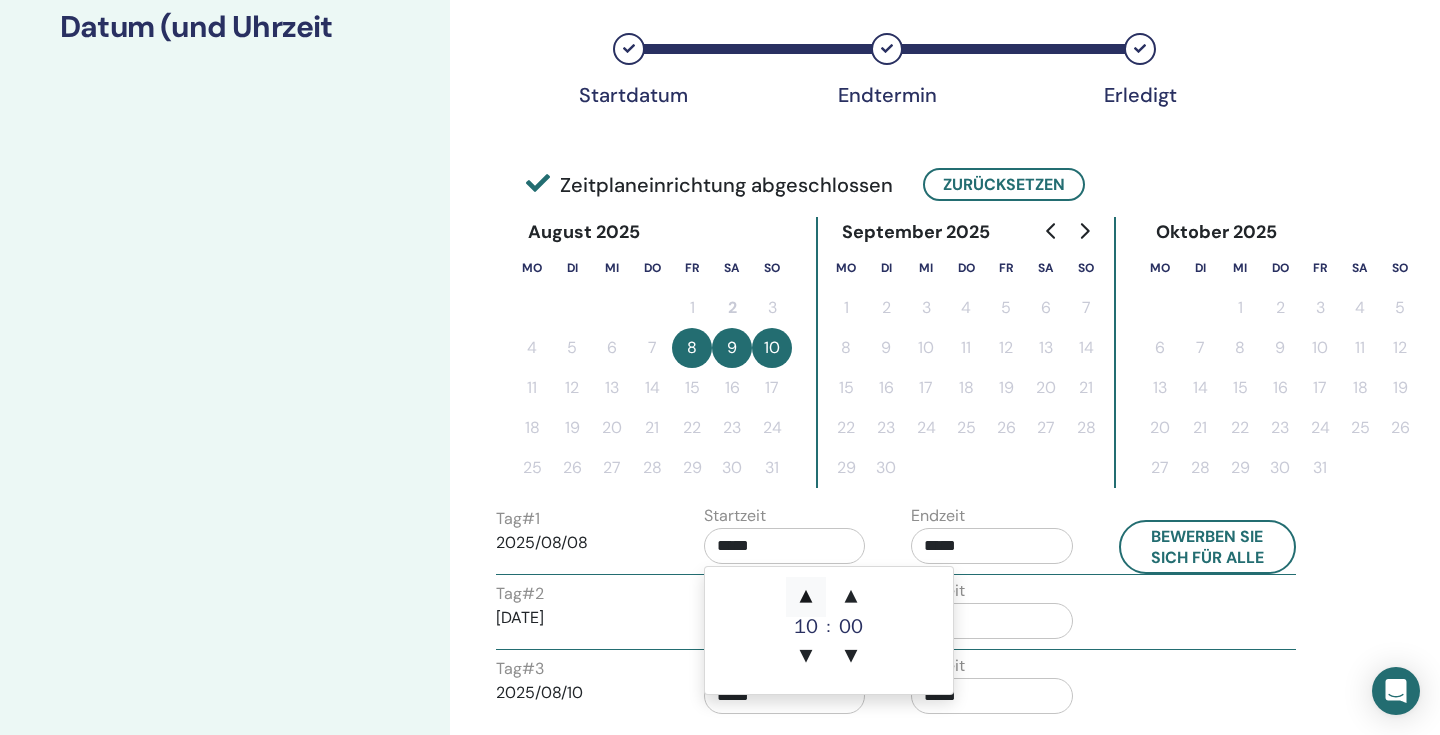 click on "▲" at bounding box center (806, 597) 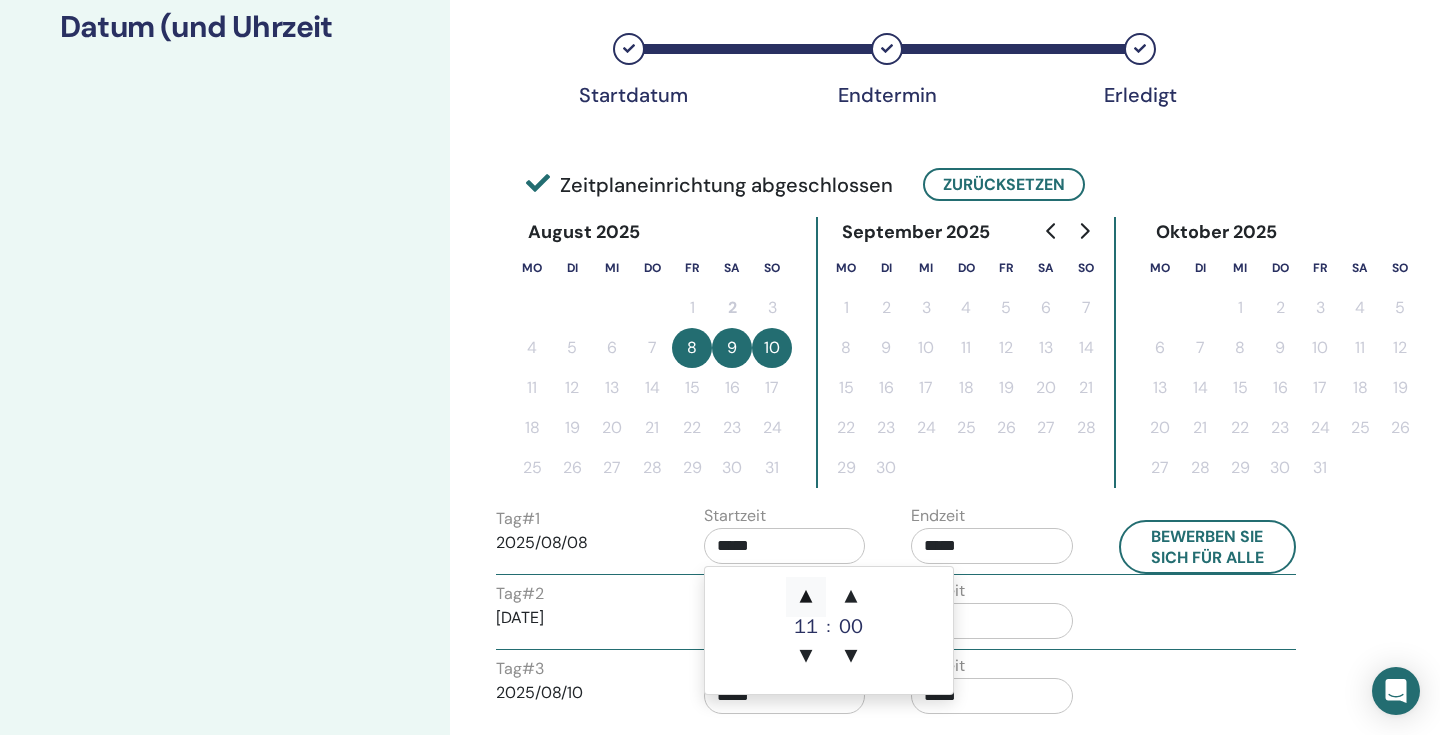 click on "▲" at bounding box center [806, 597] 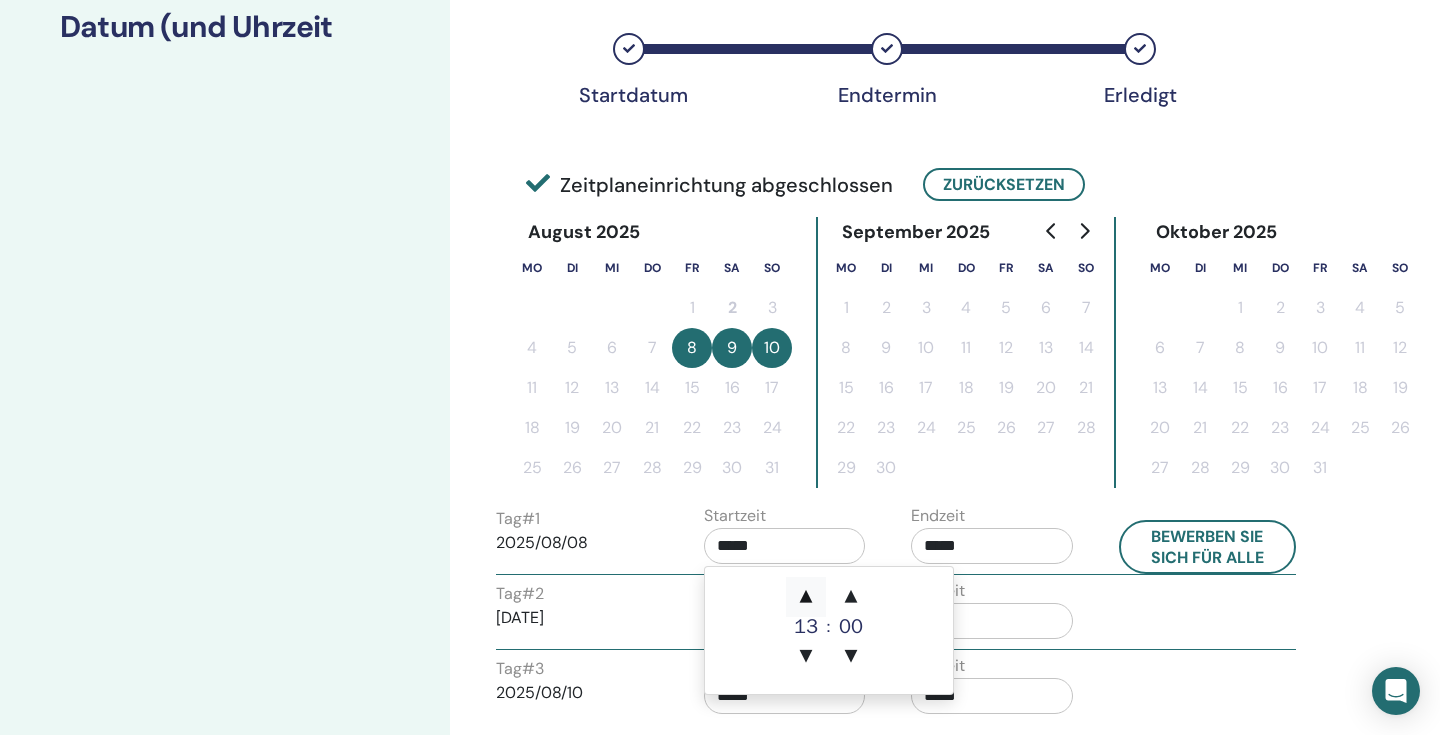 click on "▲" at bounding box center (806, 597) 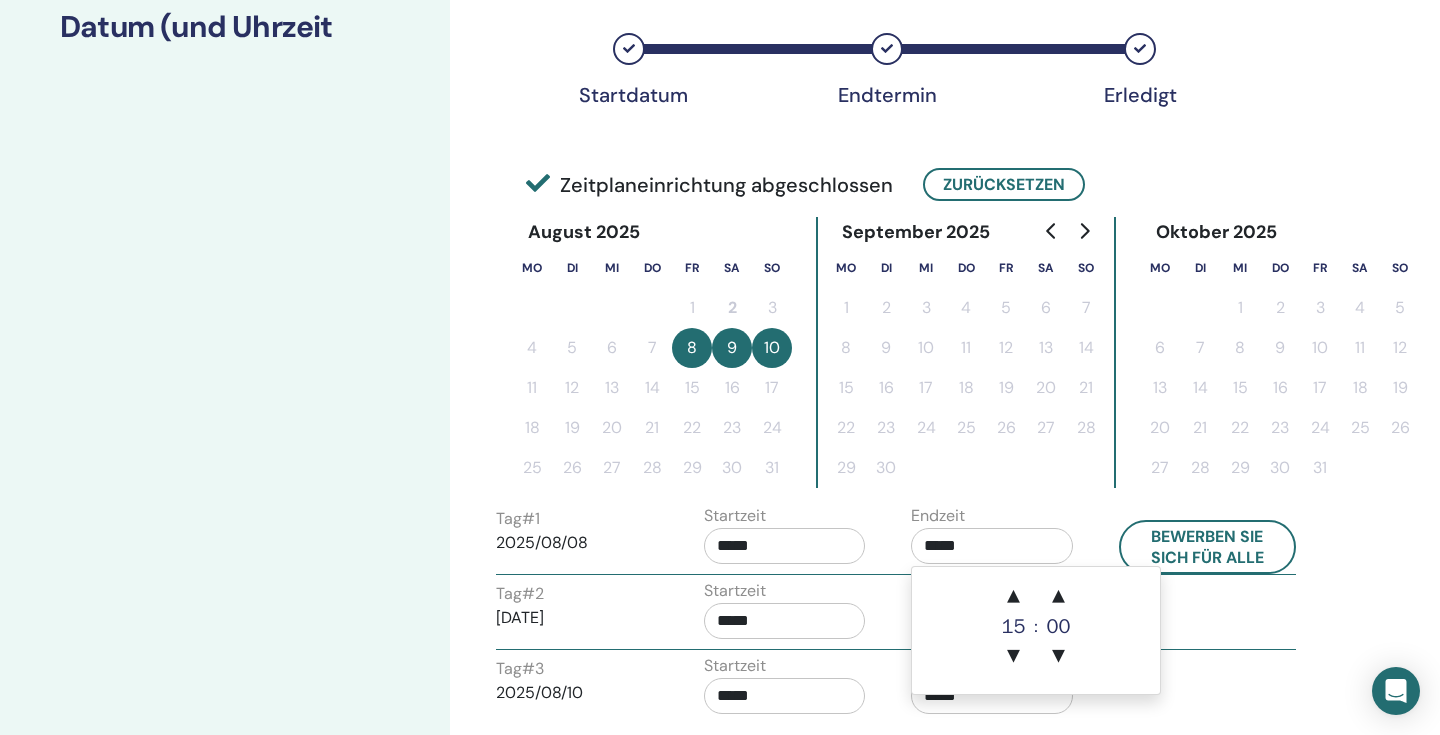 click on "*****" at bounding box center (992, 546) 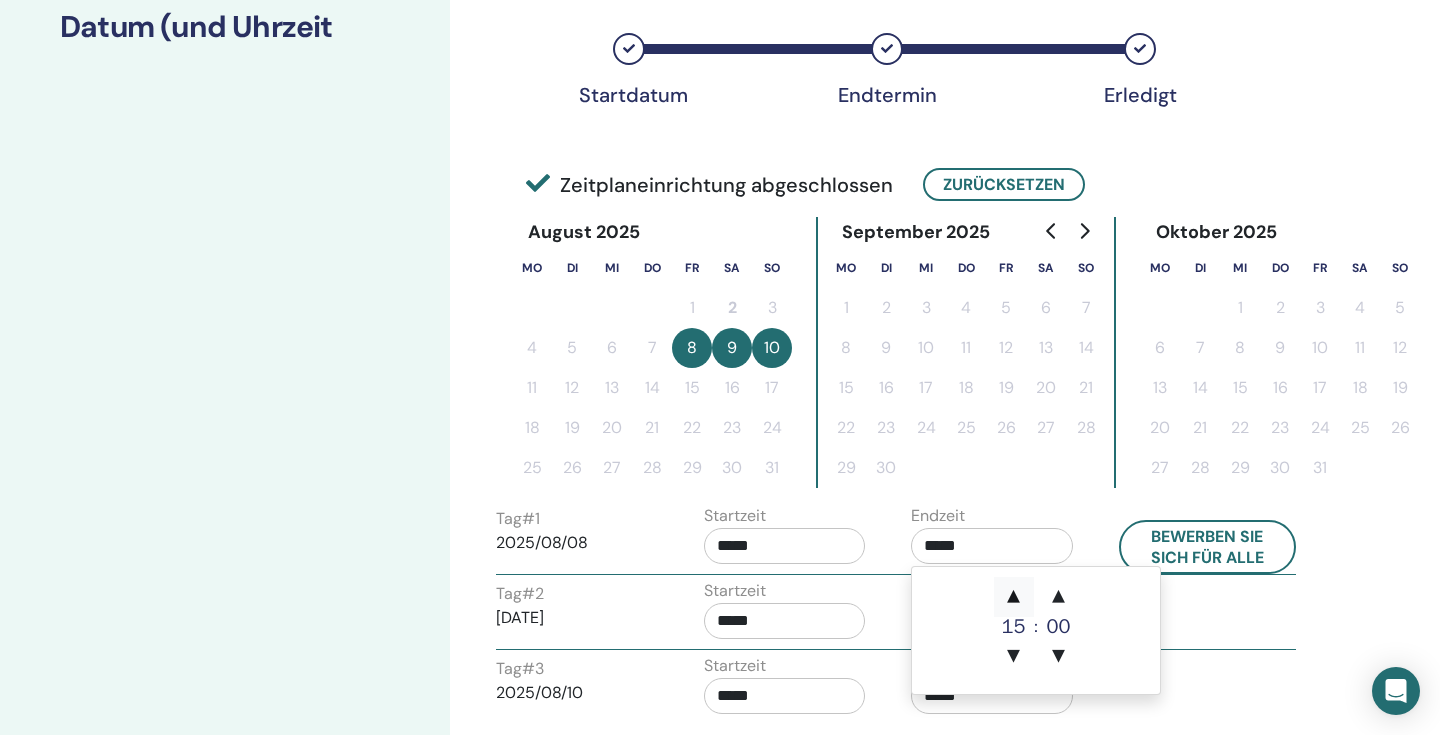 click on "▲" at bounding box center [1014, 597] 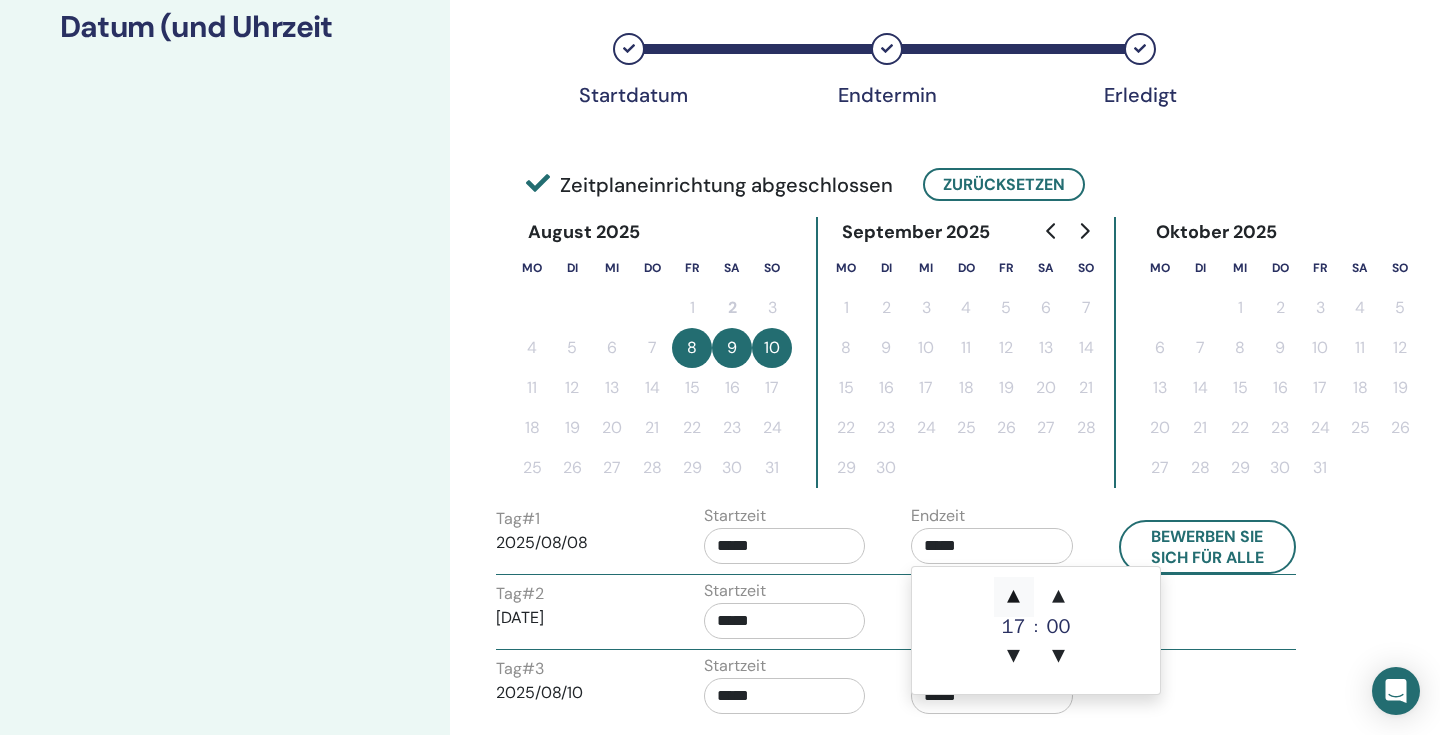 click on "▲" at bounding box center [1014, 597] 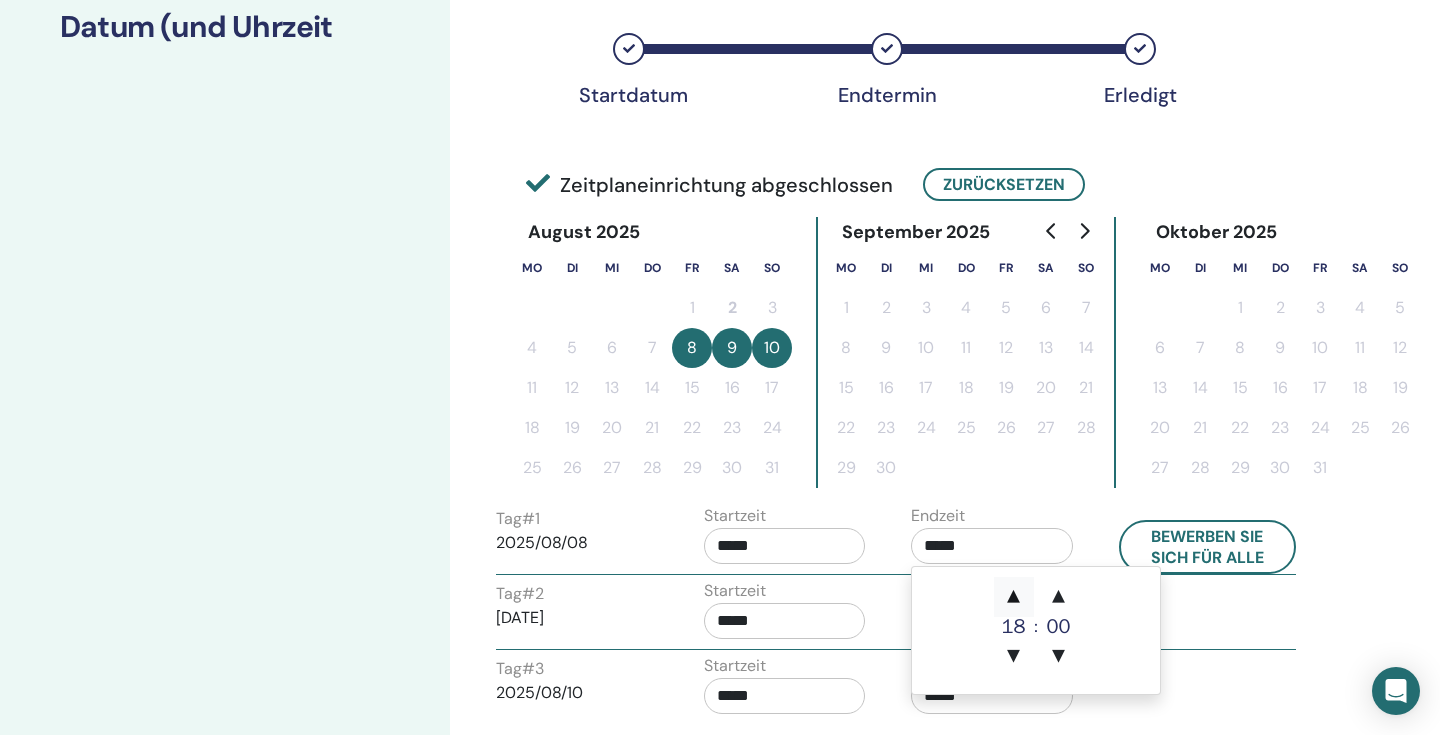 click on "▲" at bounding box center [1014, 597] 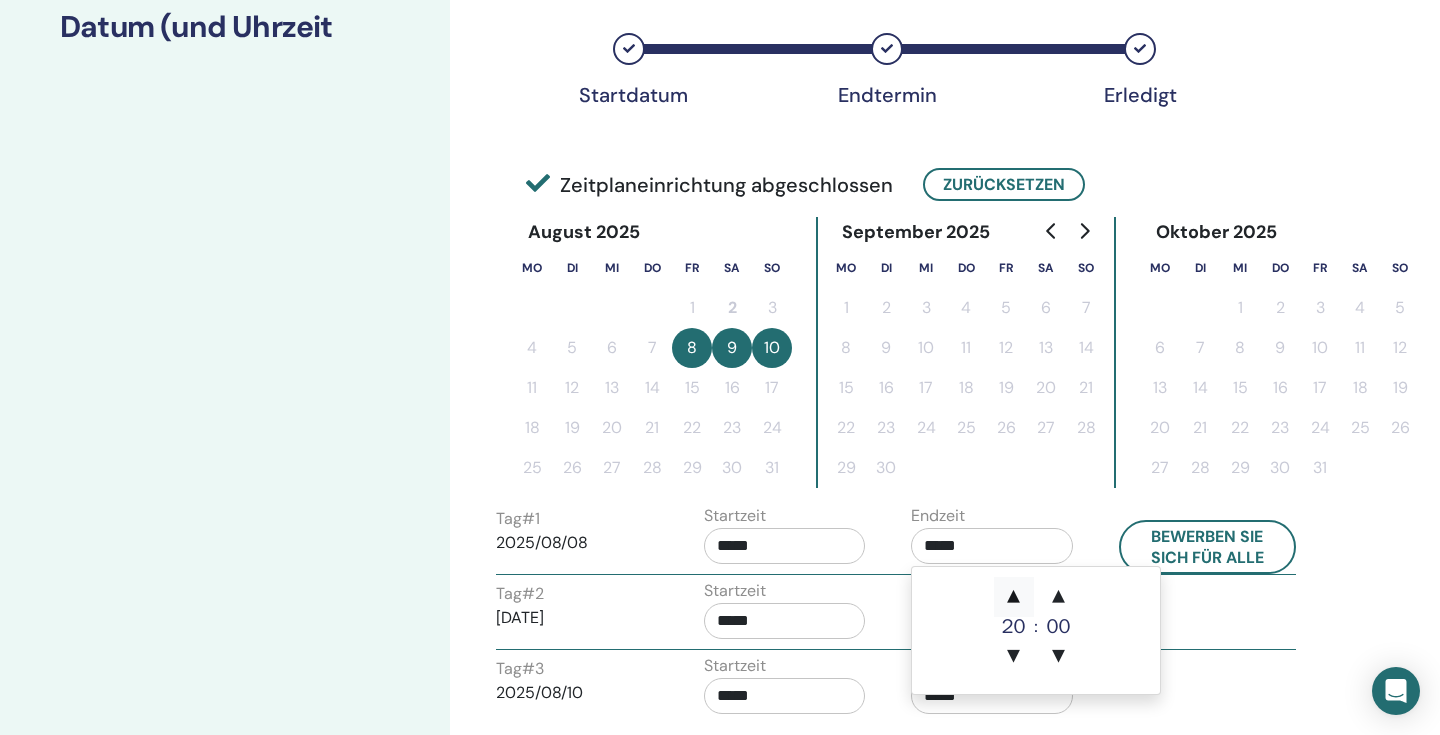 click on "▲" at bounding box center [1014, 597] 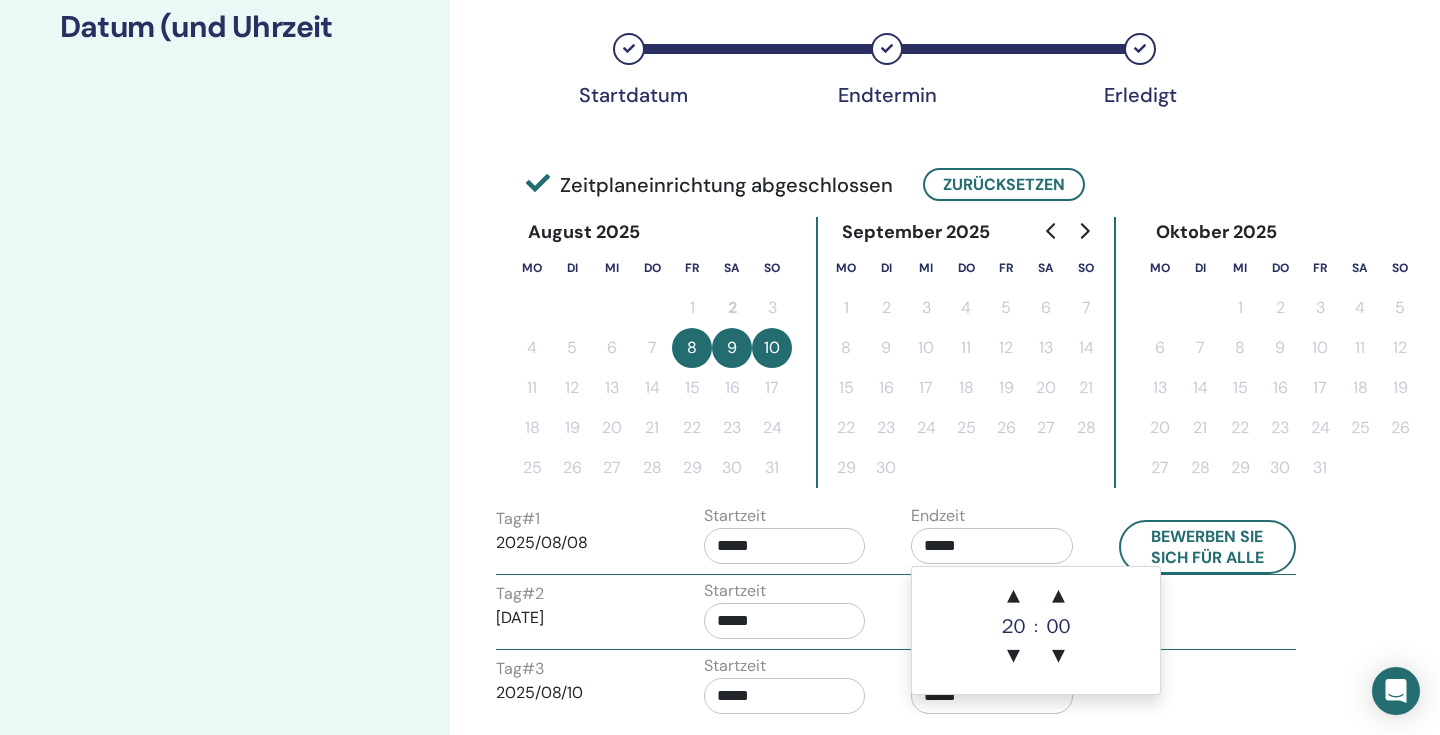 click on "Tag  # 2 2025/08/09 Startzeit ***** Endzeit *****" at bounding box center (896, 614) 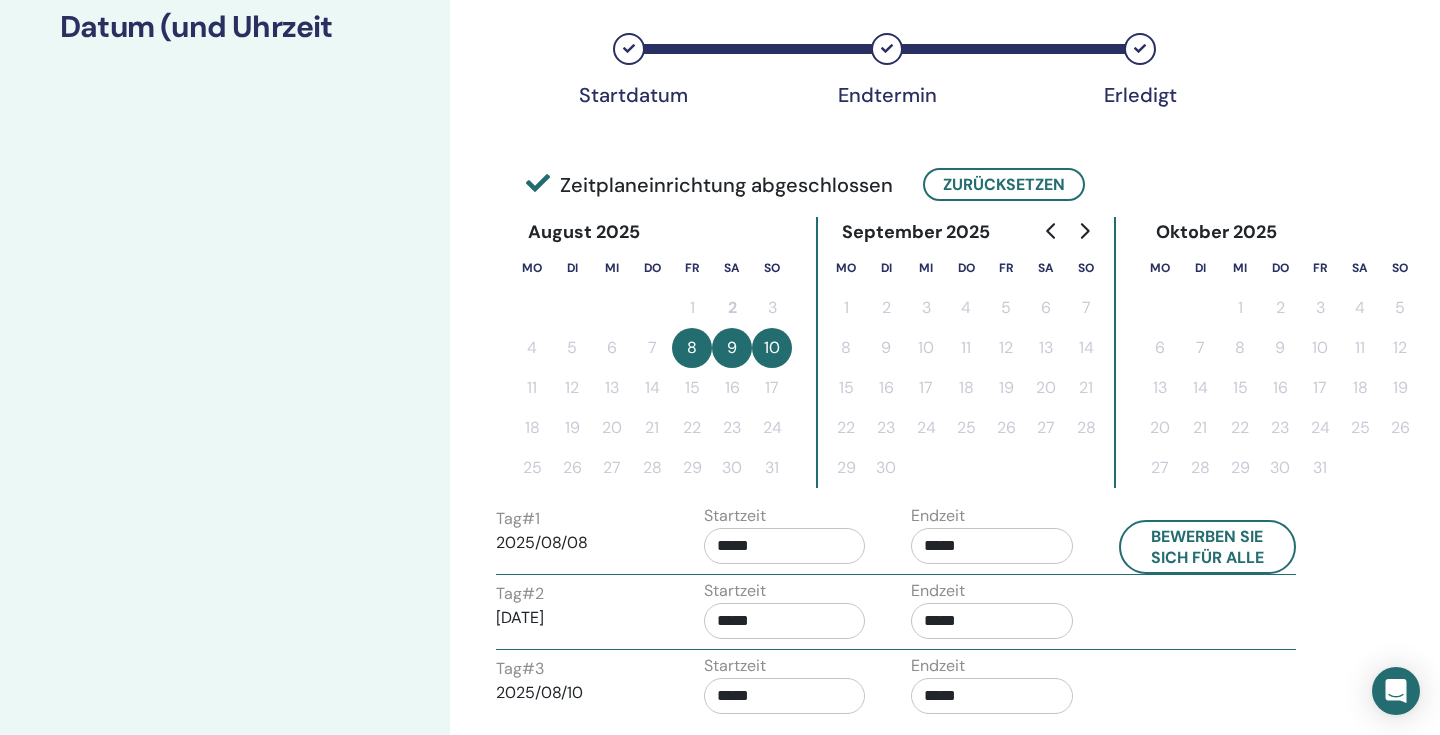 click on "*****" at bounding box center [992, 621] 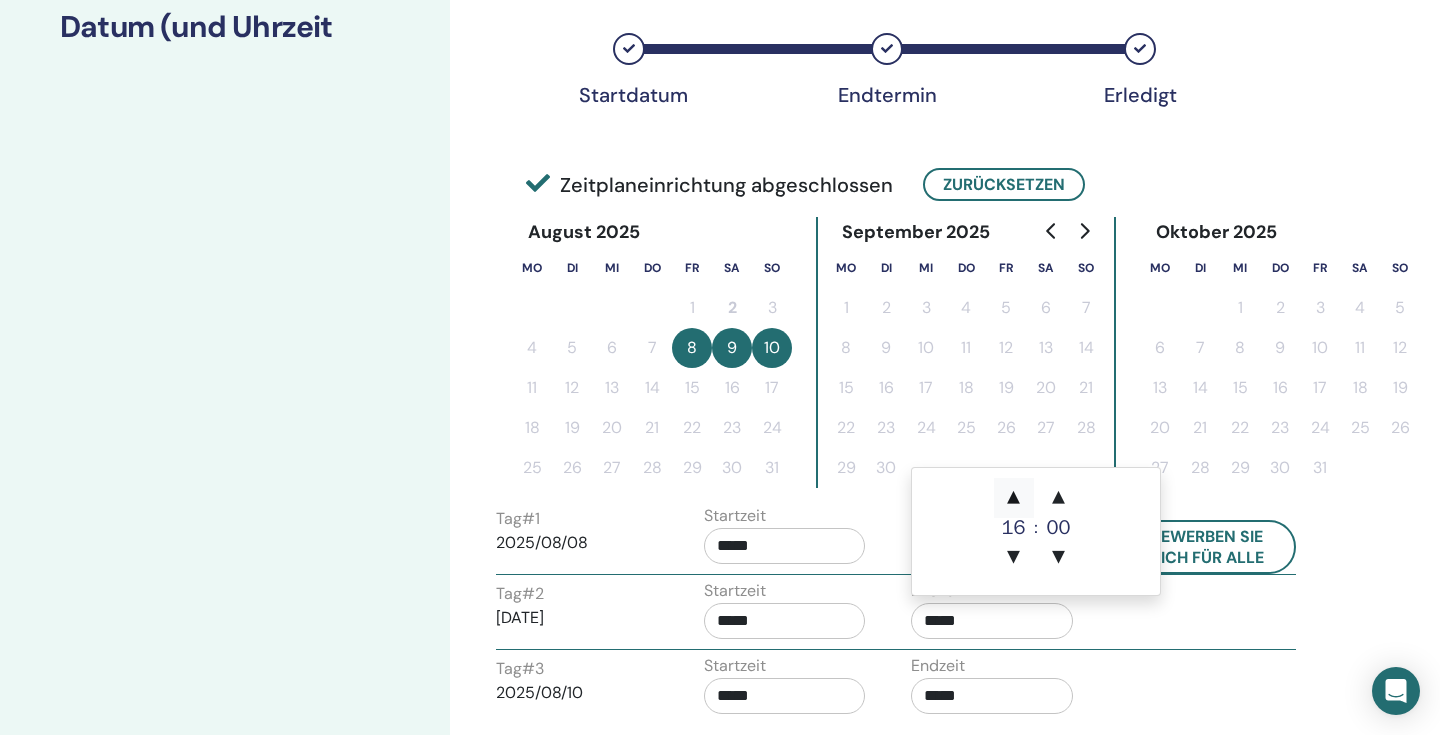 click on "▲" at bounding box center [1014, 498] 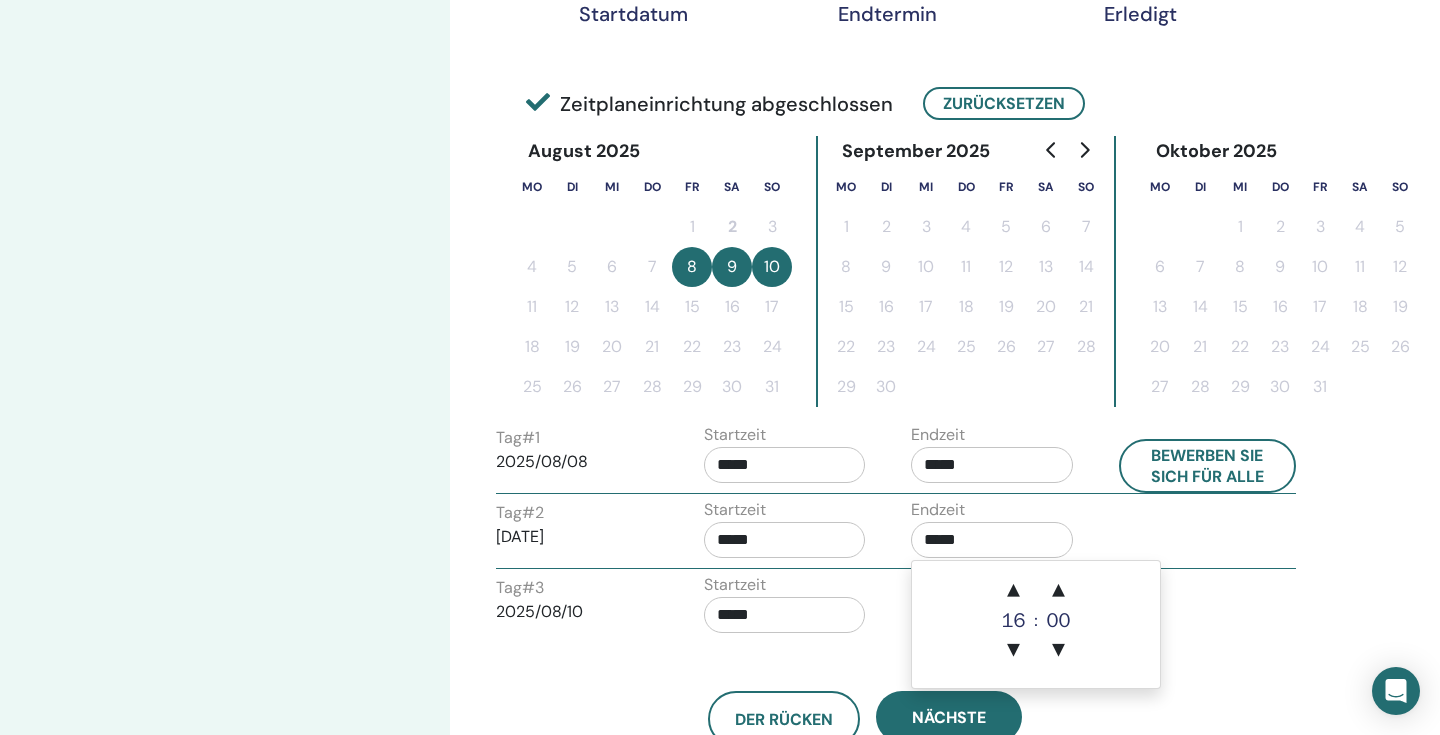 scroll, scrollTop: 421, scrollLeft: 0, axis: vertical 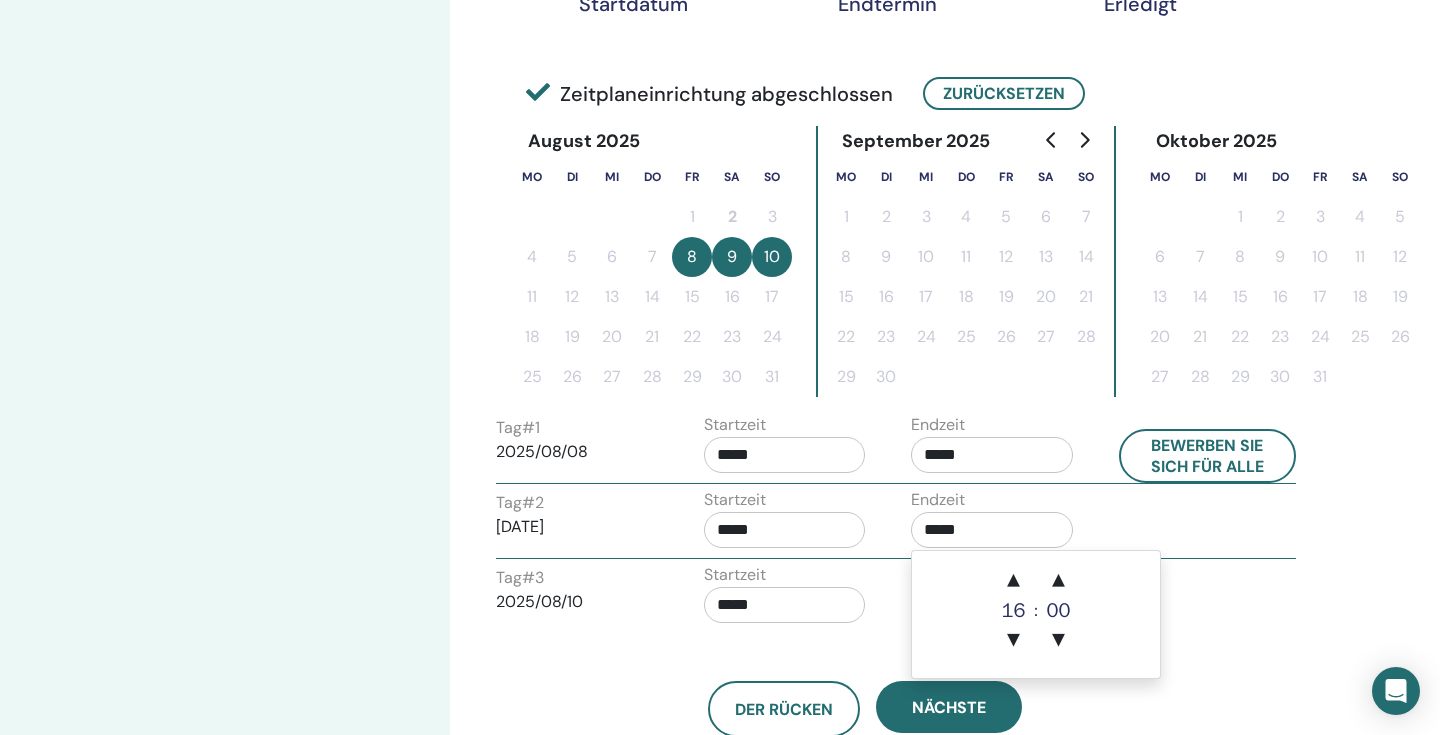 click on "Startzeit *****" at bounding box center [793, 523] 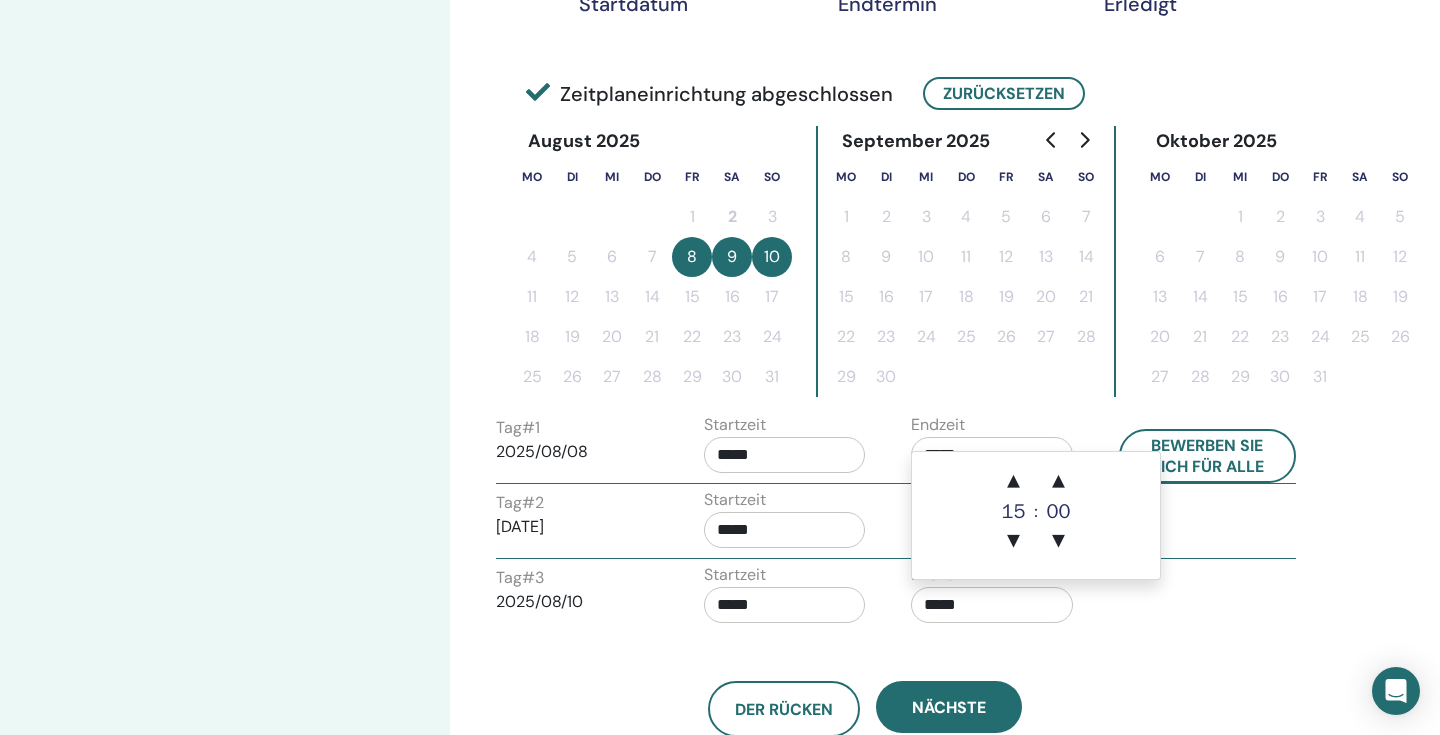click on "*****" at bounding box center [992, 605] 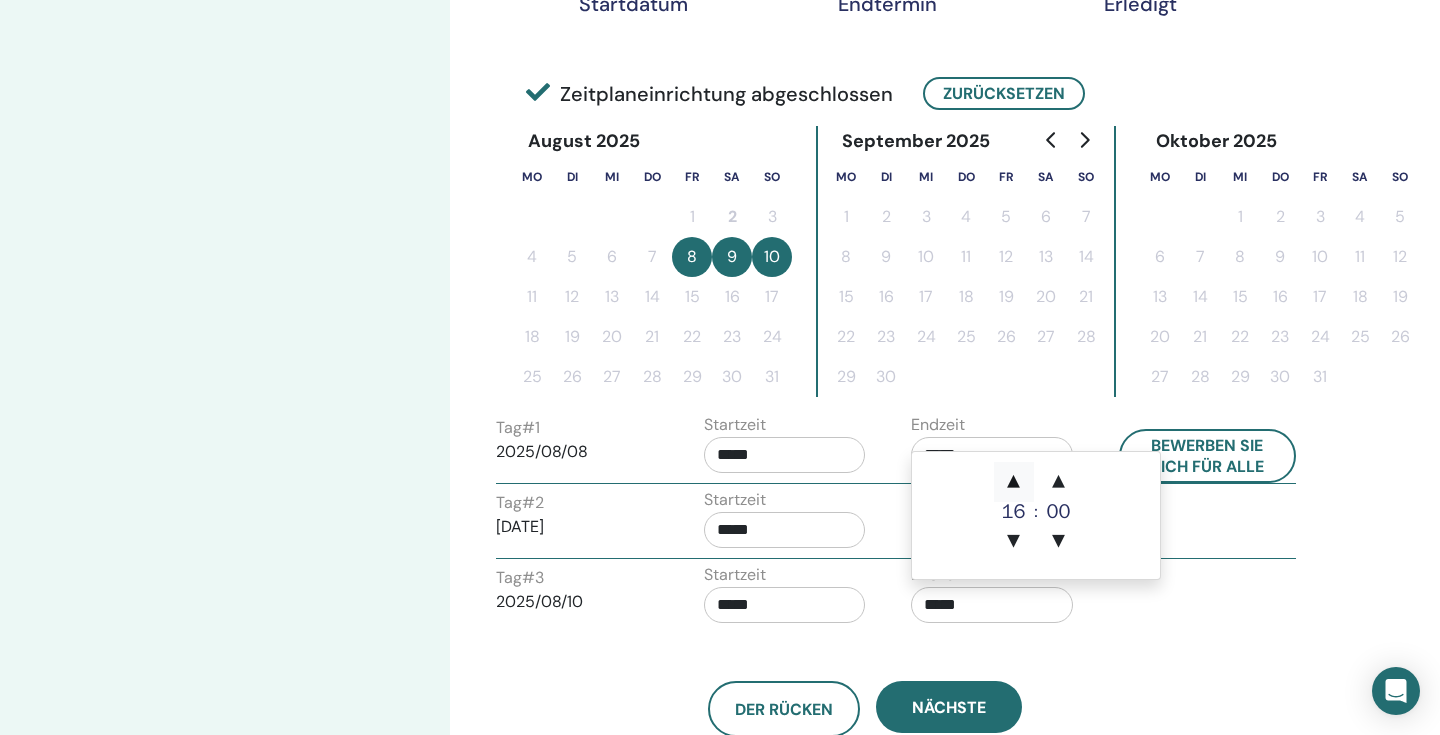click on "▲" at bounding box center [1014, 482] 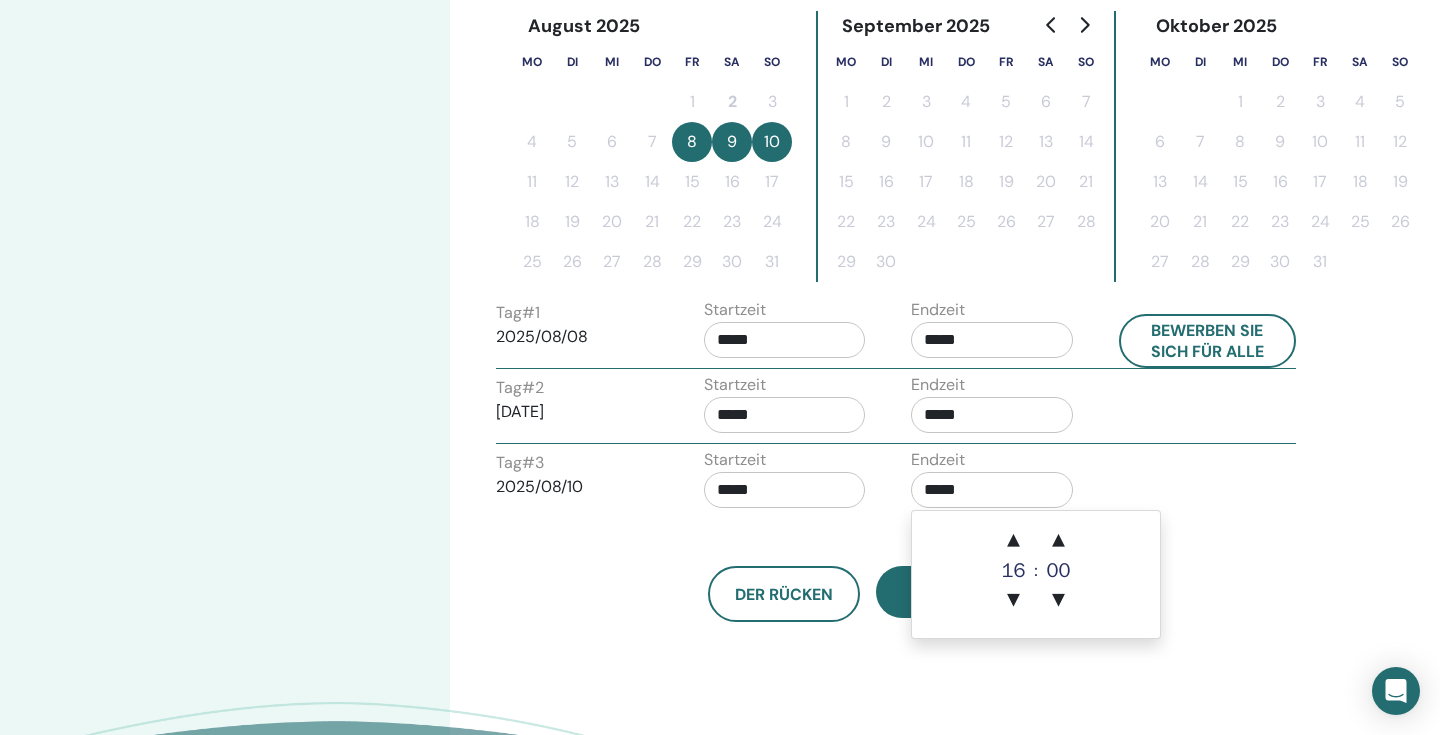 scroll, scrollTop: 636, scrollLeft: 0, axis: vertical 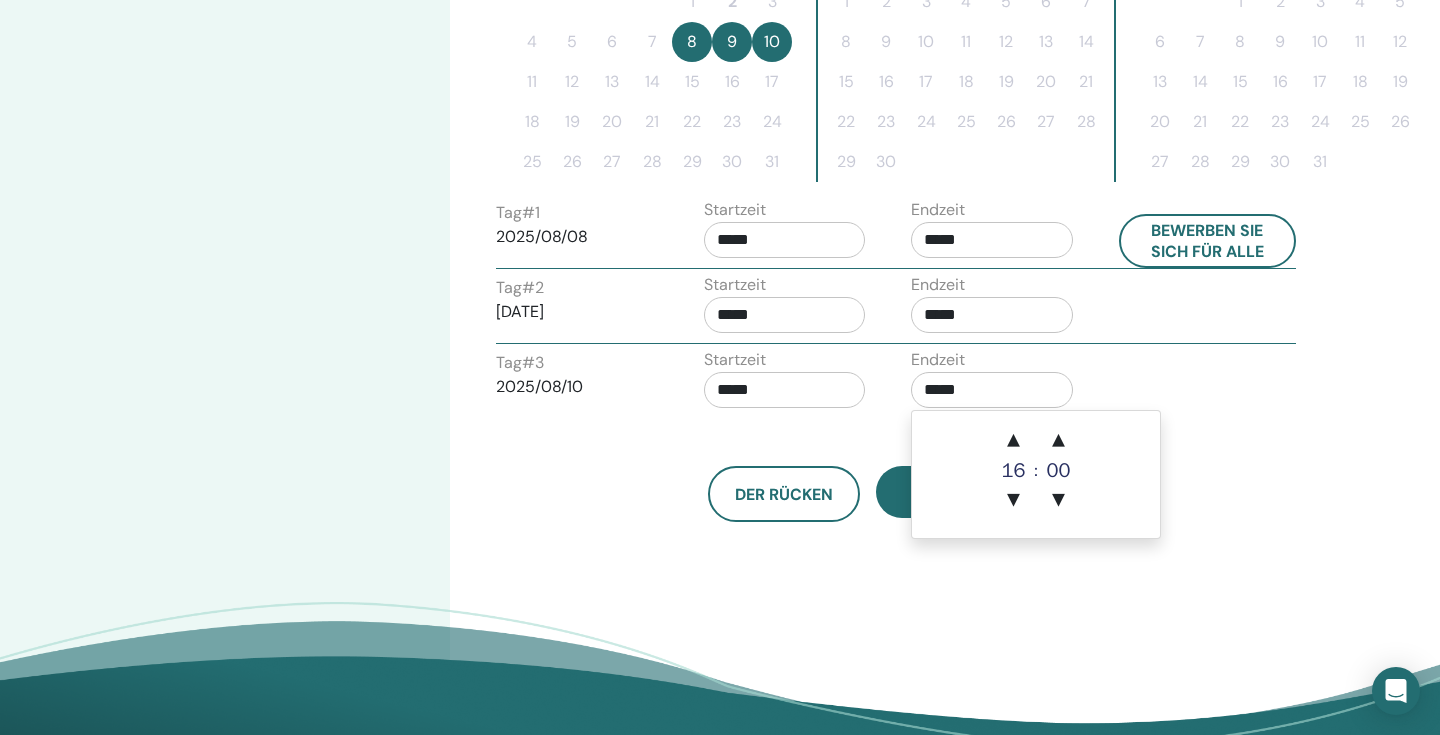 click on "Startzeit *****" at bounding box center [793, 383] 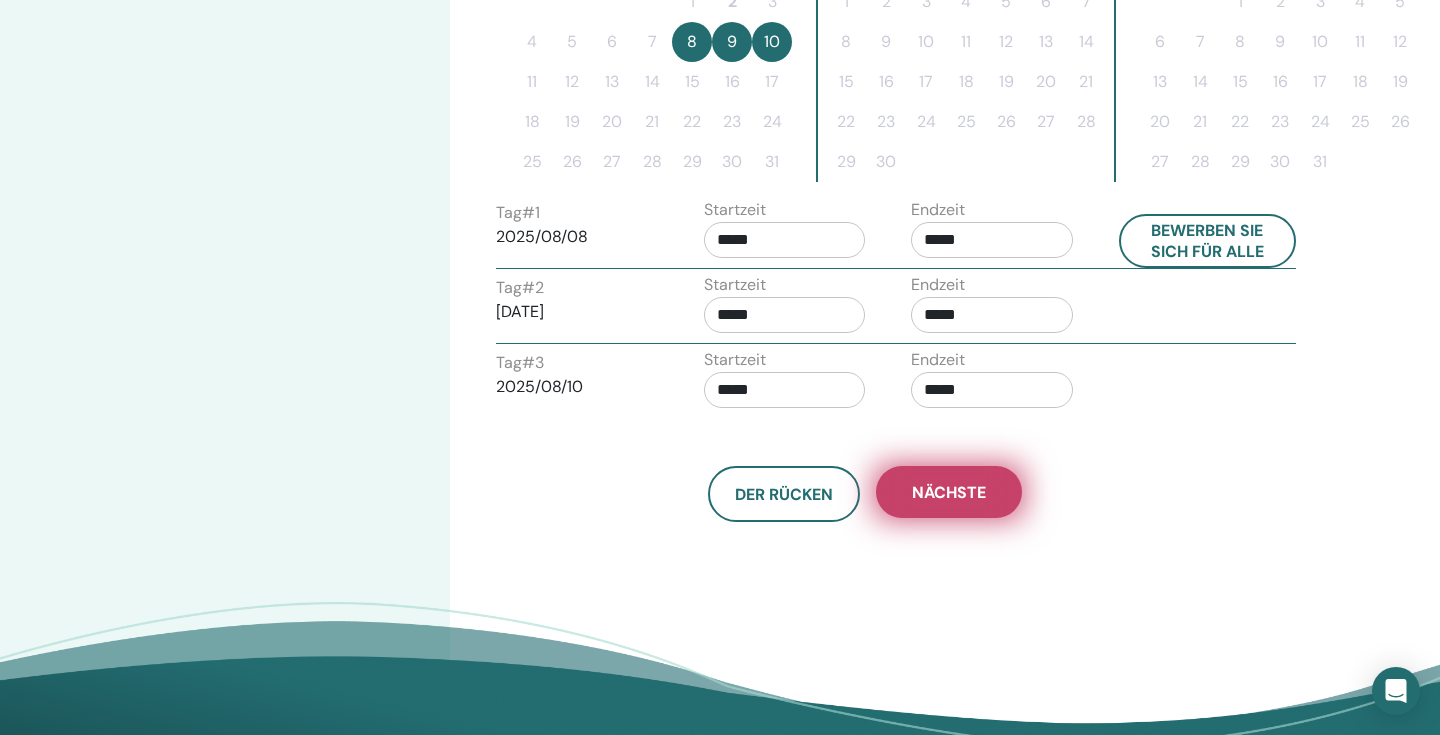 click on "Nächste" at bounding box center [949, 492] 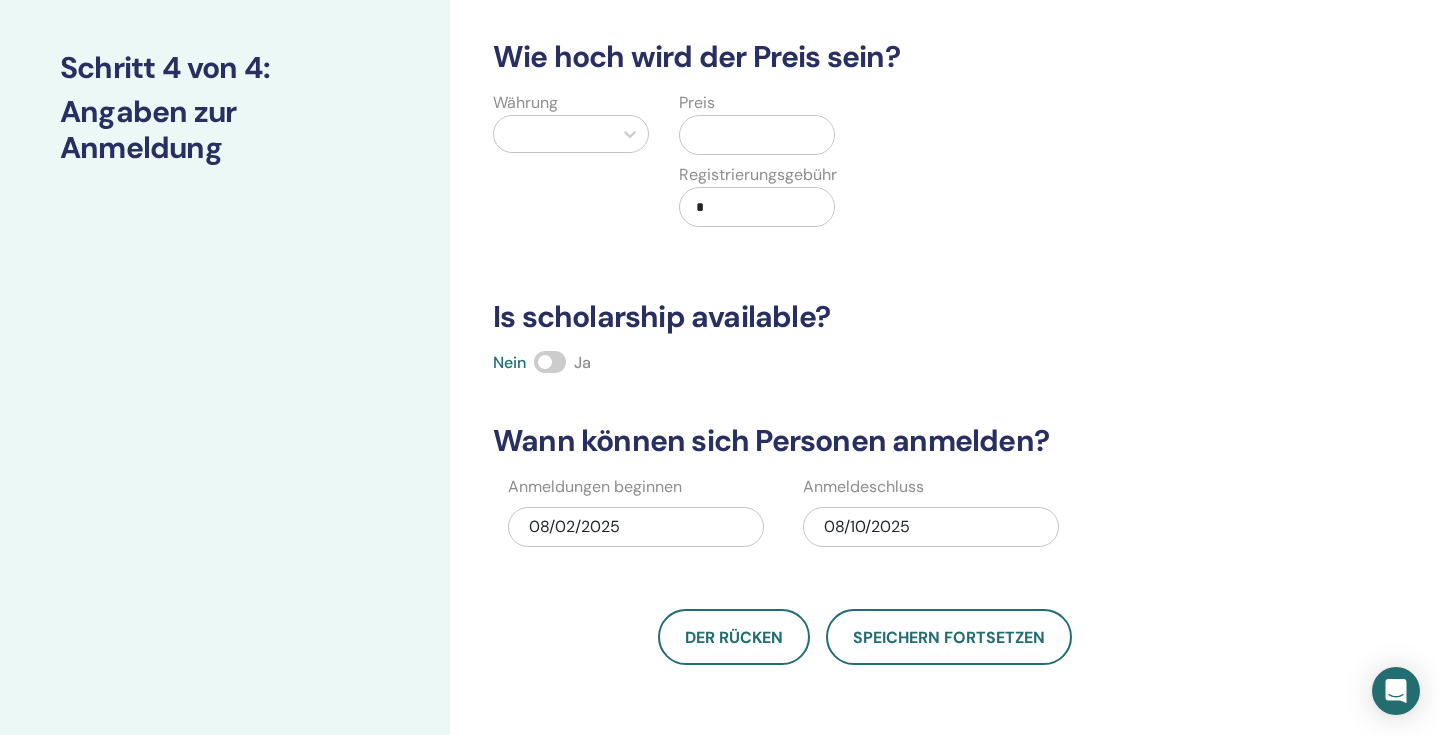 scroll, scrollTop: 237, scrollLeft: 0, axis: vertical 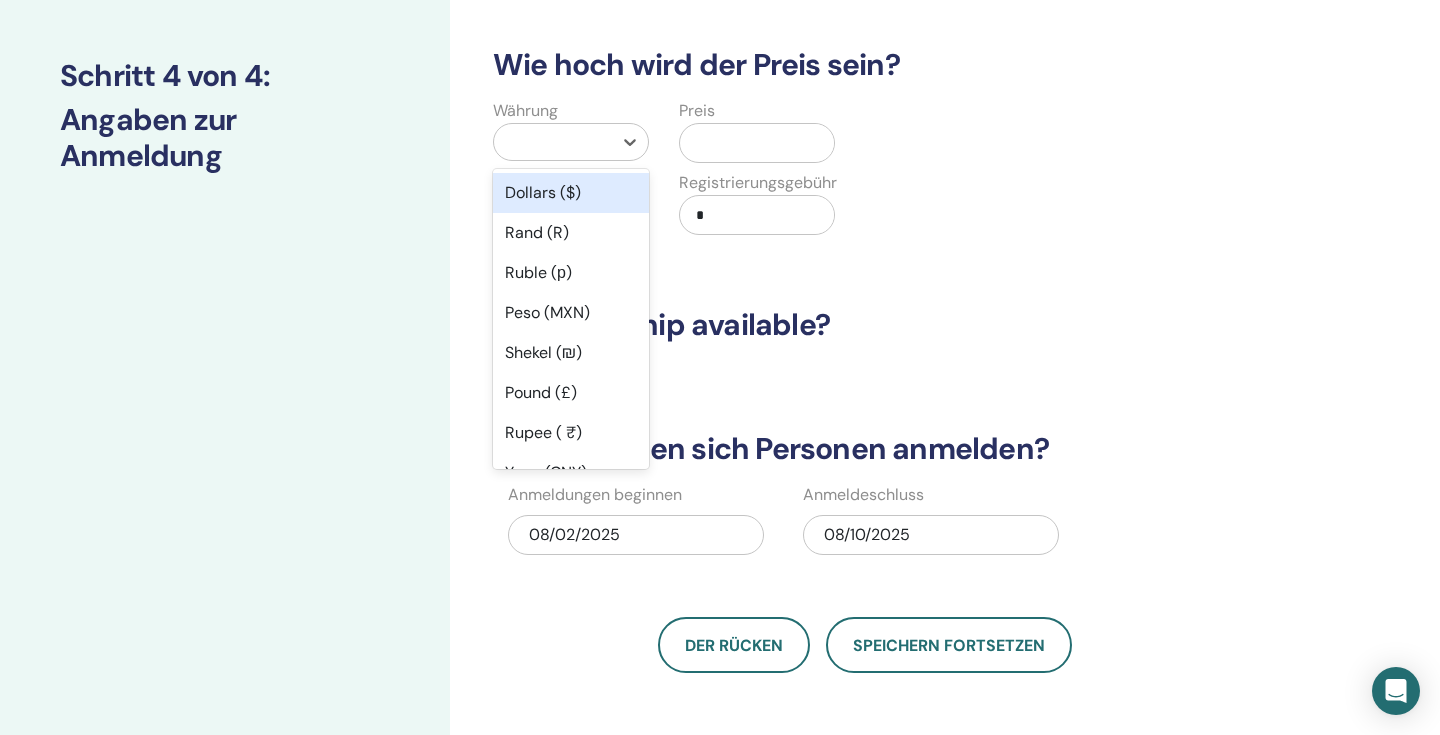 click at bounding box center [553, 142] 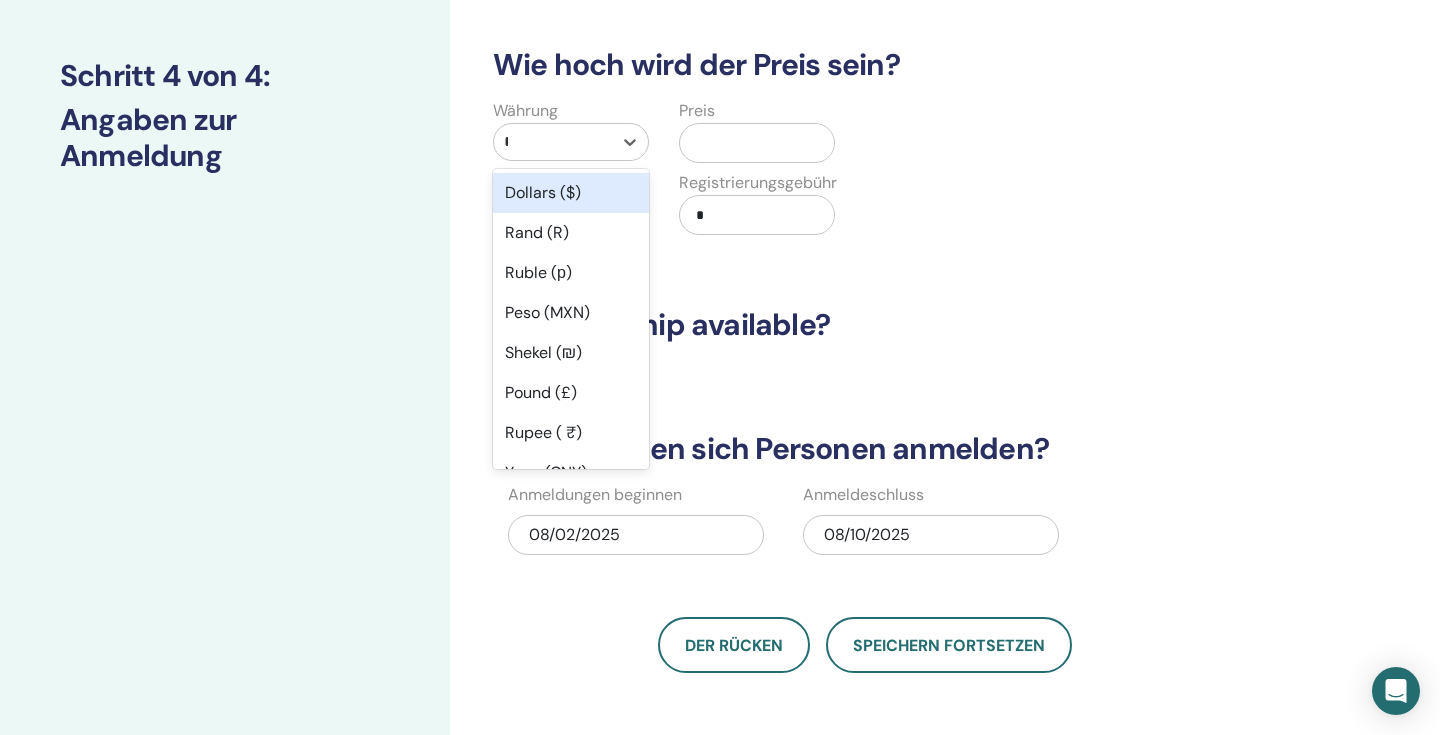 type on "***" 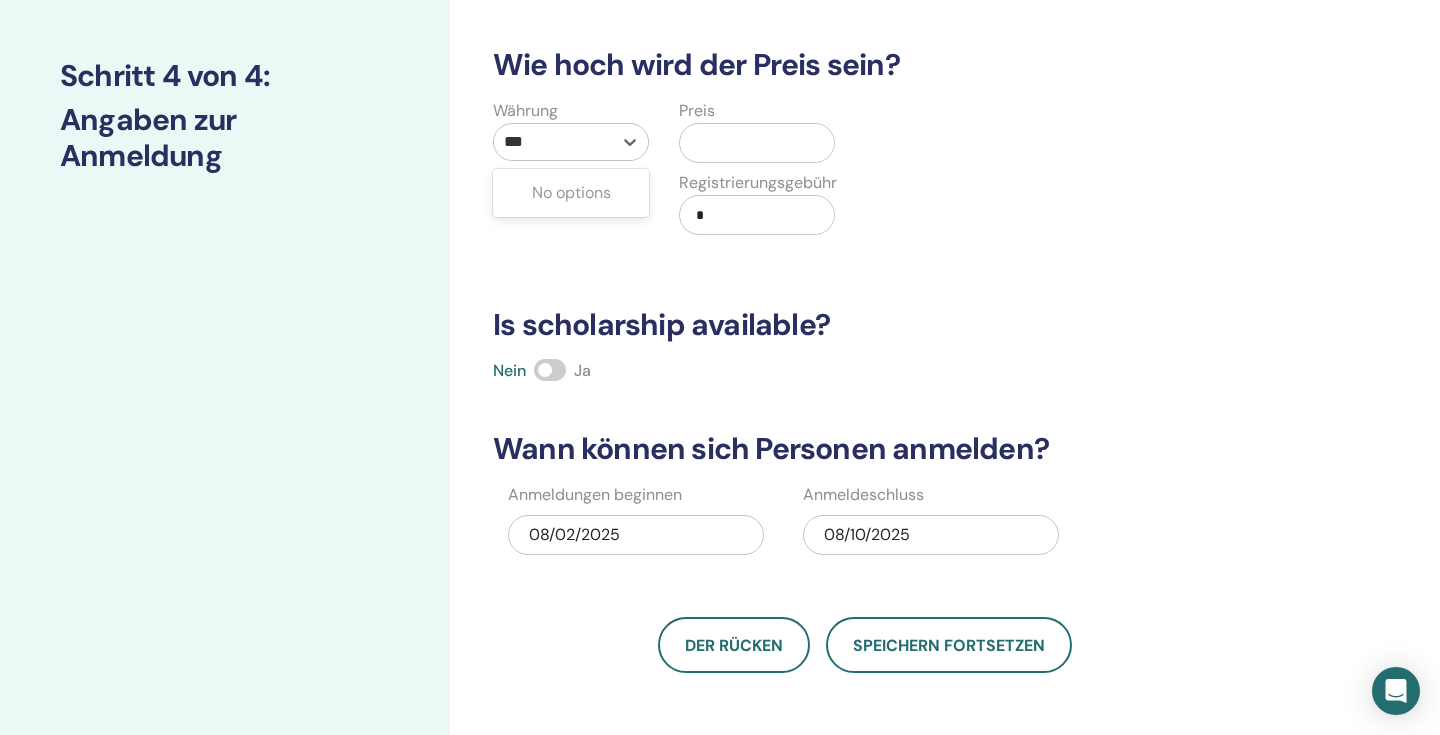 click at bounding box center [553, 142] 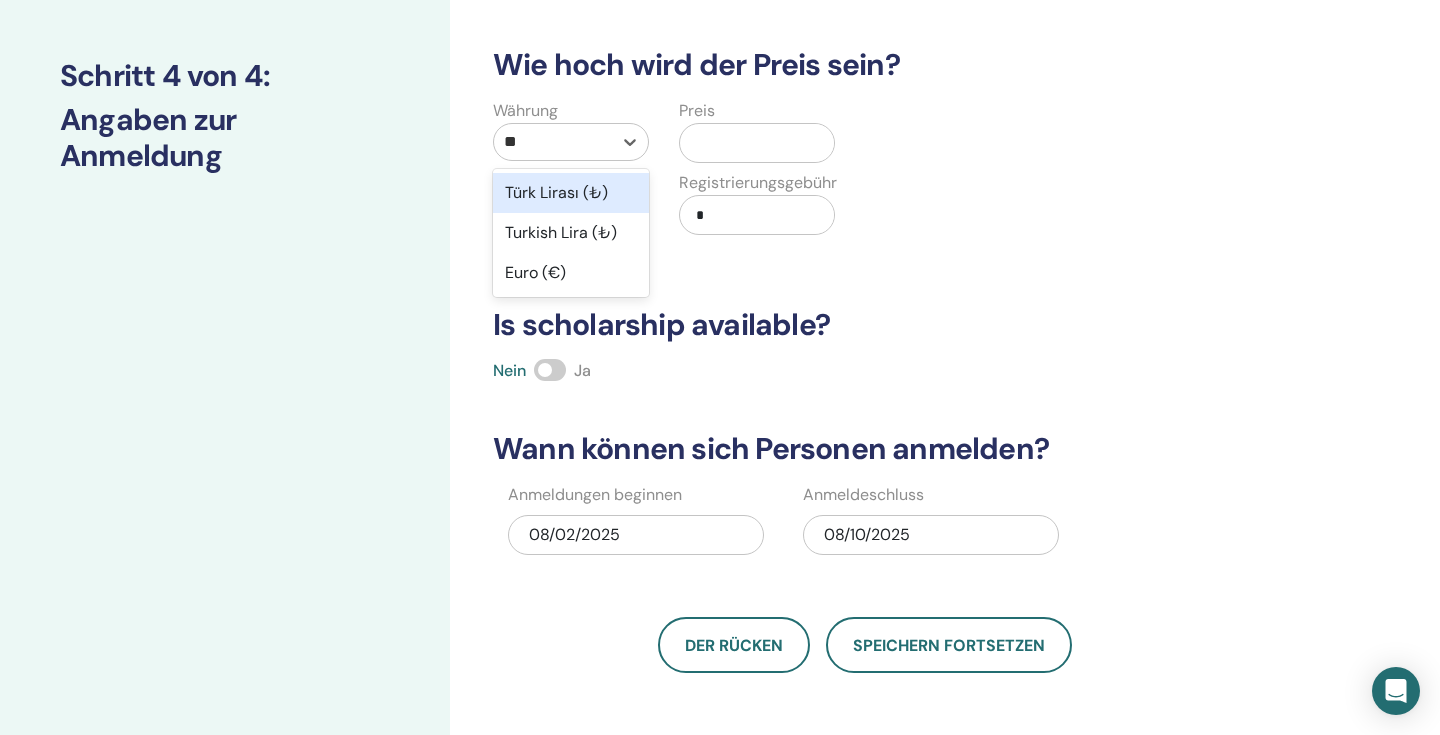 type on "*" 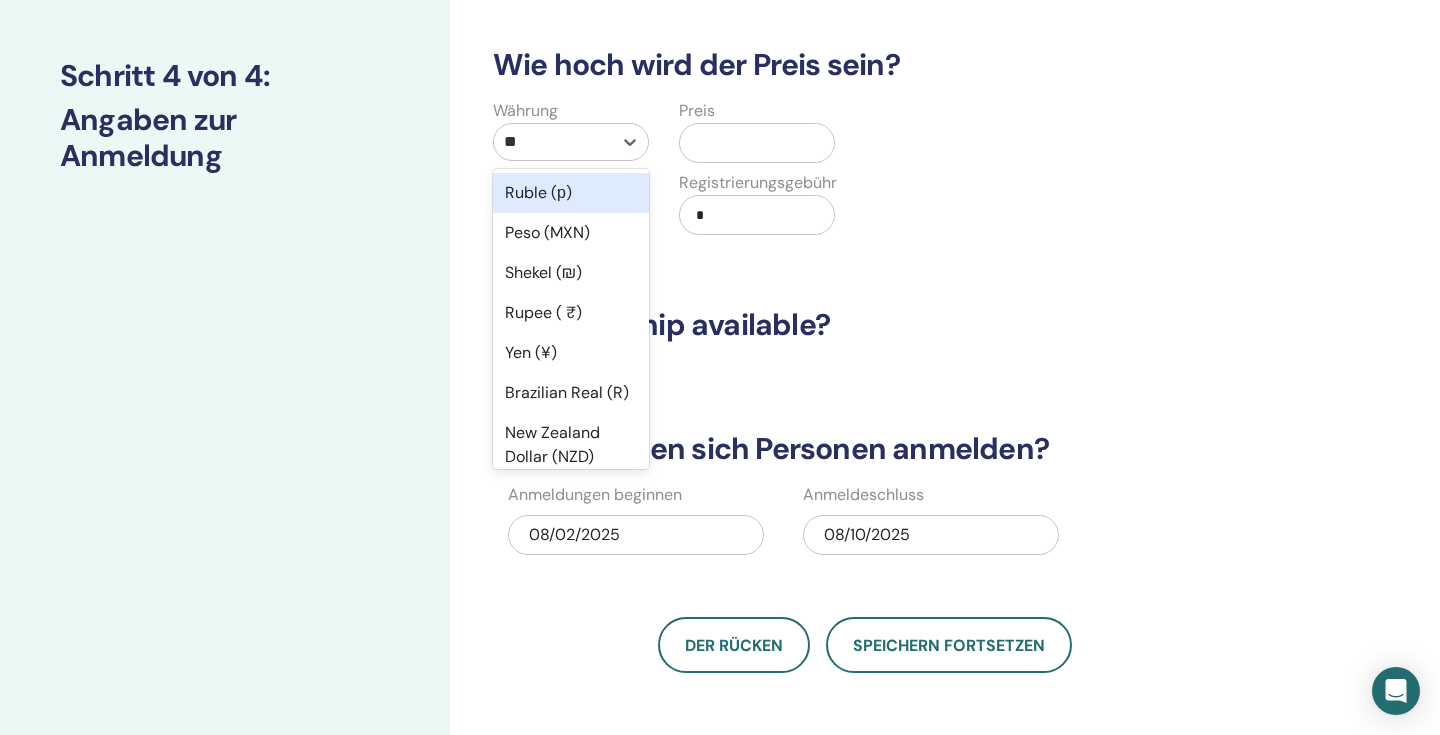 type on "***" 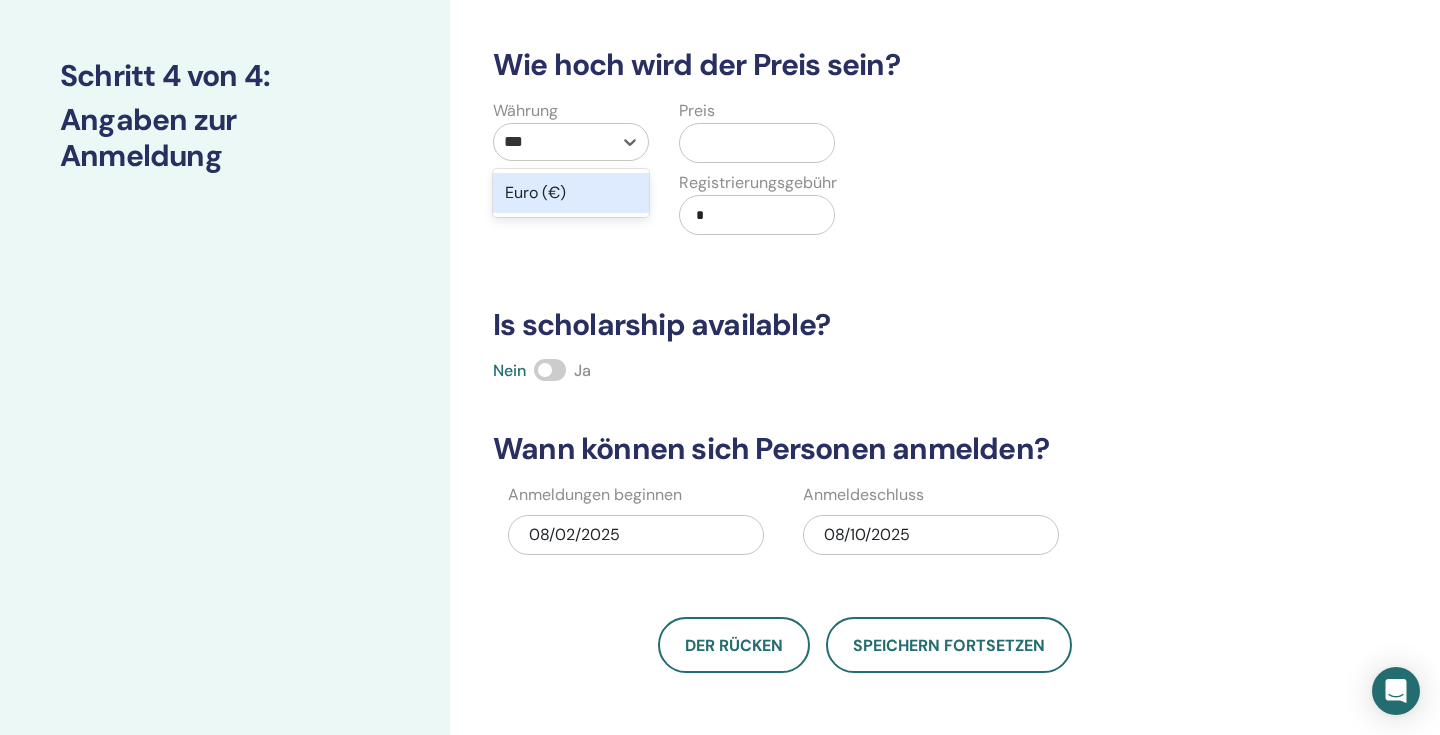click on "Euro (€)" at bounding box center (571, 193) 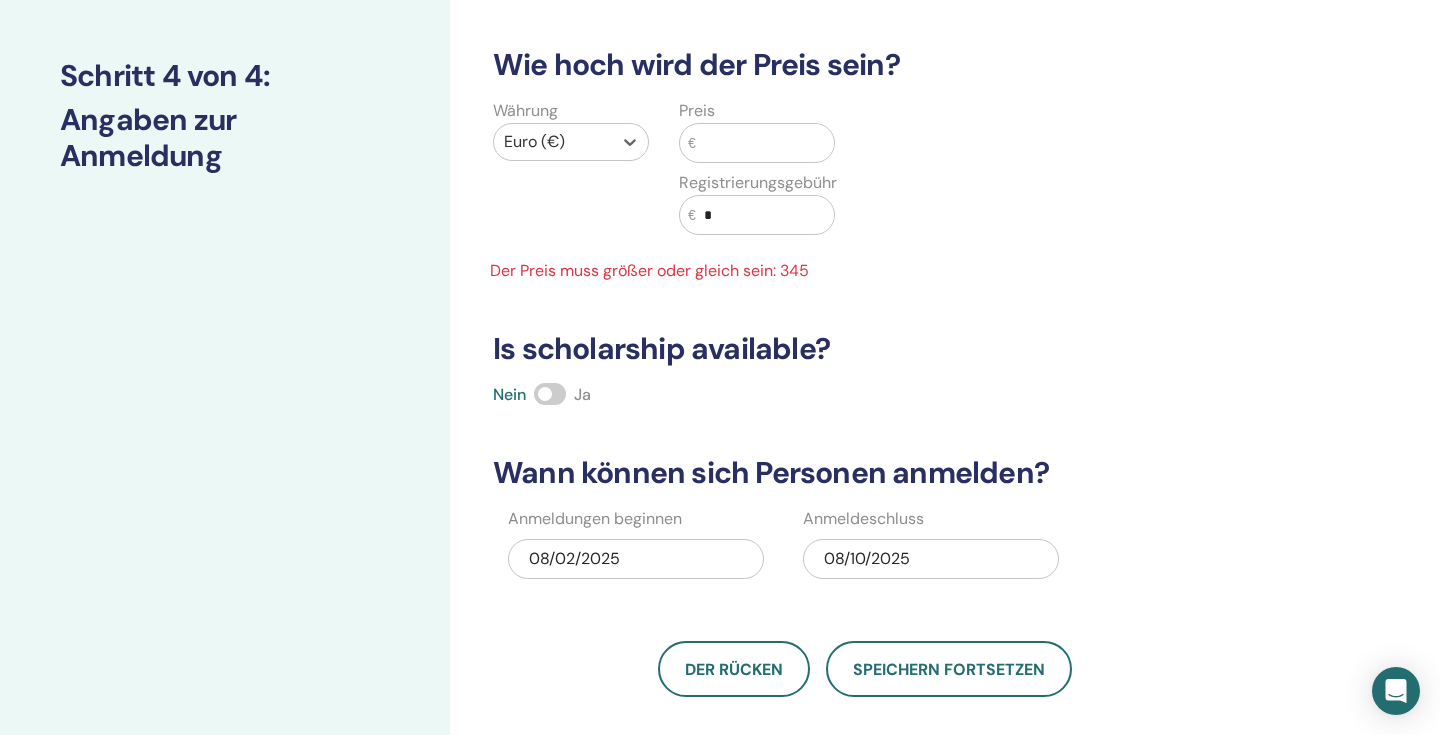 click at bounding box center [765, 143] 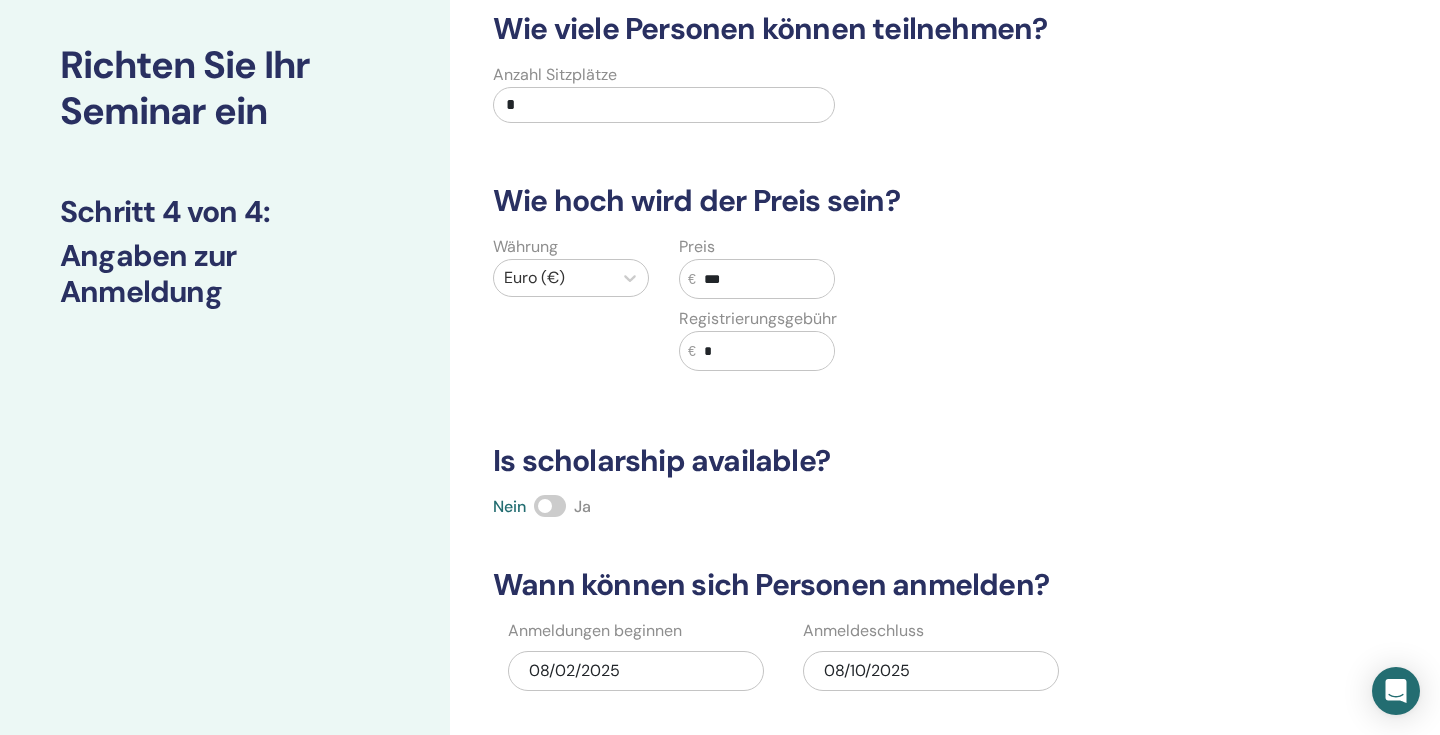 scroll, scrollTop: 99, scrollLeft: 0, axis: vertical 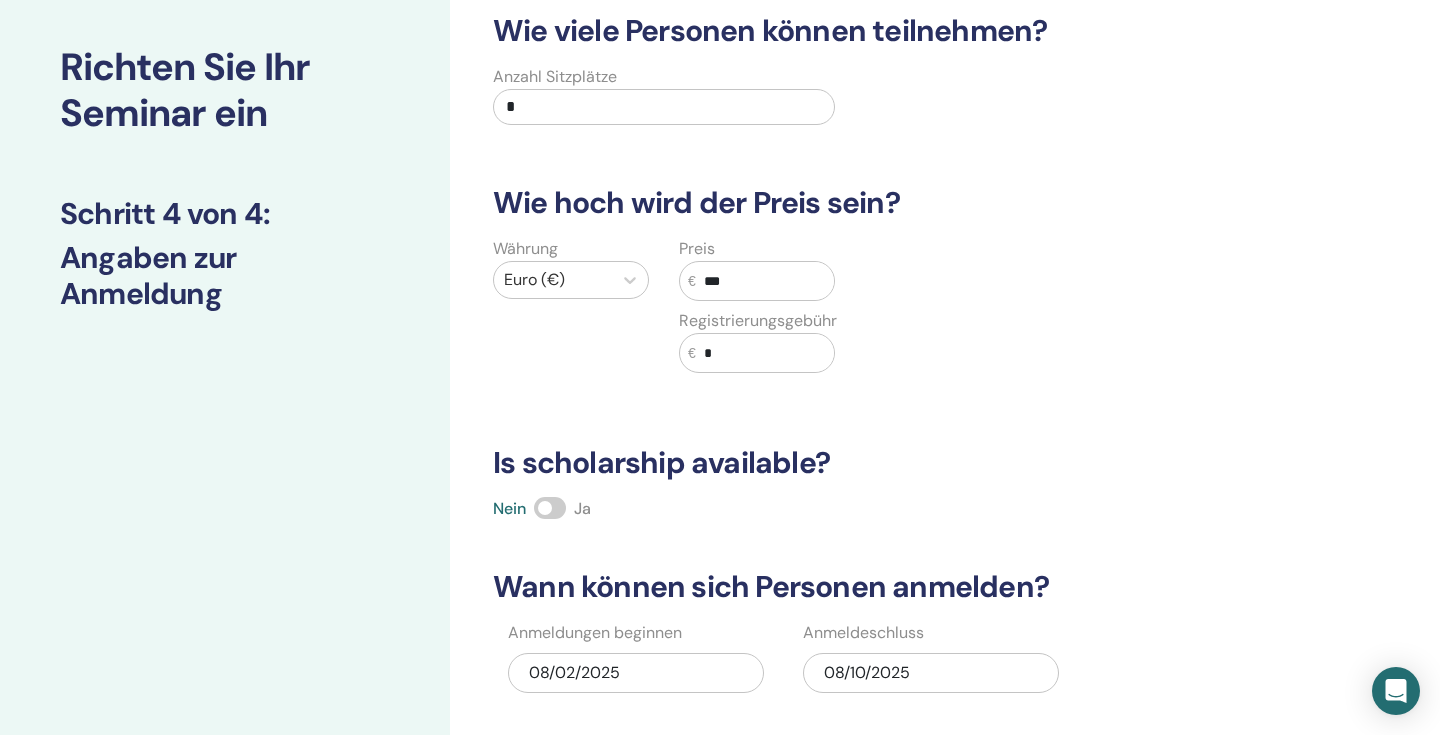 type on "***" 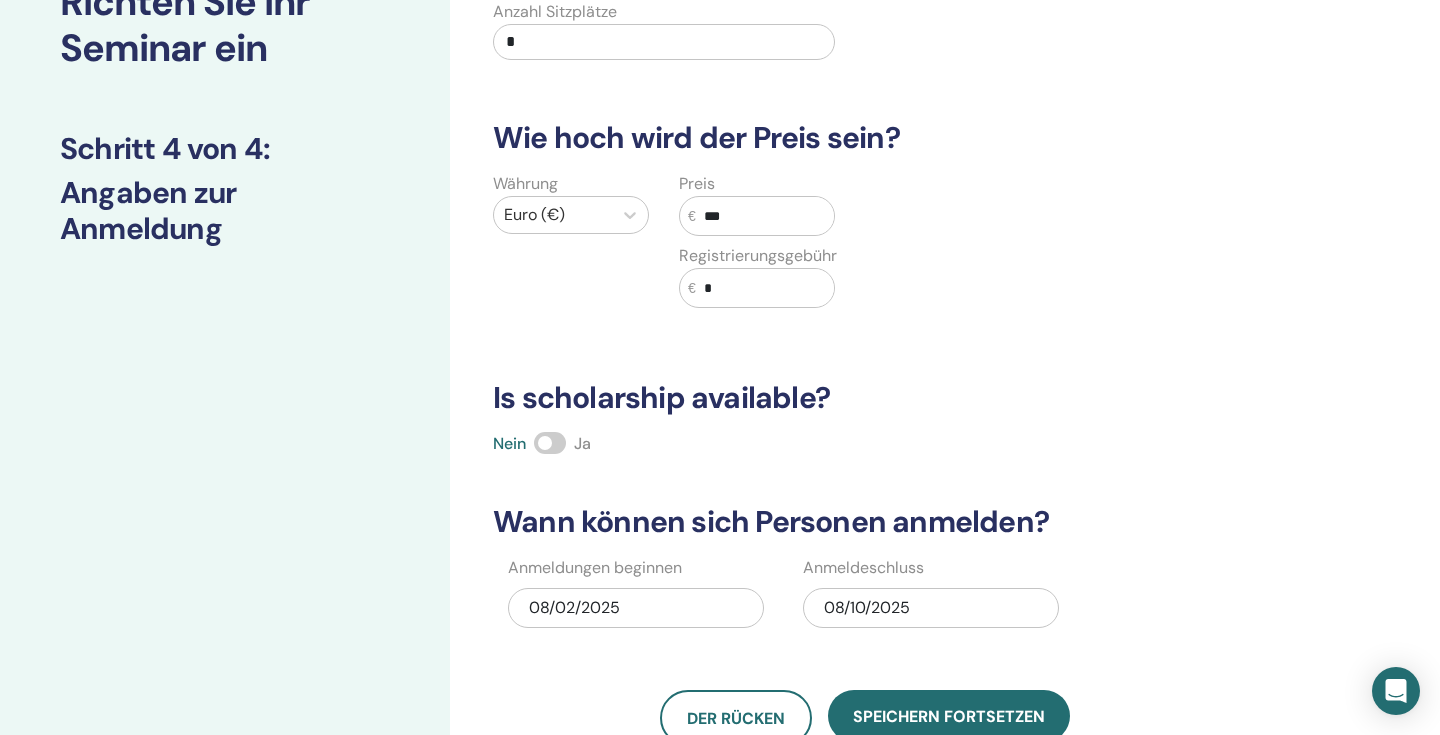scroll, scrollTop: 225, scrollLeft: 0, axis: vertical 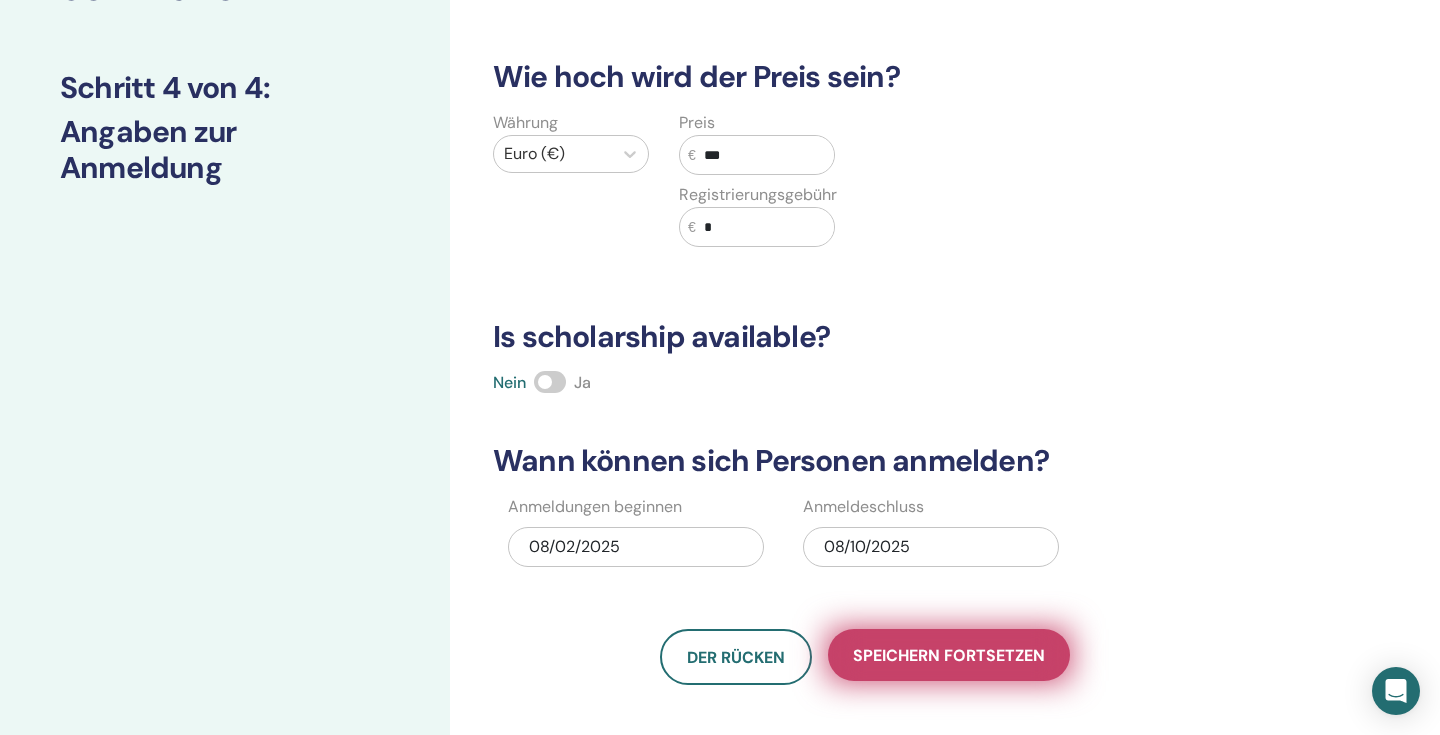 type on "*" 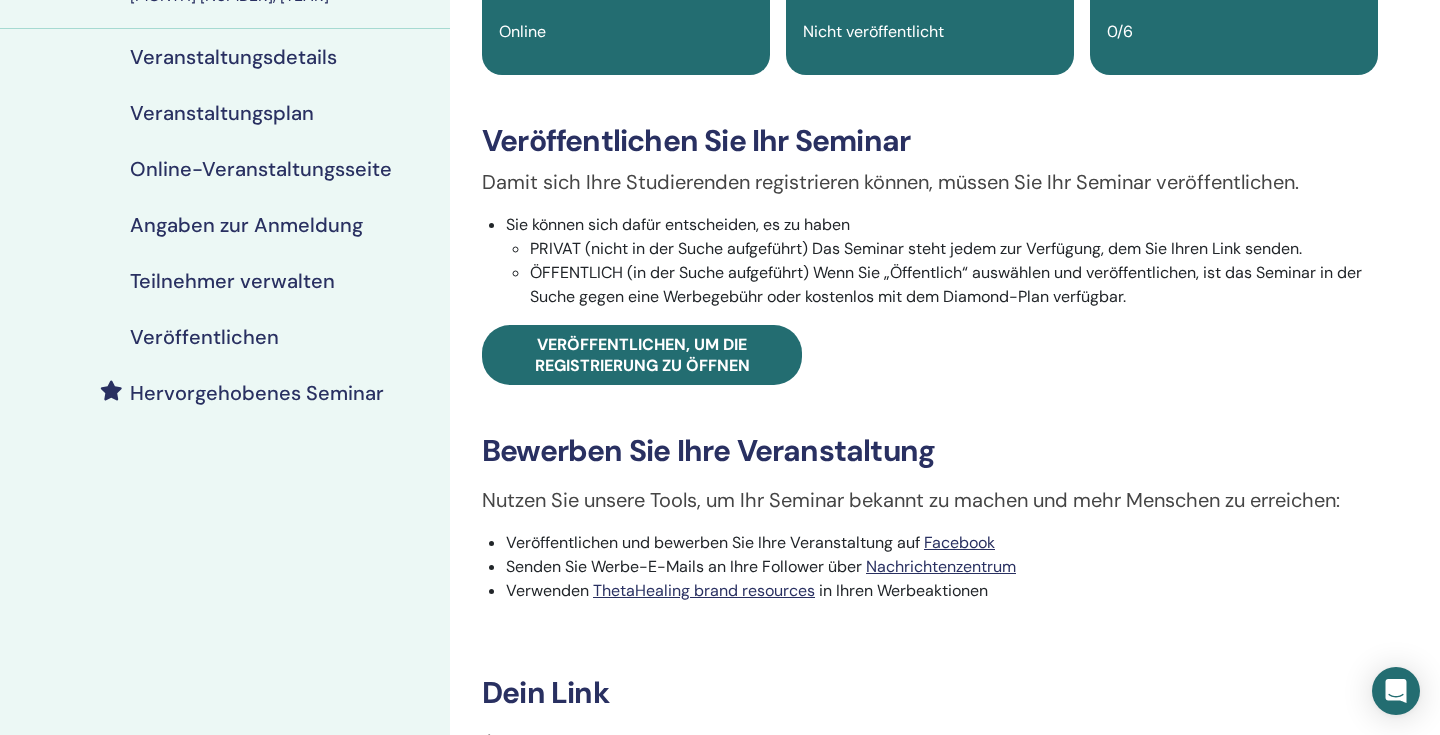 scroll, scrollTop: 167, scrollLeft: 0, axis: vertical 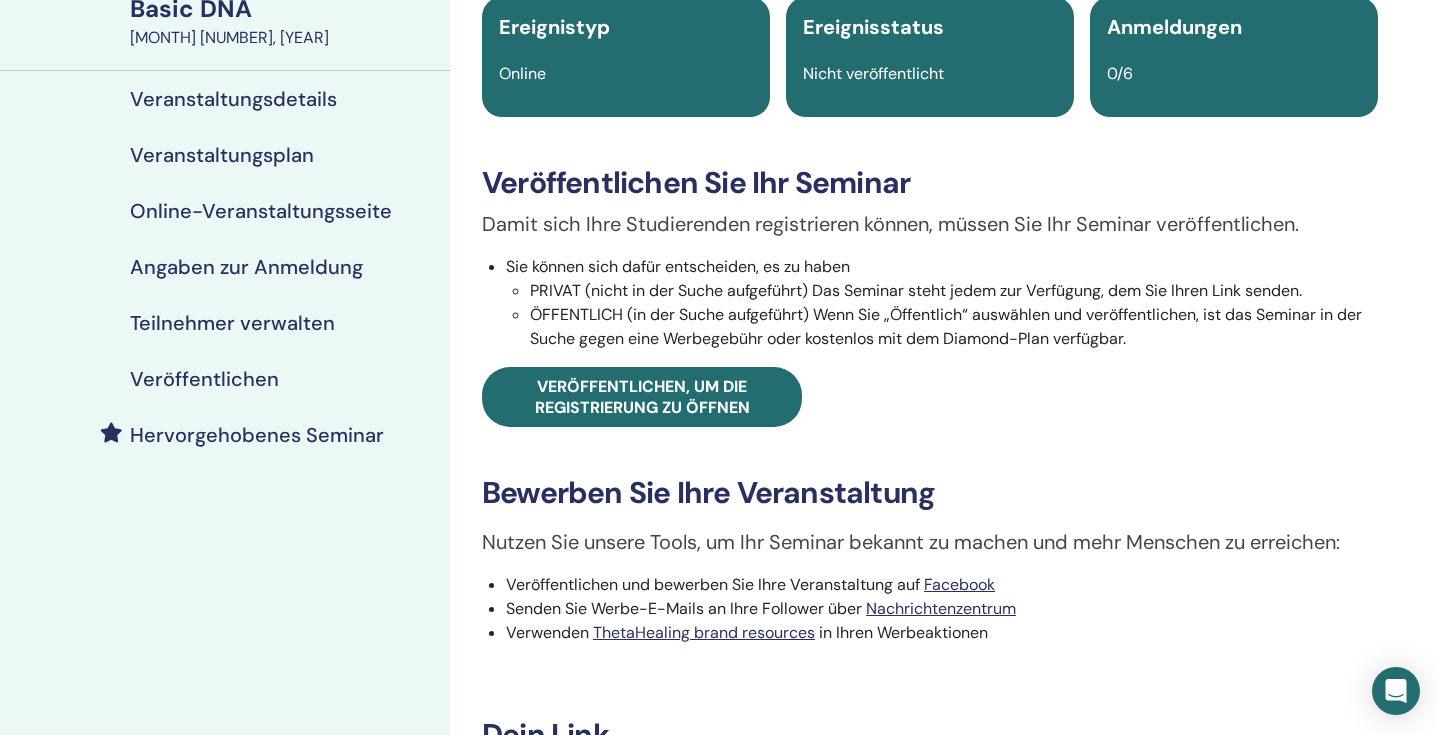 click on "Teilnehmer verwalten" at bounding box center (225, 323) 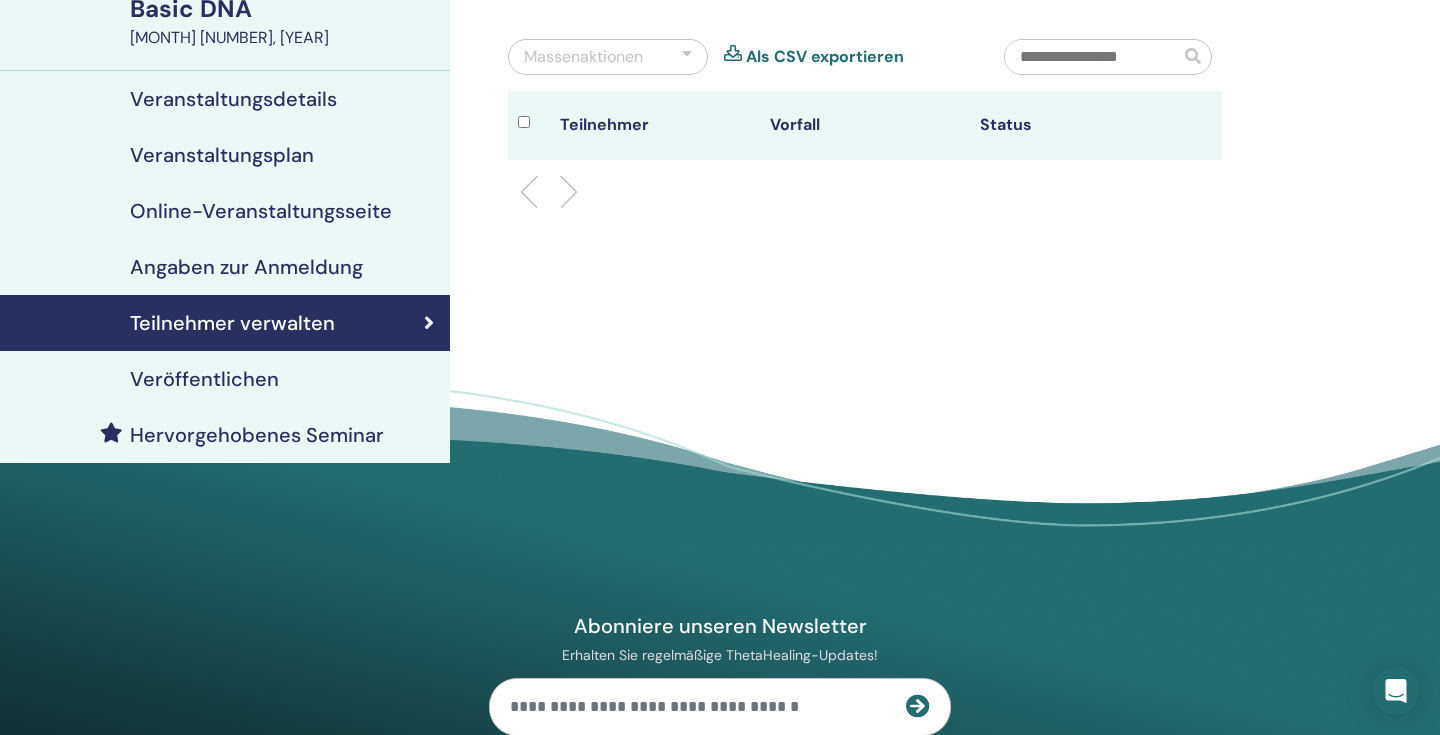 click on "Angaben zur Anmeldung" at bounding box center (246, 267) 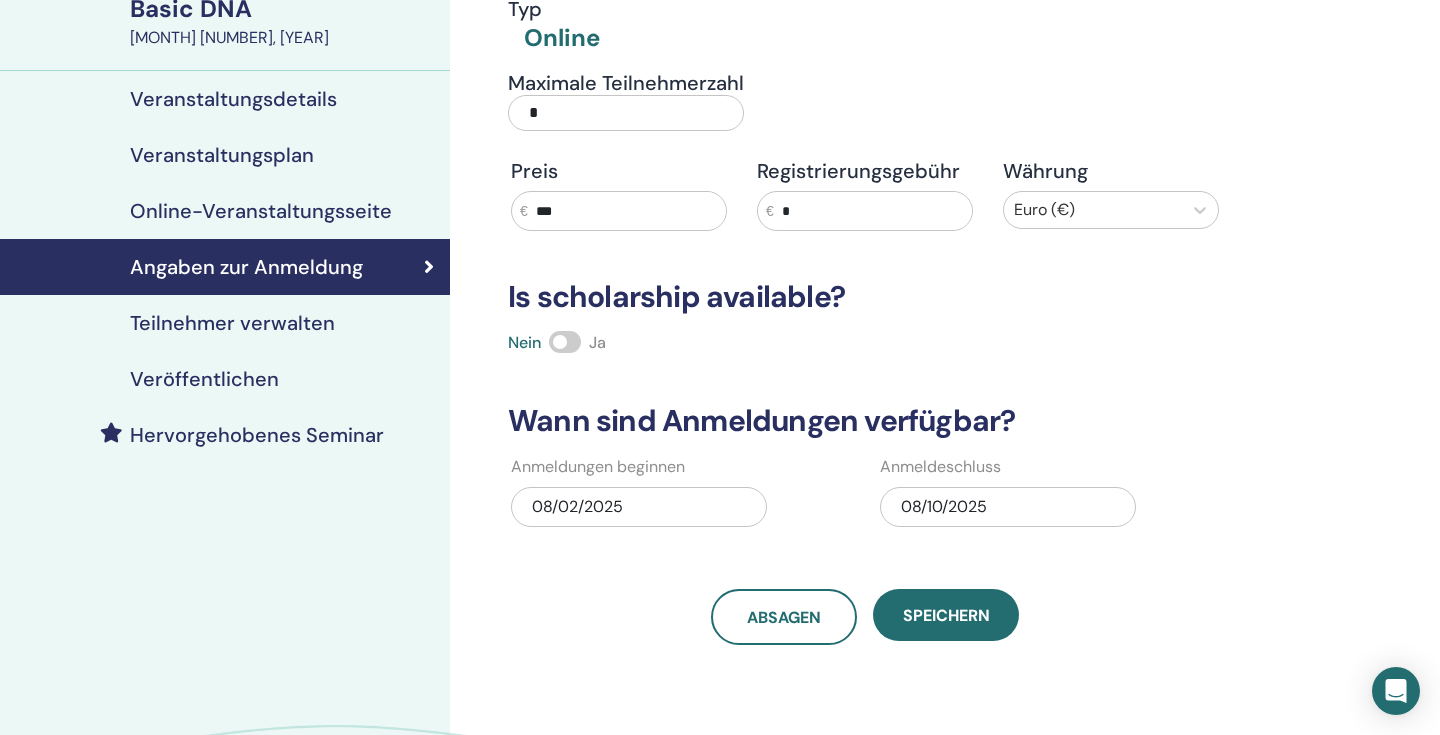 click on "*" at bounding box center [626, 113] 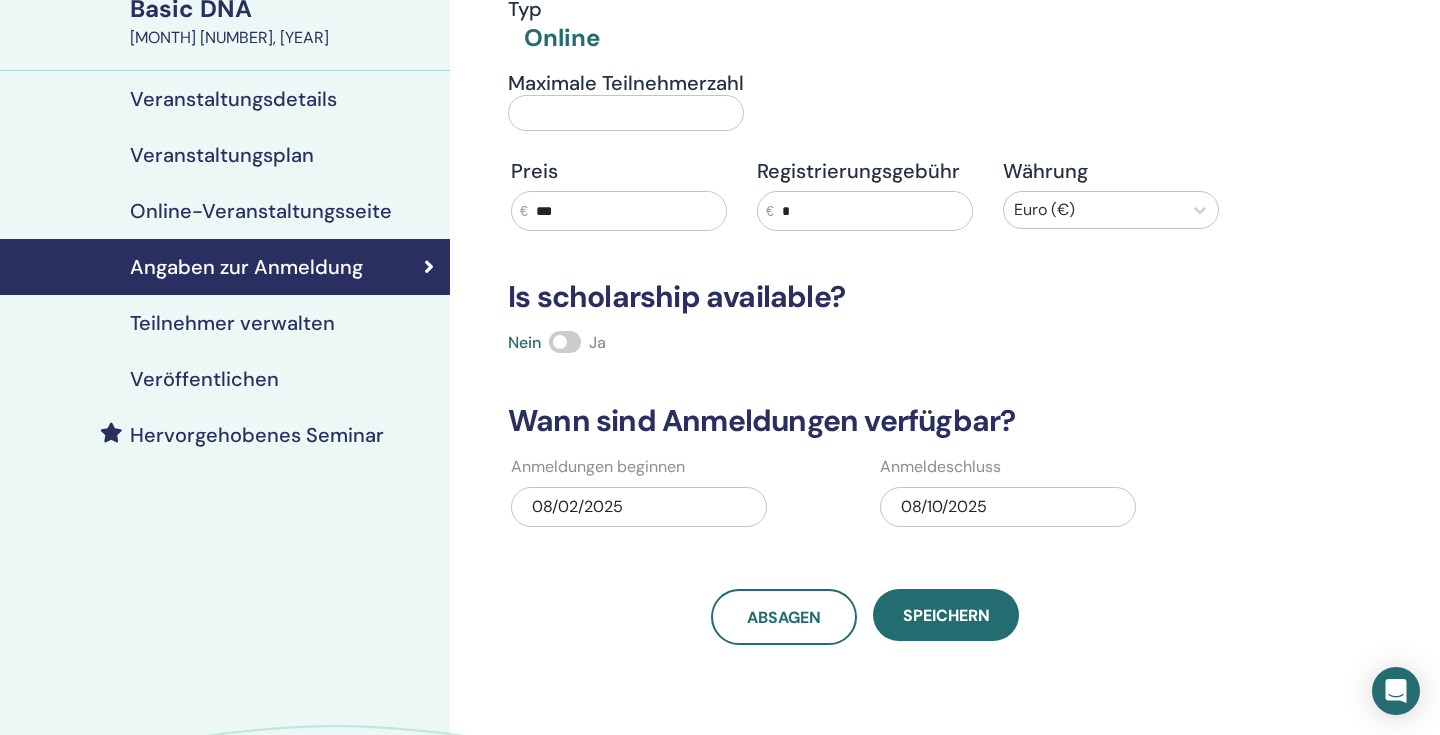 type on "*" 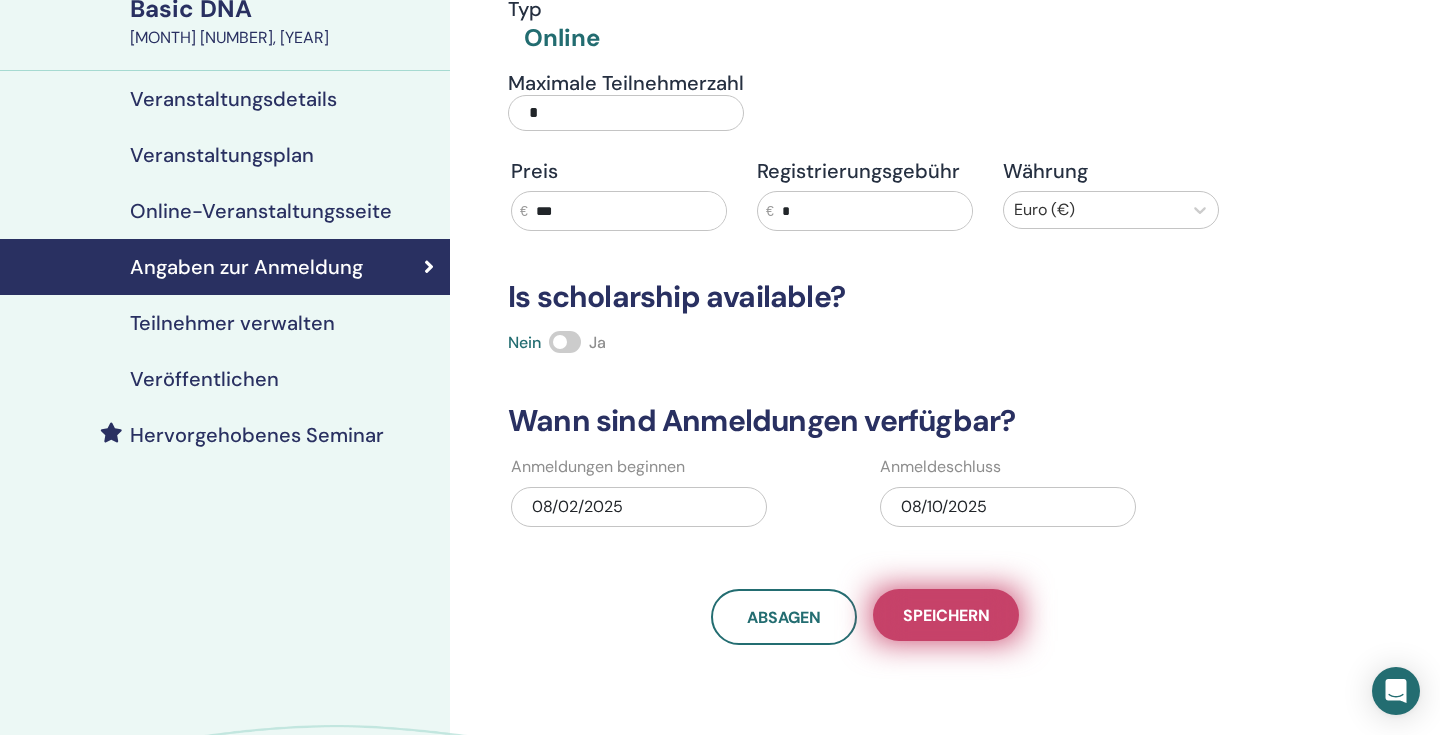 click on "Speichern" at bounding box center [946, 615] 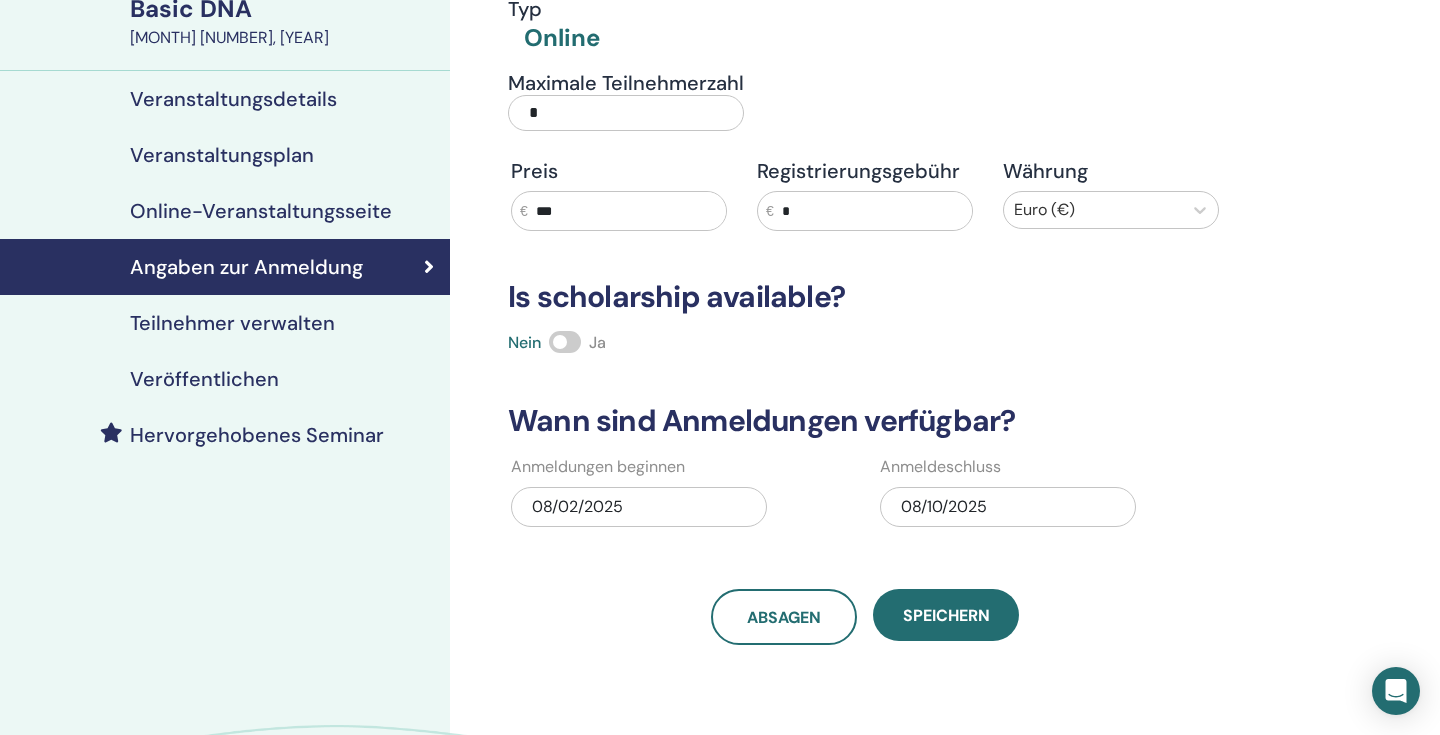 click on "Basic DNA" at bounding box center (284, 9) 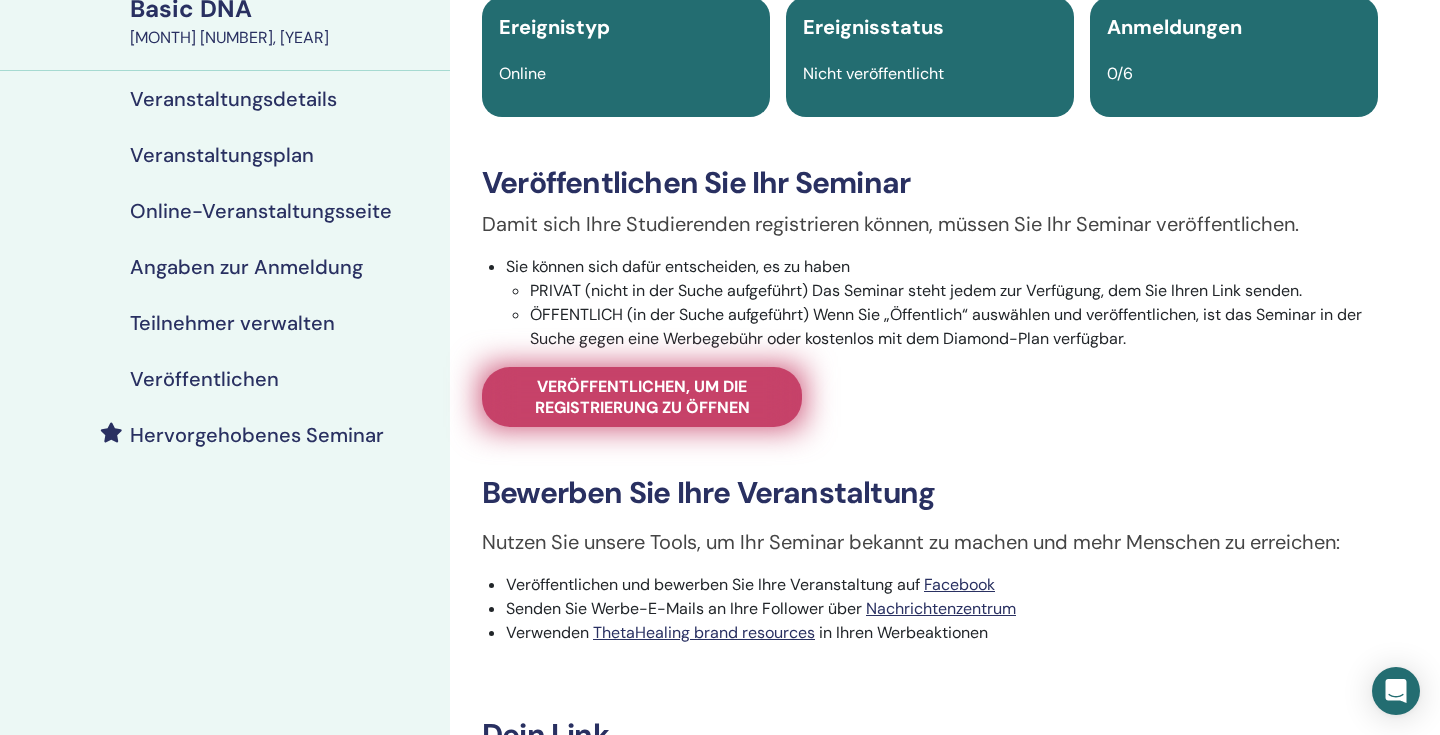 click on "Veröffentlichen, um die Registrierung zu öffnen" at bounding box center [642, 397] 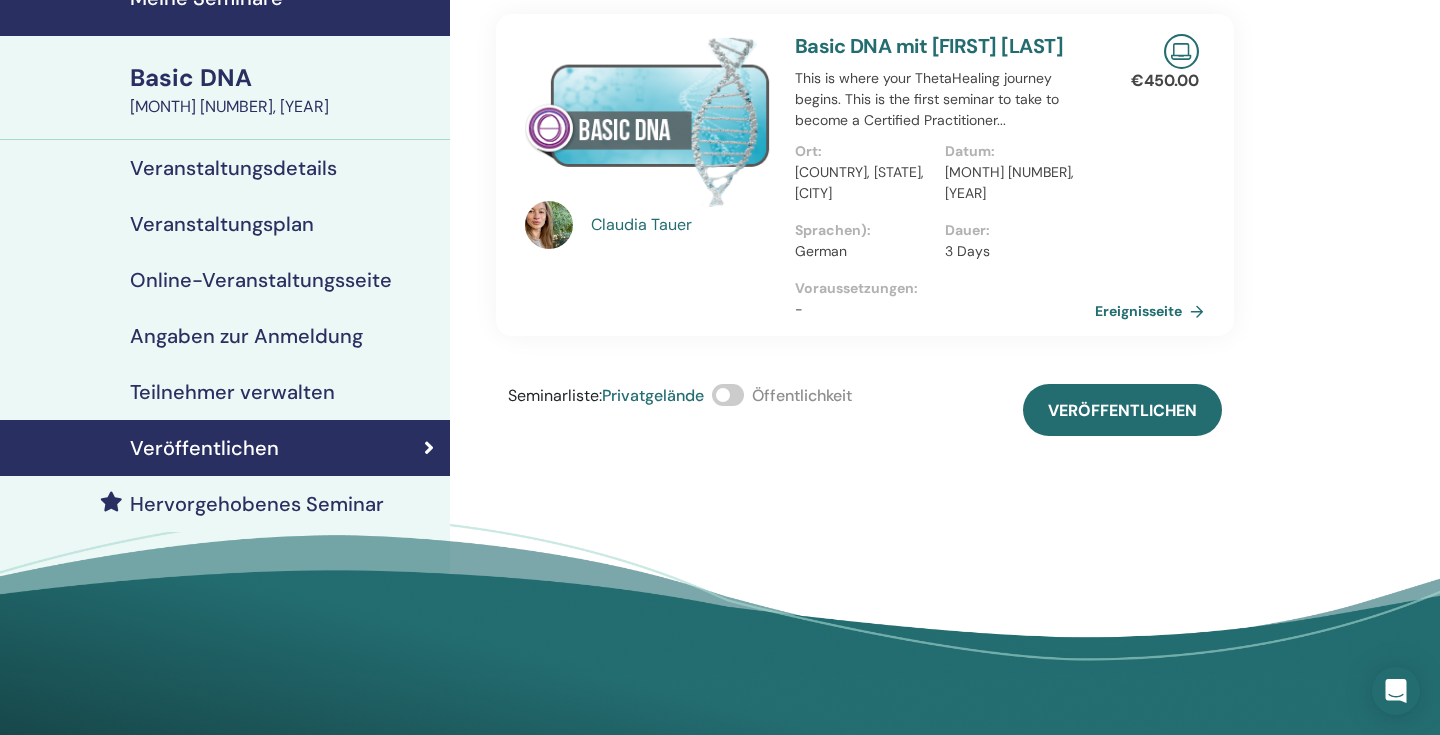 scroll, scrollTop: 75, scrollLeft: 0, axis: vertical 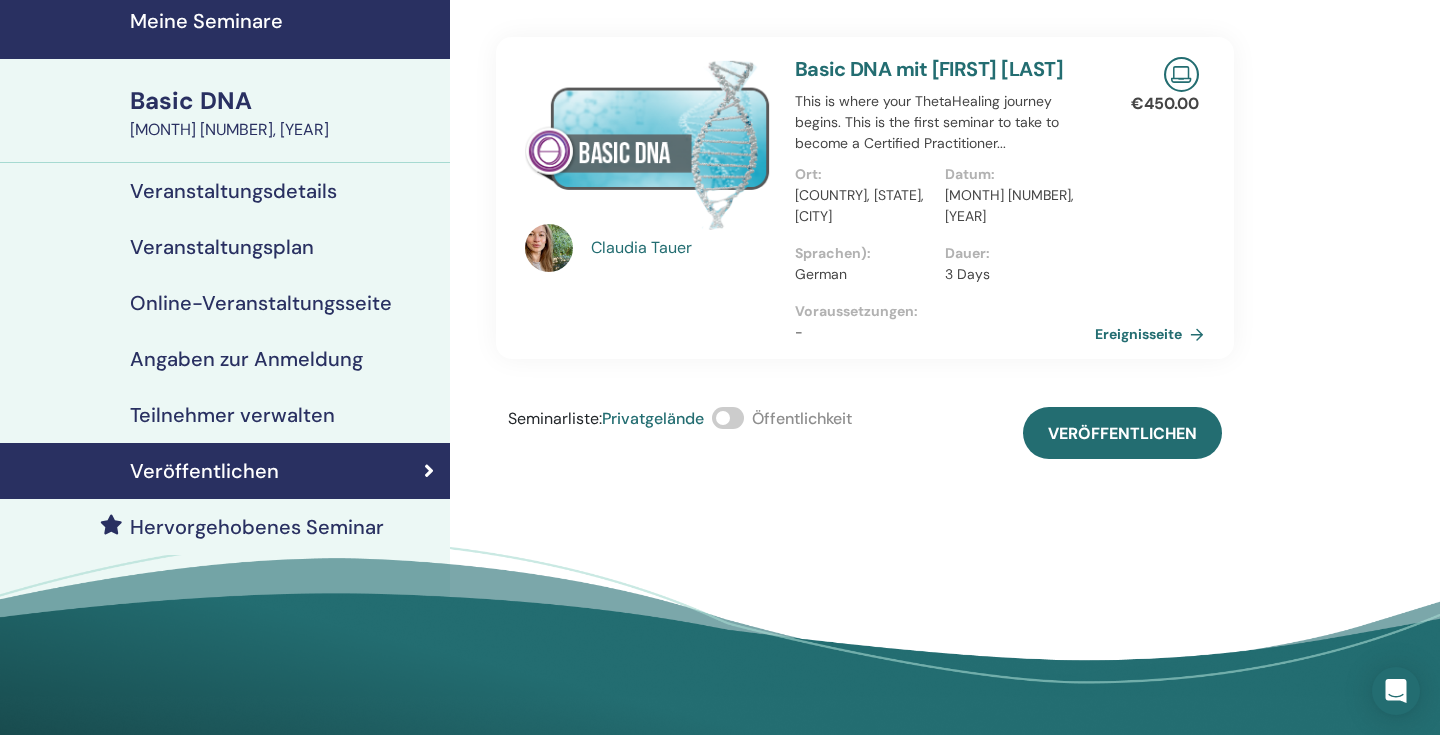 click on "Veranstaltungsdetails" at bounding box center [233, 191] 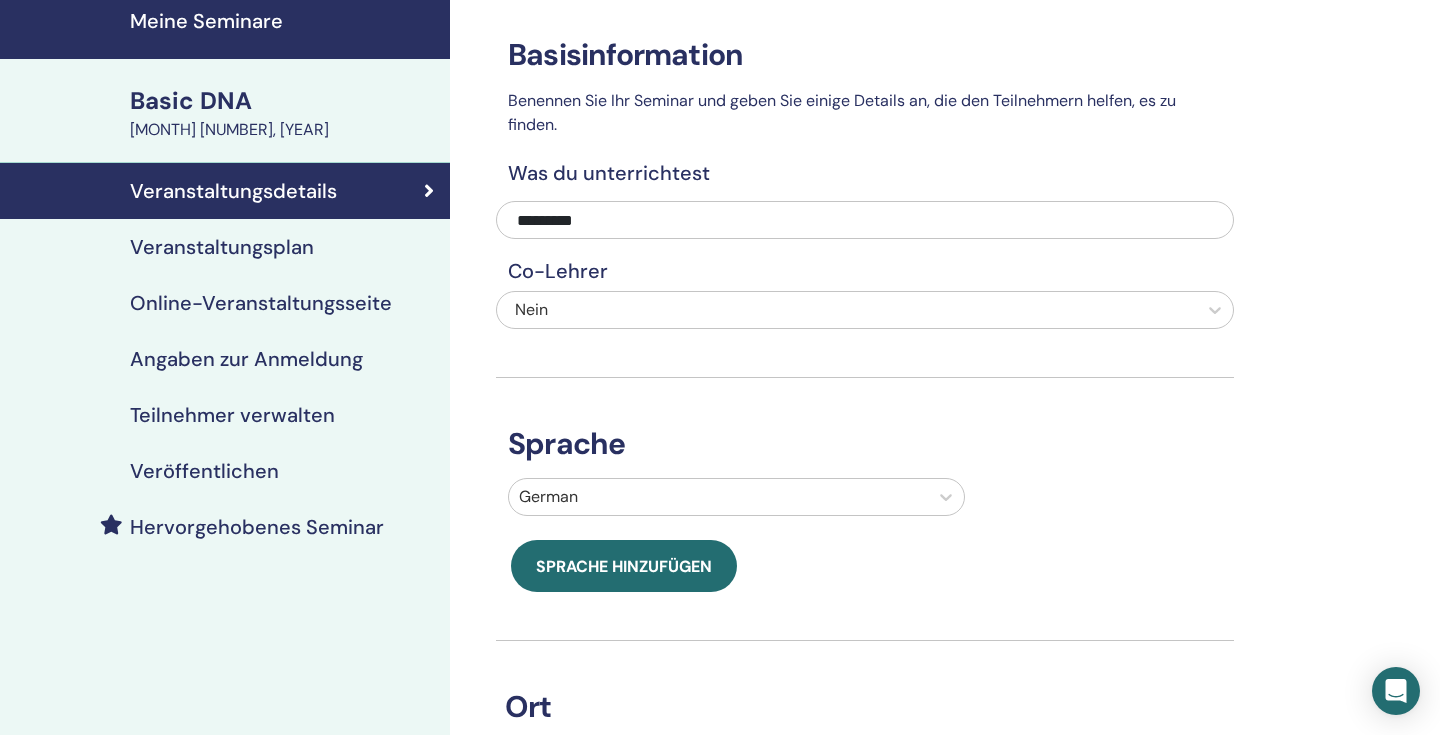 click on "Veranstaltungsplan" at bounding box center [222, 247] 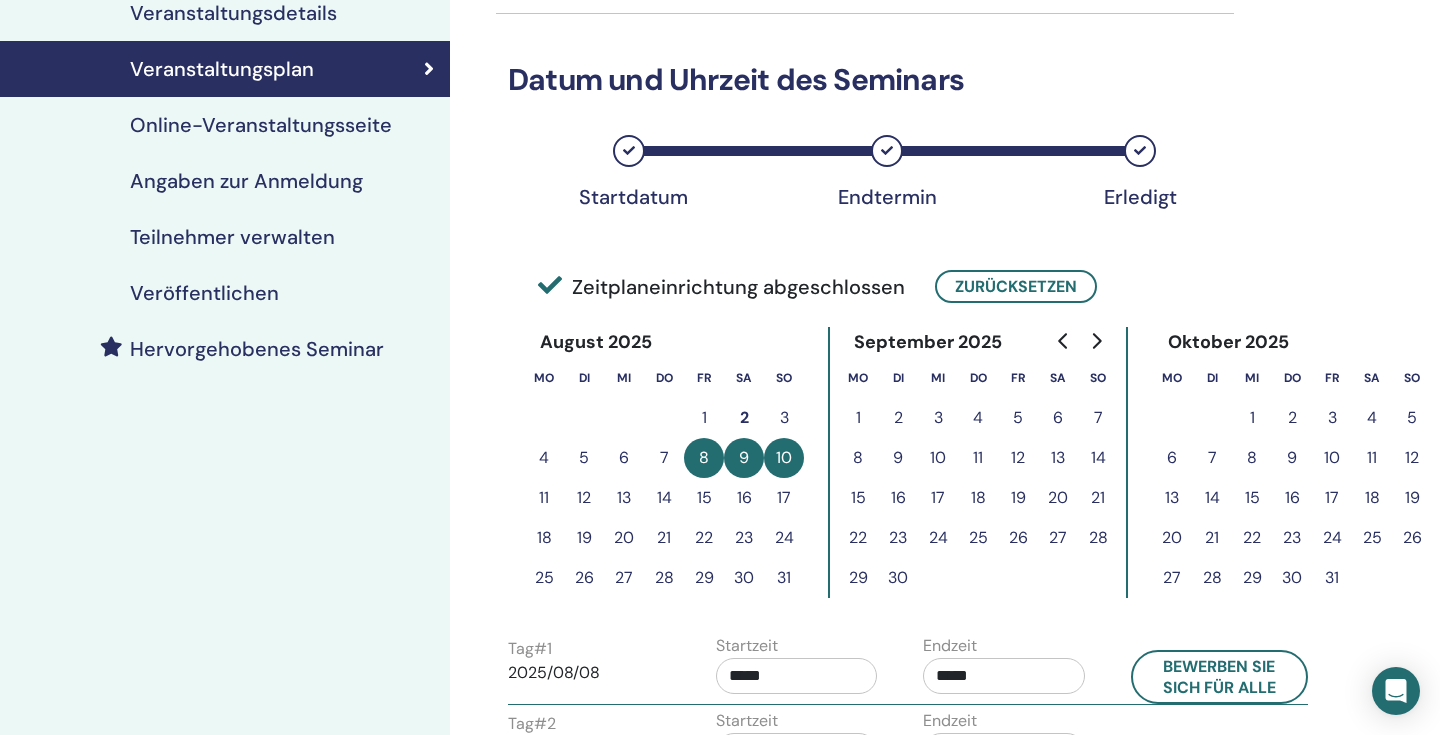 scroll, scrollTop: 253, scrollLeft: 0, axis: vertical 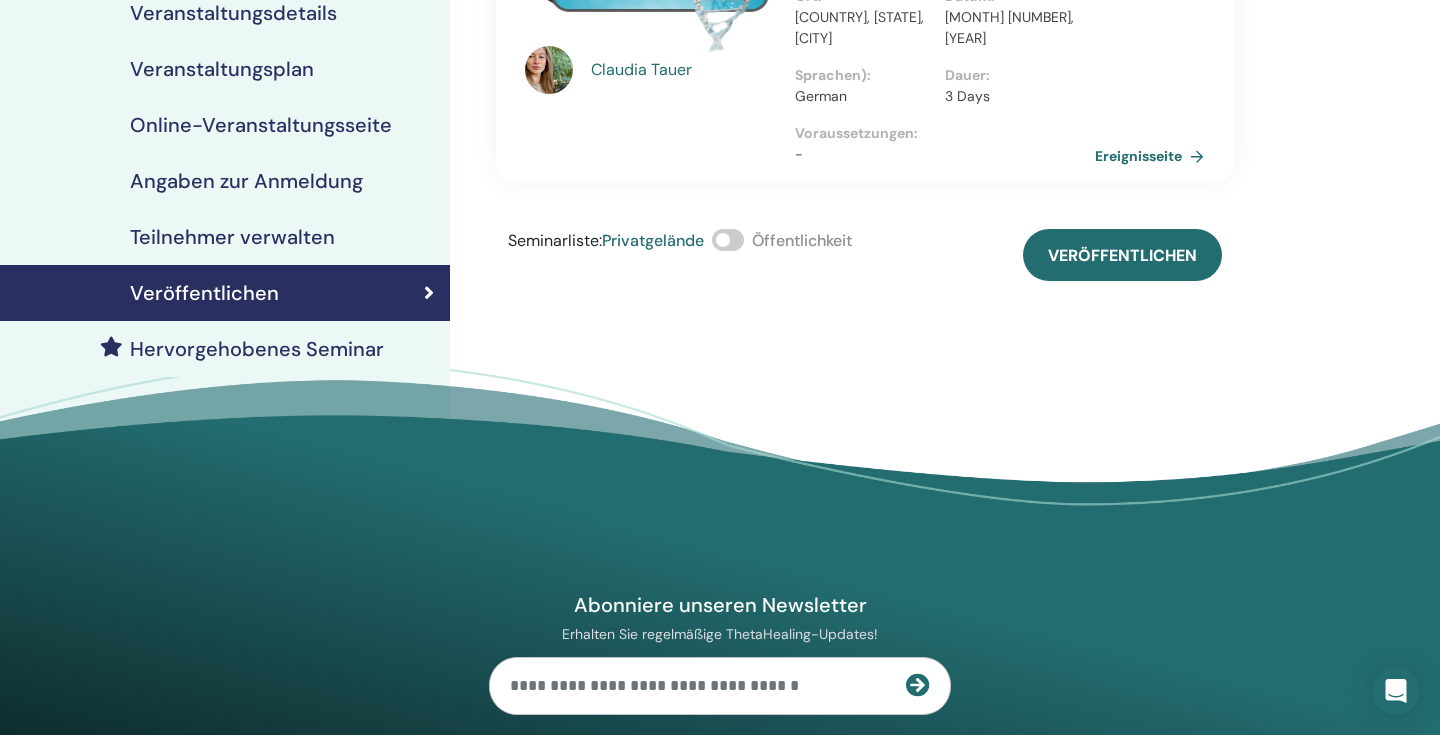 click on "Seminarliste :  Privatgelände Öffentlichkeit" at bounding box center (680, 255) 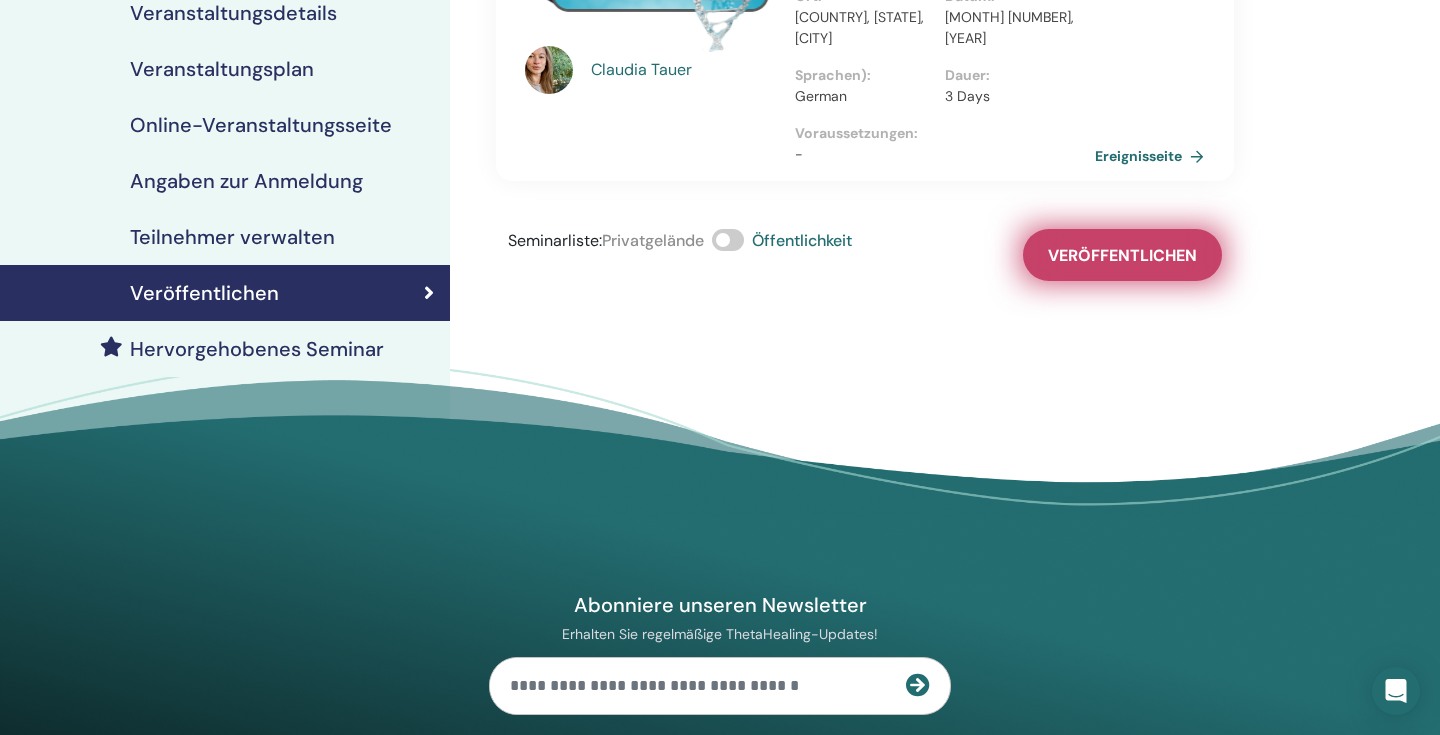 click on "Veröffentlichen" at bounding box center (1122, 255) 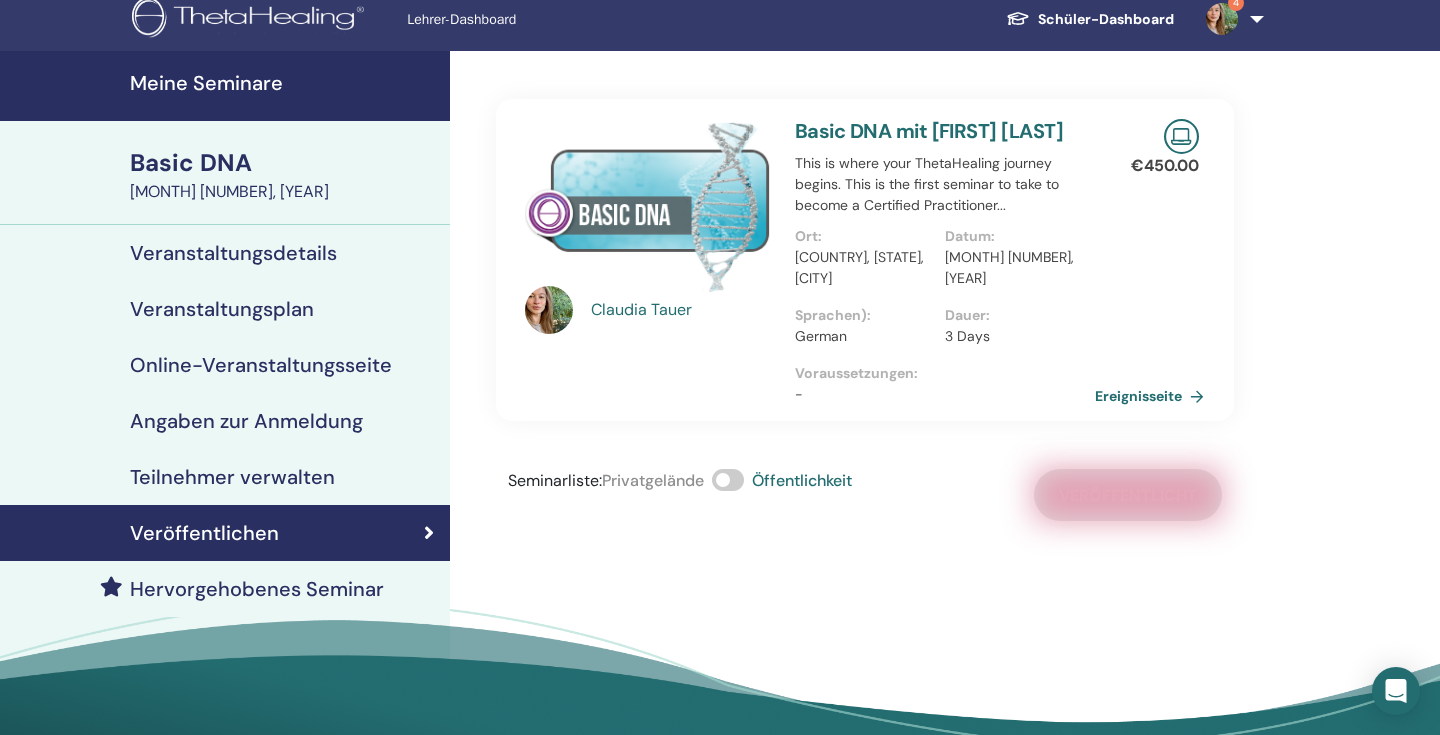 scroll, scrollTop: 0, scrollLeft: 0, axis: both 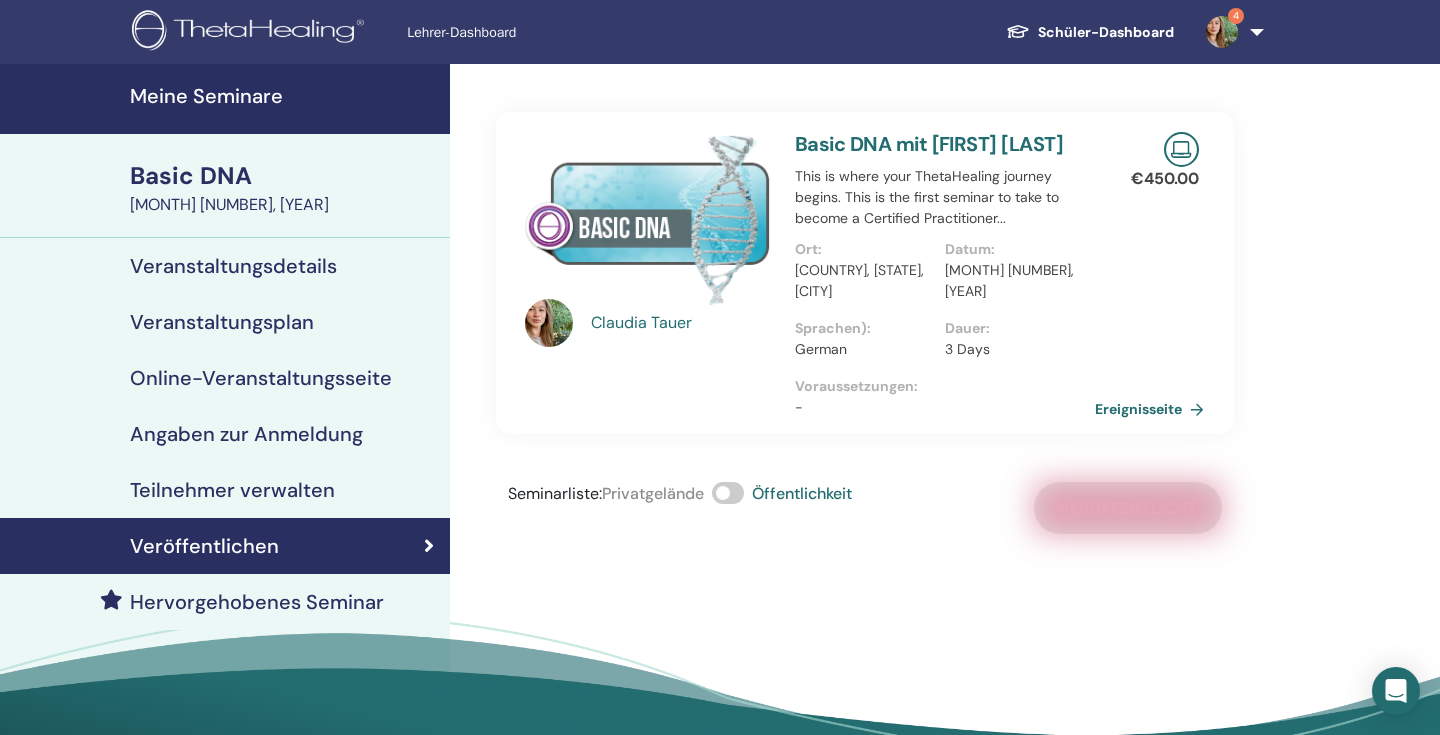 click on "Meine Seminare" at bounding box center [284, 96] 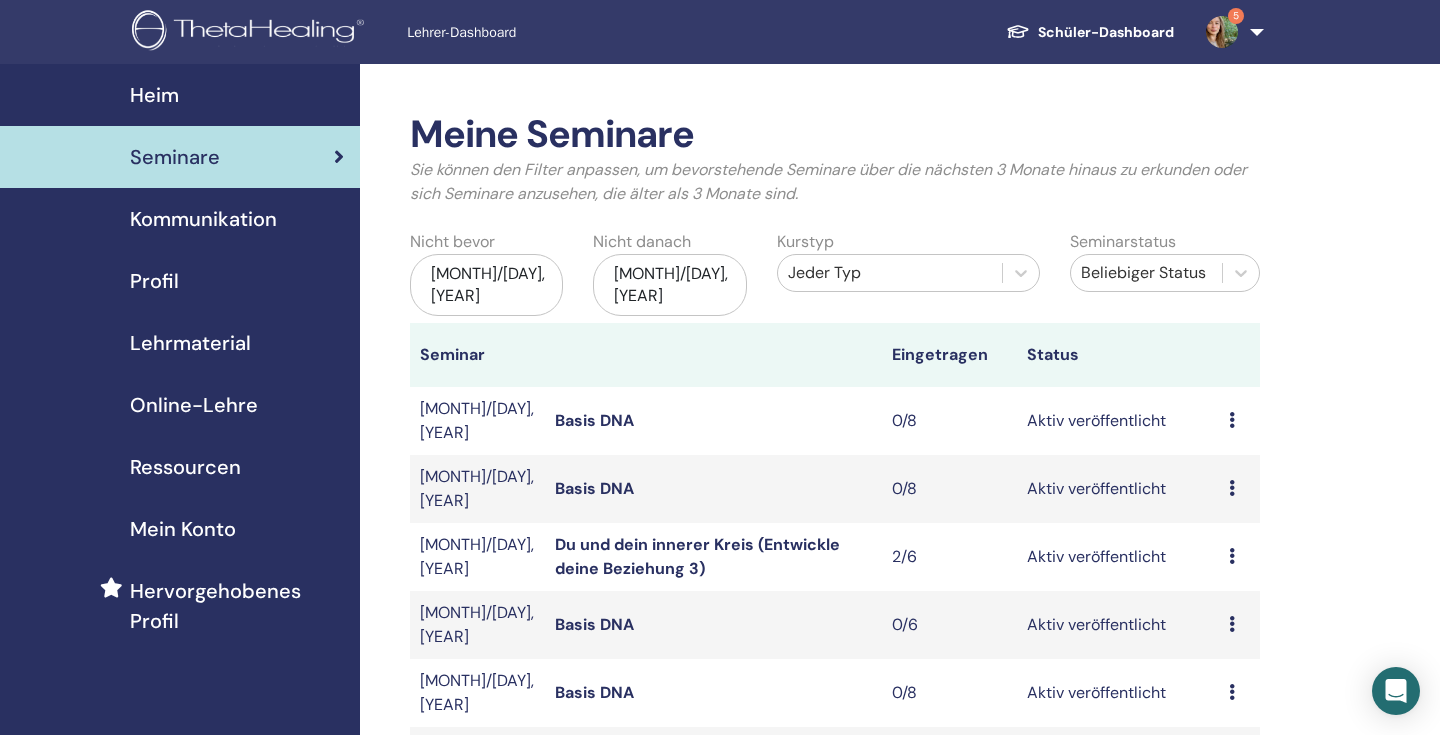 scroll, scrollTop: 0, scrollLeft: 0, axis: both 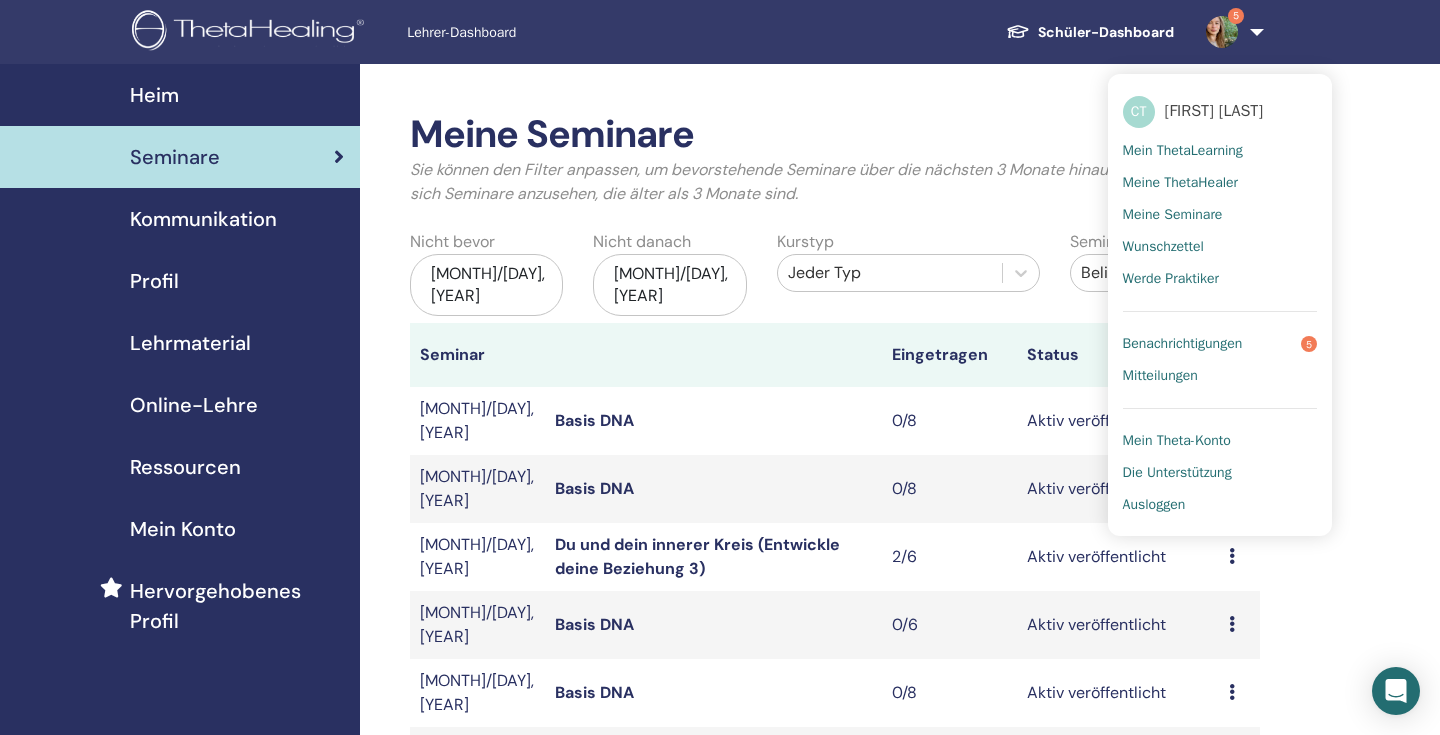 click on "Ausloggen" at bounding box center [1154, 505] 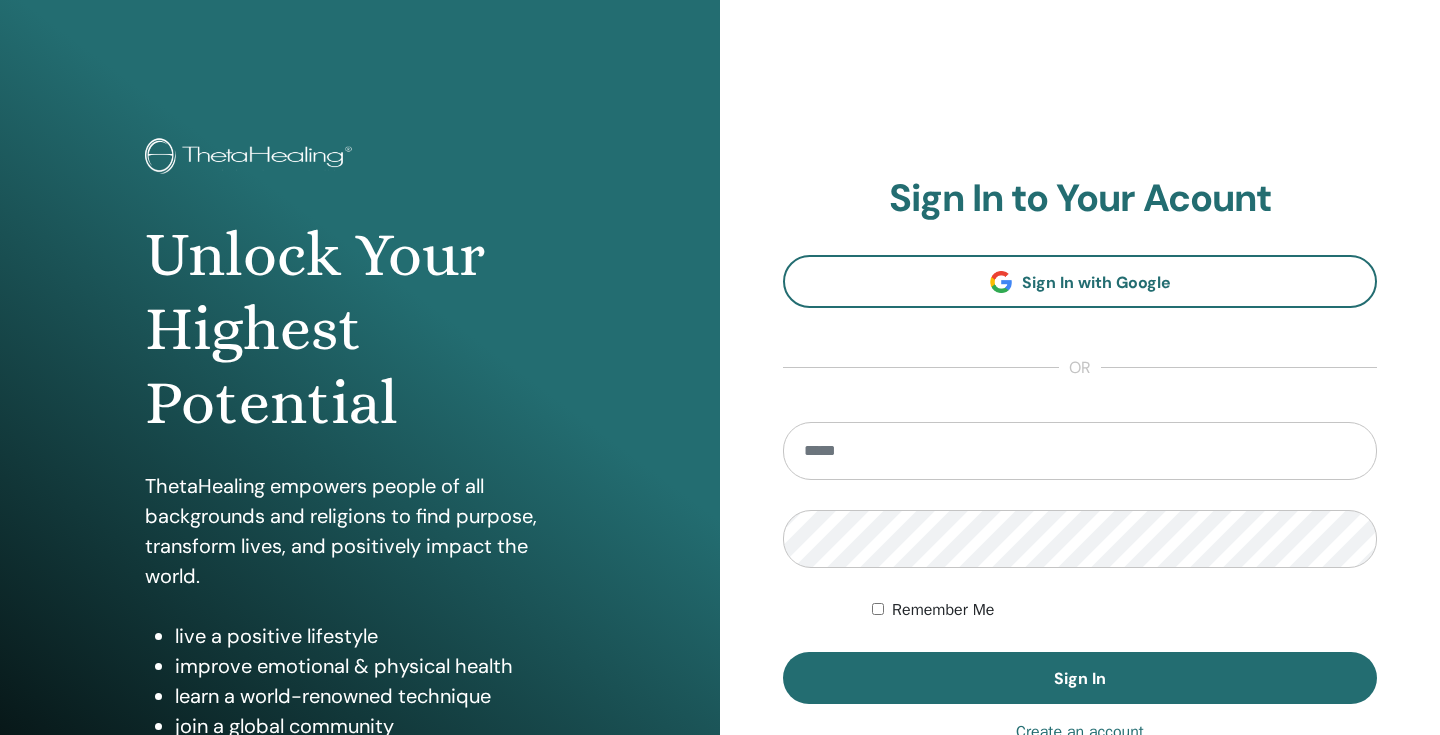 scroll, scrollTop: 0, scrollLeft: 0, axis: both 